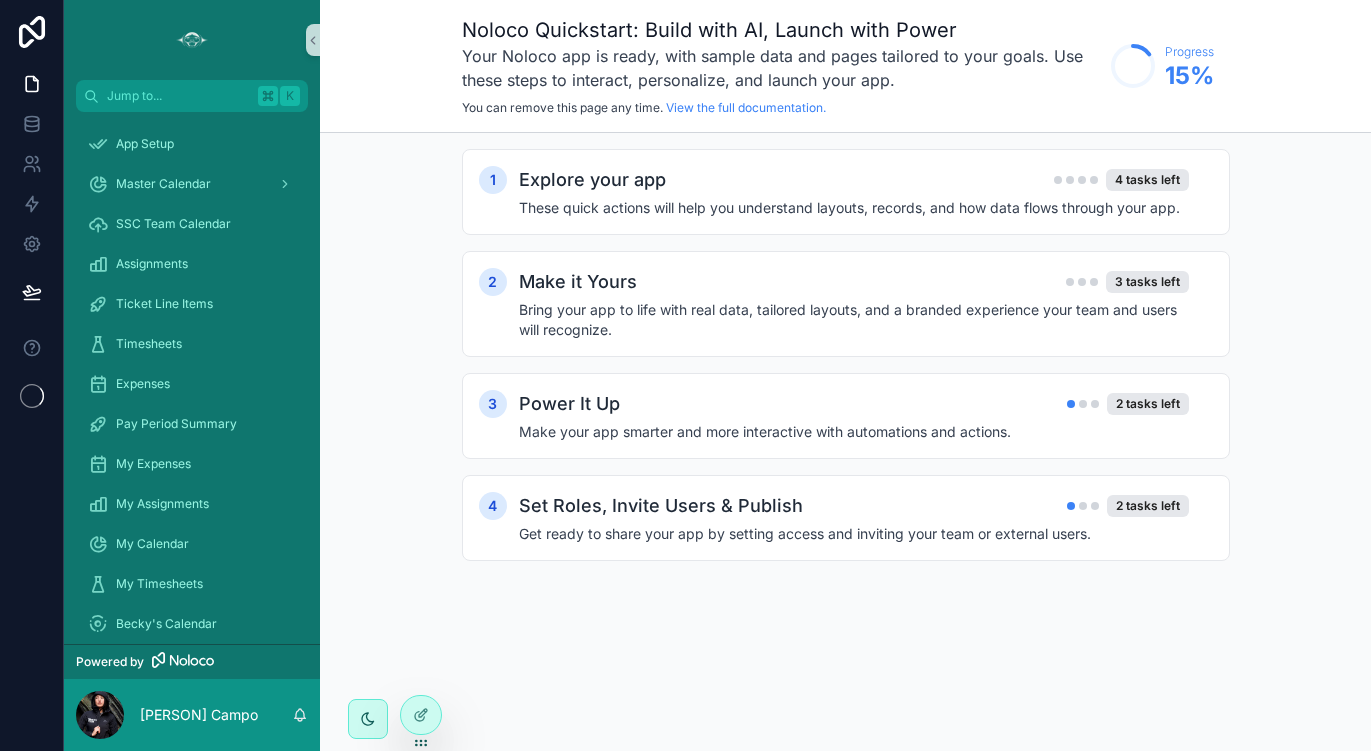 scroll, scrollTop: 0, scrollLeft: 0, axis: both 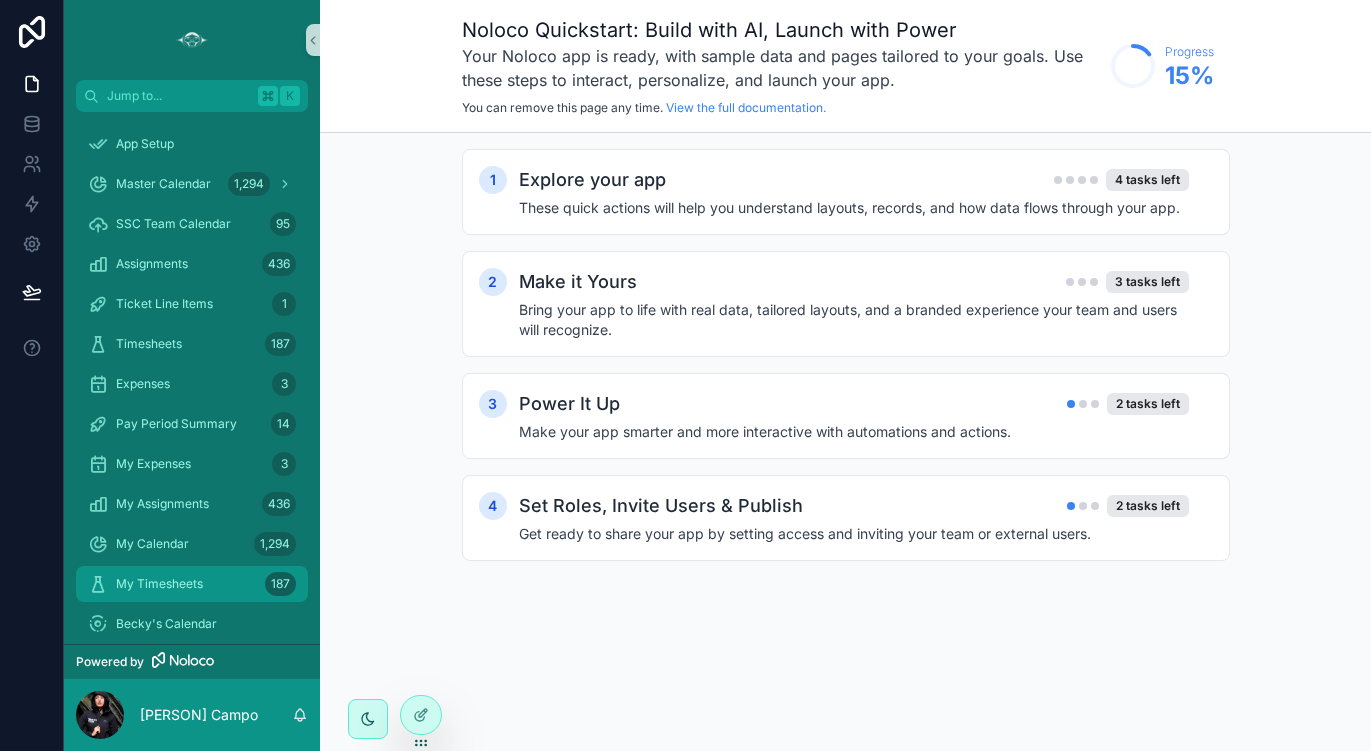 click on "My Timesheets 187" at bounding box center (192, 584) 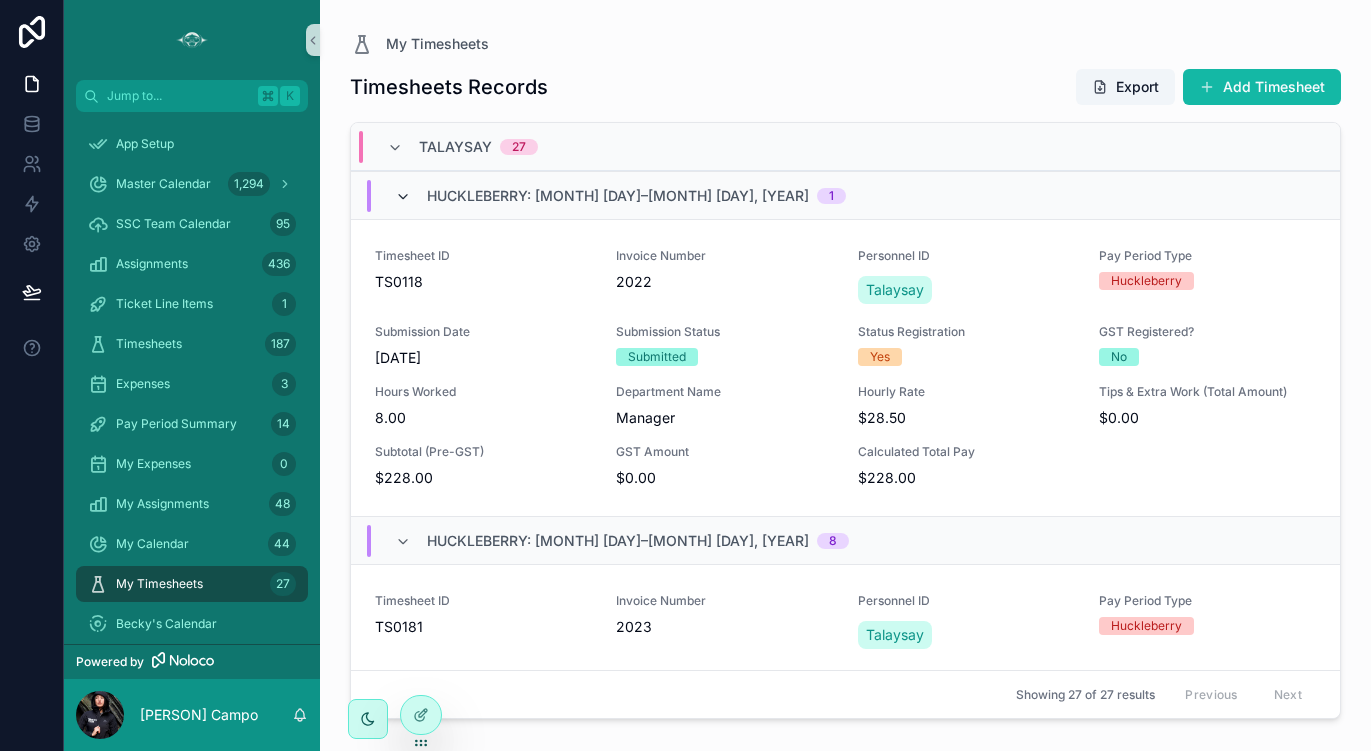 click at bounding box center (403, 197) 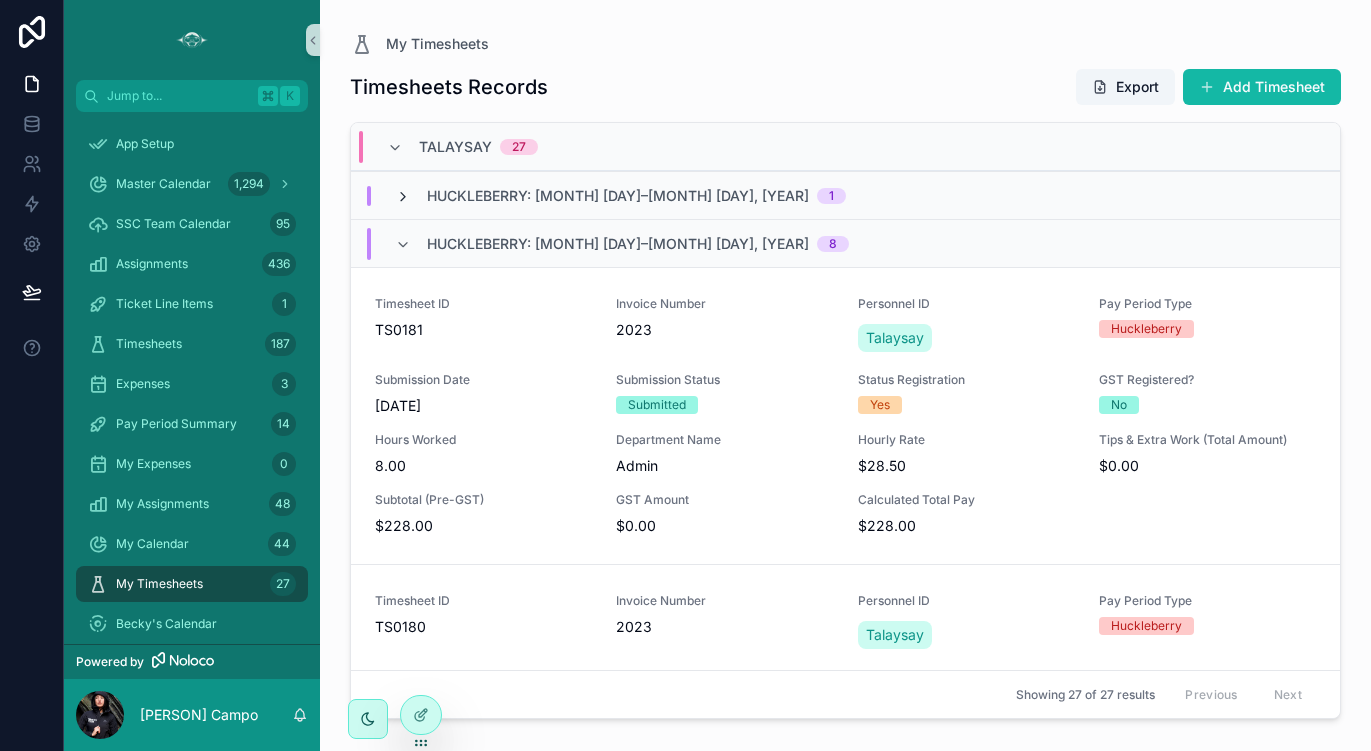 click at bounding box center (403, 197) 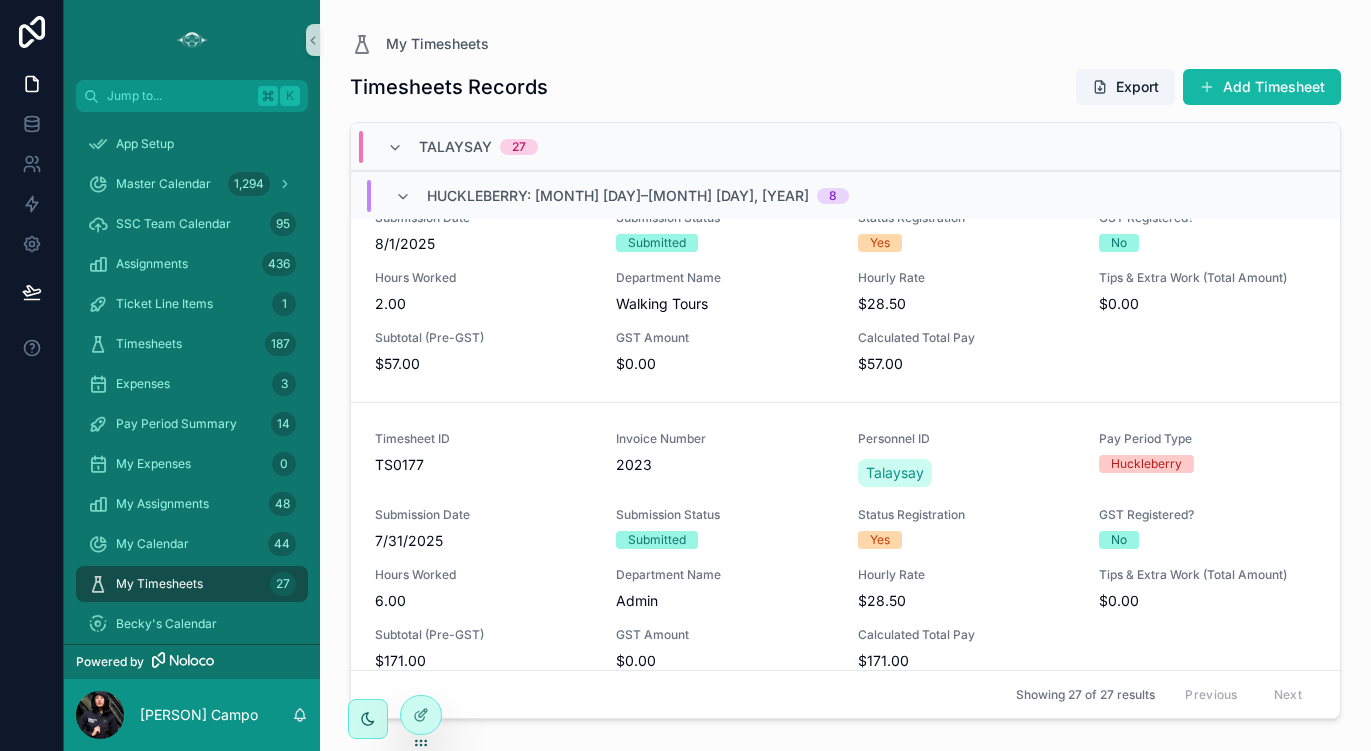 scroll, scrollTop: 2270, scrollLeft: 0, axis: vertical 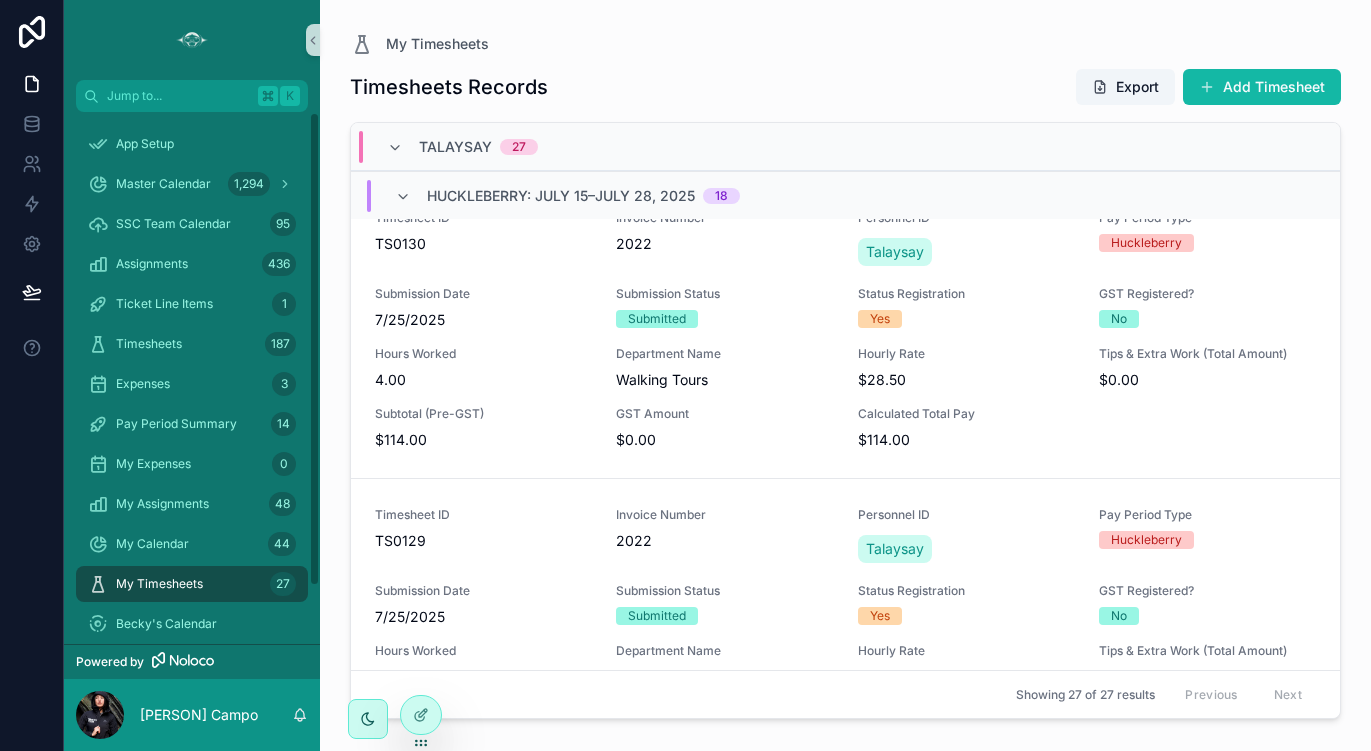 click on "My Timesheets" at bounding box center (159, 584) 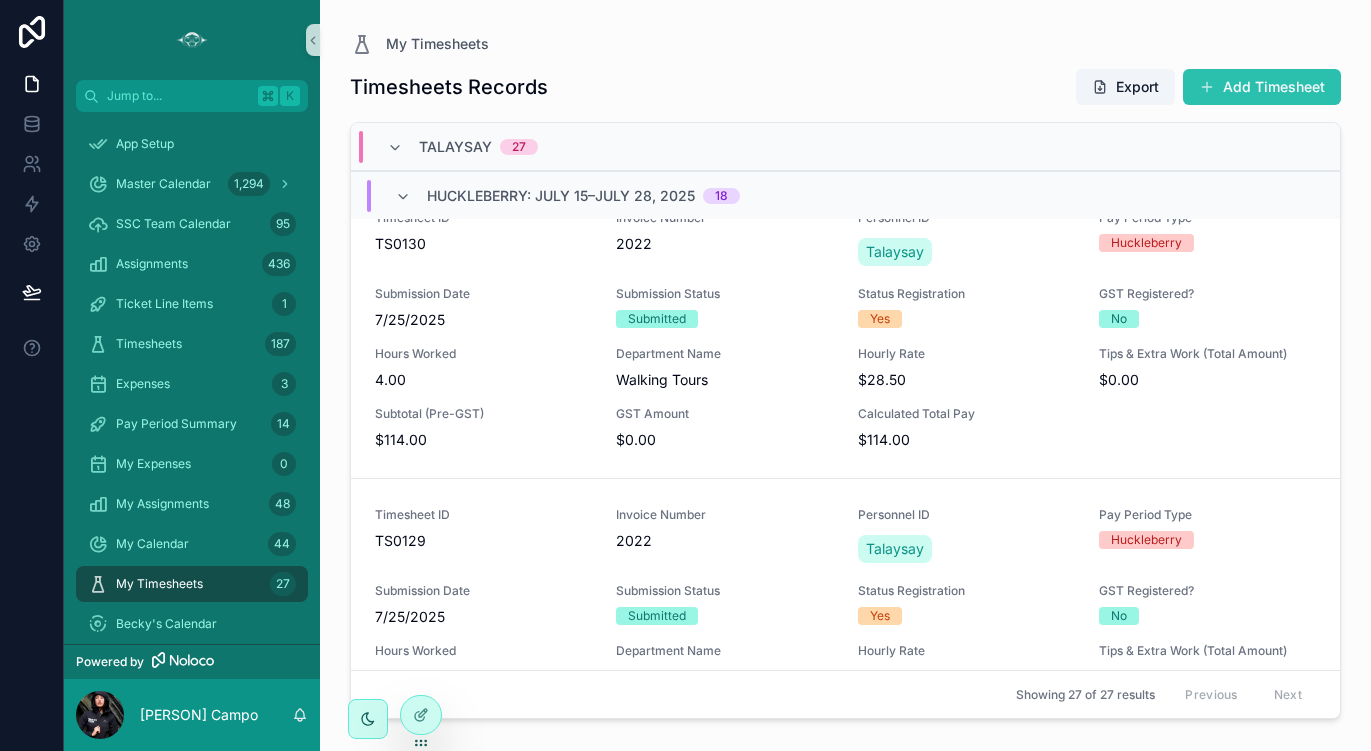 click on "Add Timesheet" at bounding box center [1262, 87] 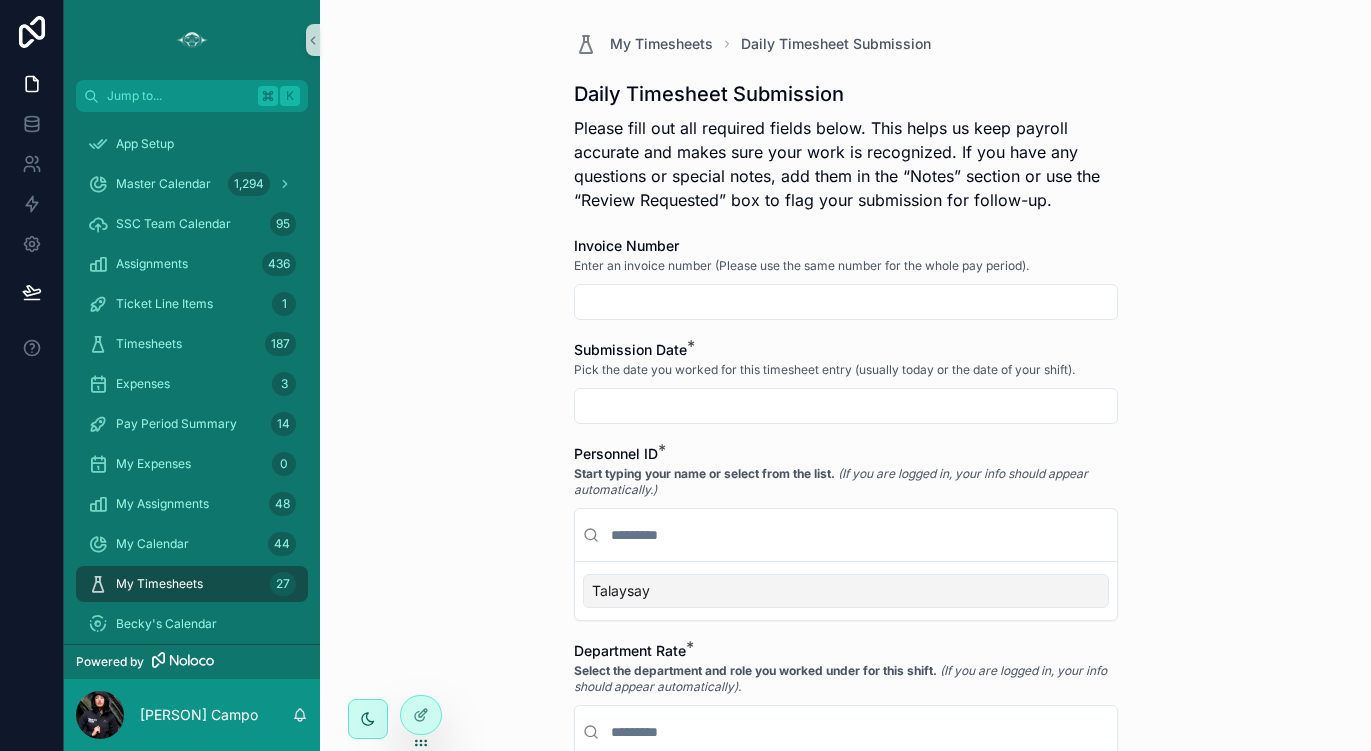 click at bounding box center [846, 302] 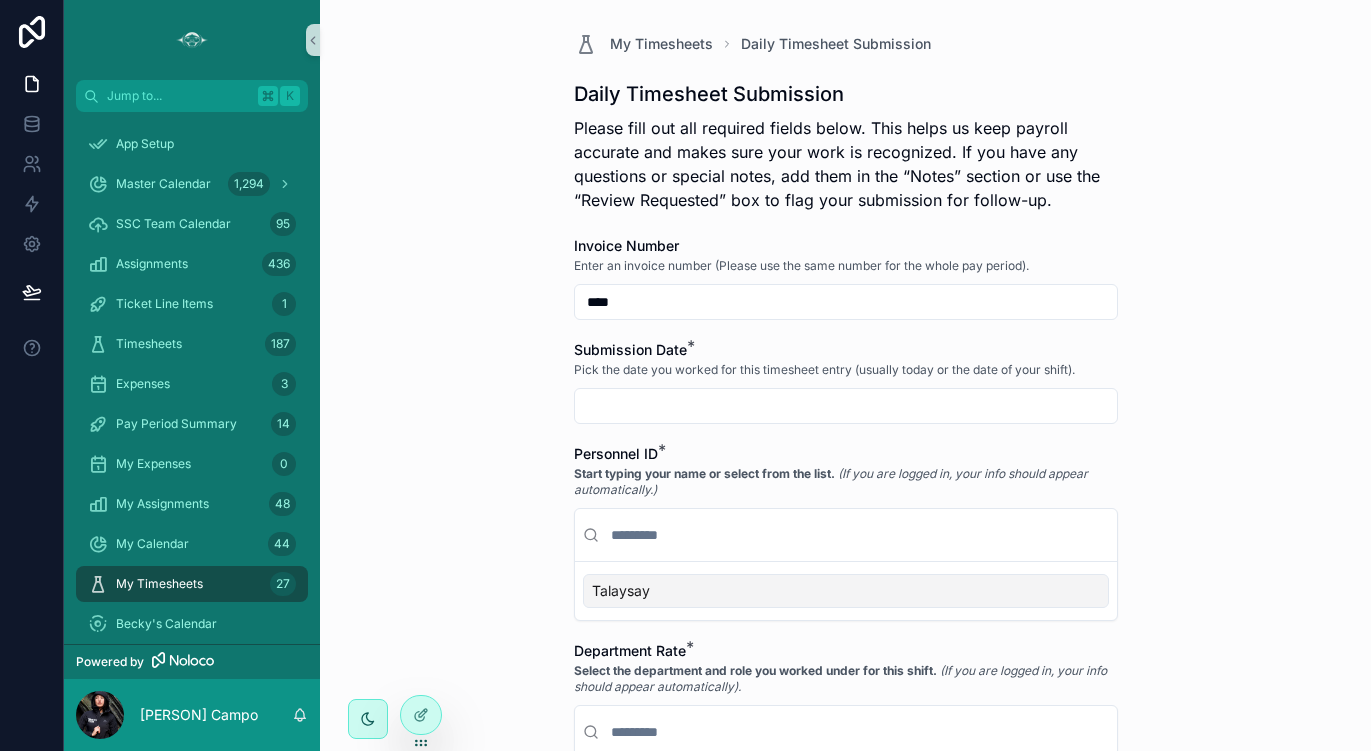 click at bounding box center [846, 406] 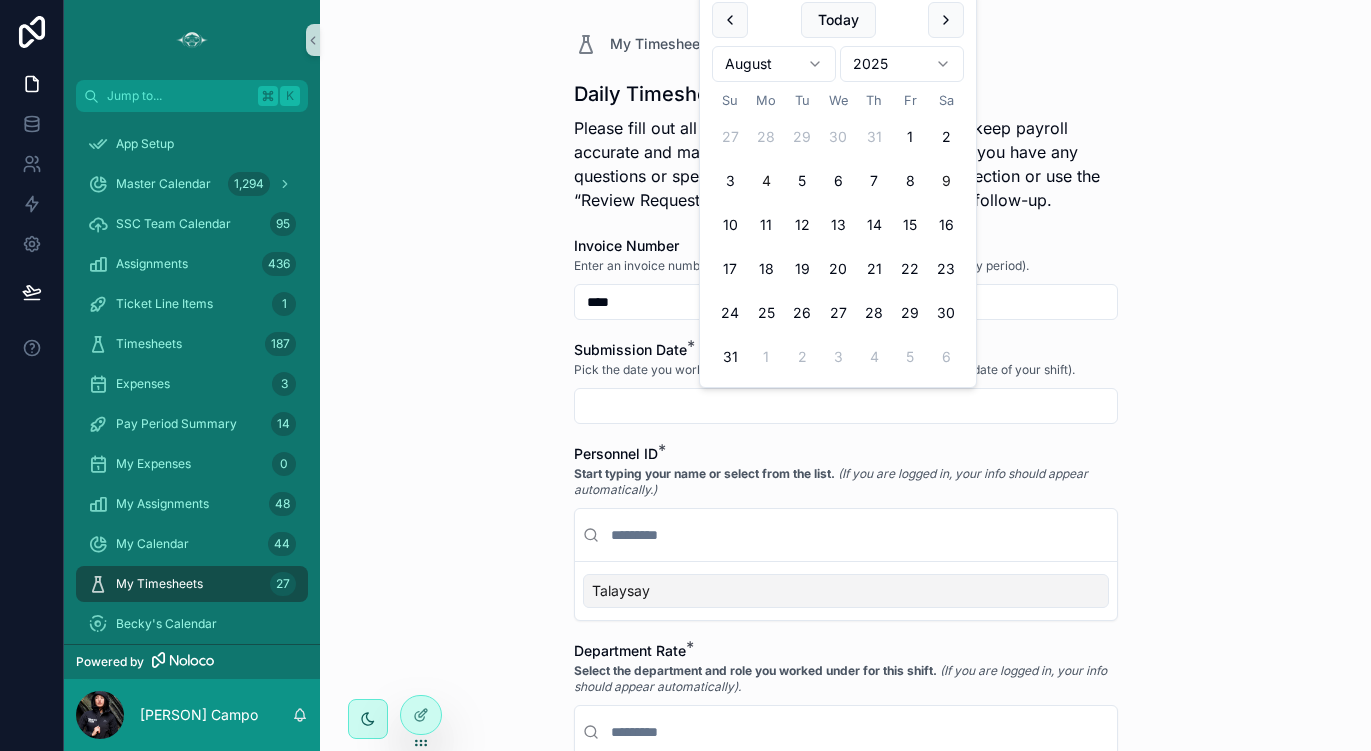 click on "4" at bounding box center [766, 181] 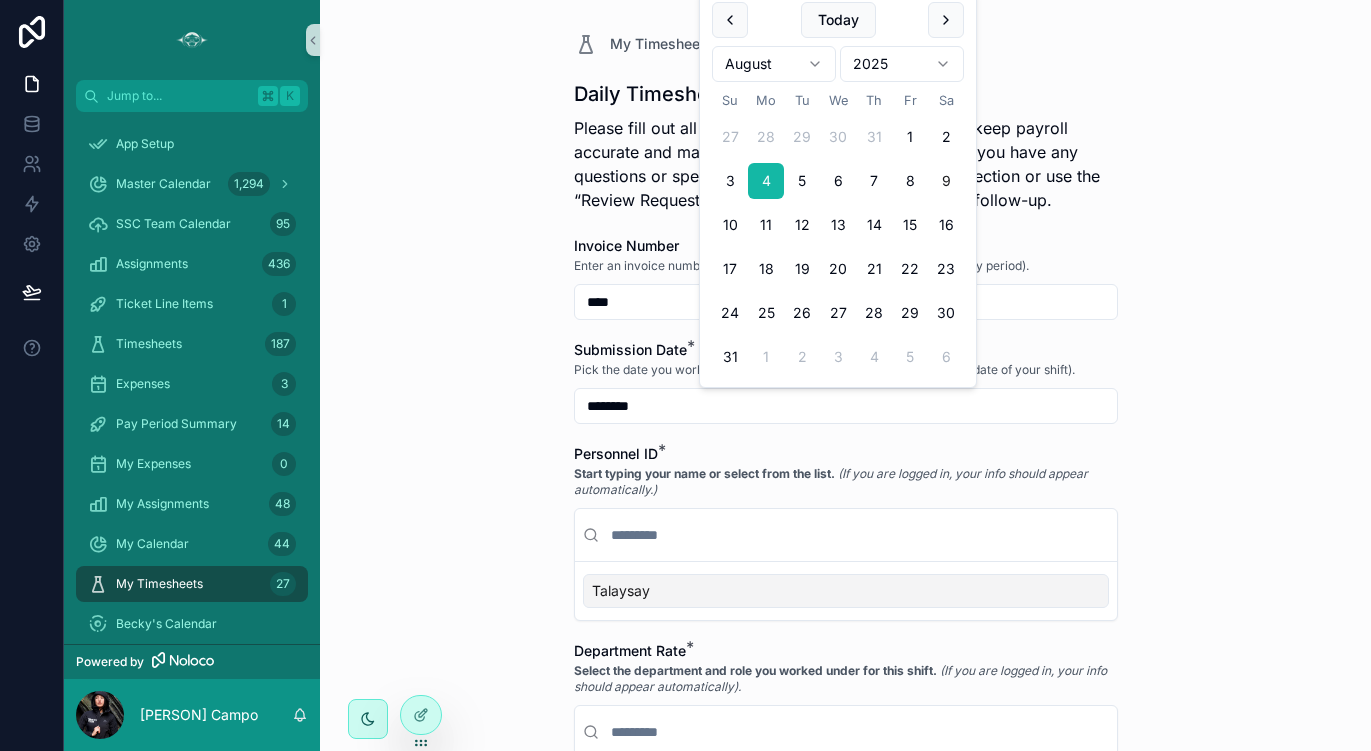 type on "********" 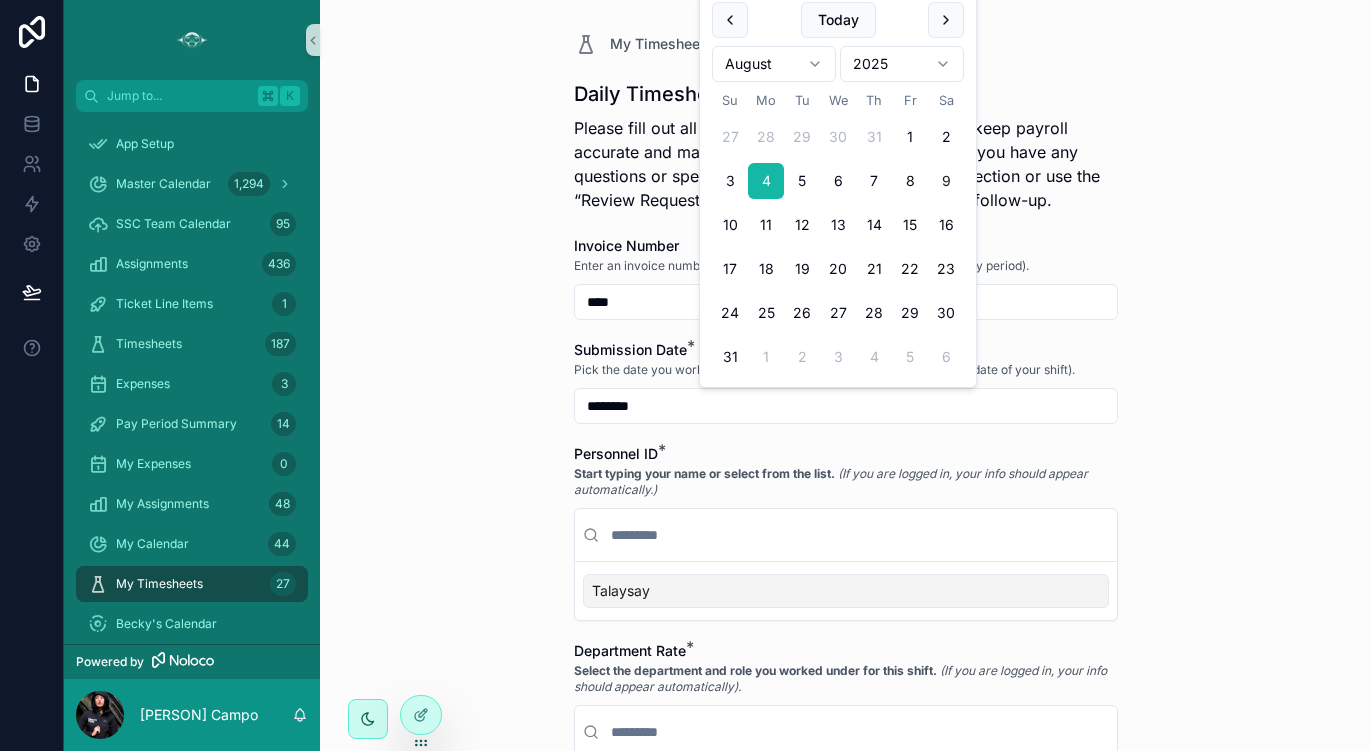 click on "Talaysay" at bounding box center (846, 591) 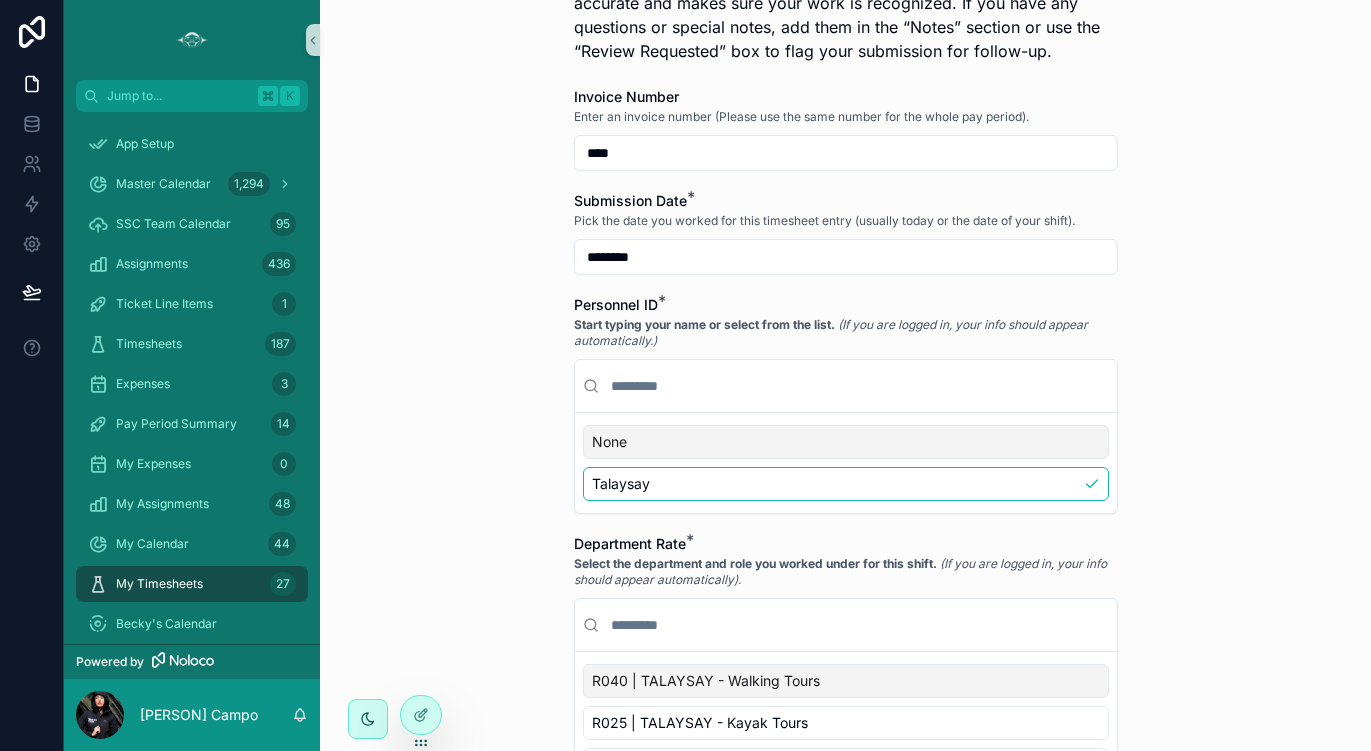 scroll, scrollTop: 245, scrollLeft: 0, axis: vertical 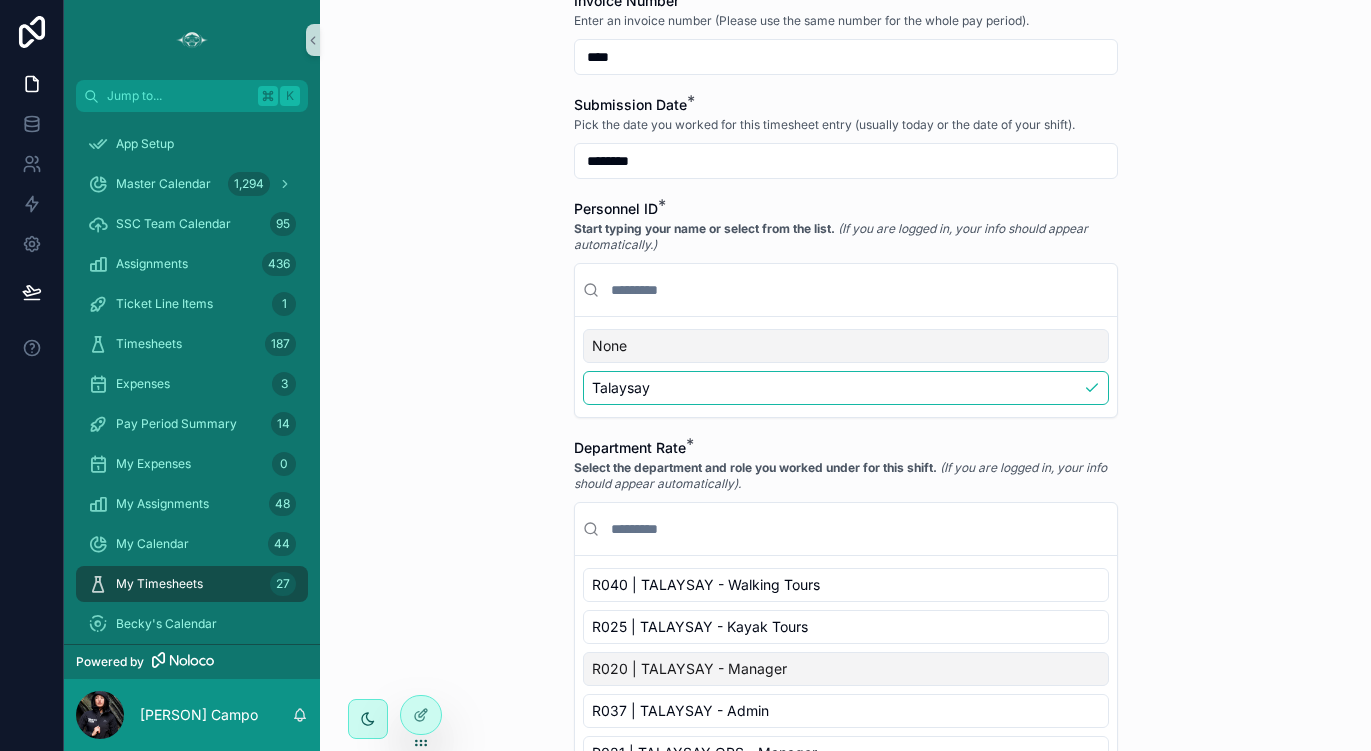 click on "R020 | TALAYSAY - Manager" at bounding box center (846, 669) 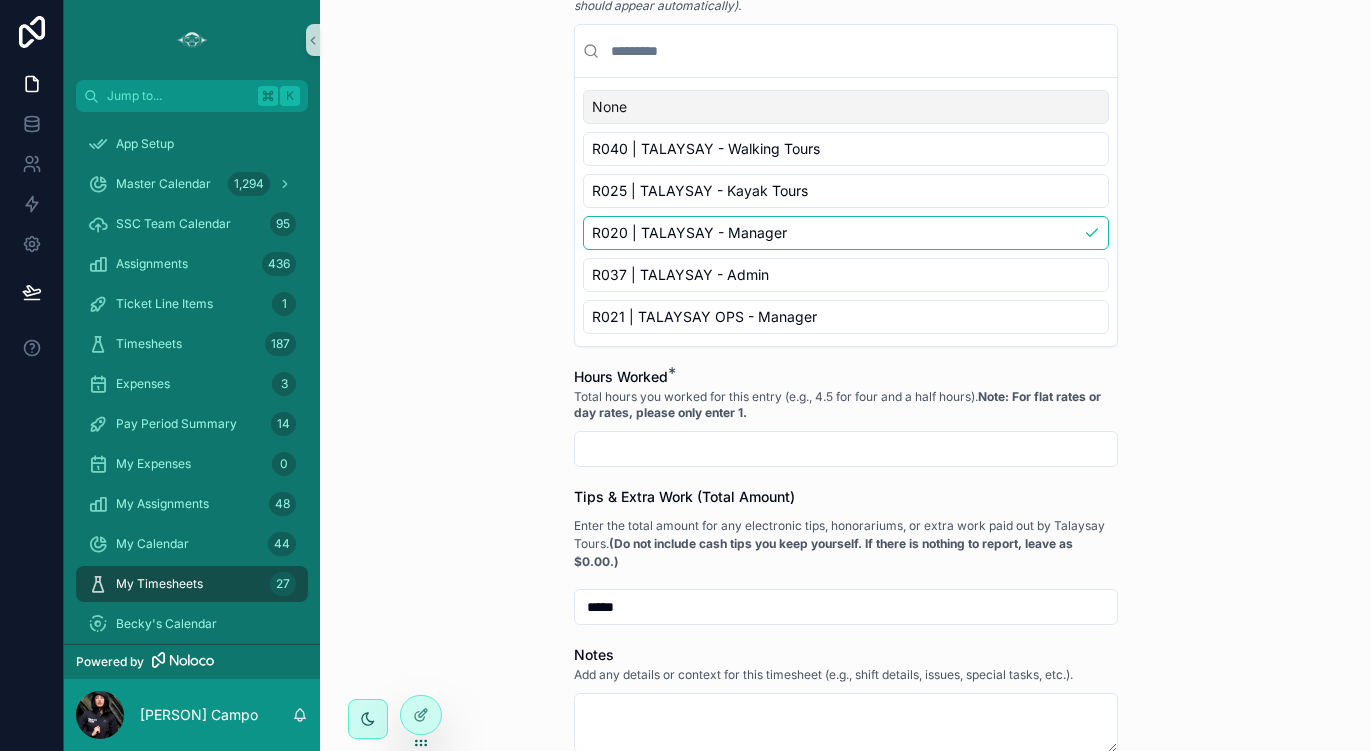 scroll, scrollTop: 738, scrollLeft: 0, axis: vertical 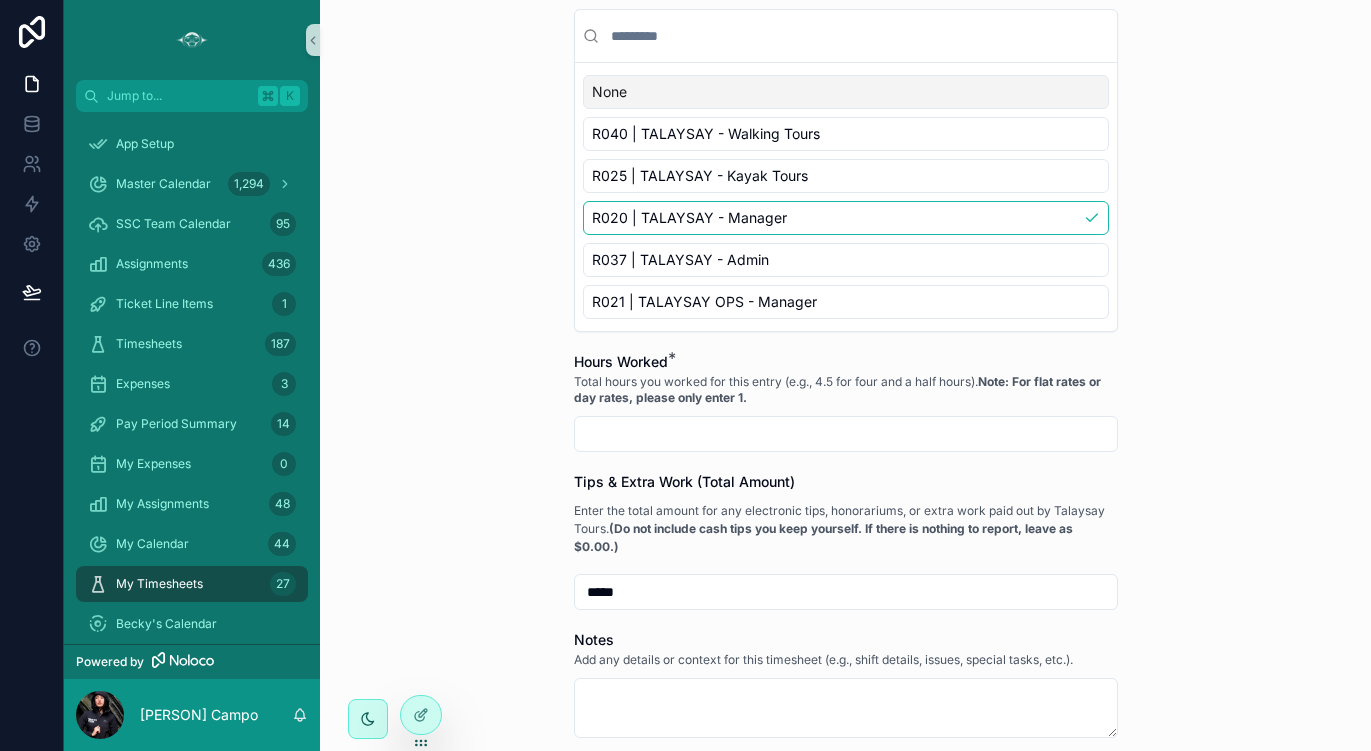 click at bounding box center (846, 434) 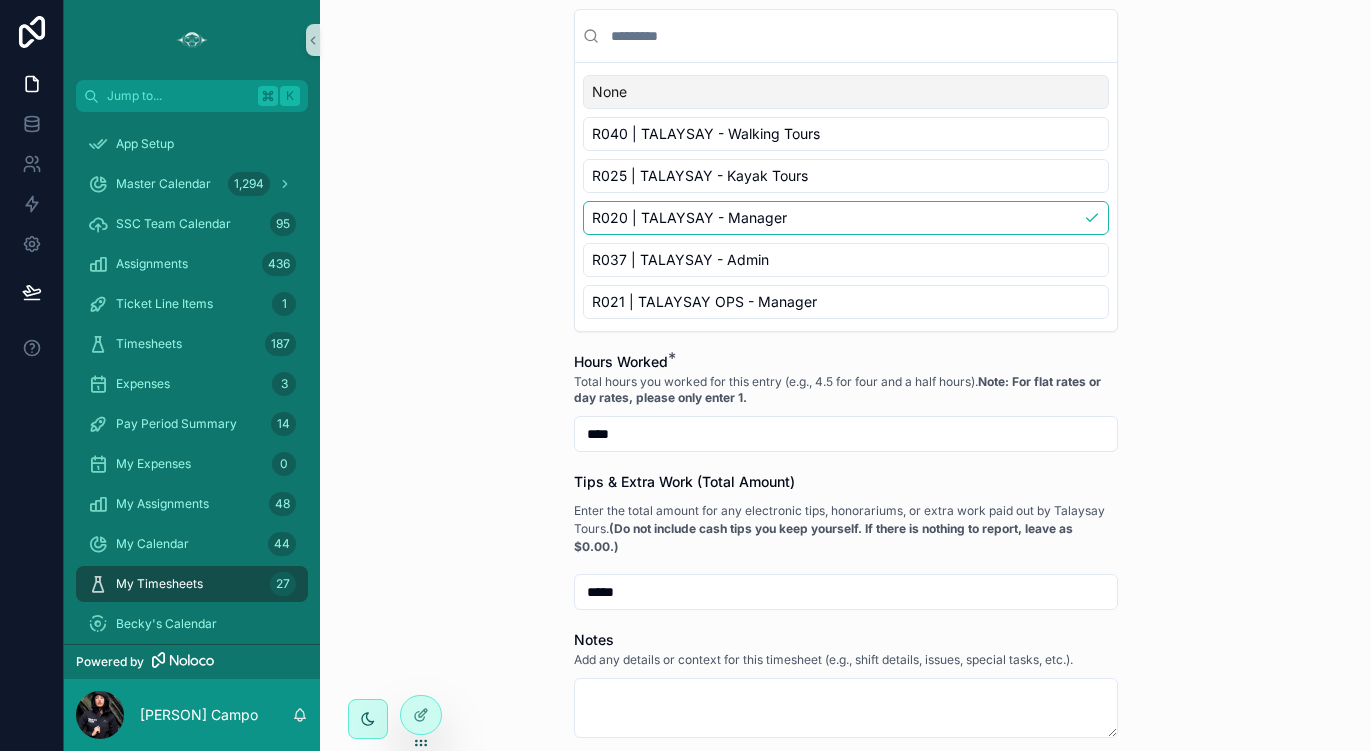 type on "****" 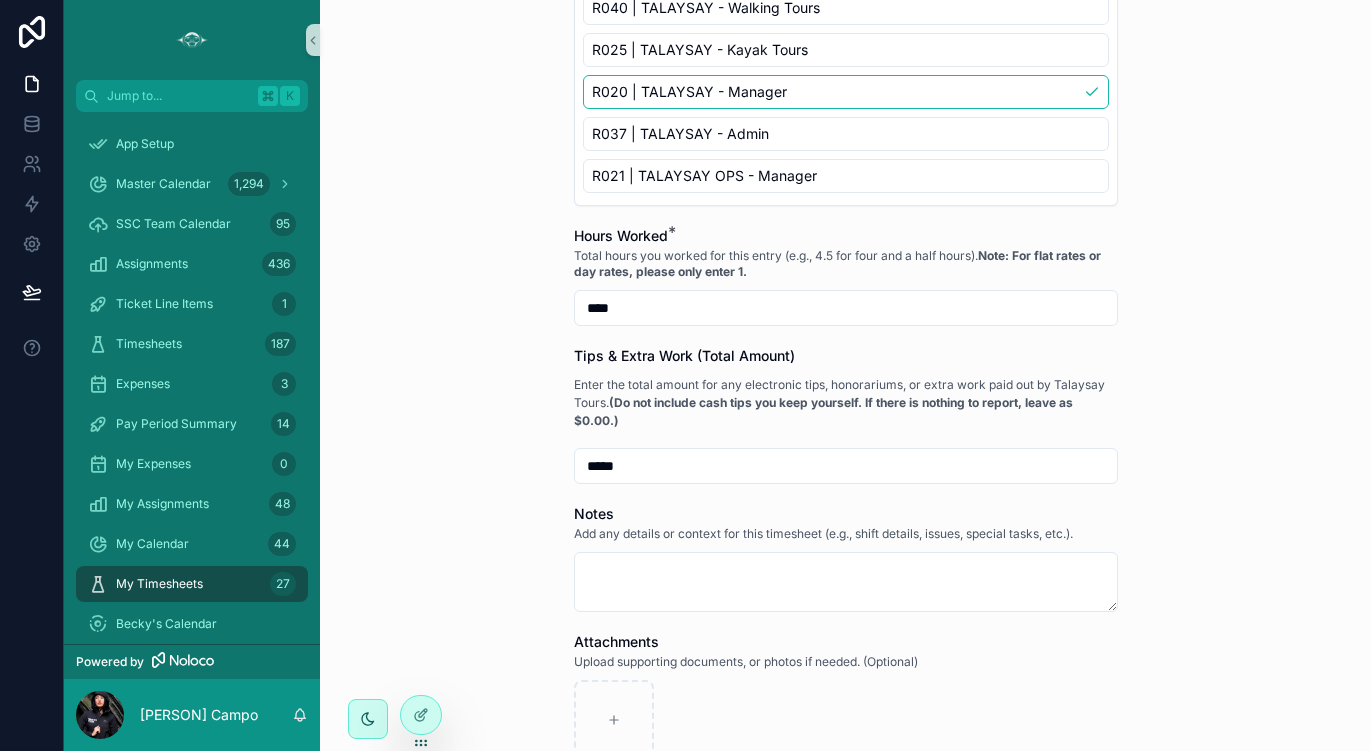 scroll, scrollTop: 867, scrollLeft: 0, axis: vertical 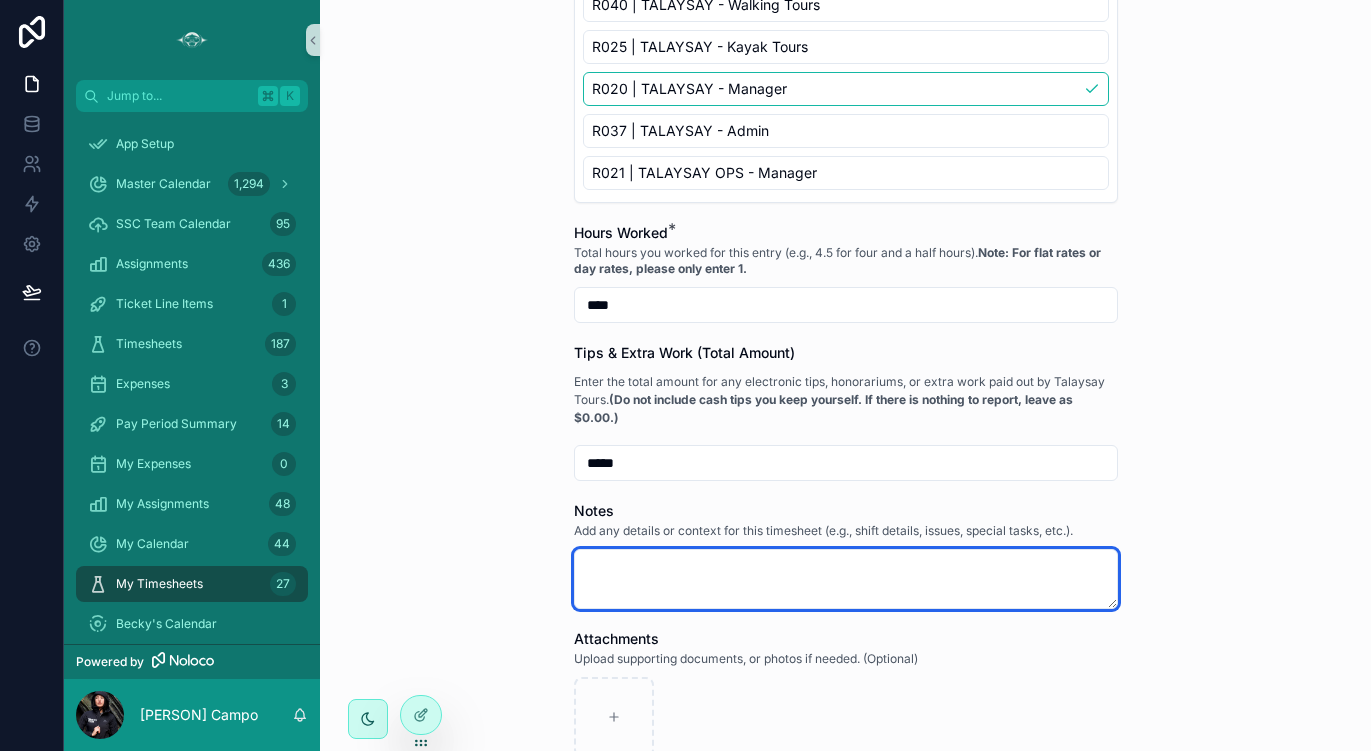 click at bounding box center [846, 579] 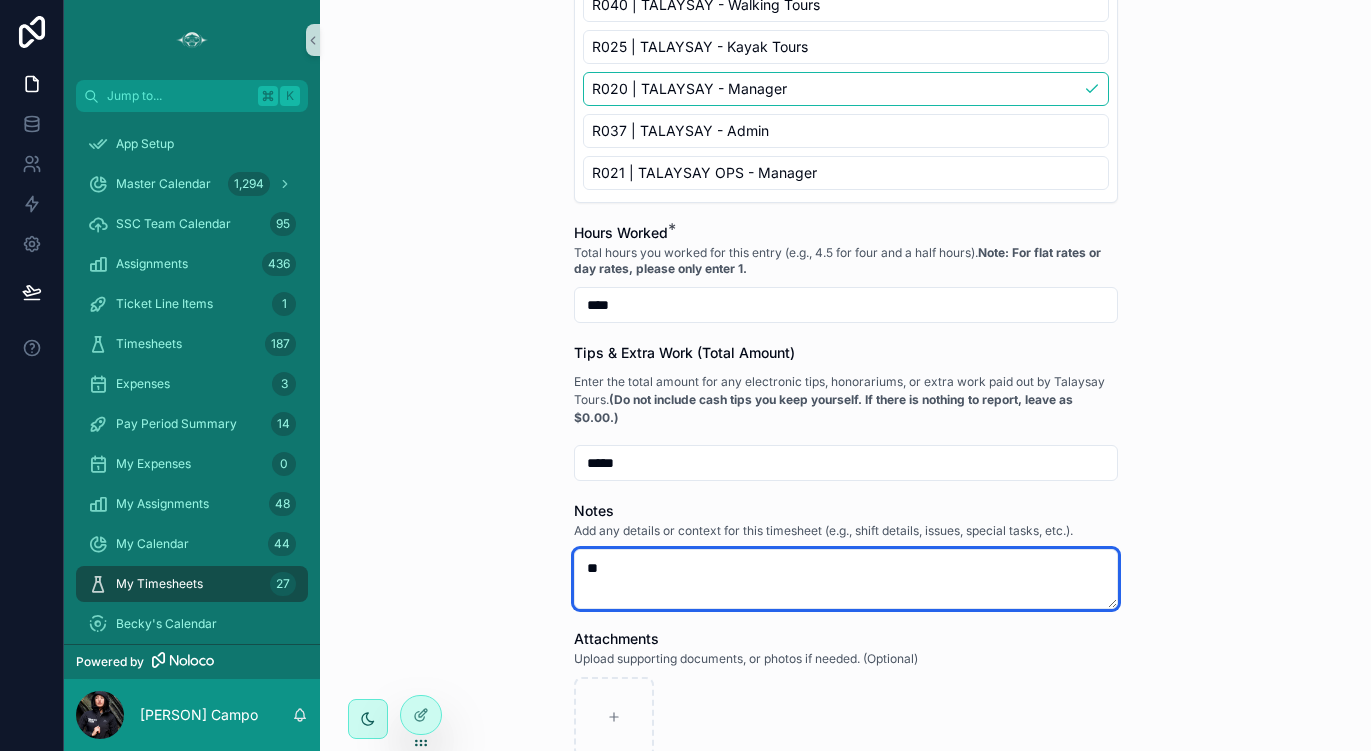 type on "*" 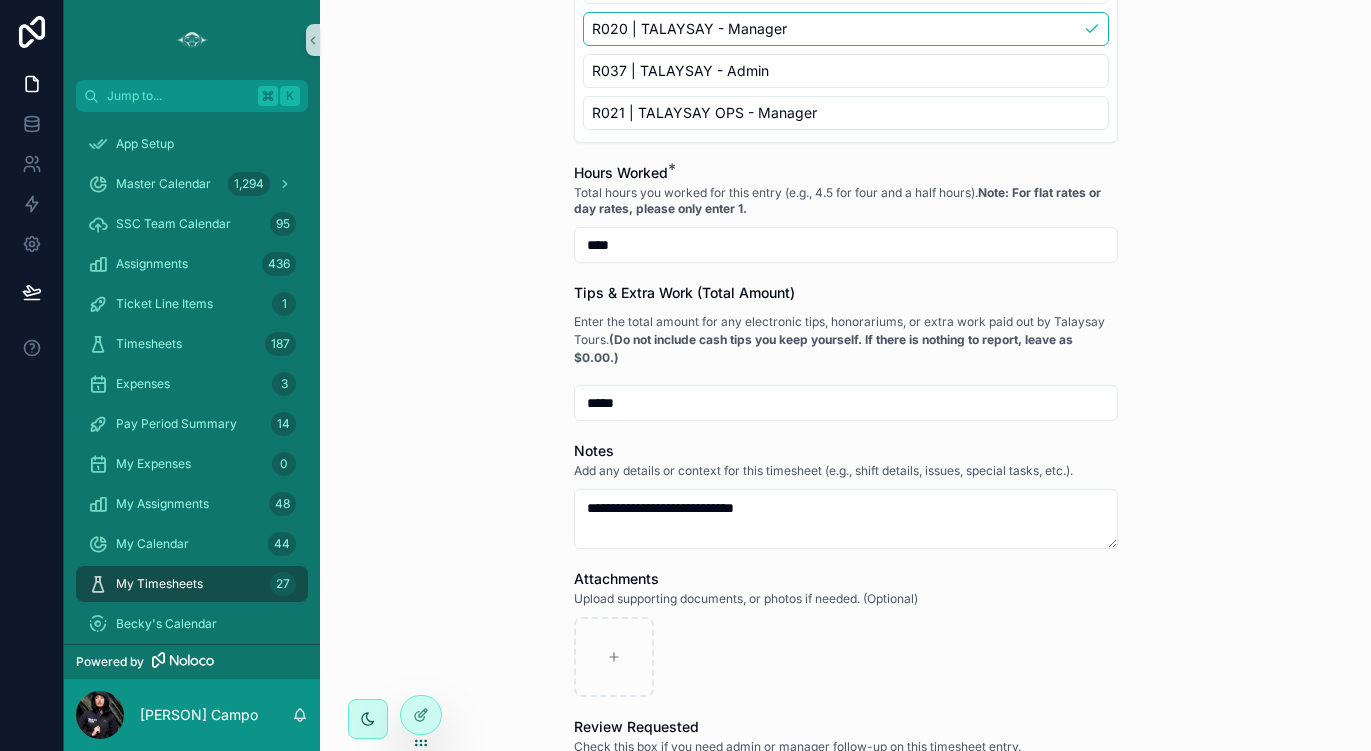 scroll, scrollTop: 984, scrollLeft: 0, axis: vertical 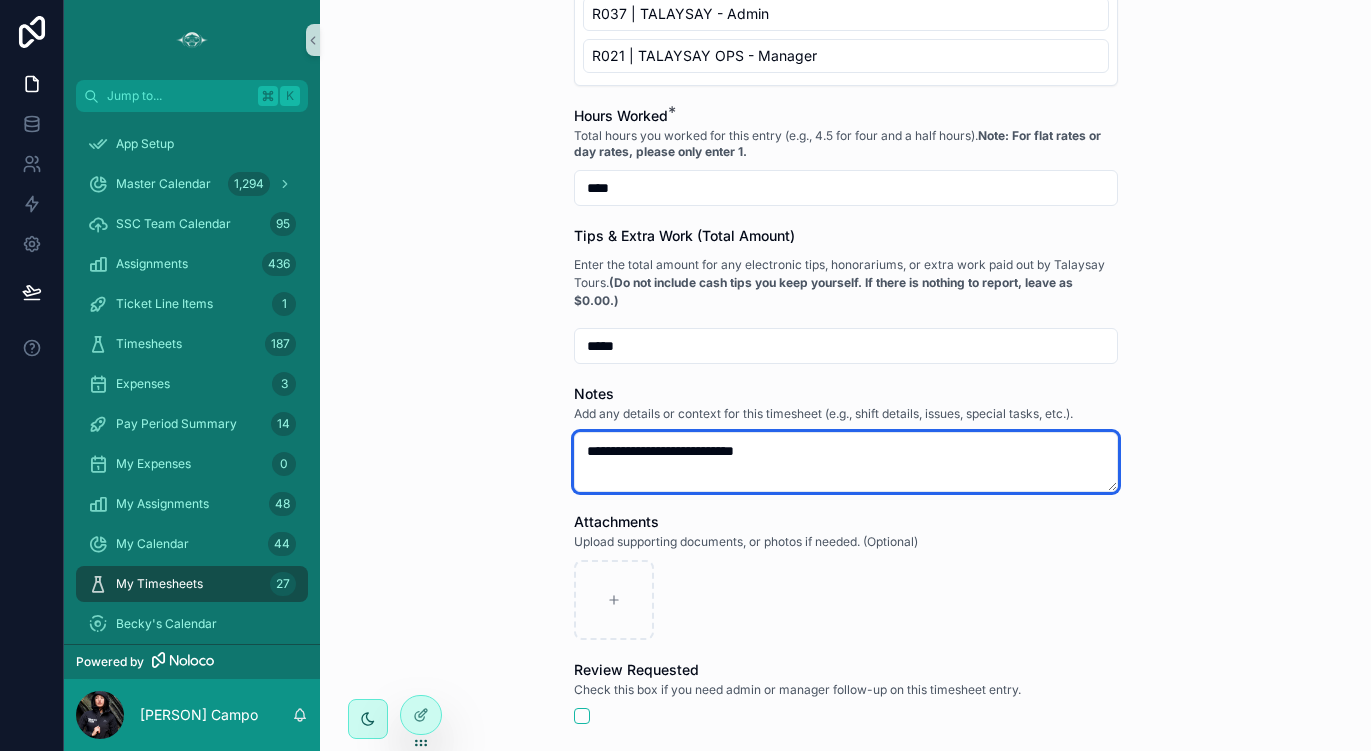 click on "**********" at bounding box center [846, 462] 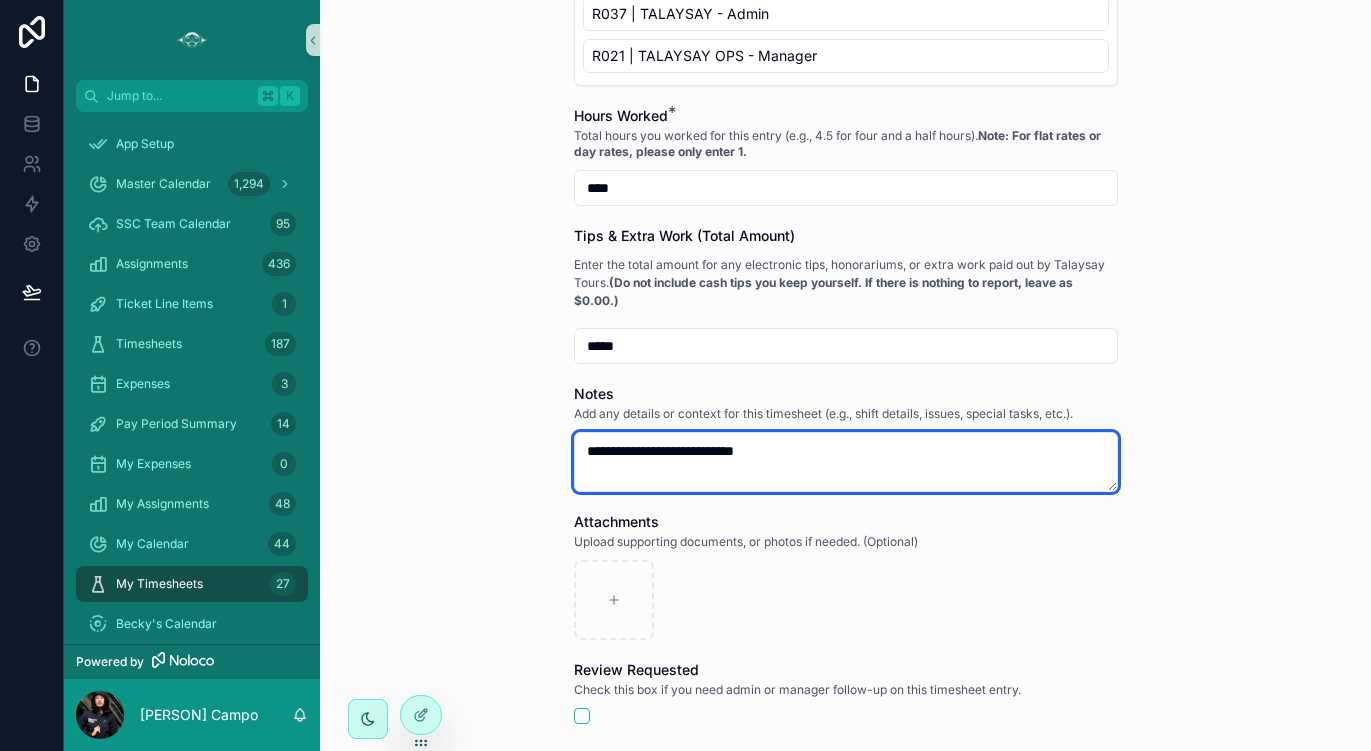 click on "**********" at bounding box center [846, 462] 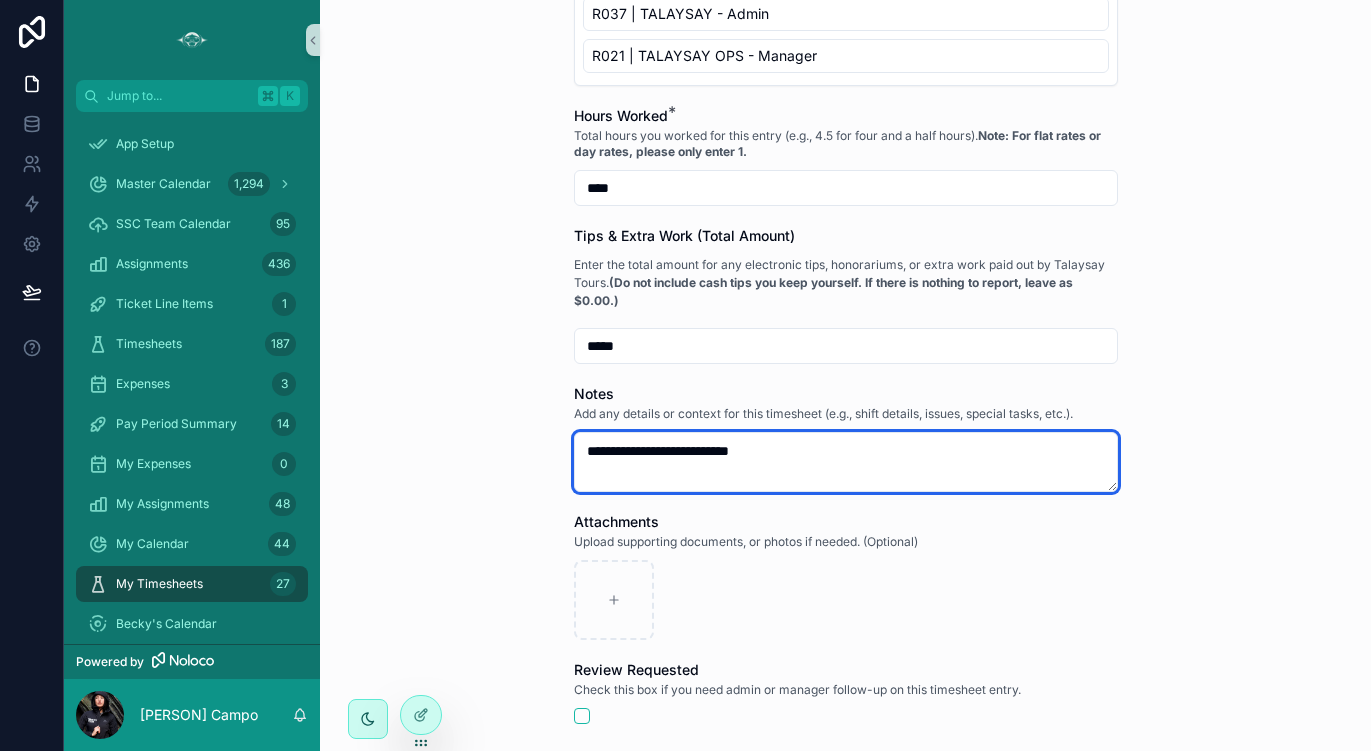 type on "**********" 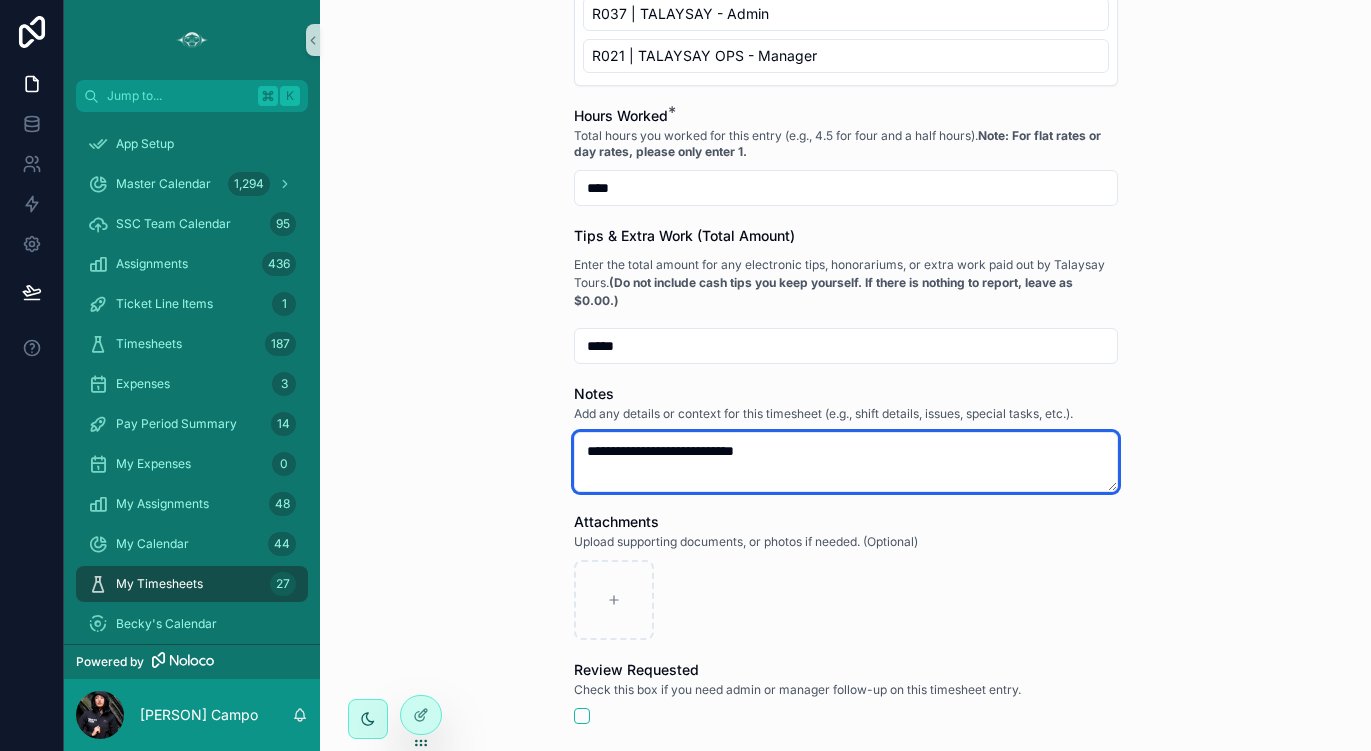 click on "**********" at bounding box center (846, 462) 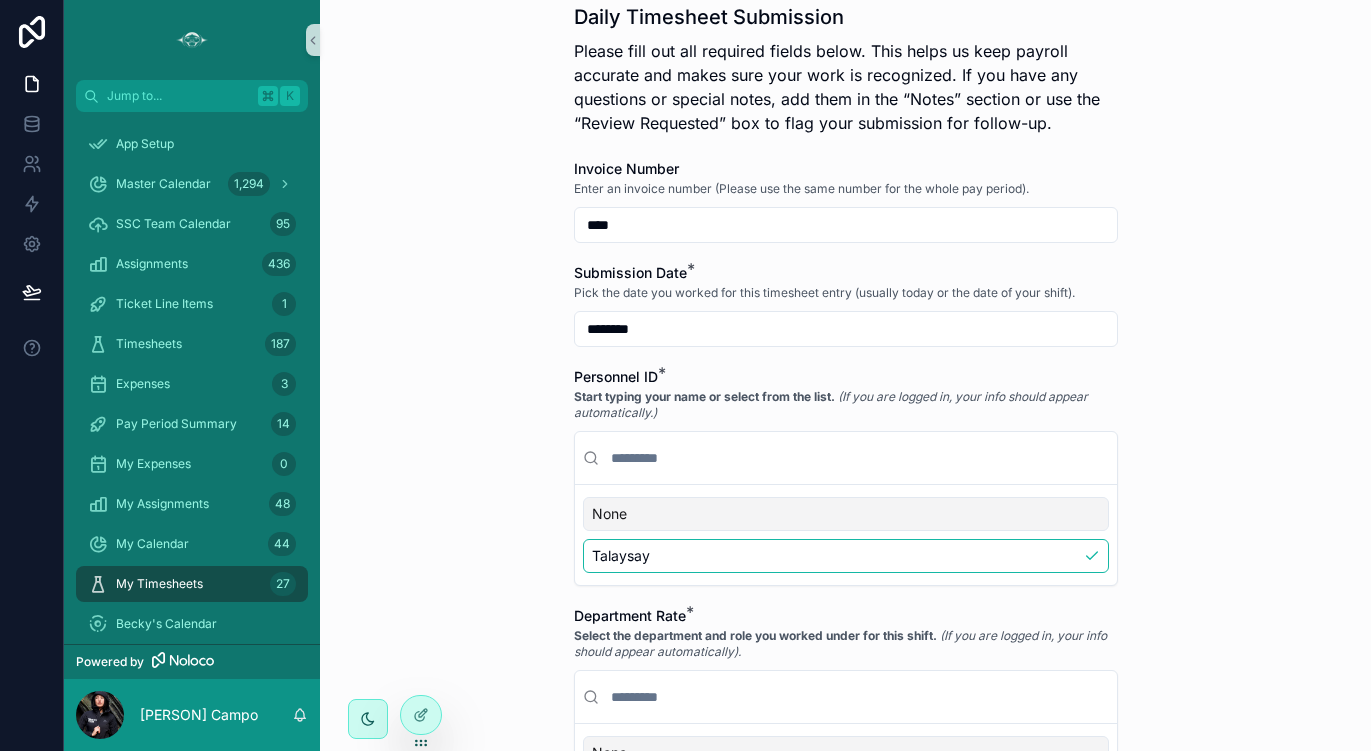 scroll, scrollTop: 88, scrollLeft: 0, axis: vertical 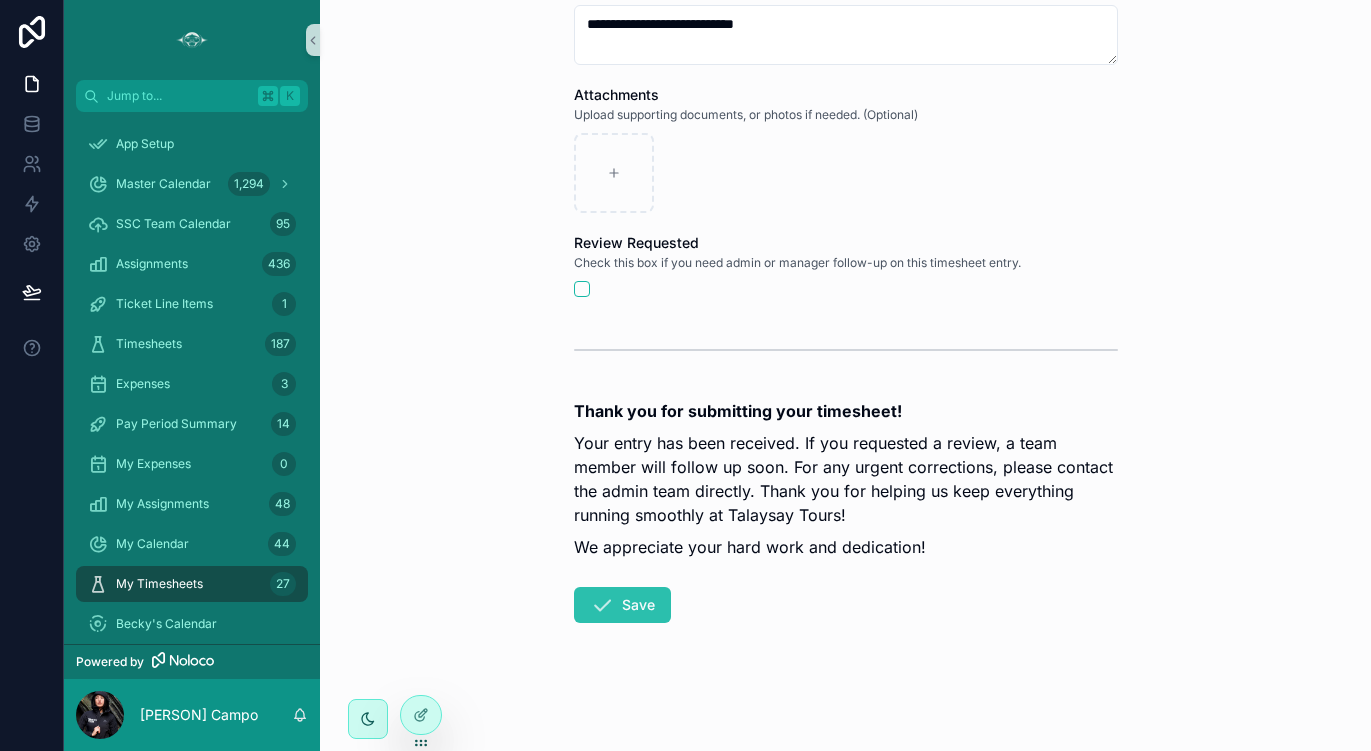click on "Save" at bounding box center [622, 605] 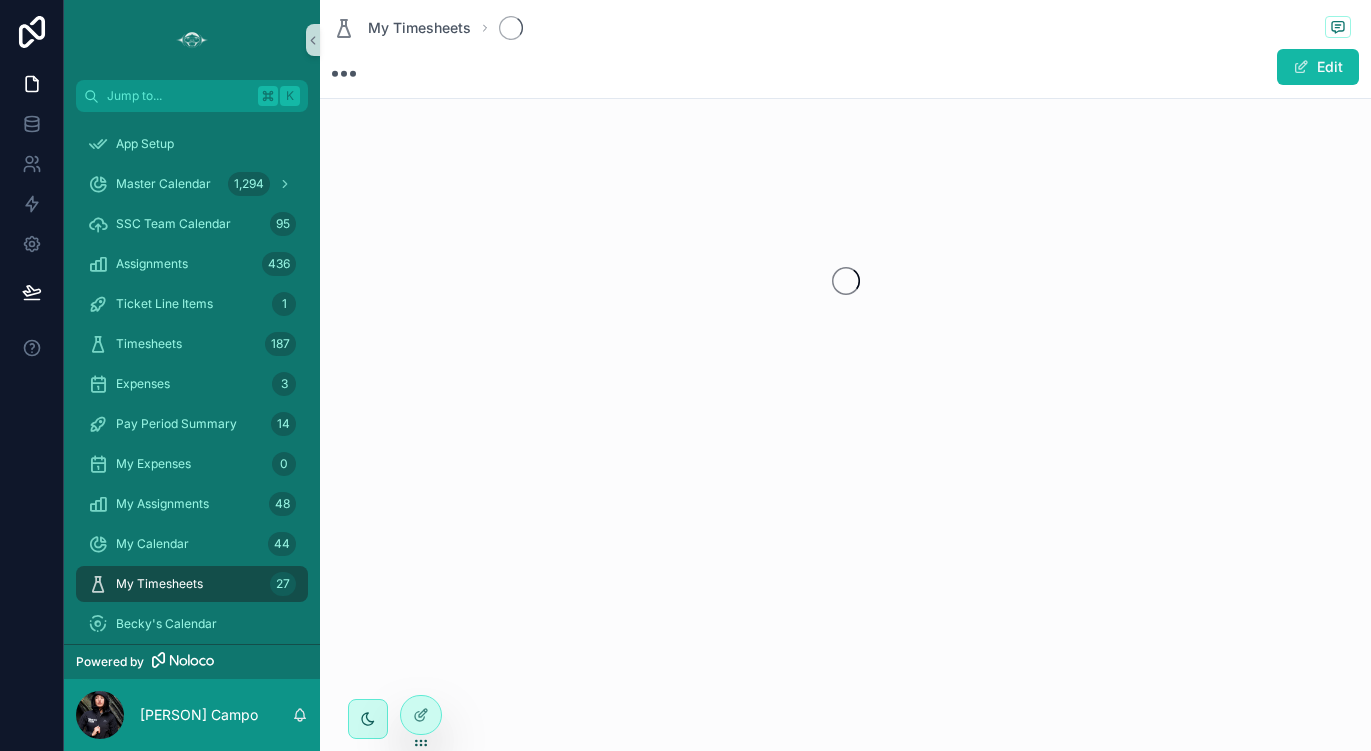 scroll, scrollTop: 0, scrollLeft: 0, axis: both 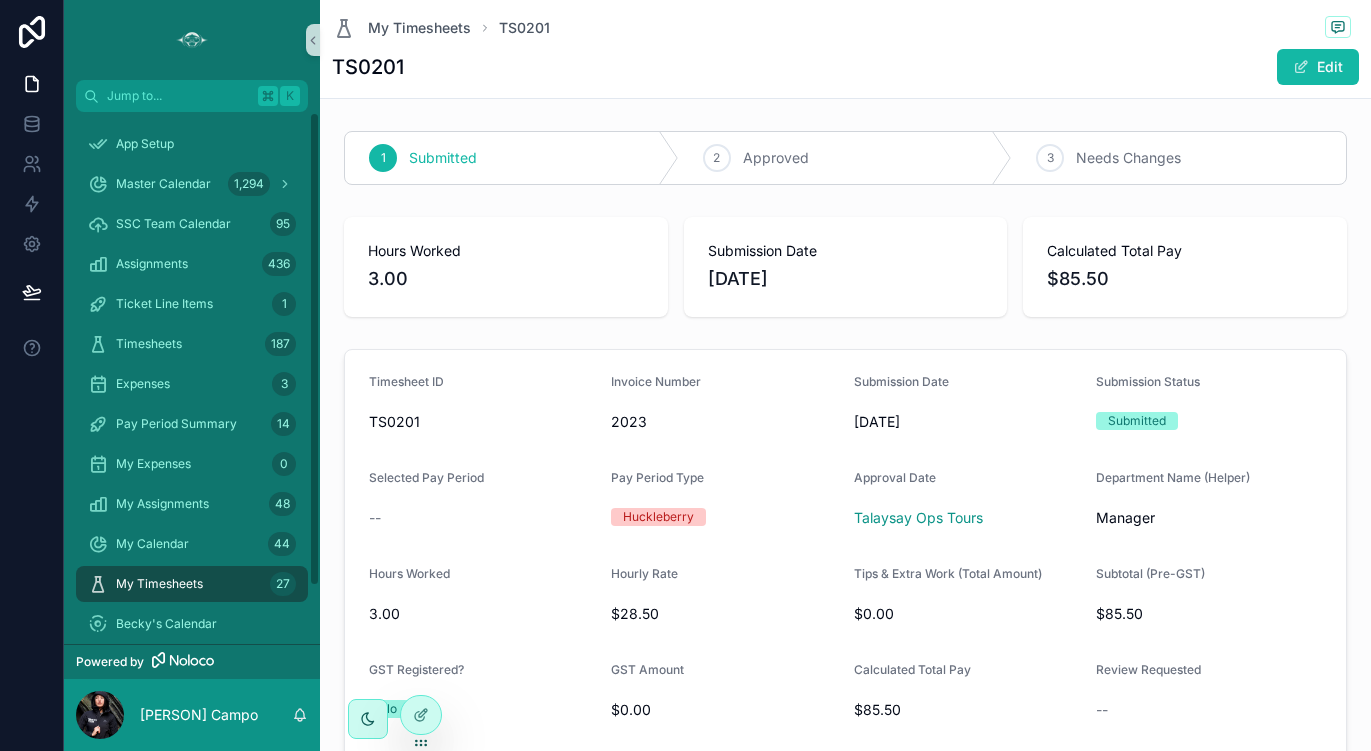 click on "My Timesheets 27" at bounding box center (192, 584) 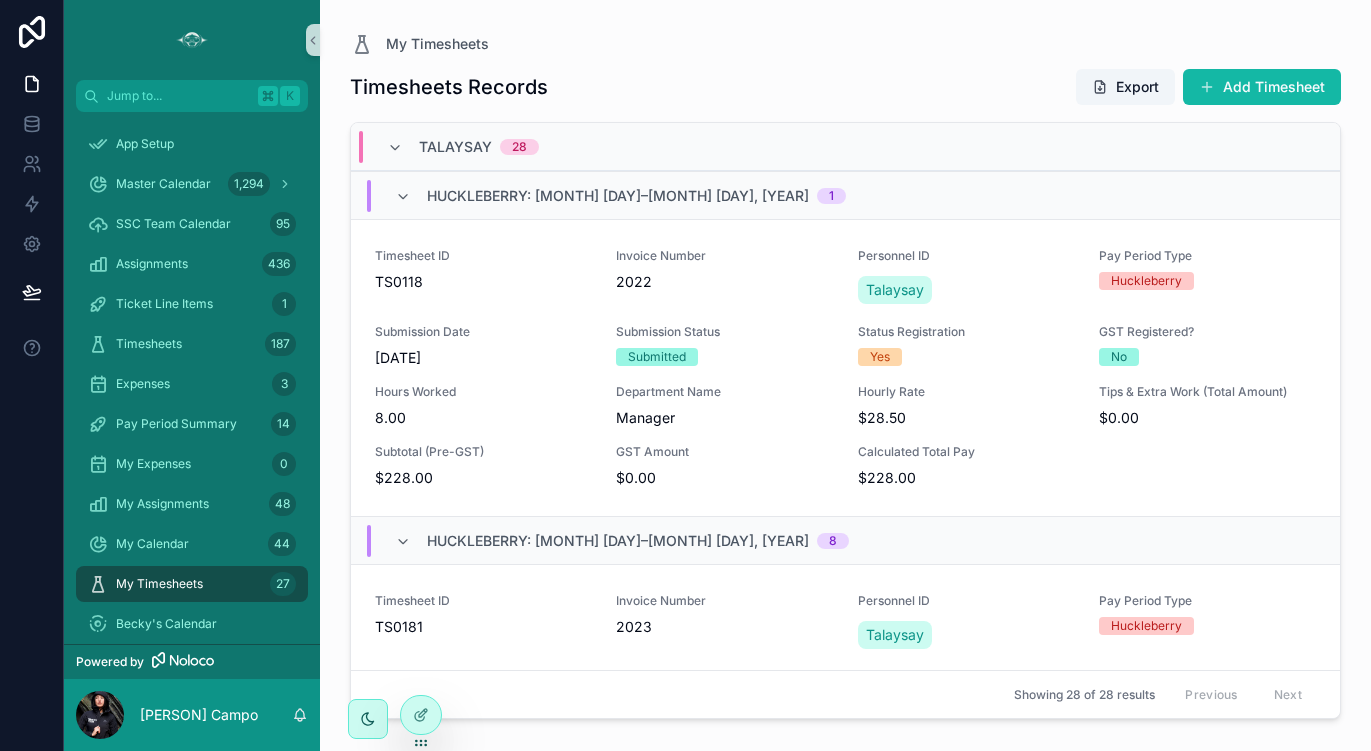 click on "My Timesheets 27" at bounding box center [192, 584] 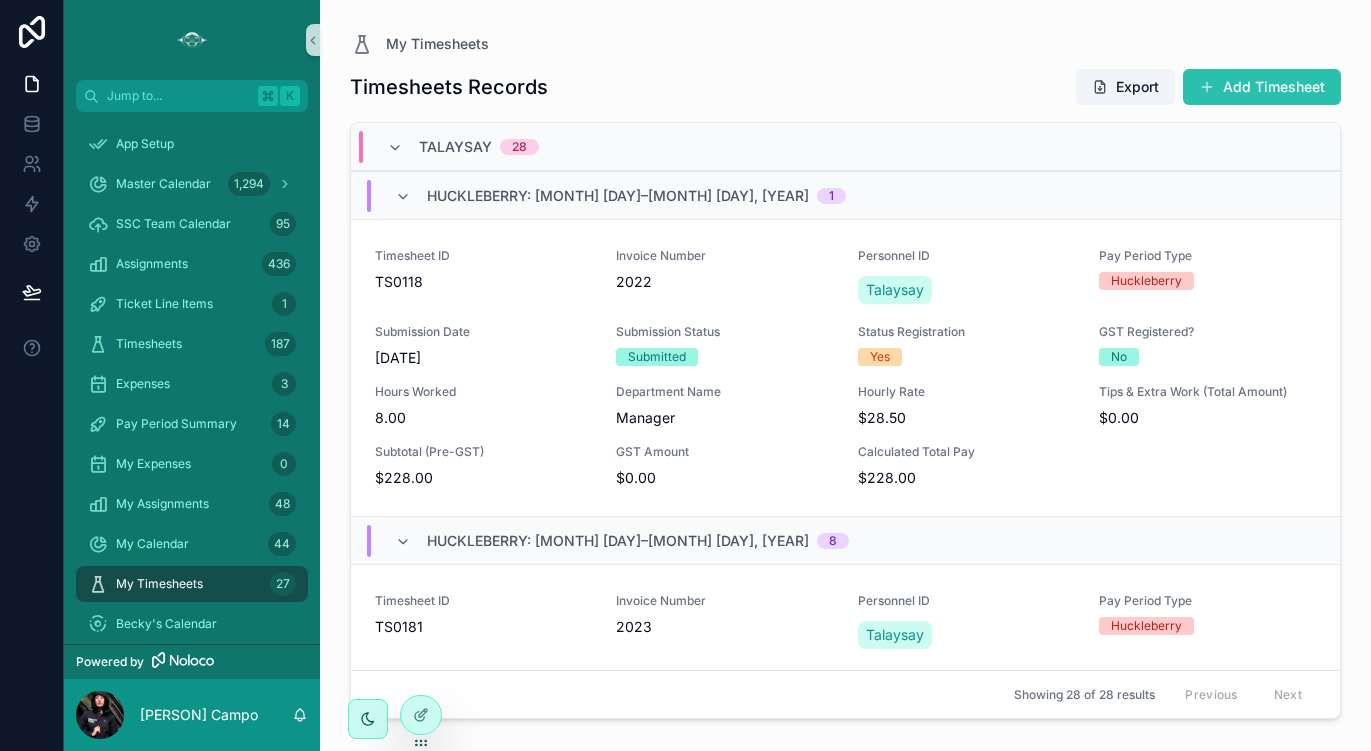 click on "Add Timesheet" at bounding box center (1262, 87) 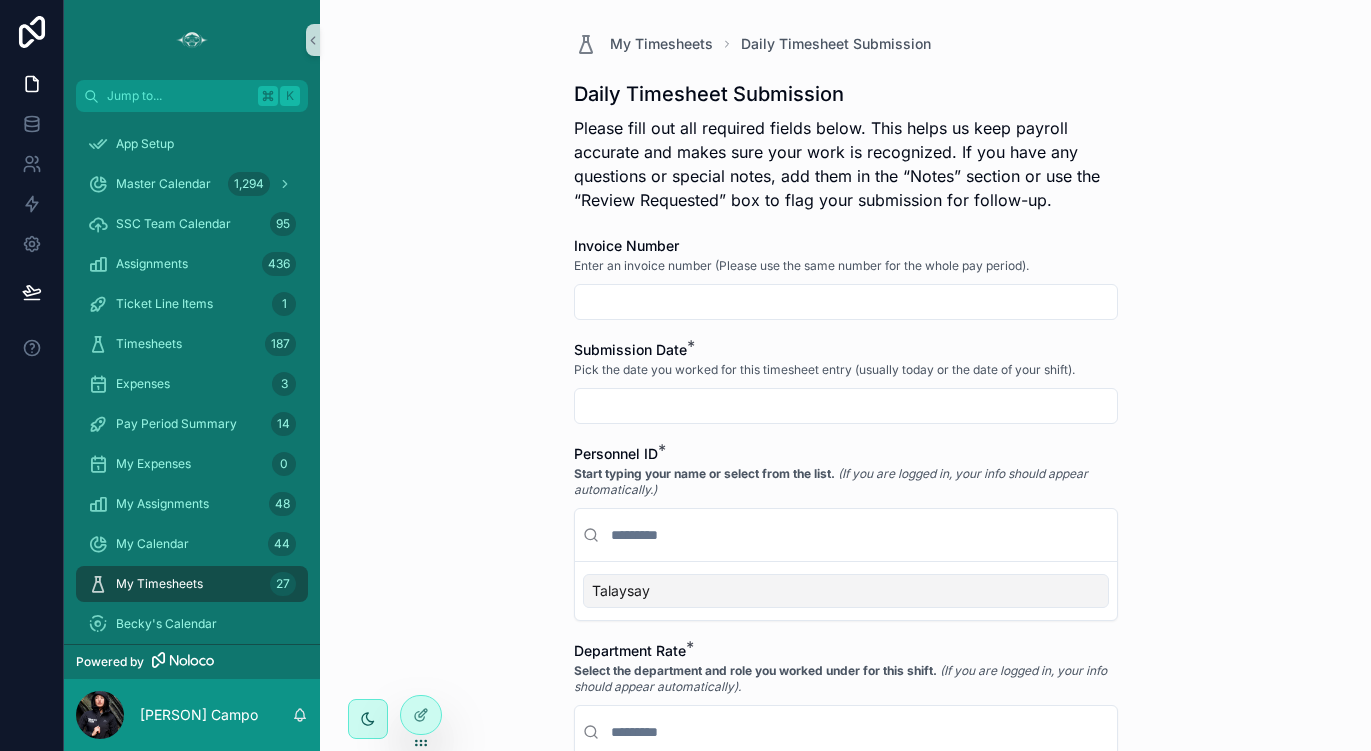 scroll, scrollTop: 0, scrollLeft: 0, axis: both 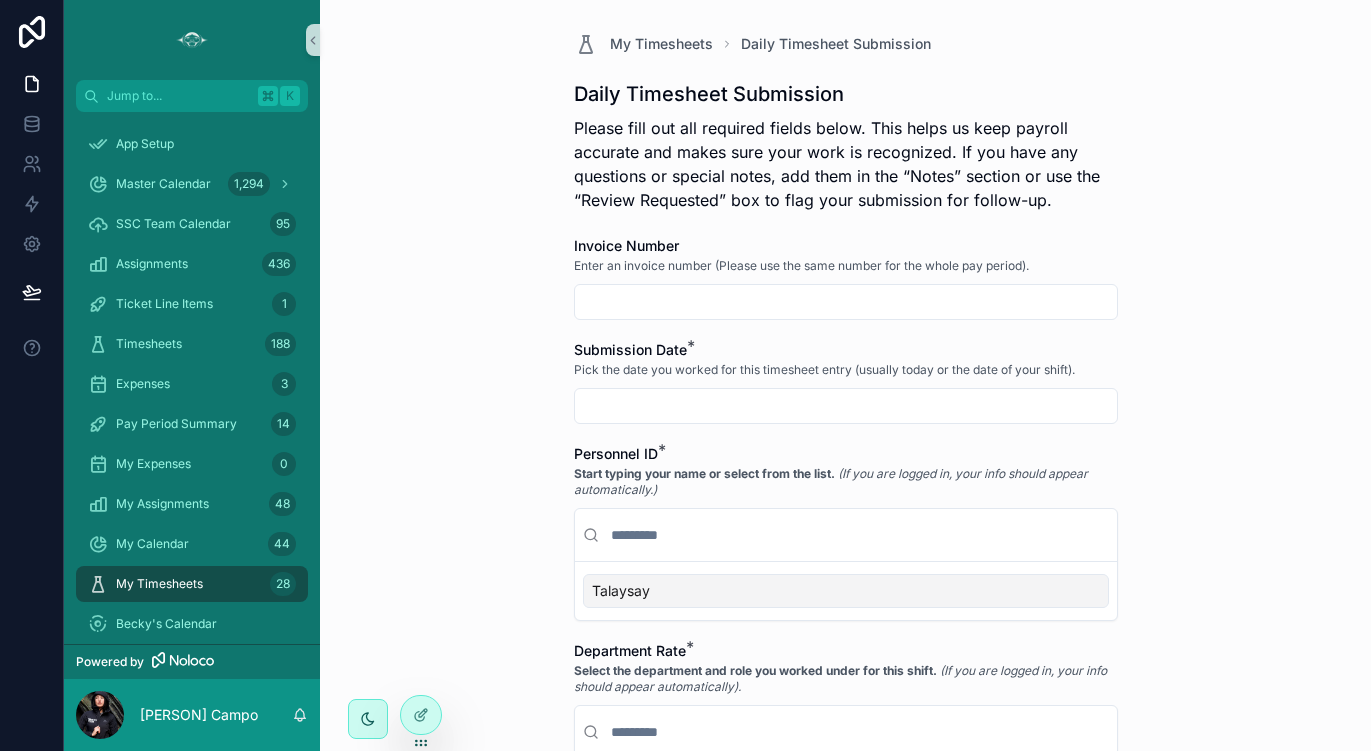 click at bounding box center (846, 302) 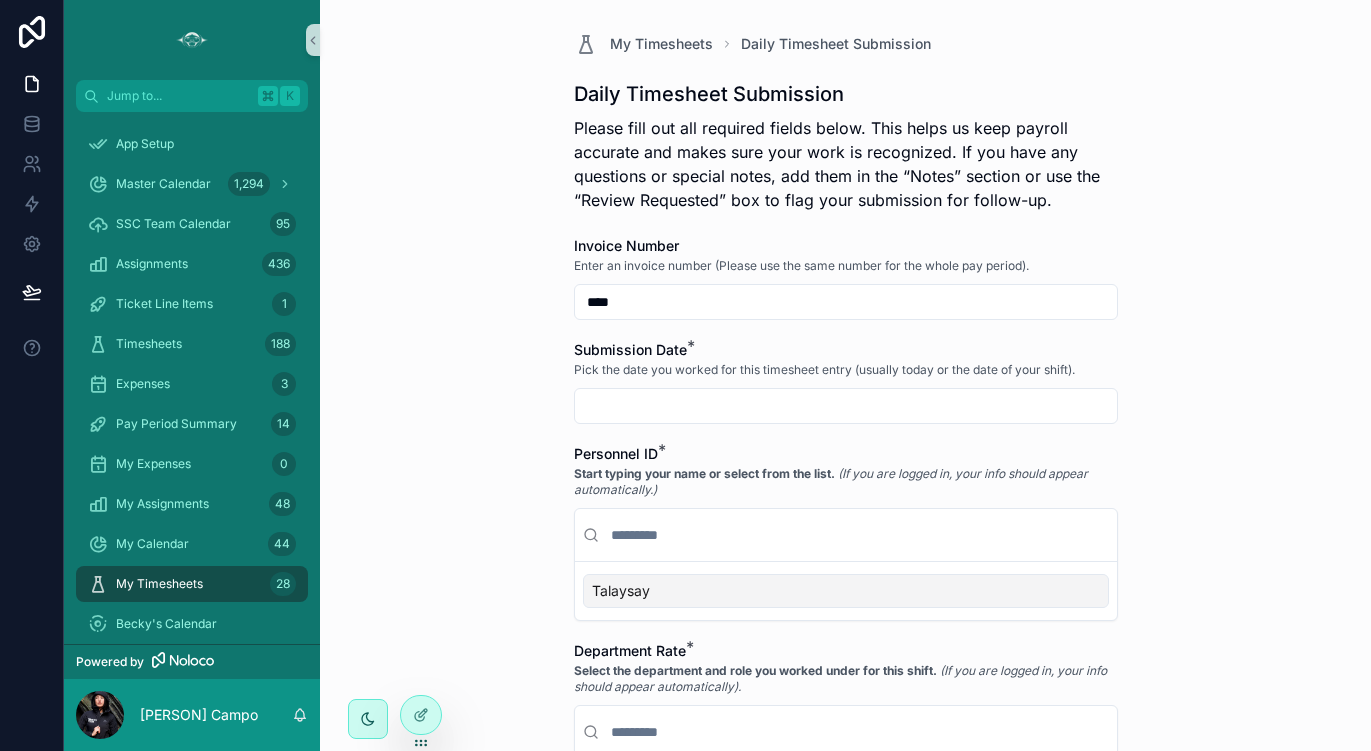 click at bounding box center (846, 406) 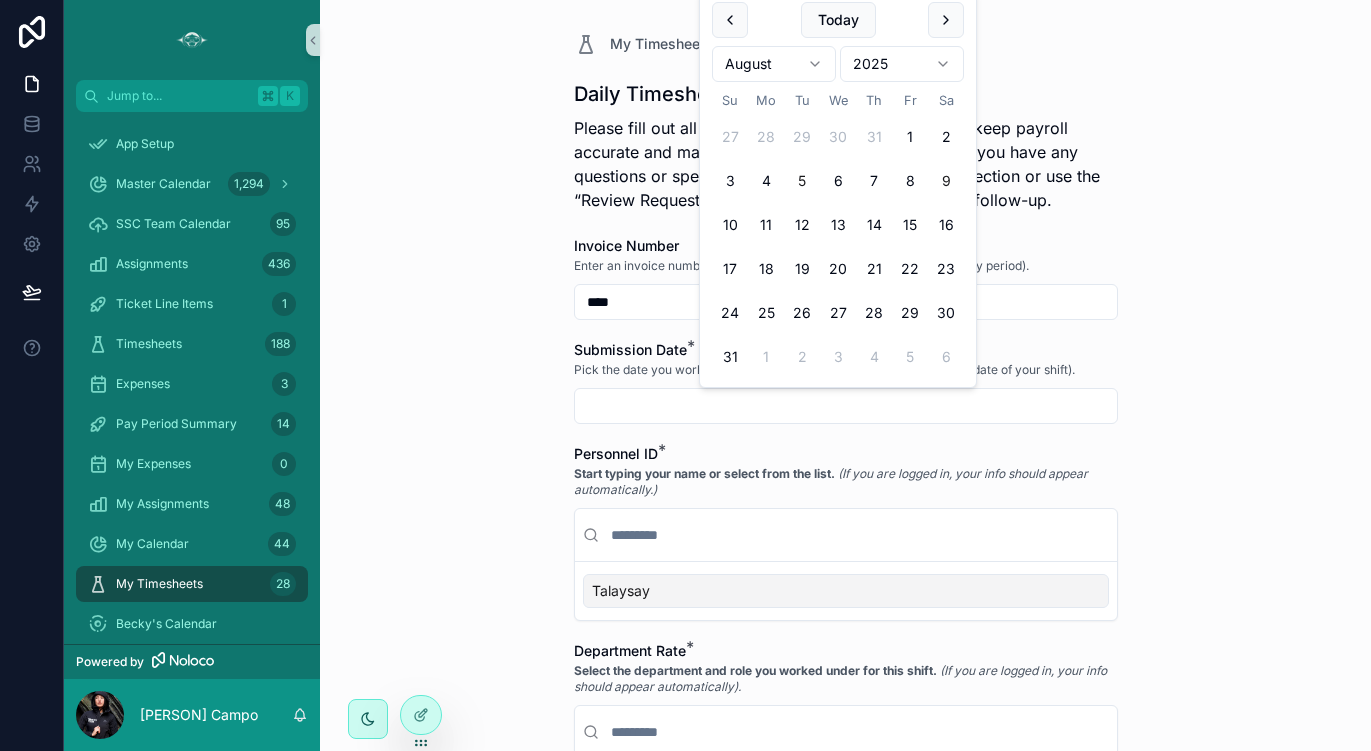 click on "5" at bounding box center (802, 181) 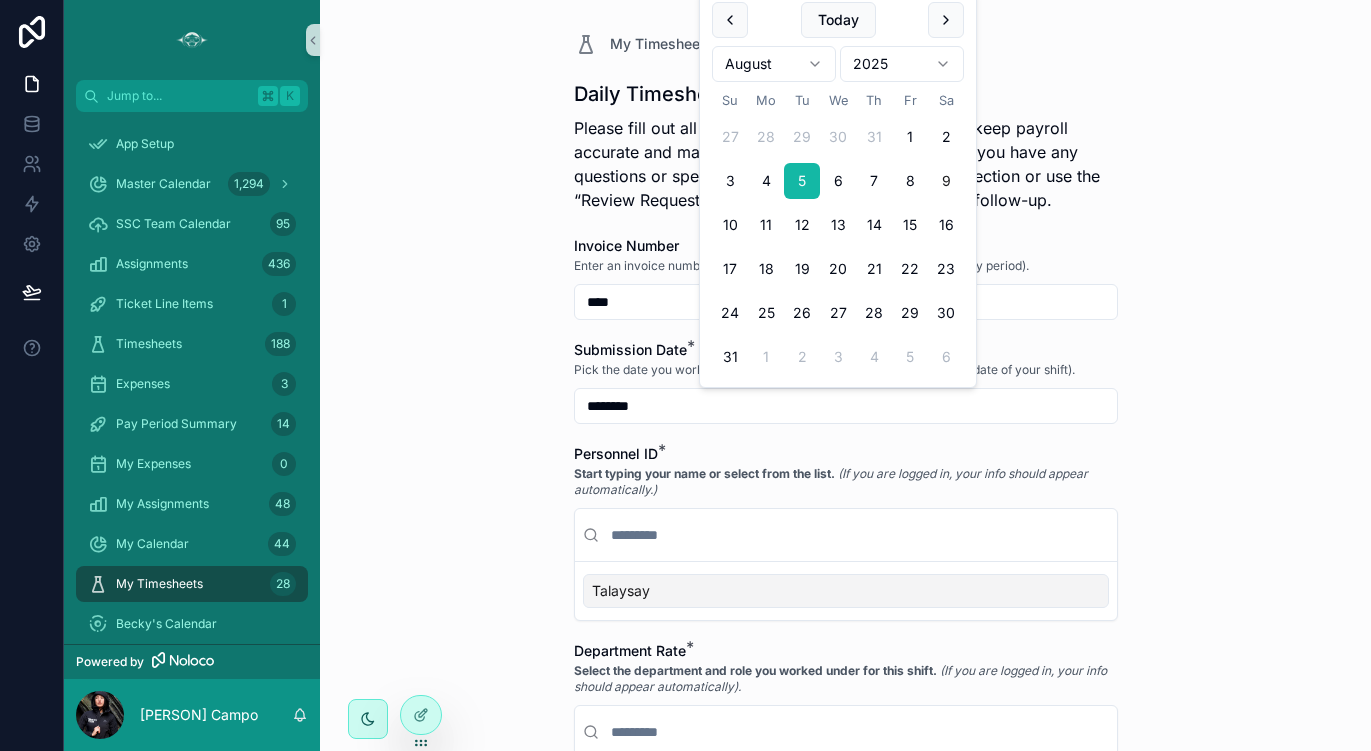 type on "********" 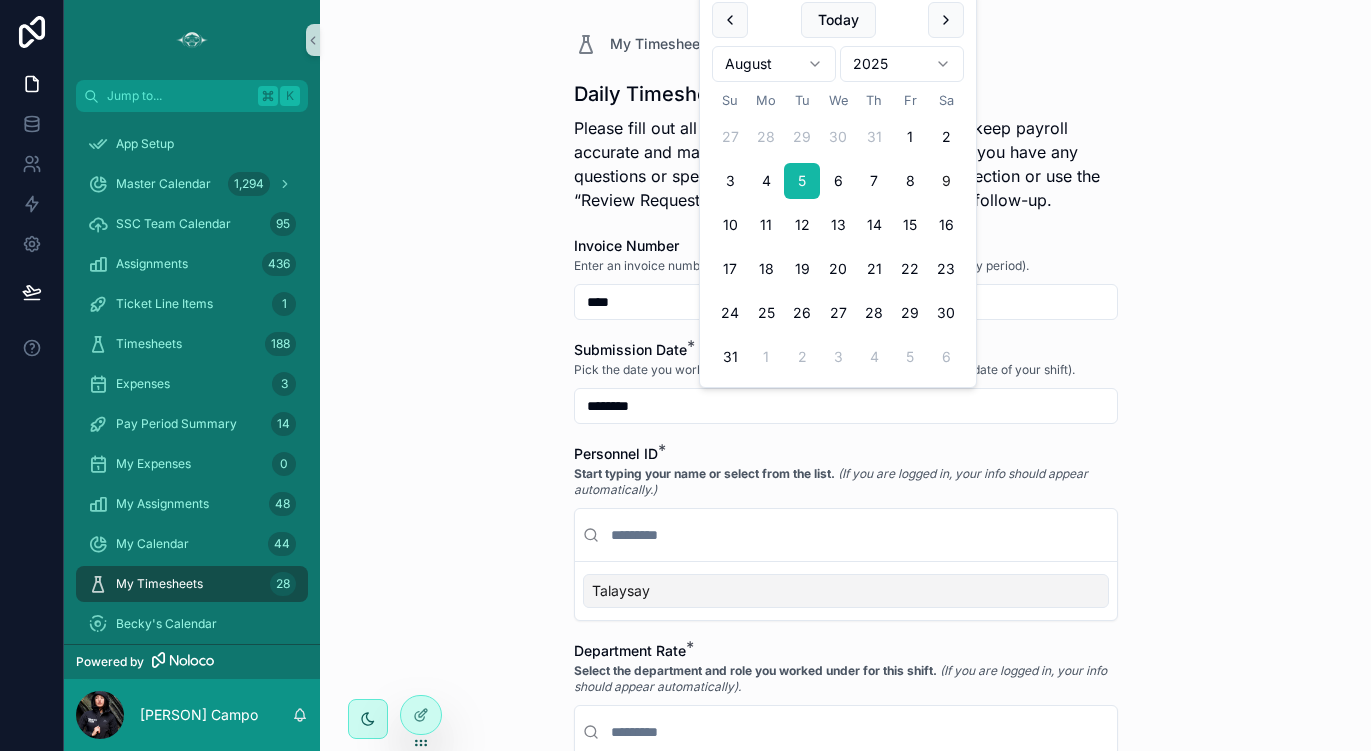 click on "Talaysay" at bounding box center (846, 591) 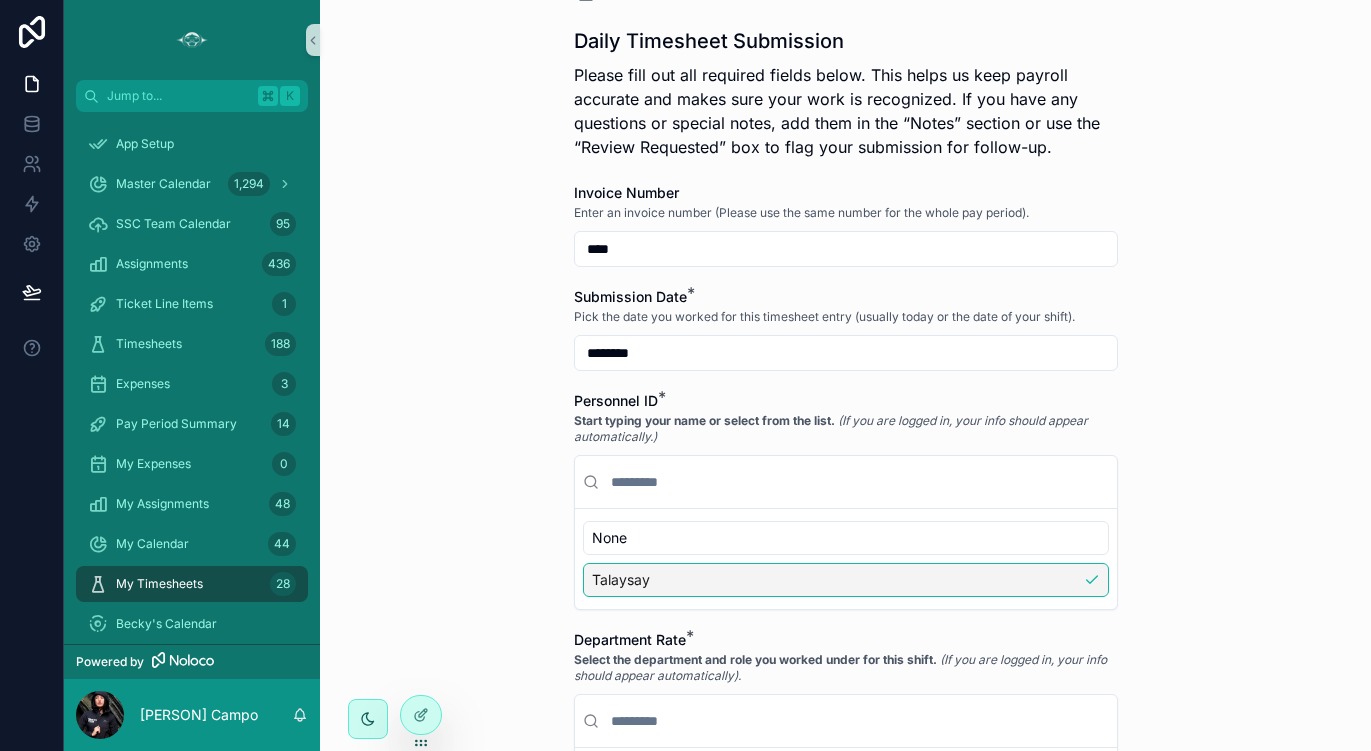 scroll, scrollTop: 58, scrollLeft: 0, axis: vertical 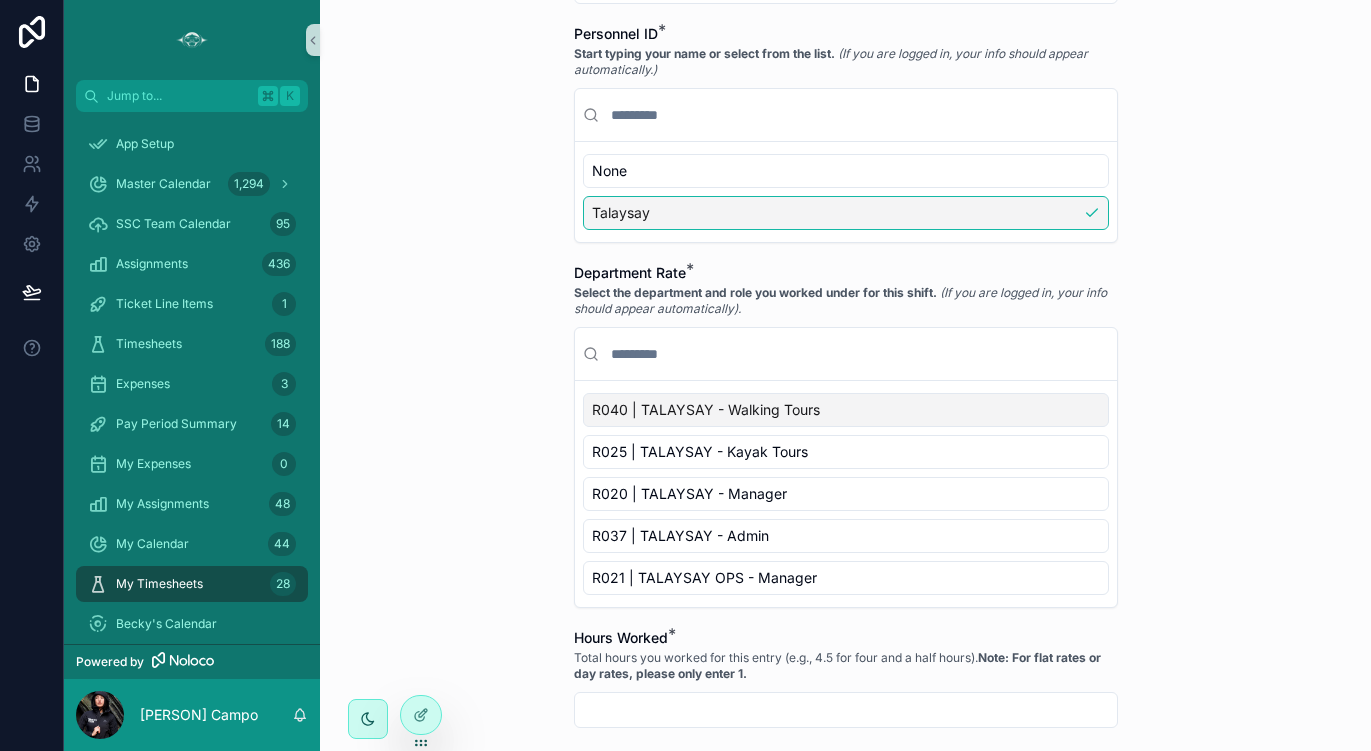 click on "R040 | TALAYSAY - Walking Tours" at bounding box center [846, 410] 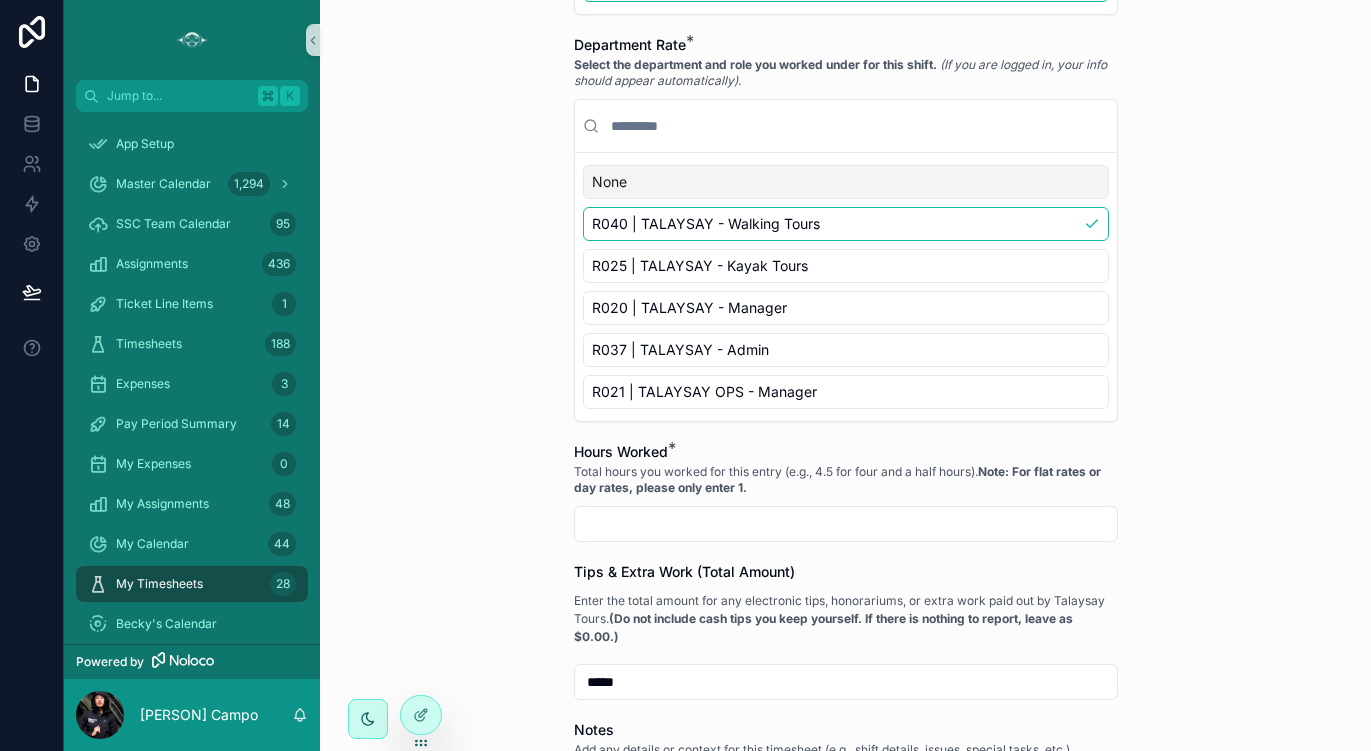 scroll, scrollTop: 743, scrollLeft: 0, axis: vertical 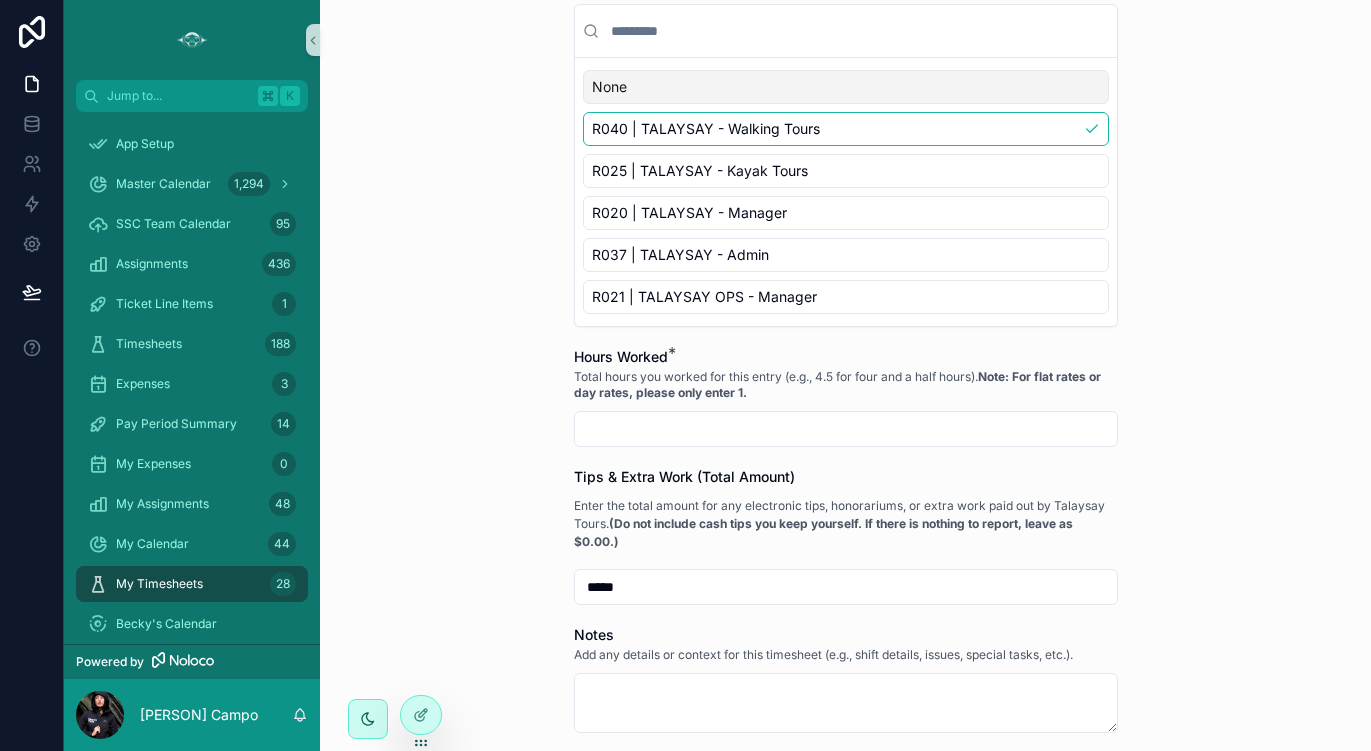 click at bounding box center (846, 429) 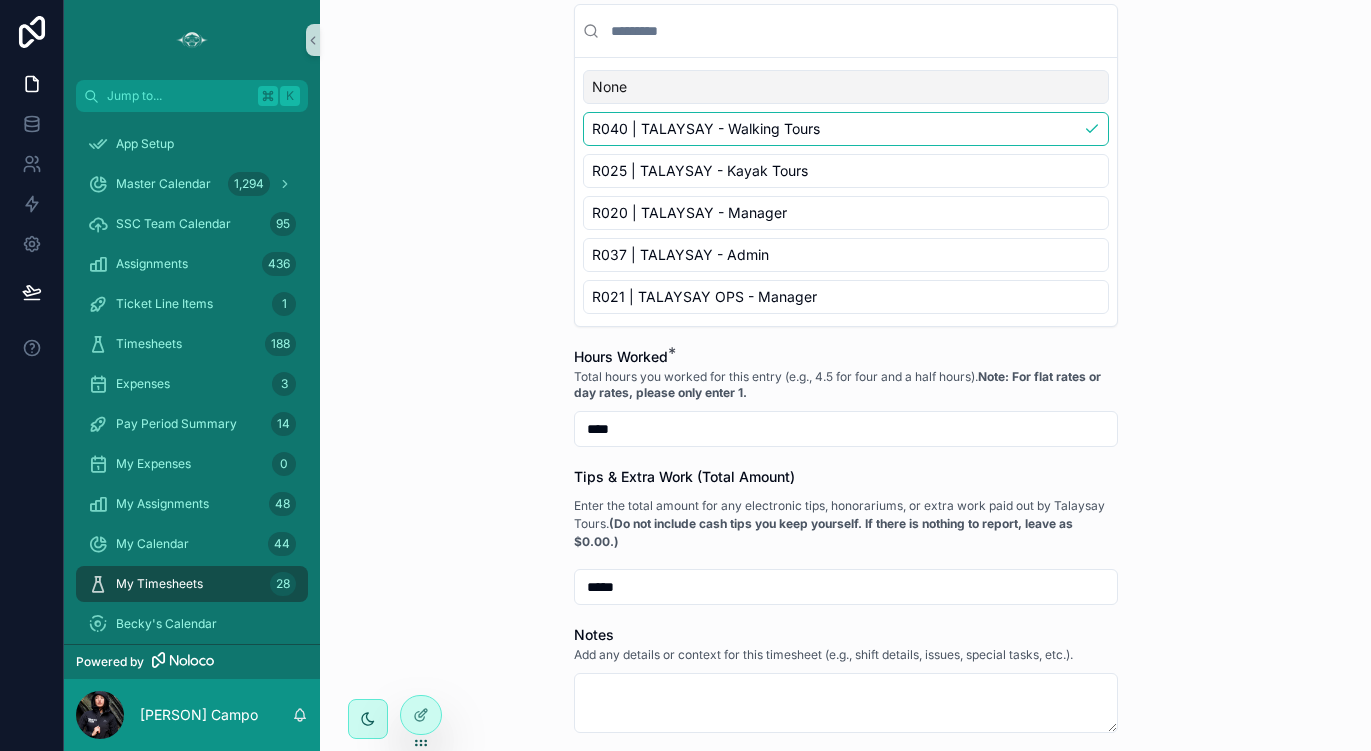 type on "****" 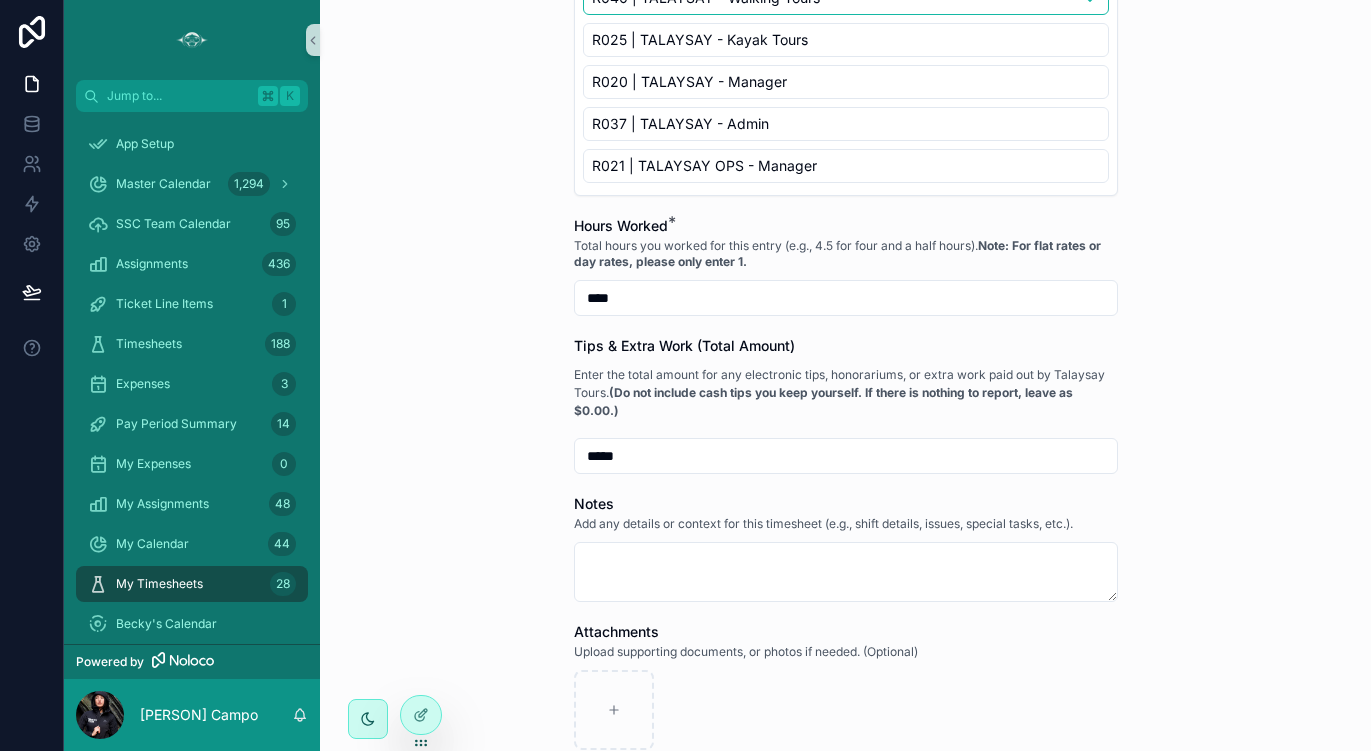 scroll, scrollTop: 886, scrollLeft: 0, axis: vertical 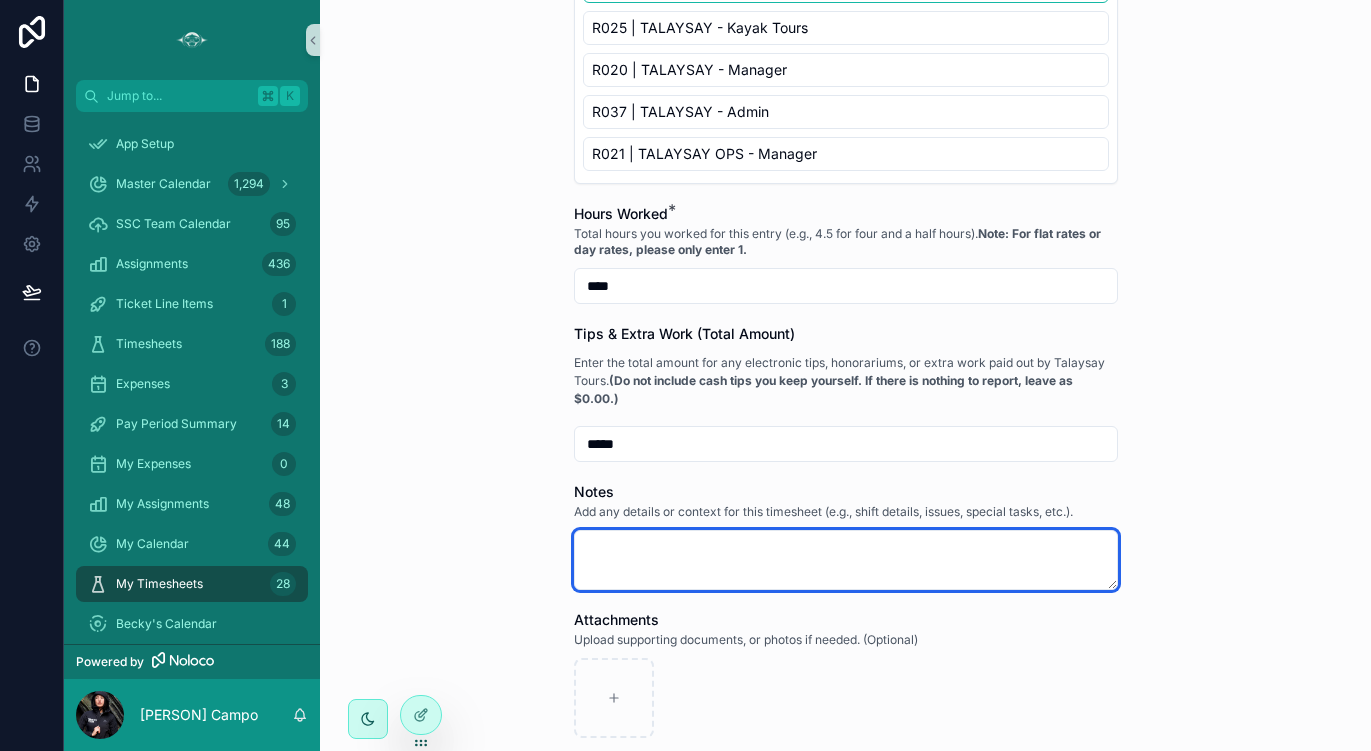 click at bounding box center [846, 560] 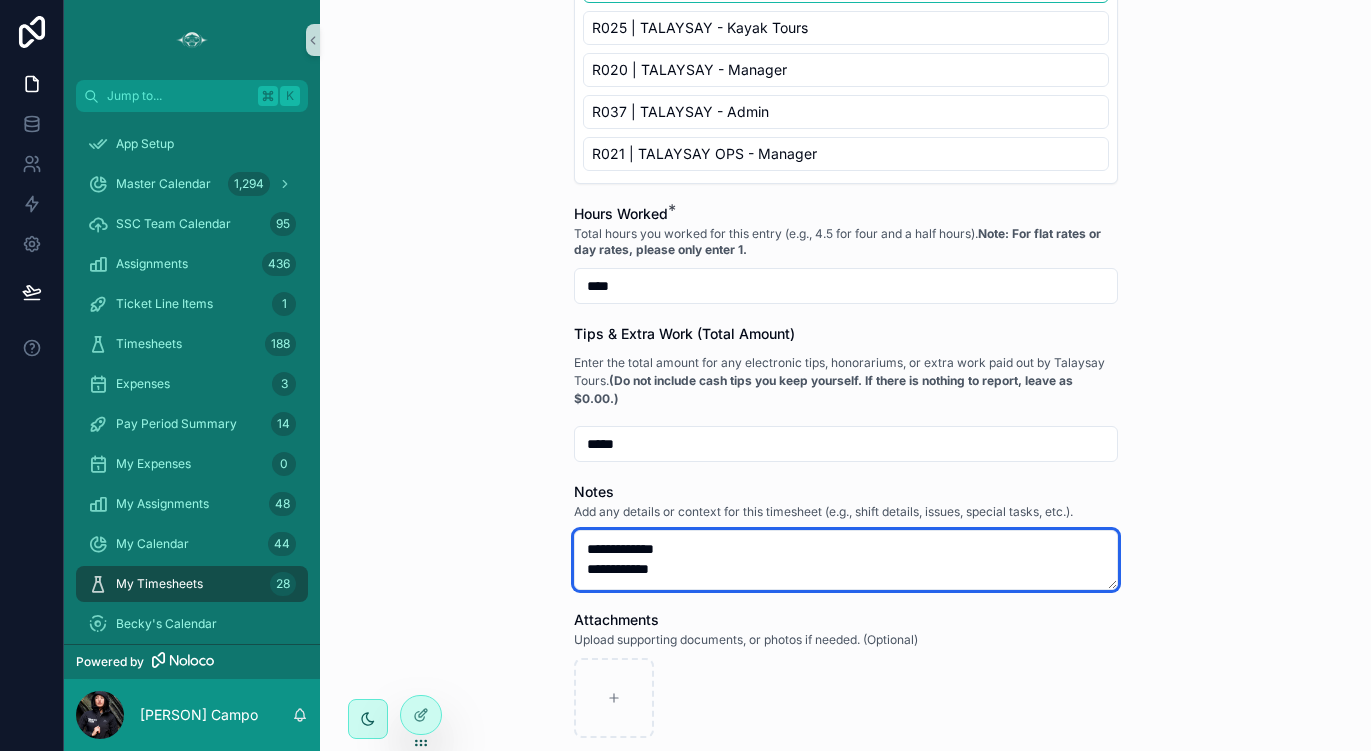 type on "**********" 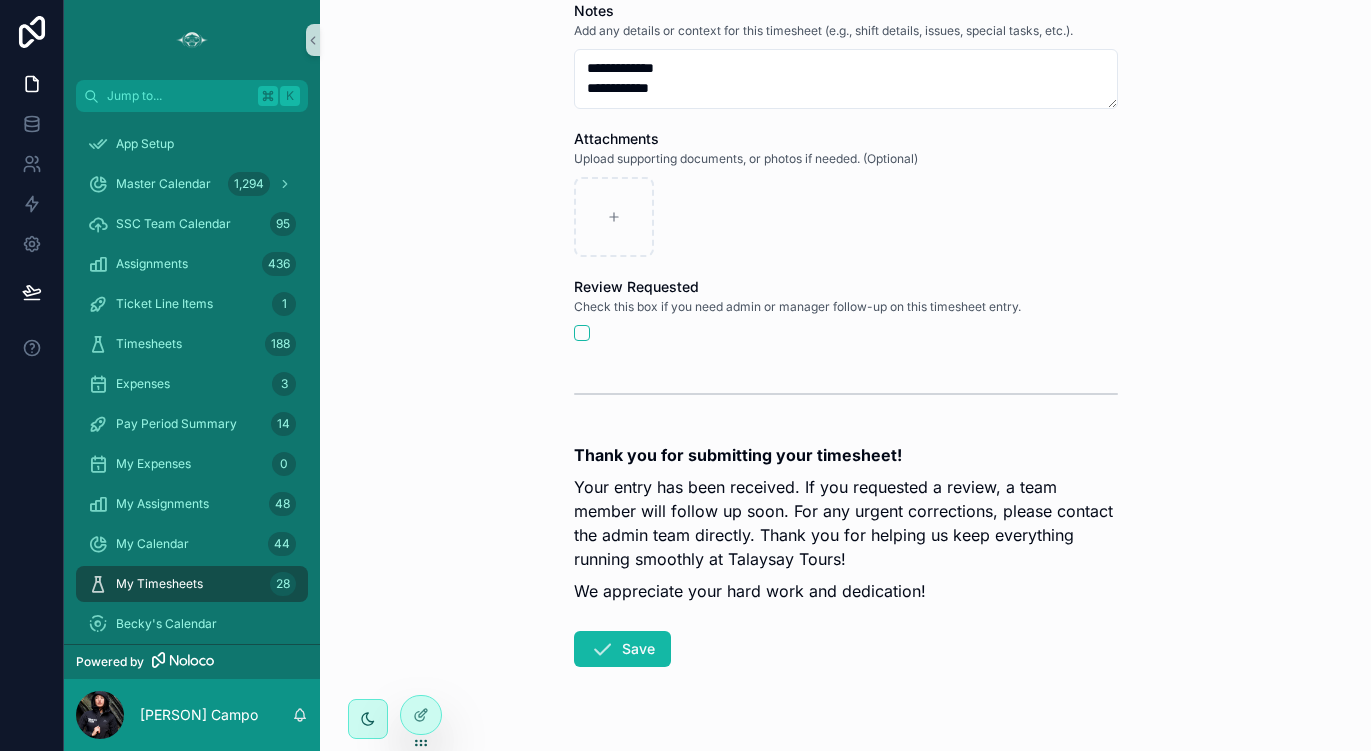 scroll, scrollTop: 1376, scrollLeft: 0, axis: vertical 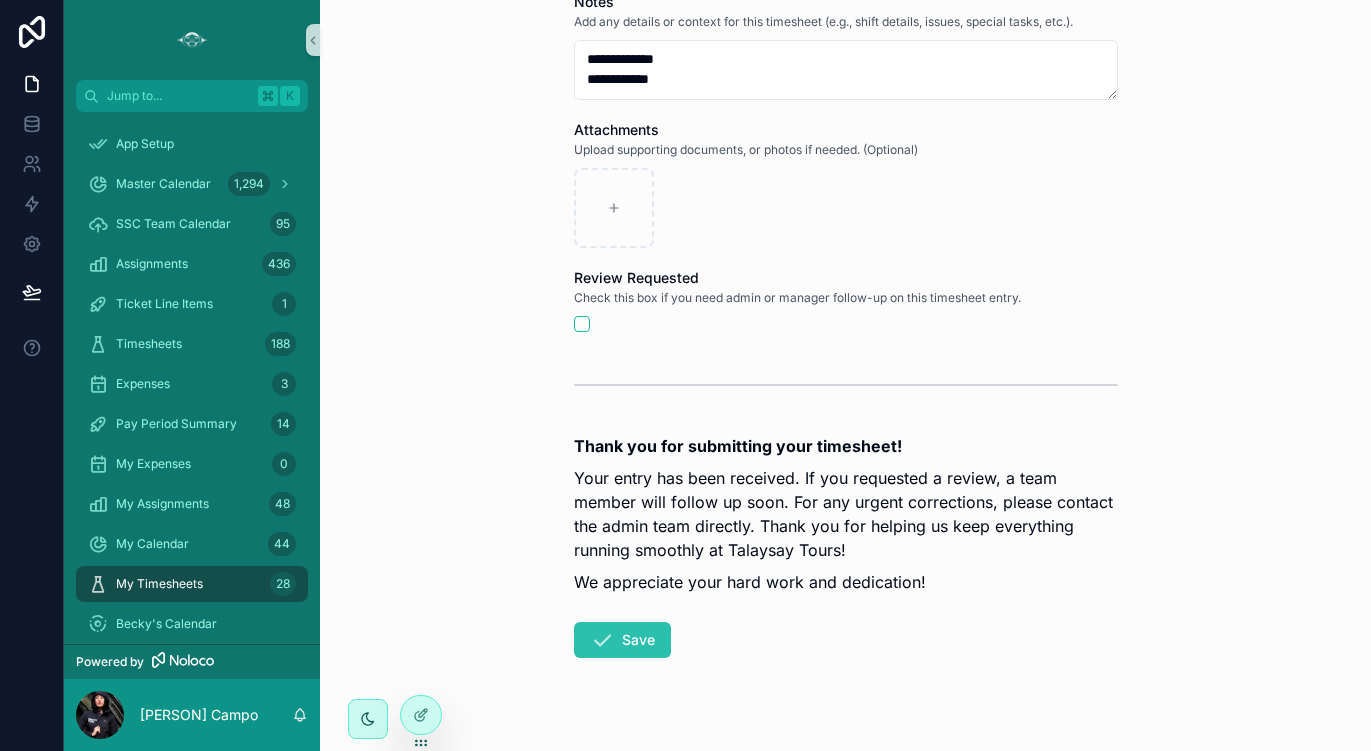 click on "Save" at bounding box center [622, 640] 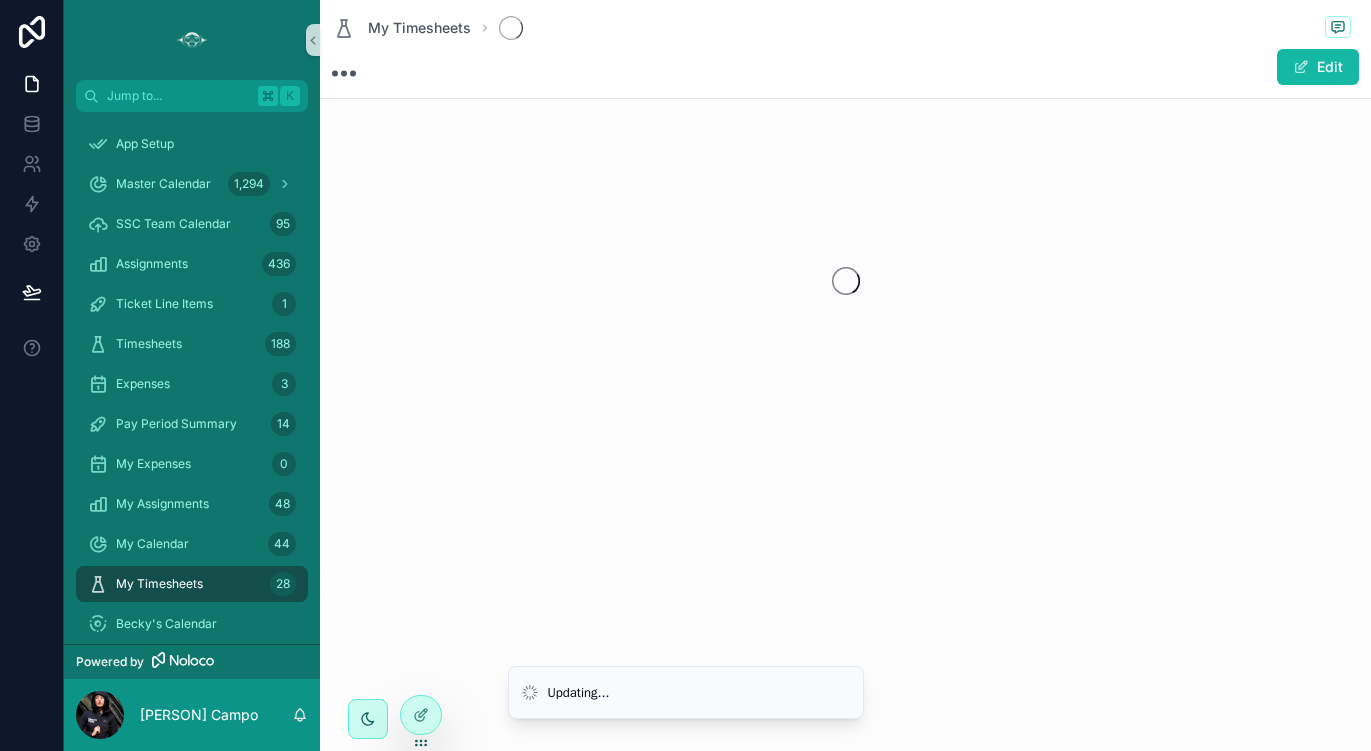 scroll, scrollTop: 0, scrollLeft: 0, axis: both 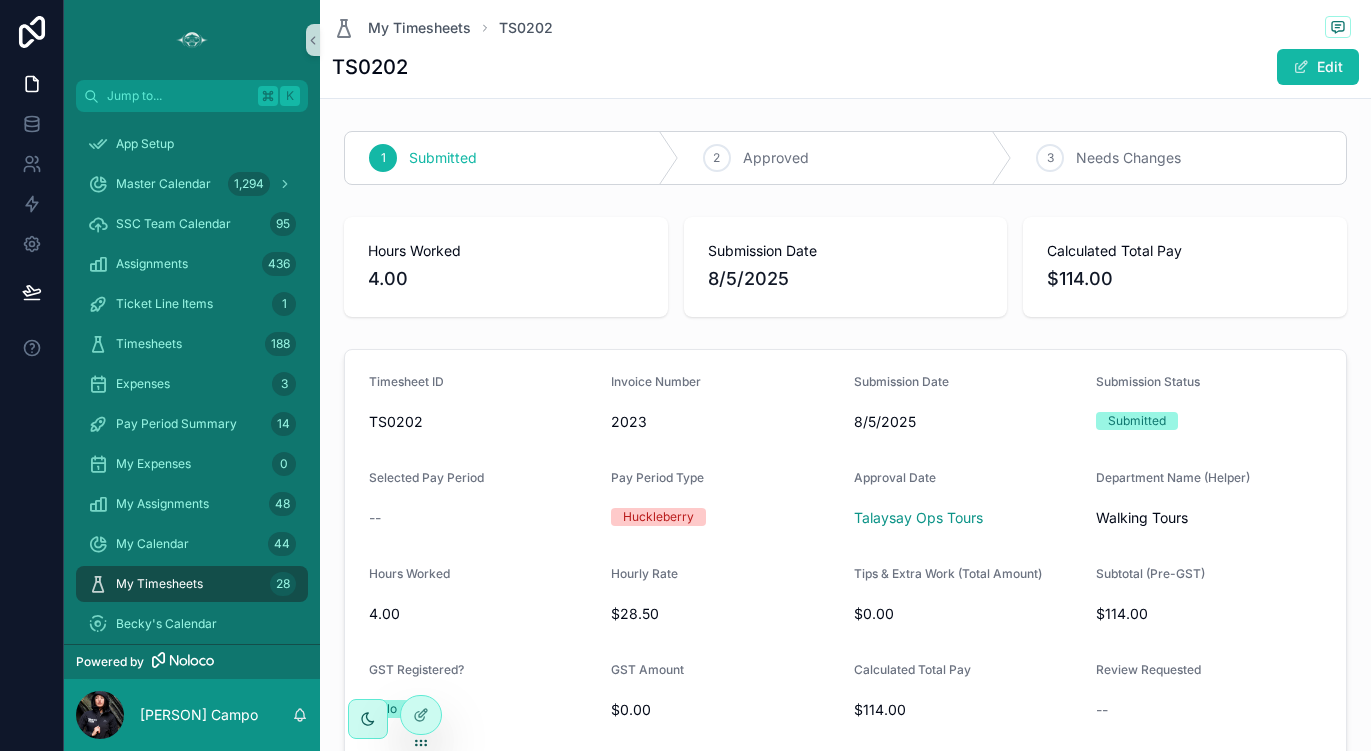 click on "My Timesheets 28" at bounding box center (192, 584) 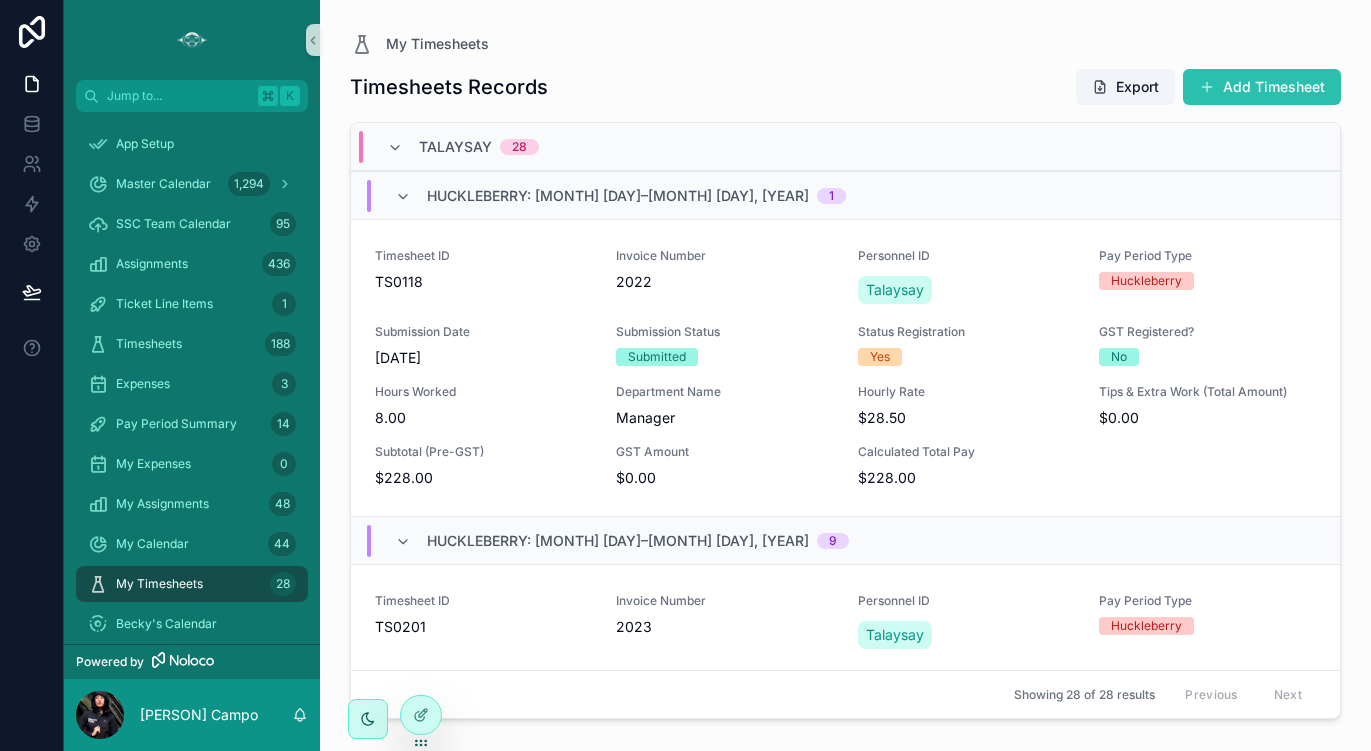 click on "Add Timesheet" at bounding box center [1262, 87] 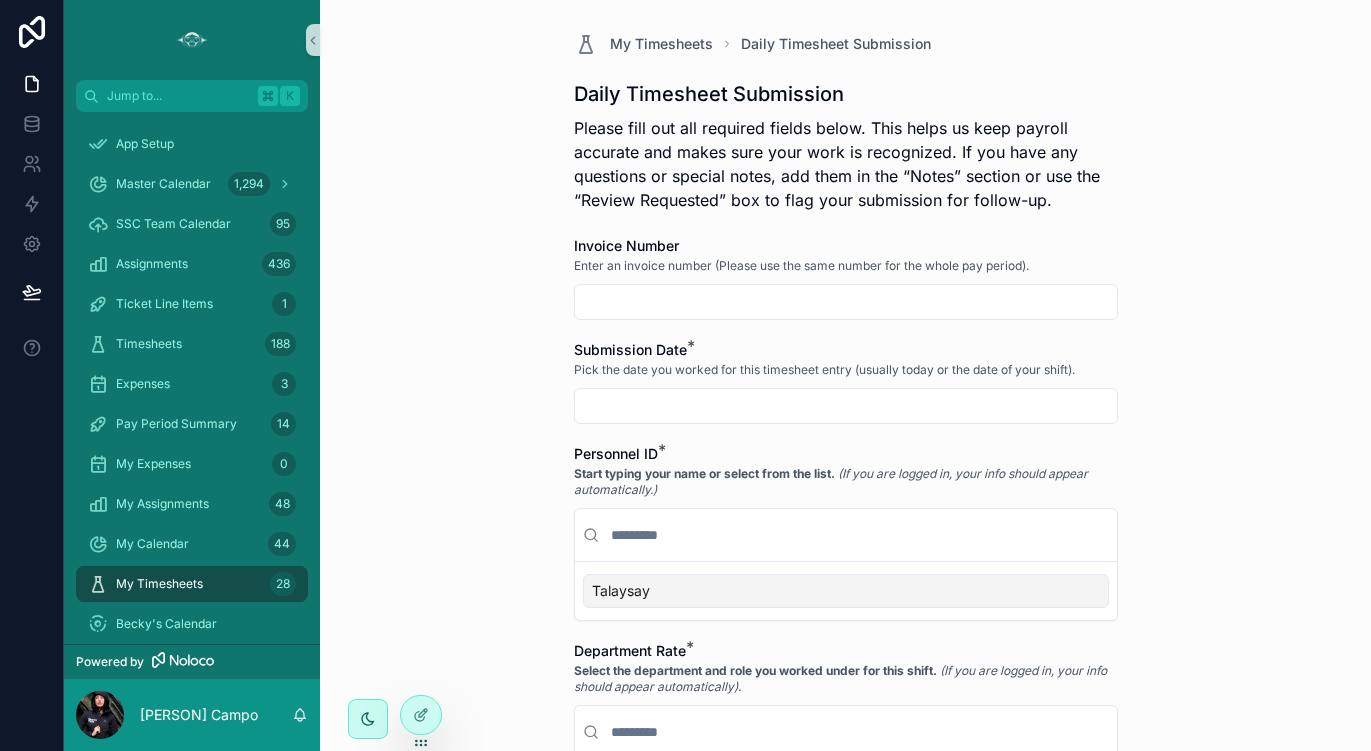 scroll, scrollTop: 0, scrollLeft: 0, axis: both 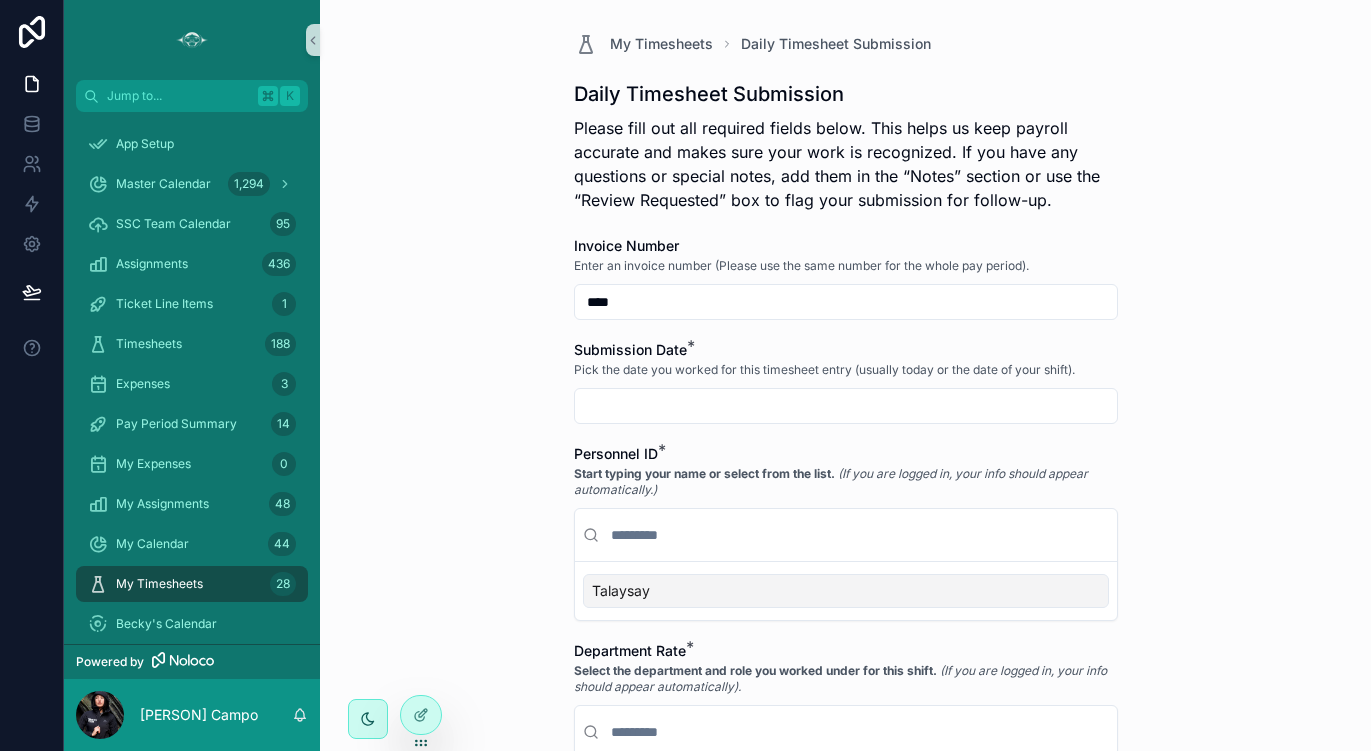 click at bounding box center [846, 406] 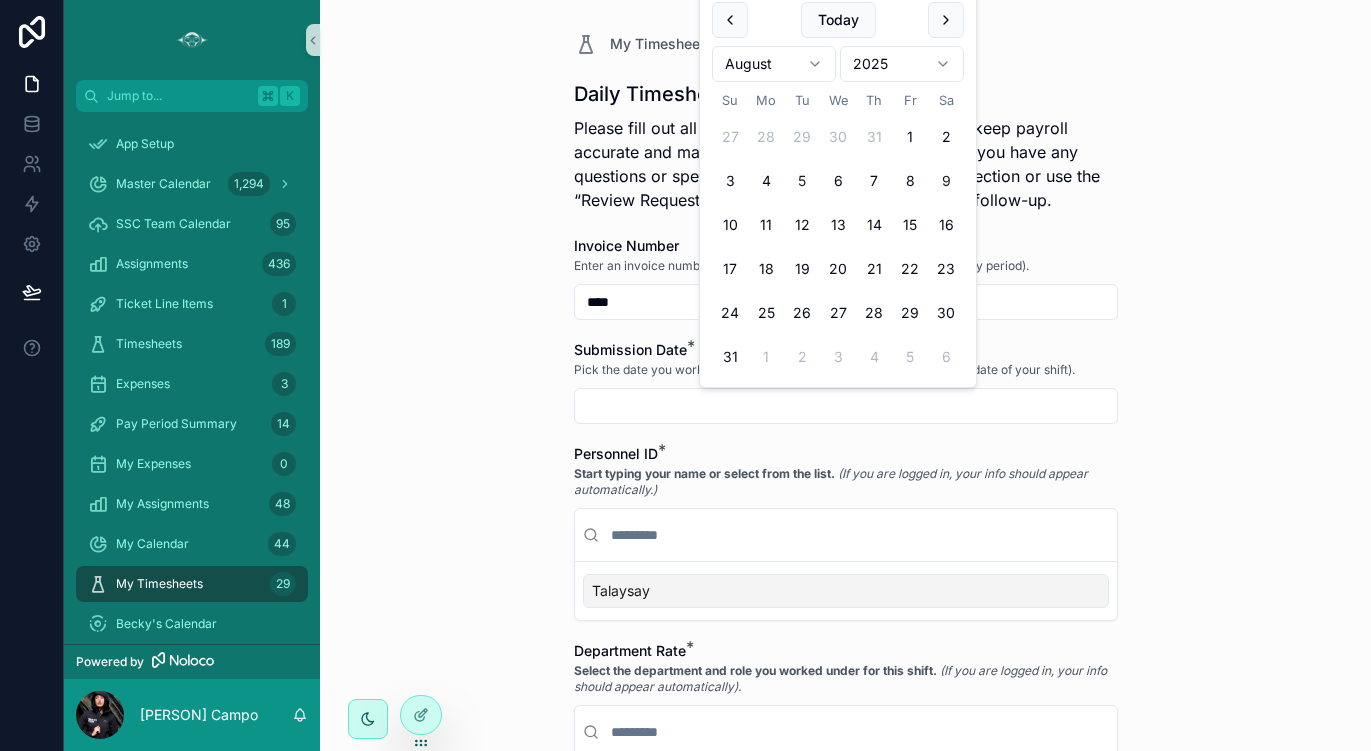 click on "5" at bounding box center (802, 181) 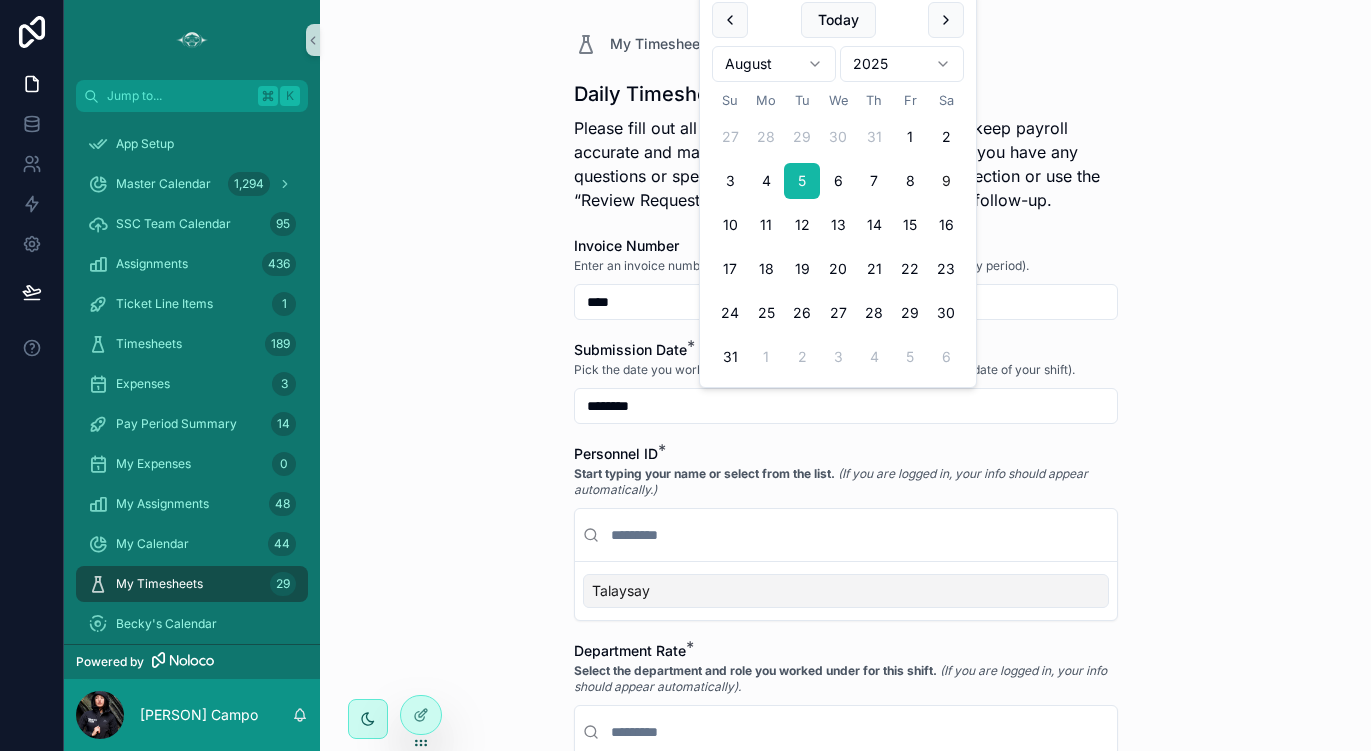 type on "********" 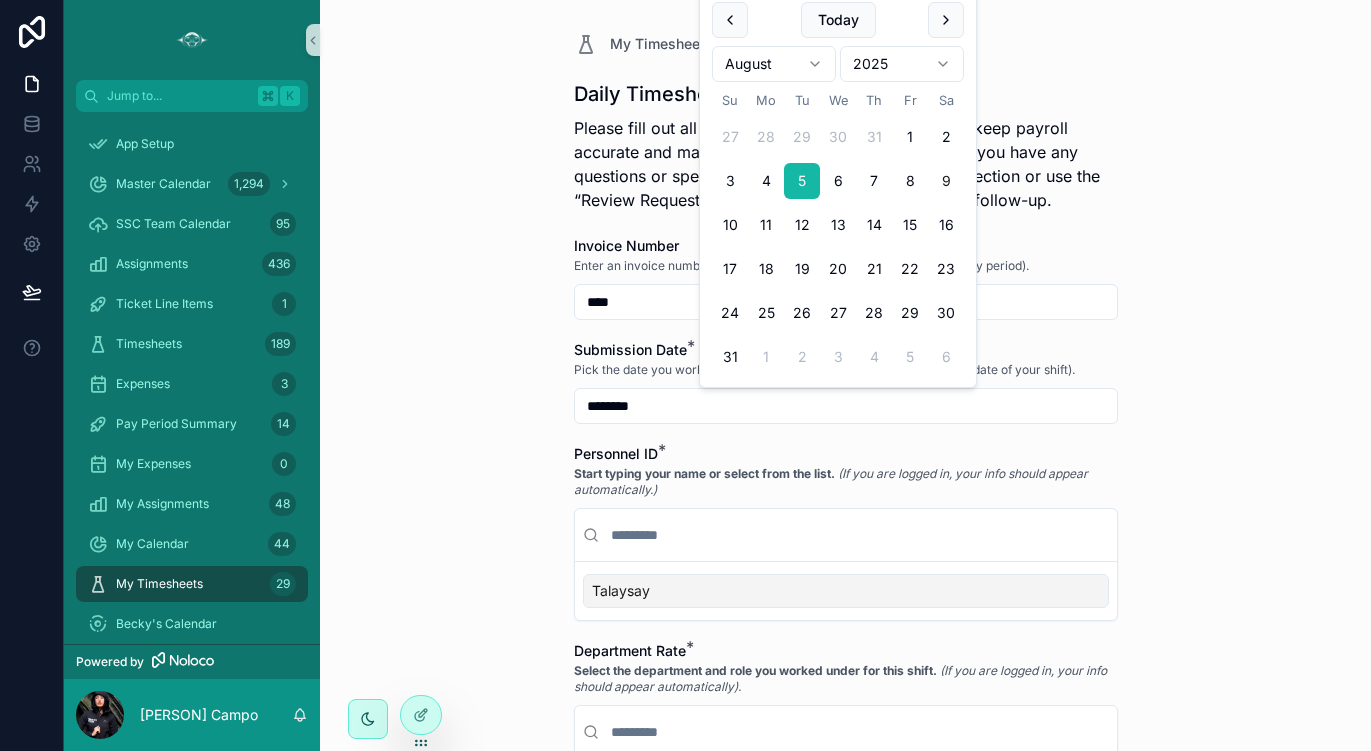 click on "Talaysay" at bounding box center (846, 591) 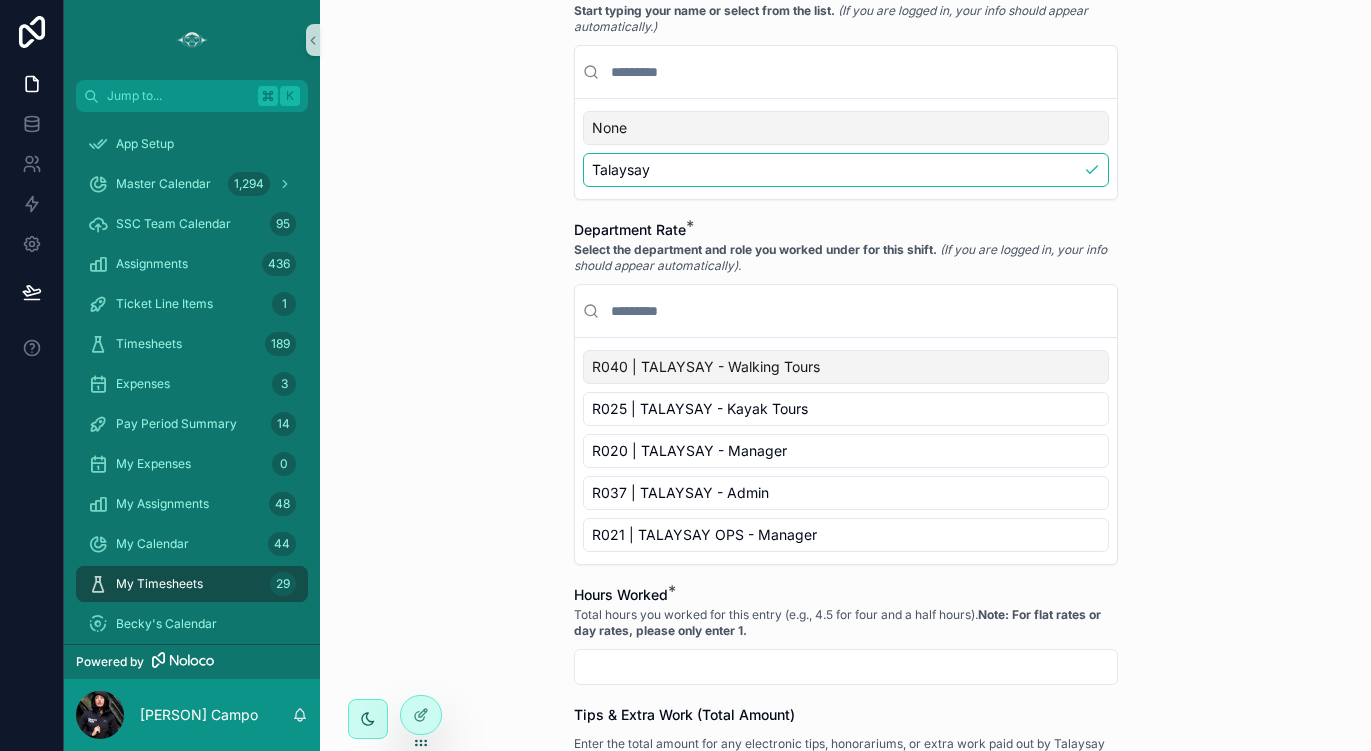 scroll, scrollTop: 469, scrollLeft: 0, axis: vertical 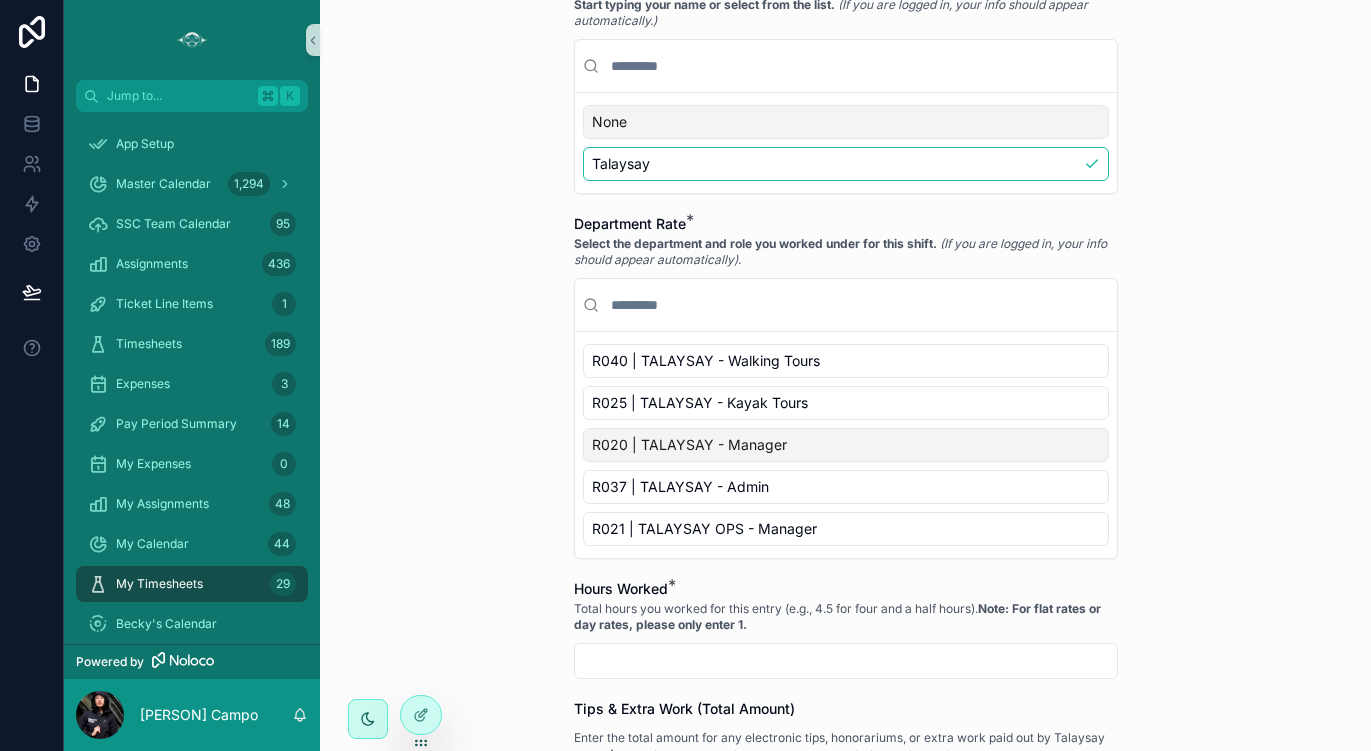 click on "R020 | TALAYSAY - Manager" at bounding box center (846, 445) 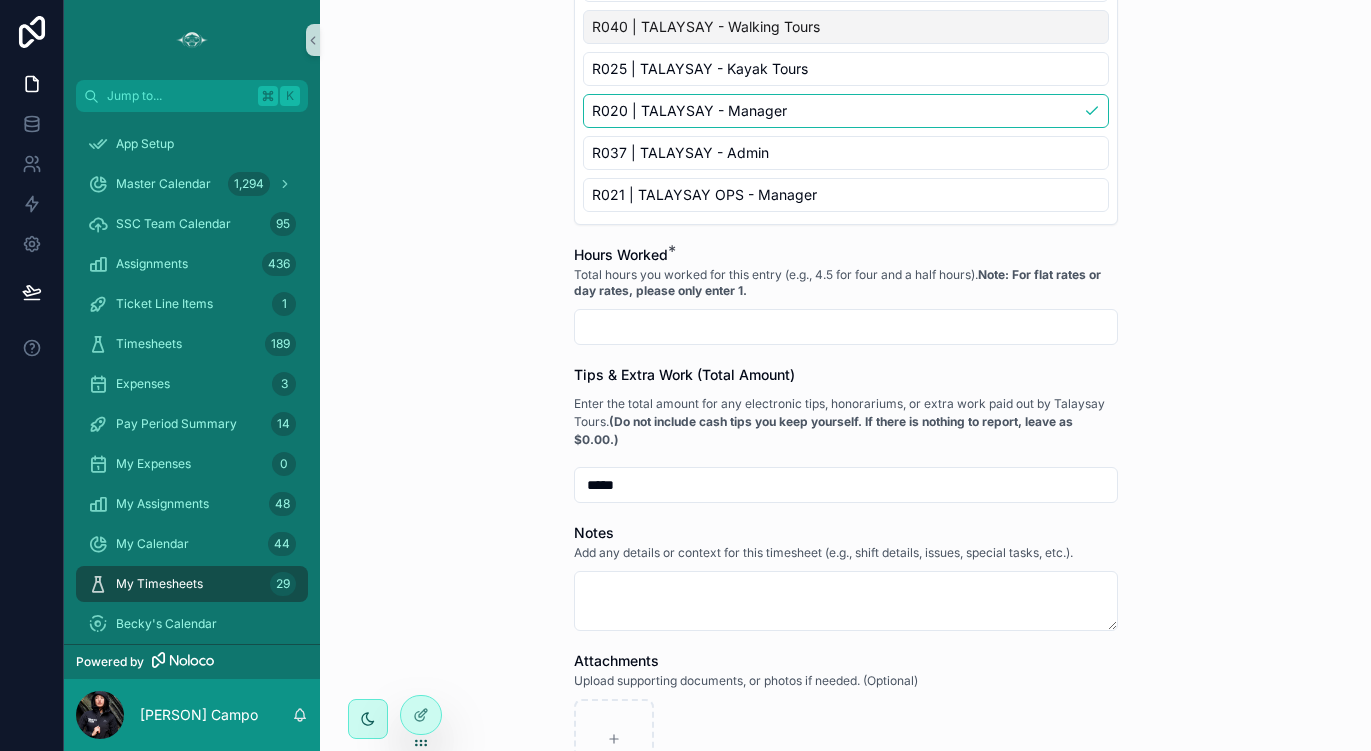 scroll, scrollTop: 848, scrollLeft: 0, axis: vertical 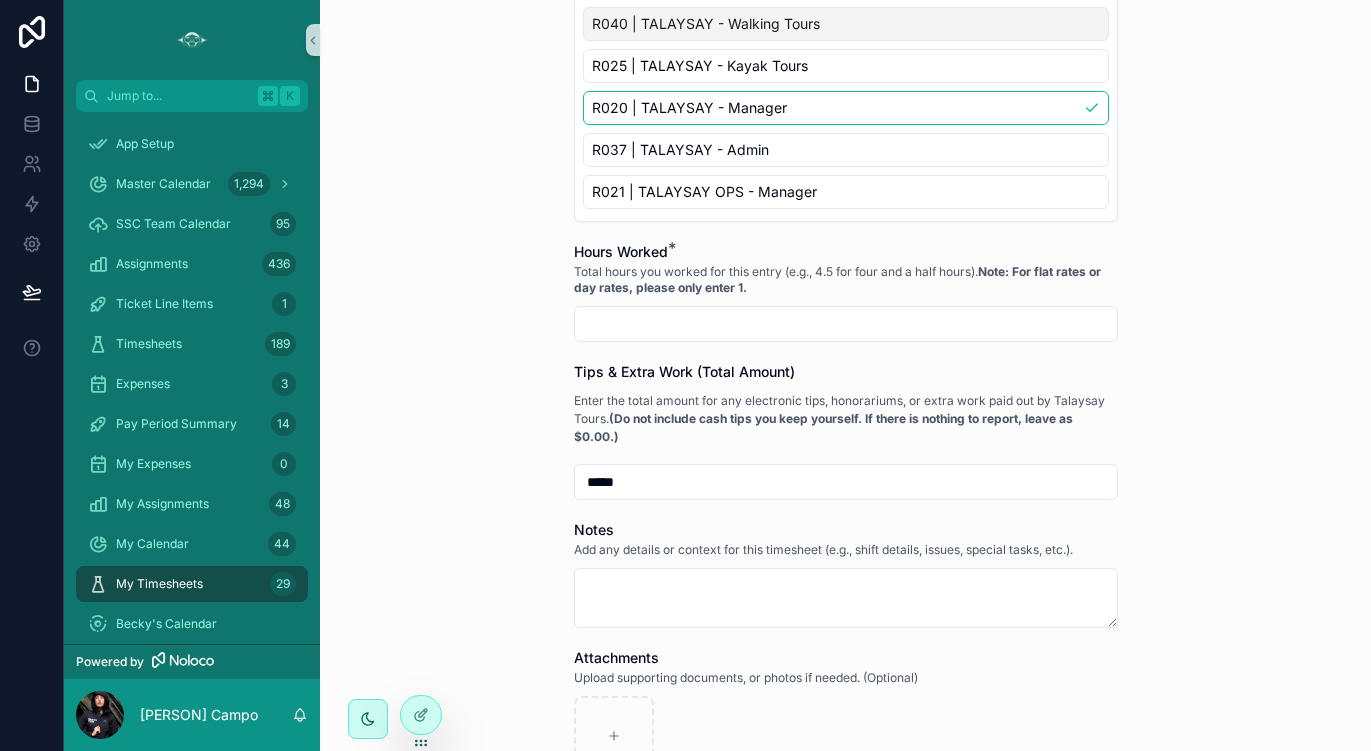 click at bounding box center (846, 324) 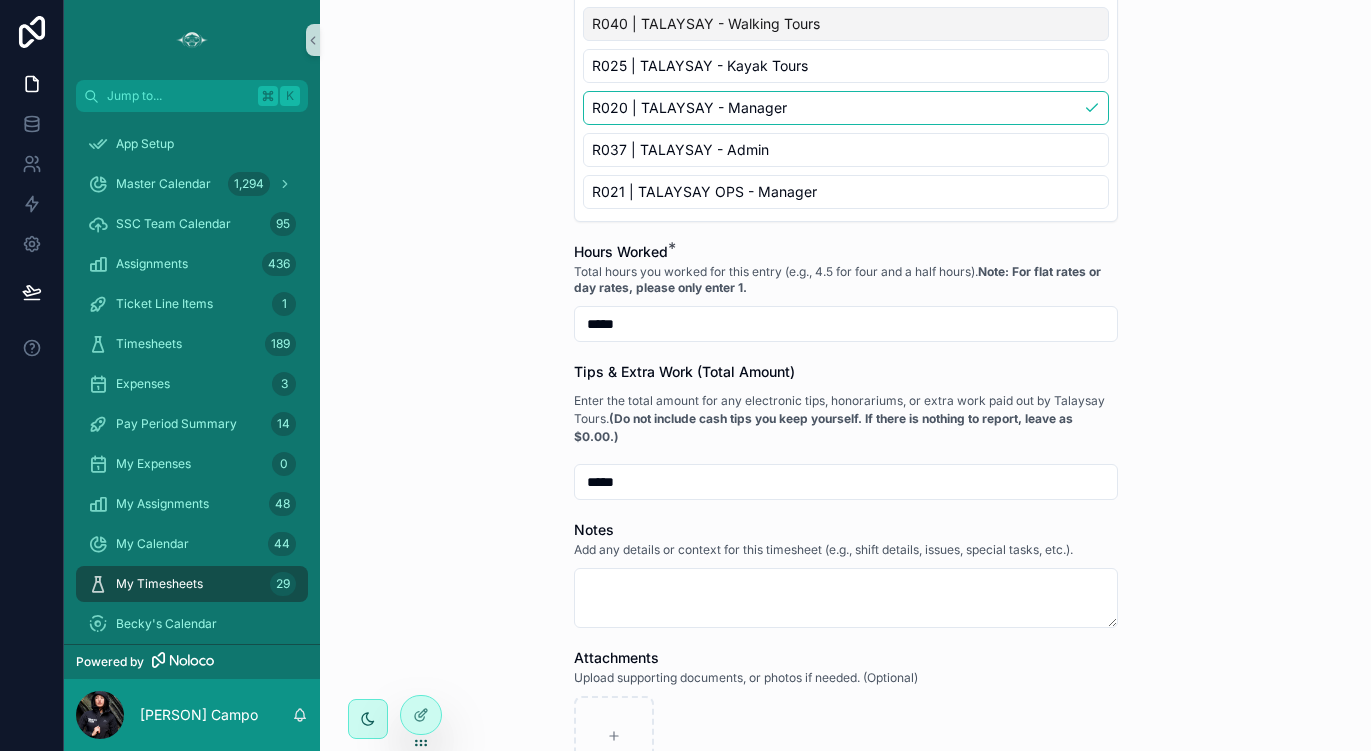 type on "*****" 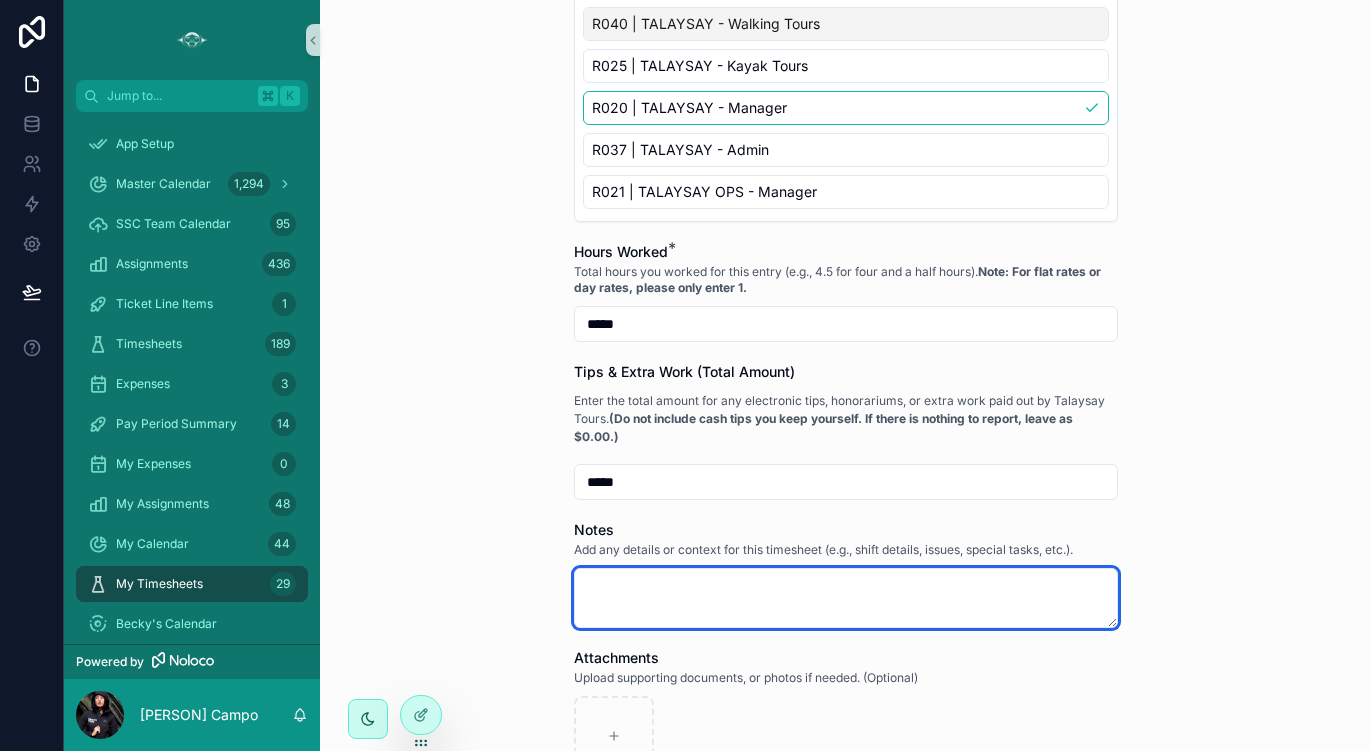 click at bounding box center (846, 598) 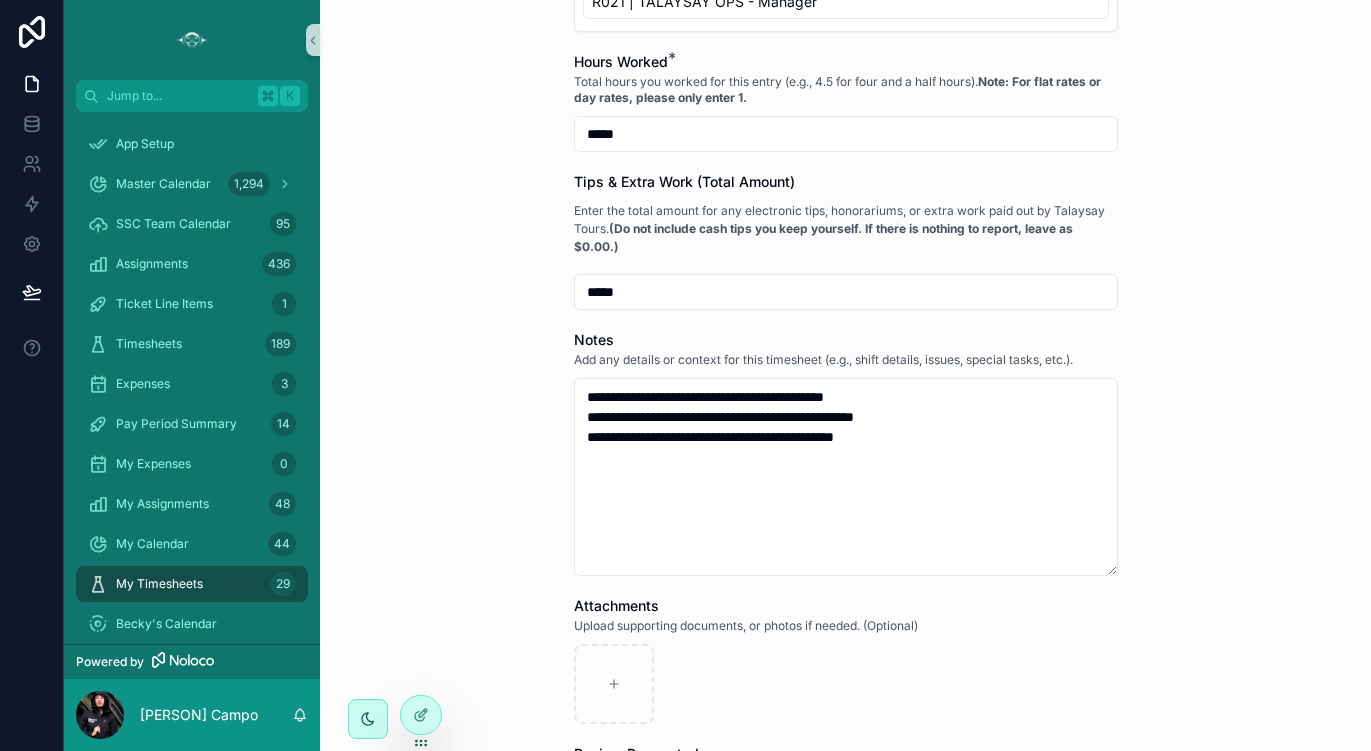 scroll, scrollTop: 1041, scrollLeft: 0, axis: vertical 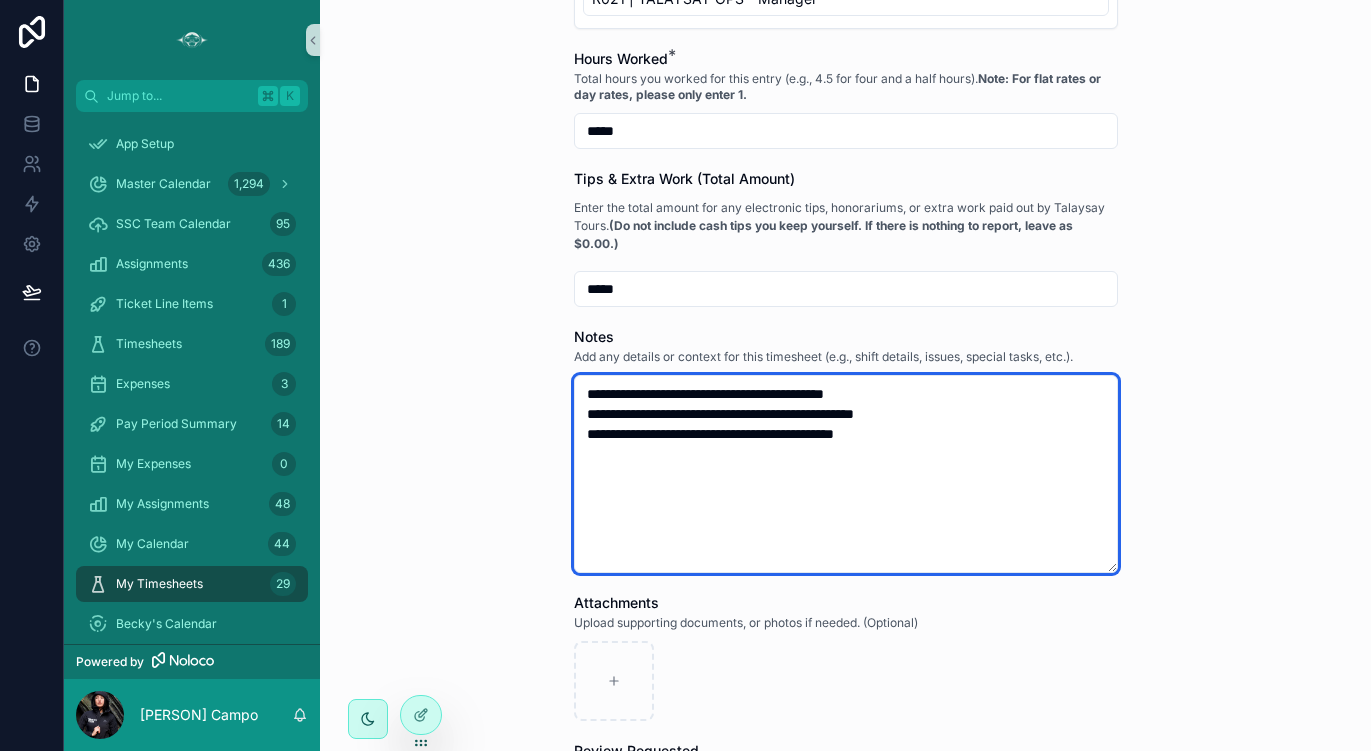 click on "**********" at bounding box center (846, 474) 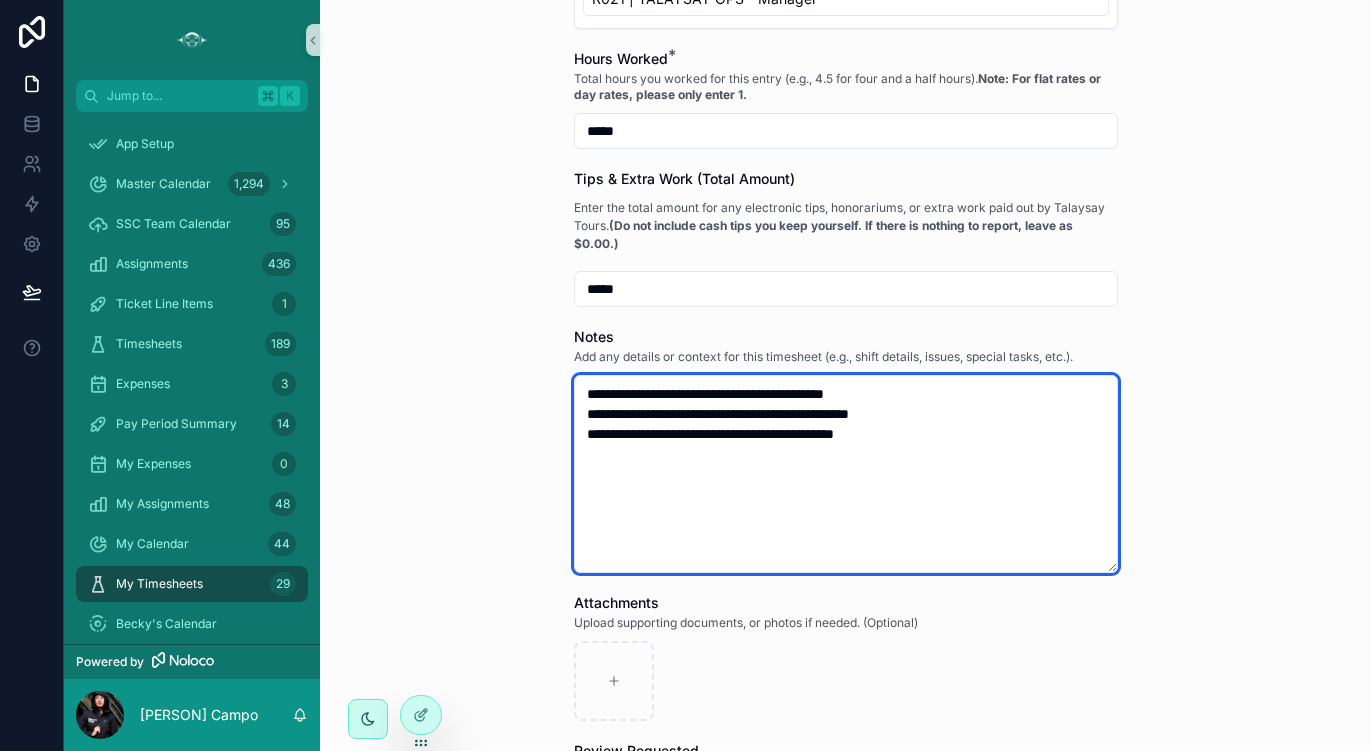 click on "**********" at bounding box center [846, 474] 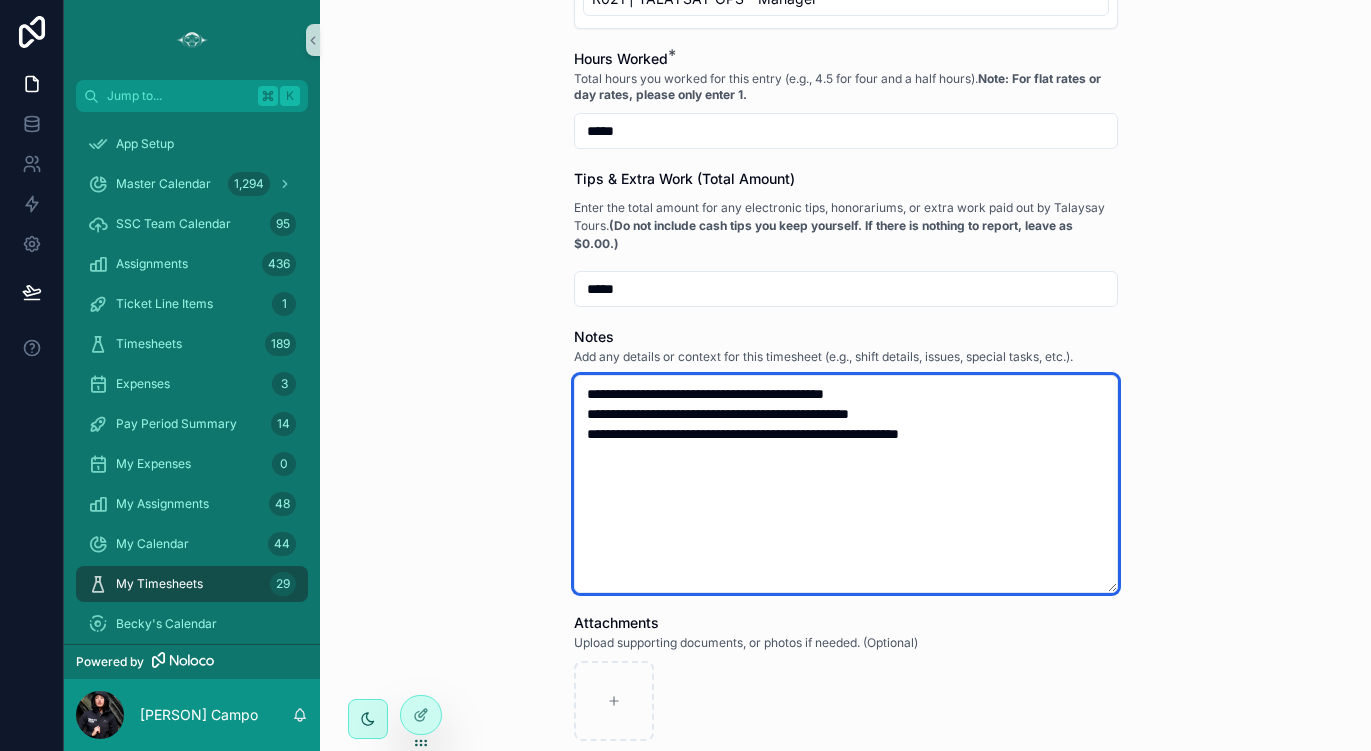 click on "**********" at bounding box center (846, 484) 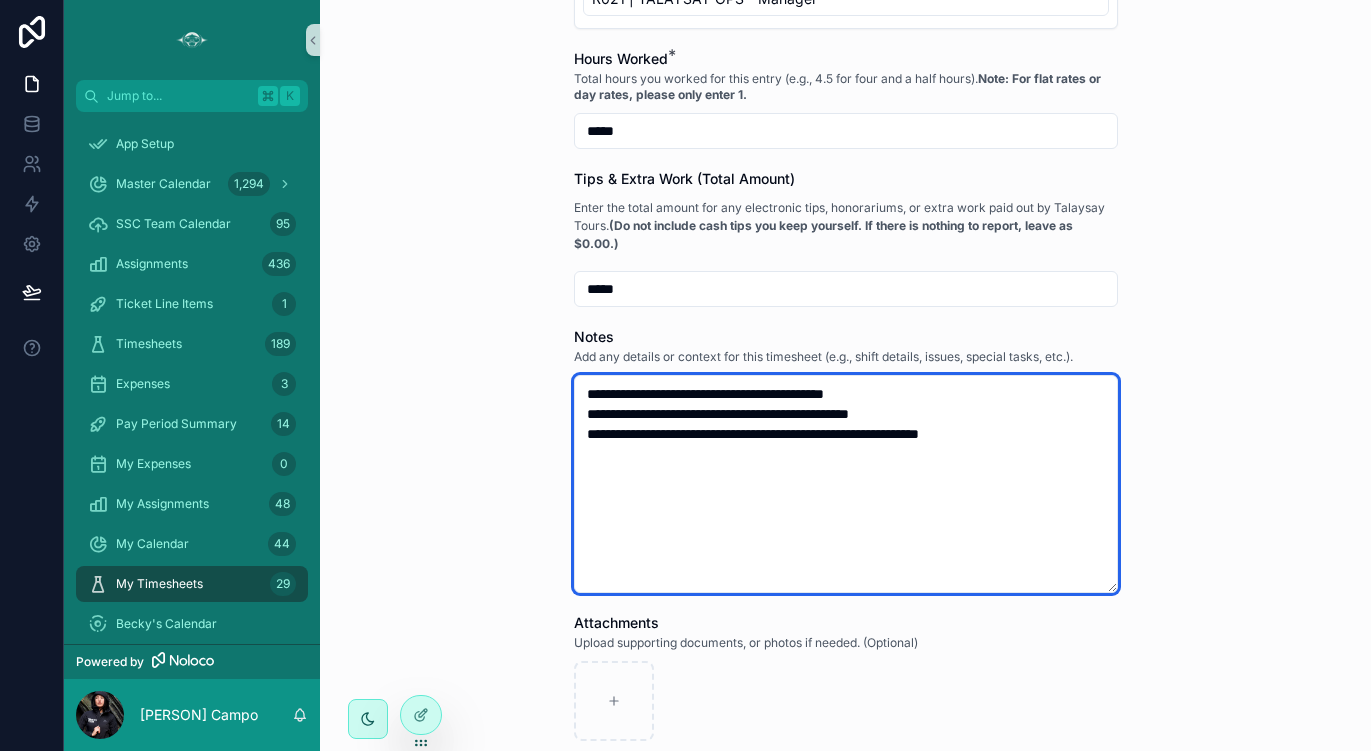 type on "**********" 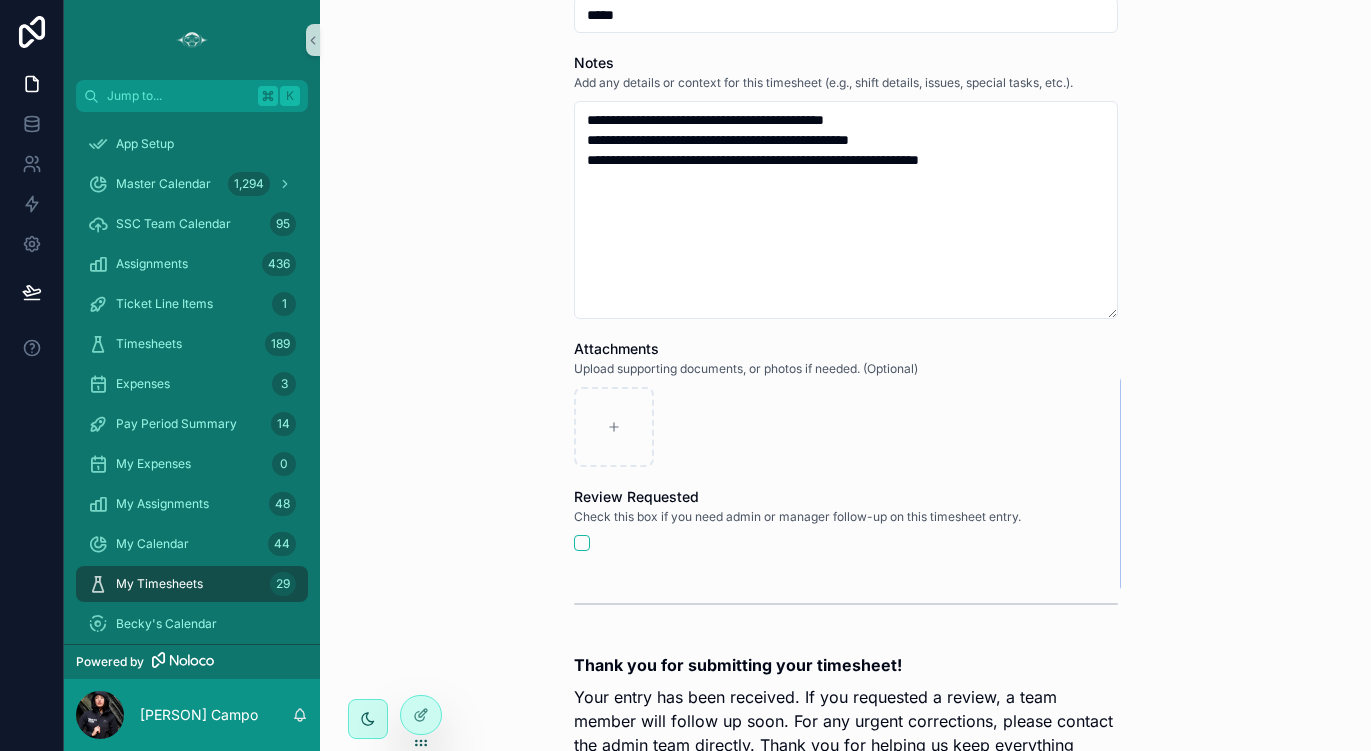 scroll, scrollTop: 1328, scrollLeft: 0, axis: vertical 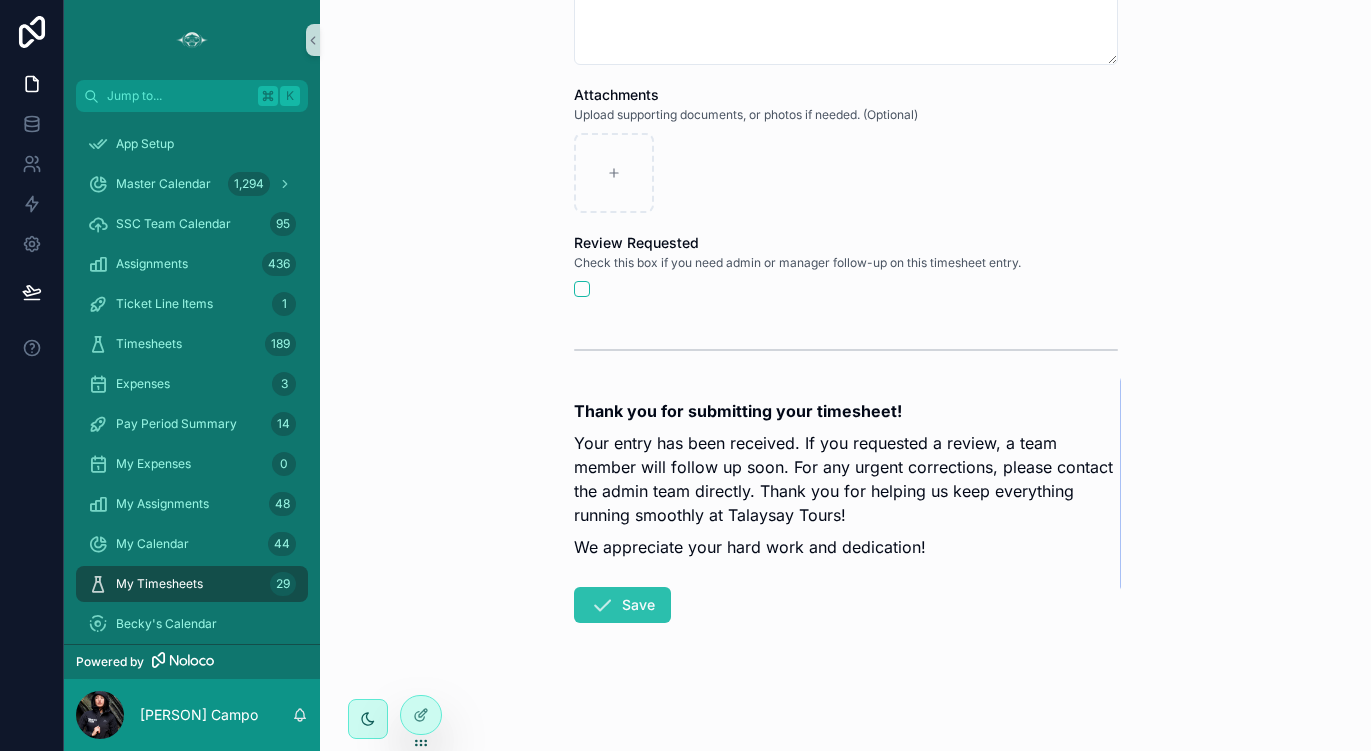 click on "Save" at bounding box center [622, 605] 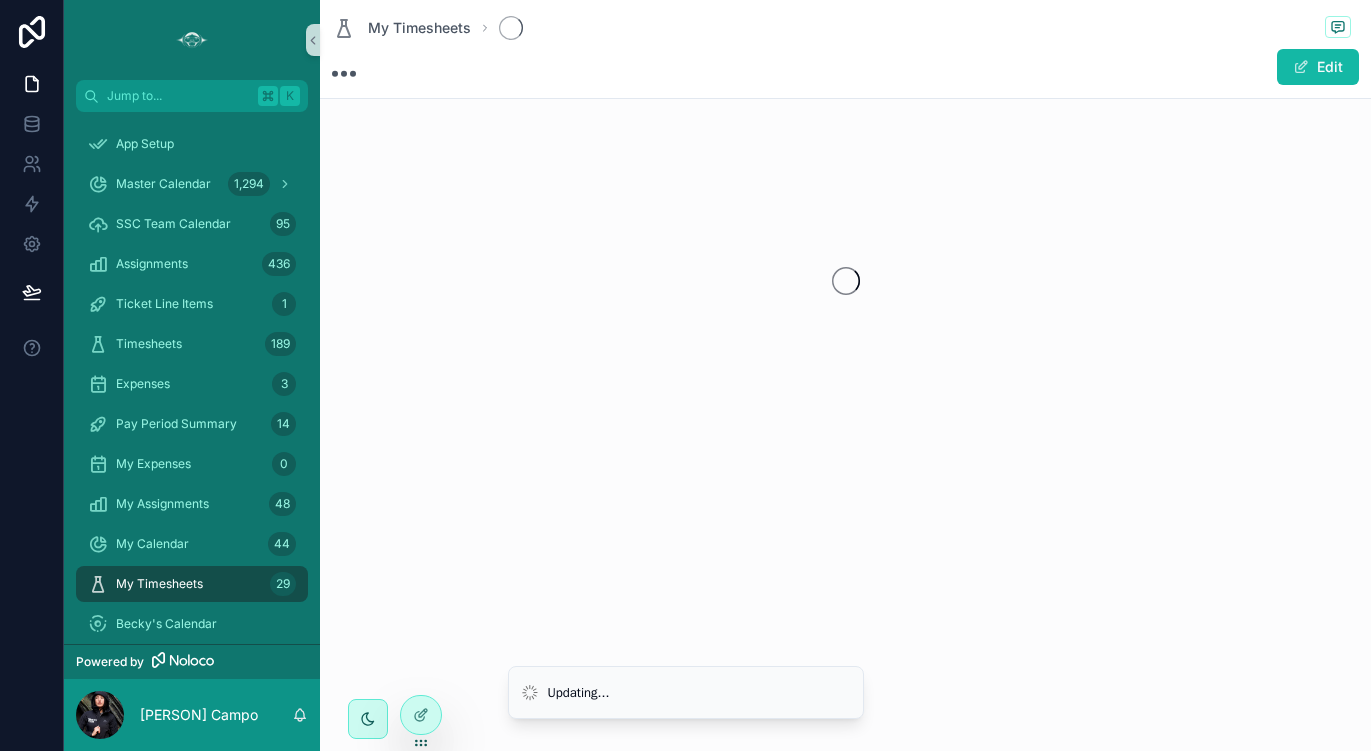 scroll, scrollTop: 0, scrollLeft: 0, axis: both 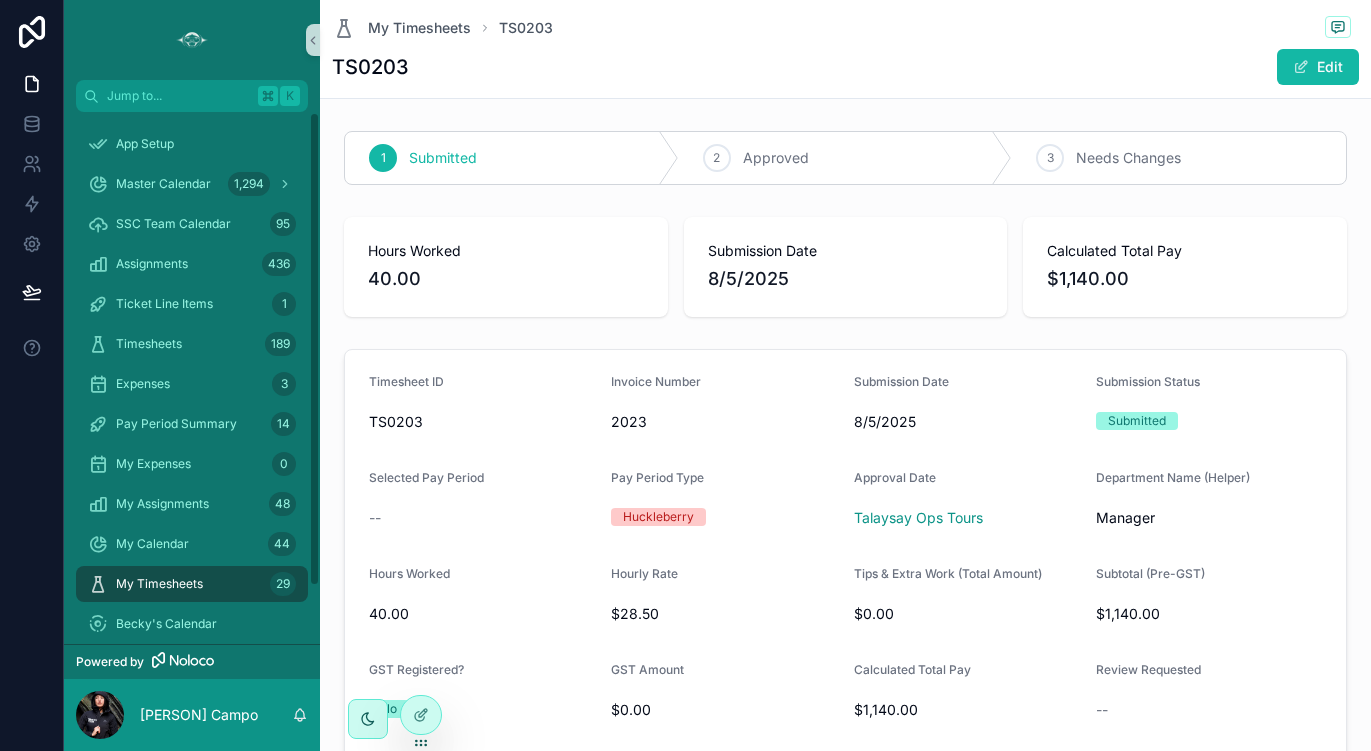 click on "My Timesheets 29" at bounding box center (192, 584) 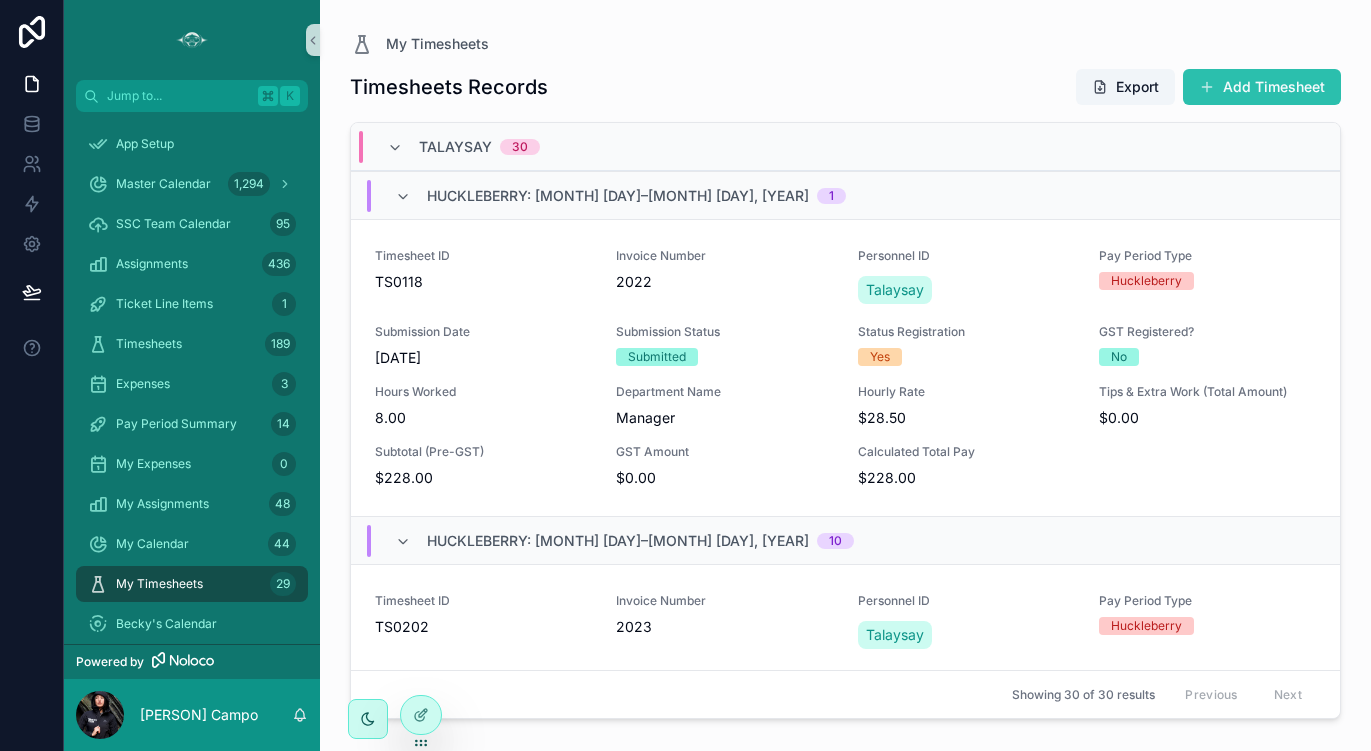 click on "Add Timesheet" at bounding box center [1262, 87] 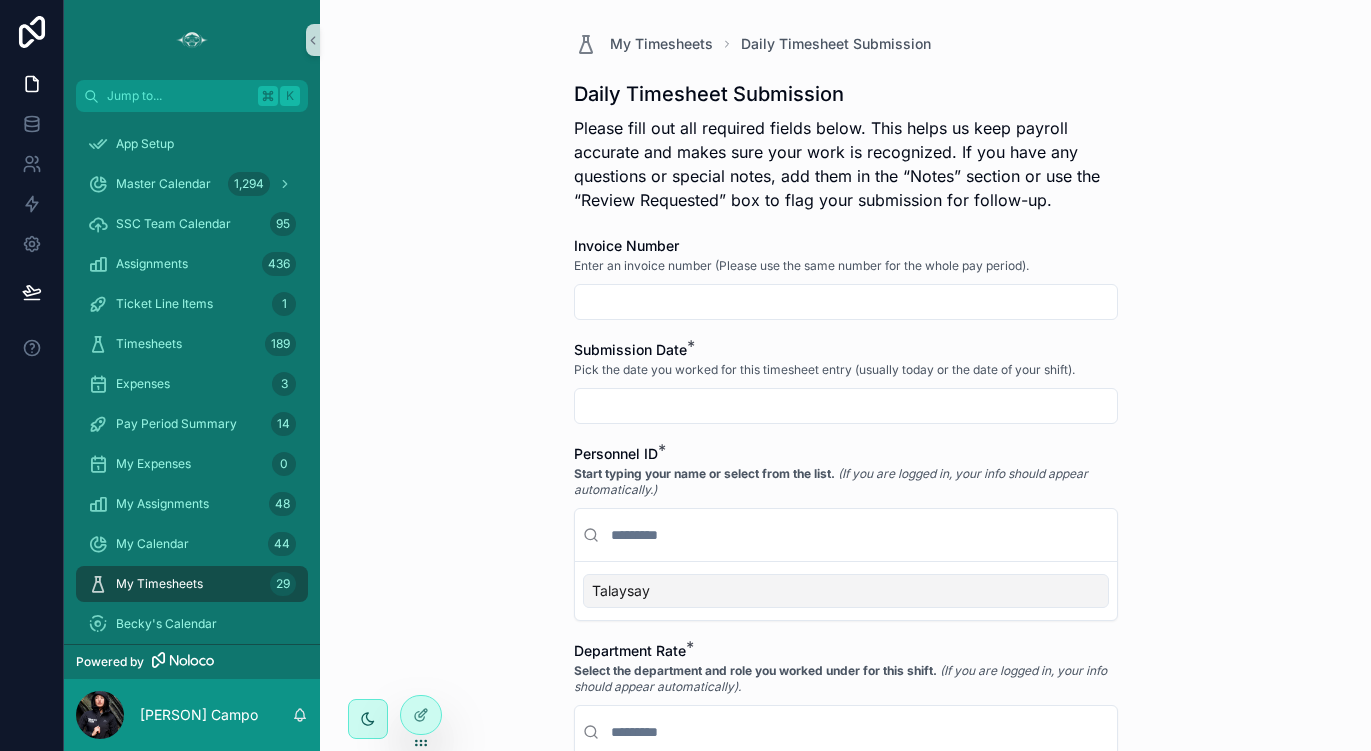 scroll, scrollTop: 0, scrollLeft: 0, axis: both 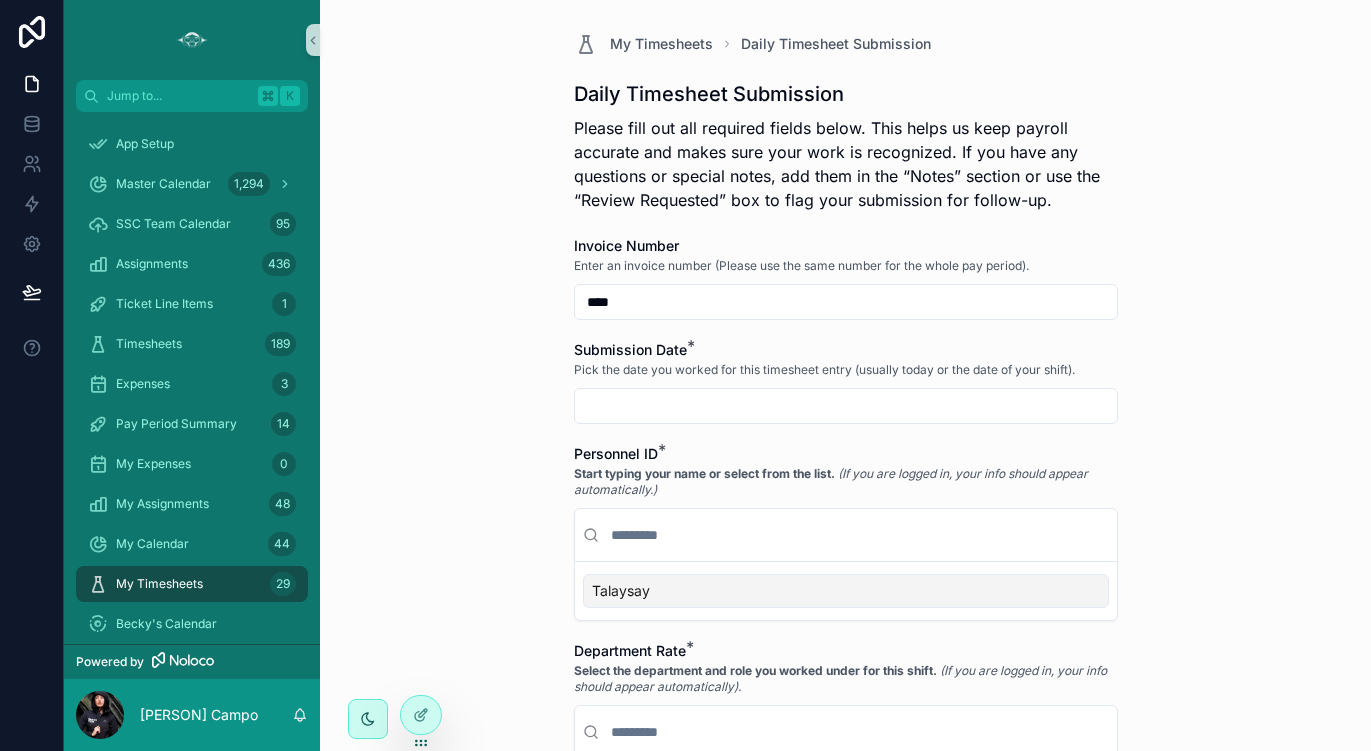 click at bounding box center [846, 406] 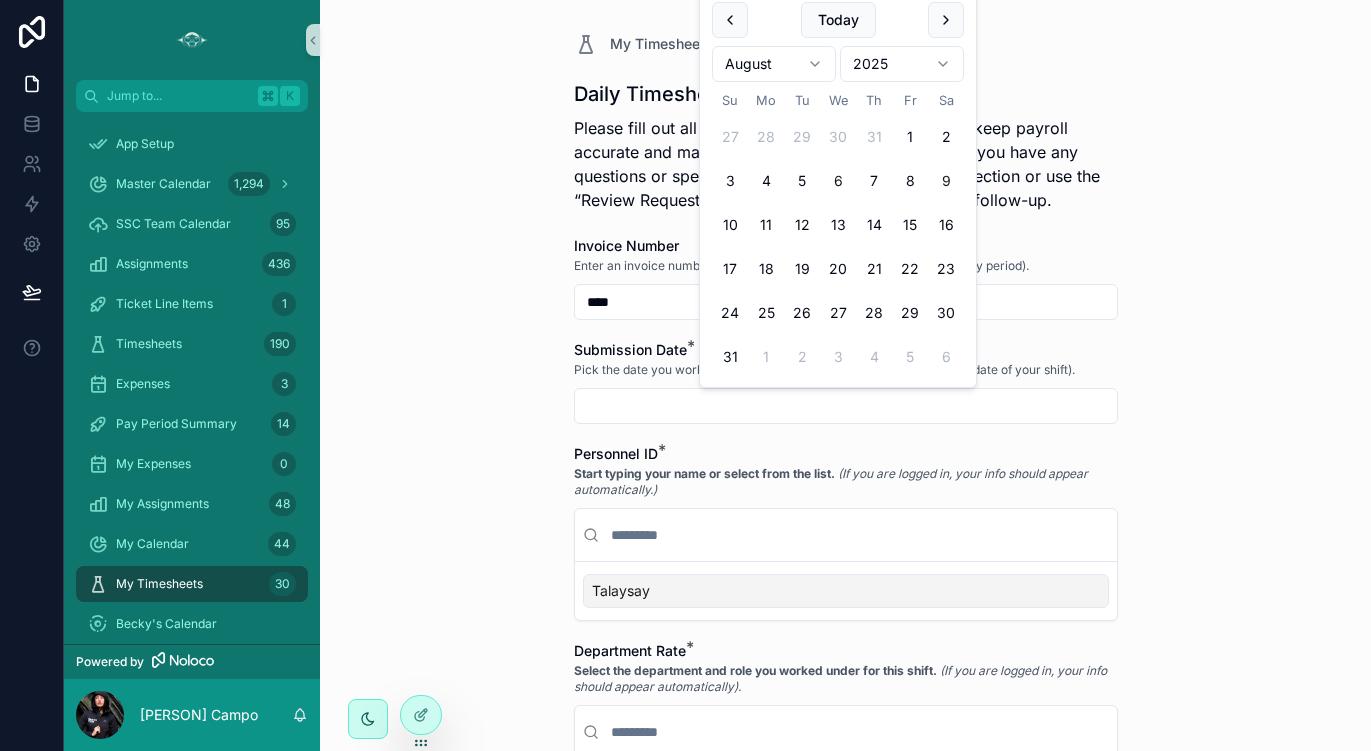 click on "6" at bounding box center (838, 181) 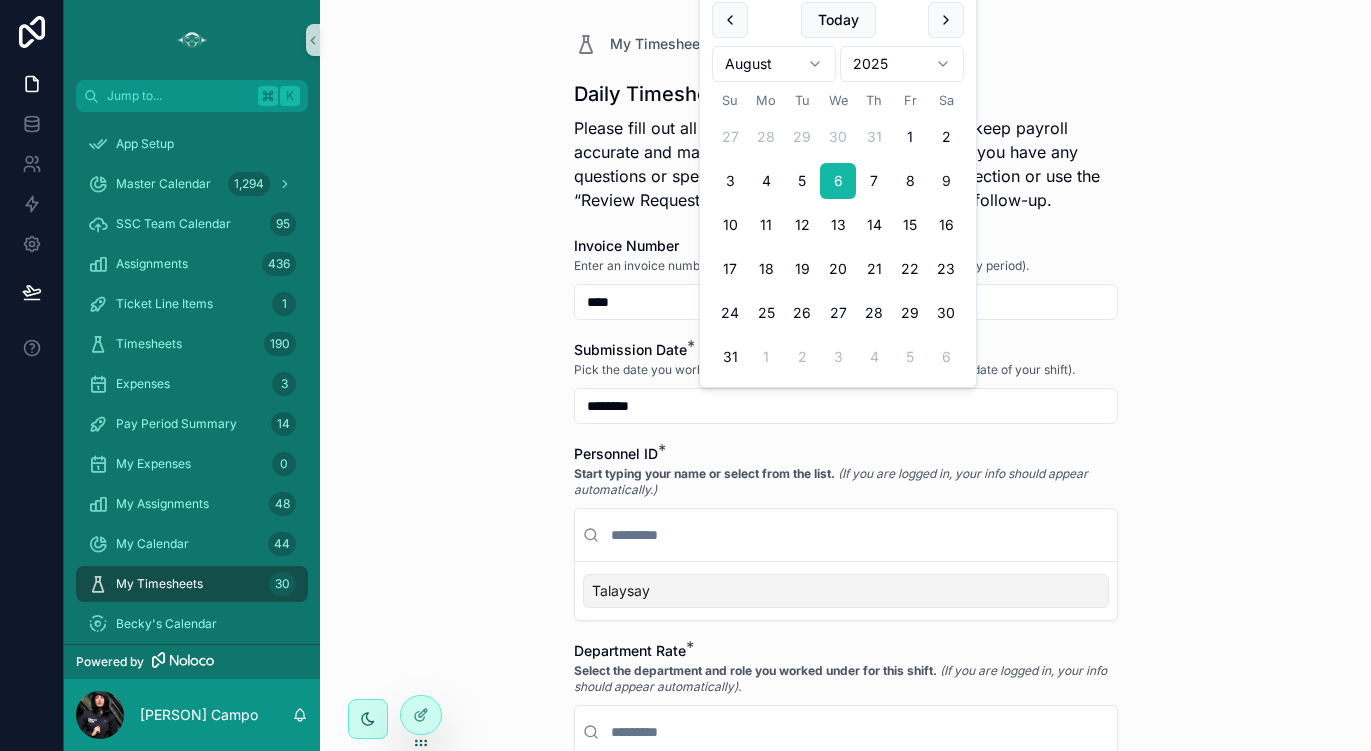 type on "********" 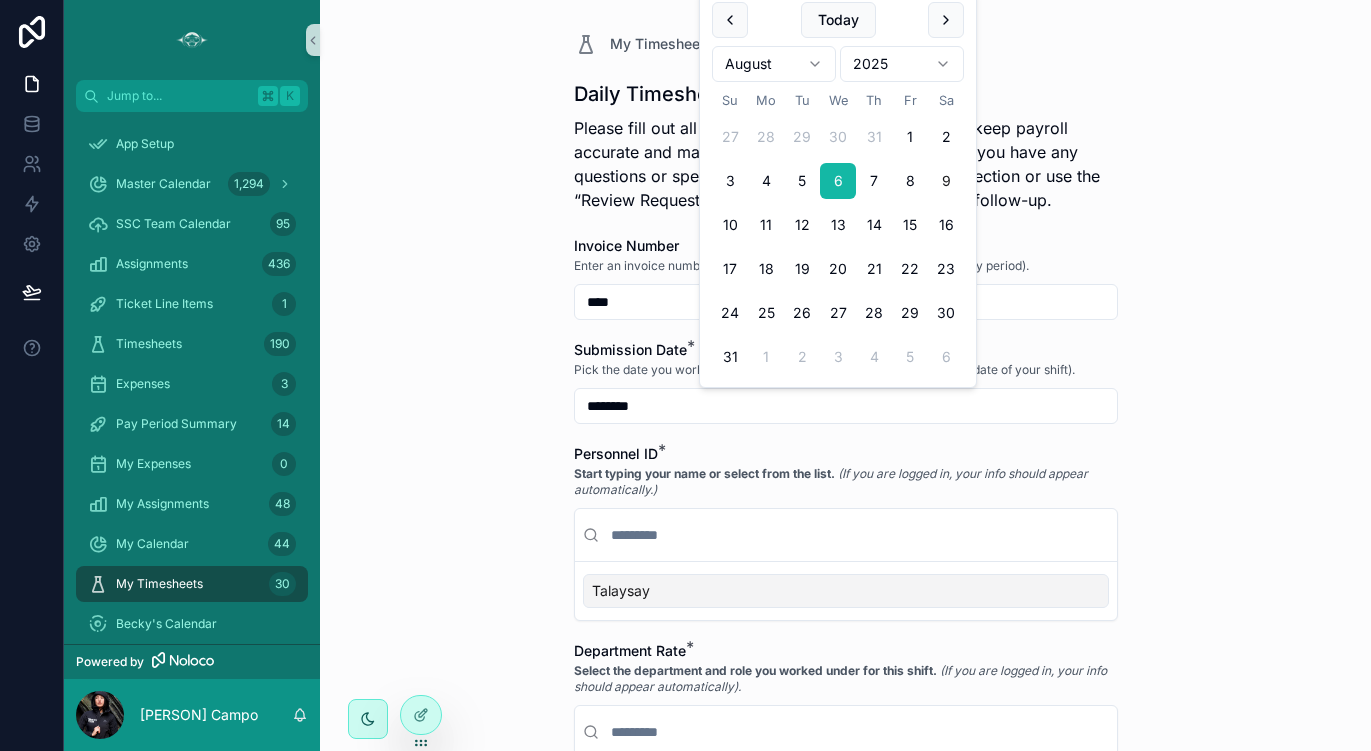 click on "Talaysay" at bounding box center [846, 591] 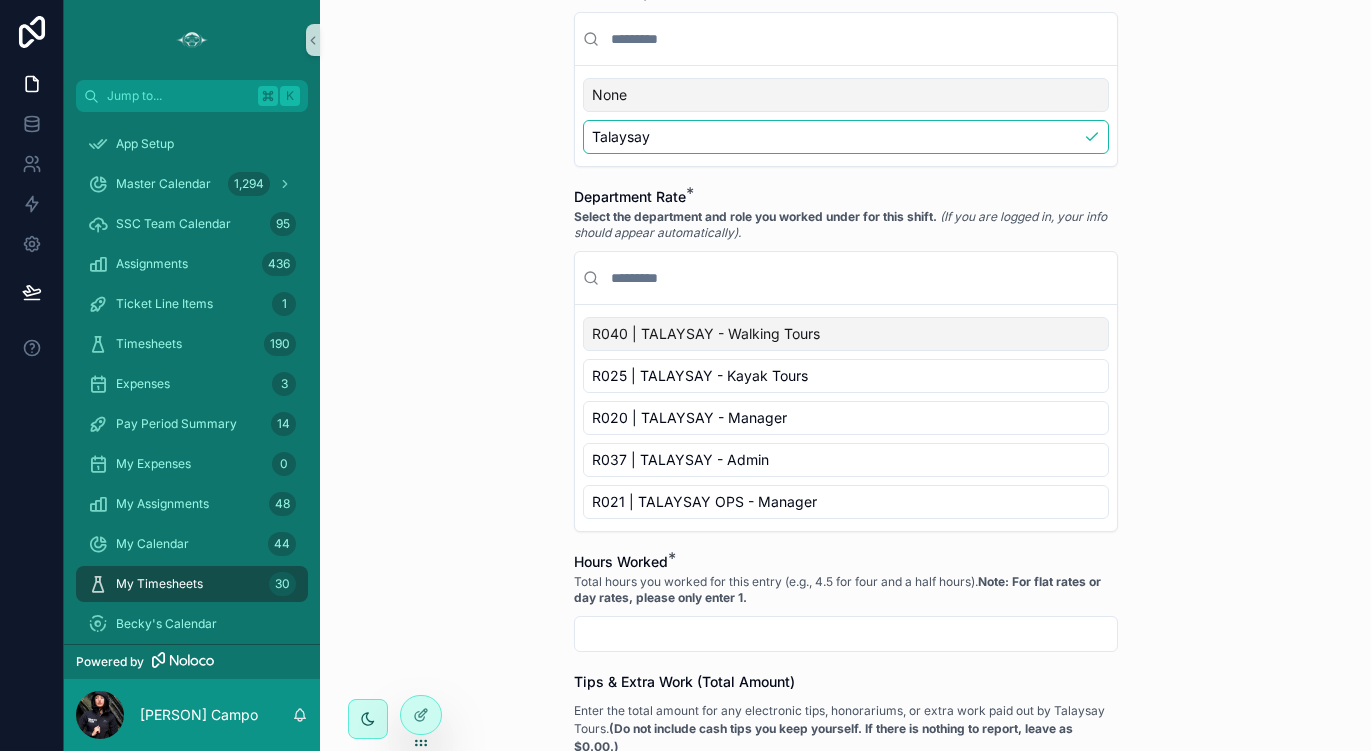 scroll, scrollTop: 504, scrollLeft: 0, axis: vertical 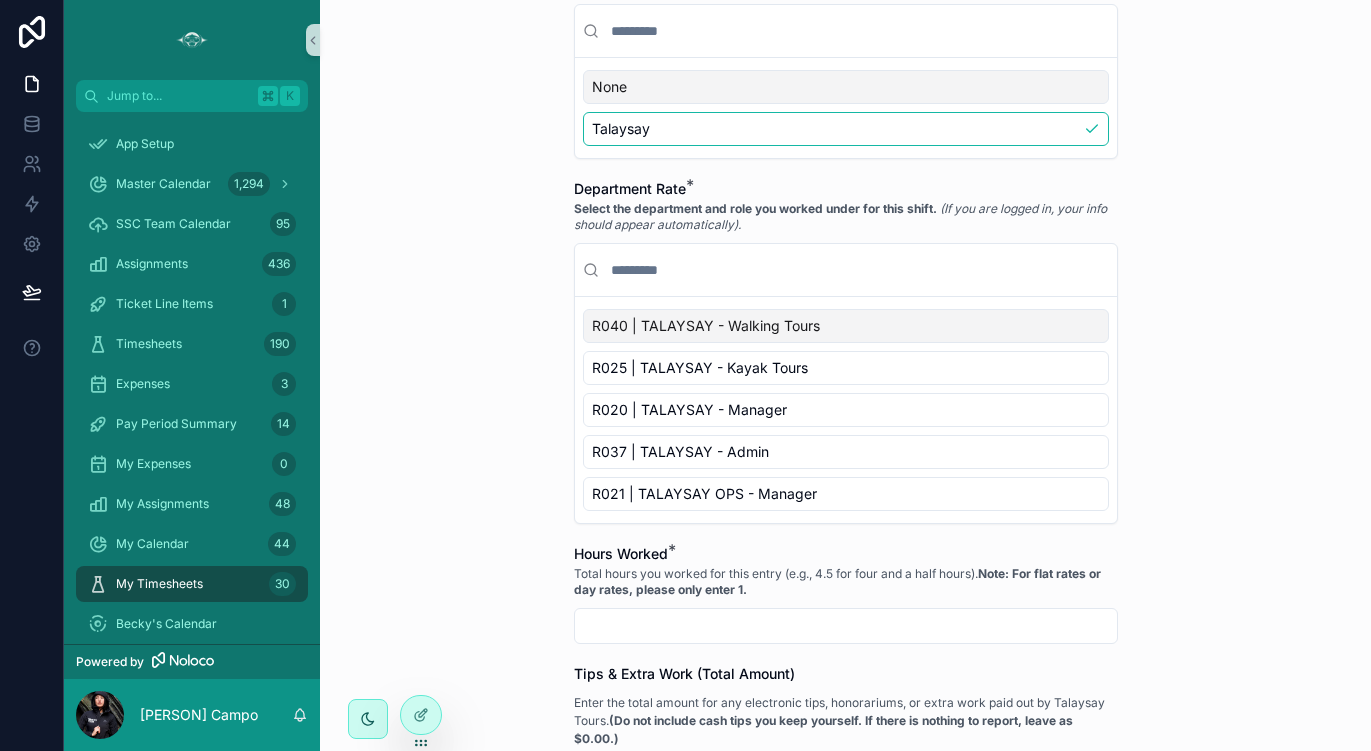 click on "R040 | TALAYSAY - Walking Tours" at bounding box center (846, 326) 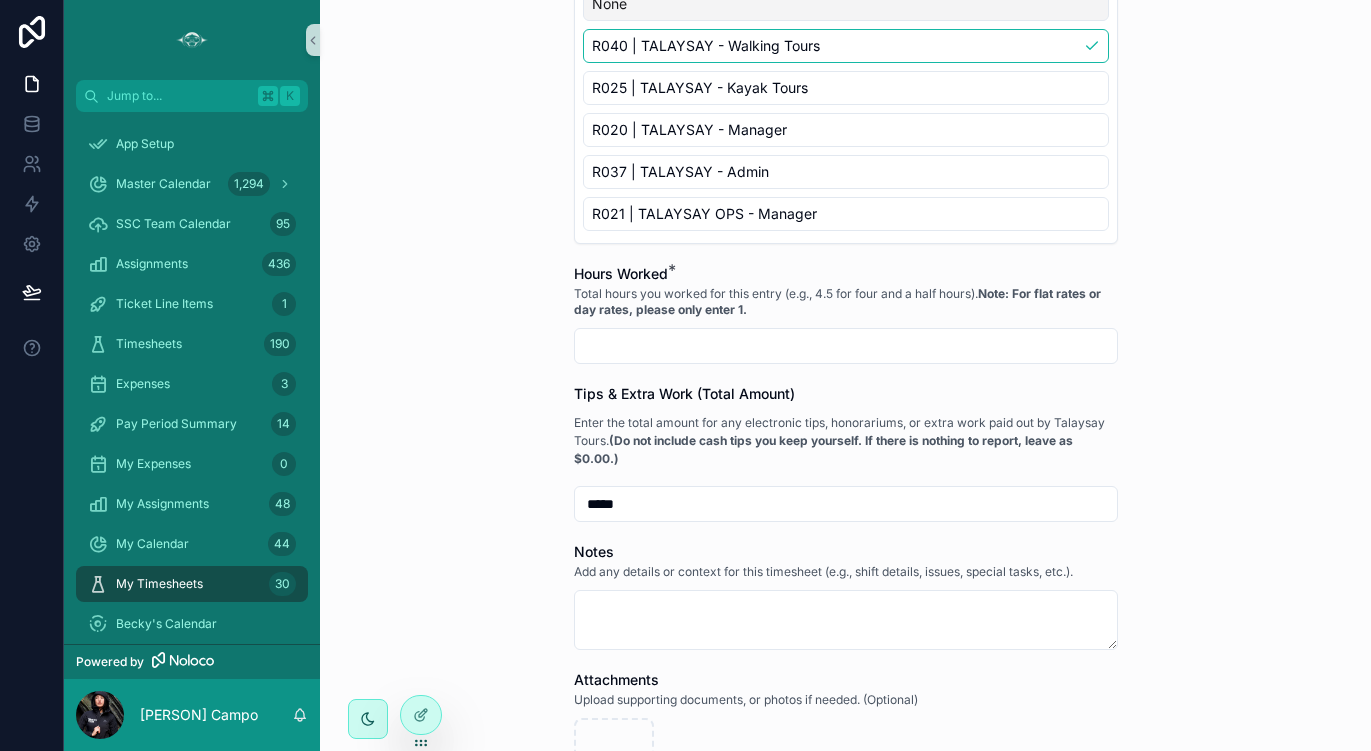 scroll, scrollTop: 867, scrollLeft: 0, axis: vertical 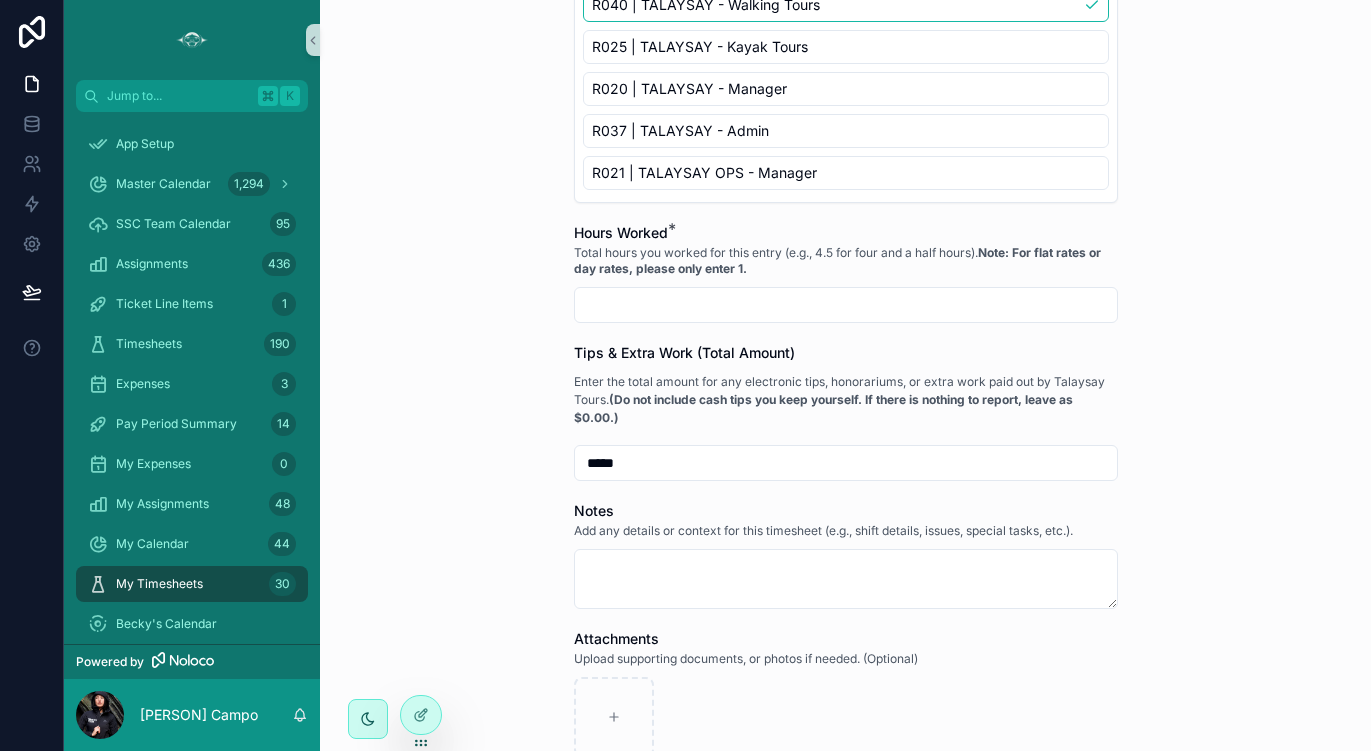 click at bounding box center (846, 305) 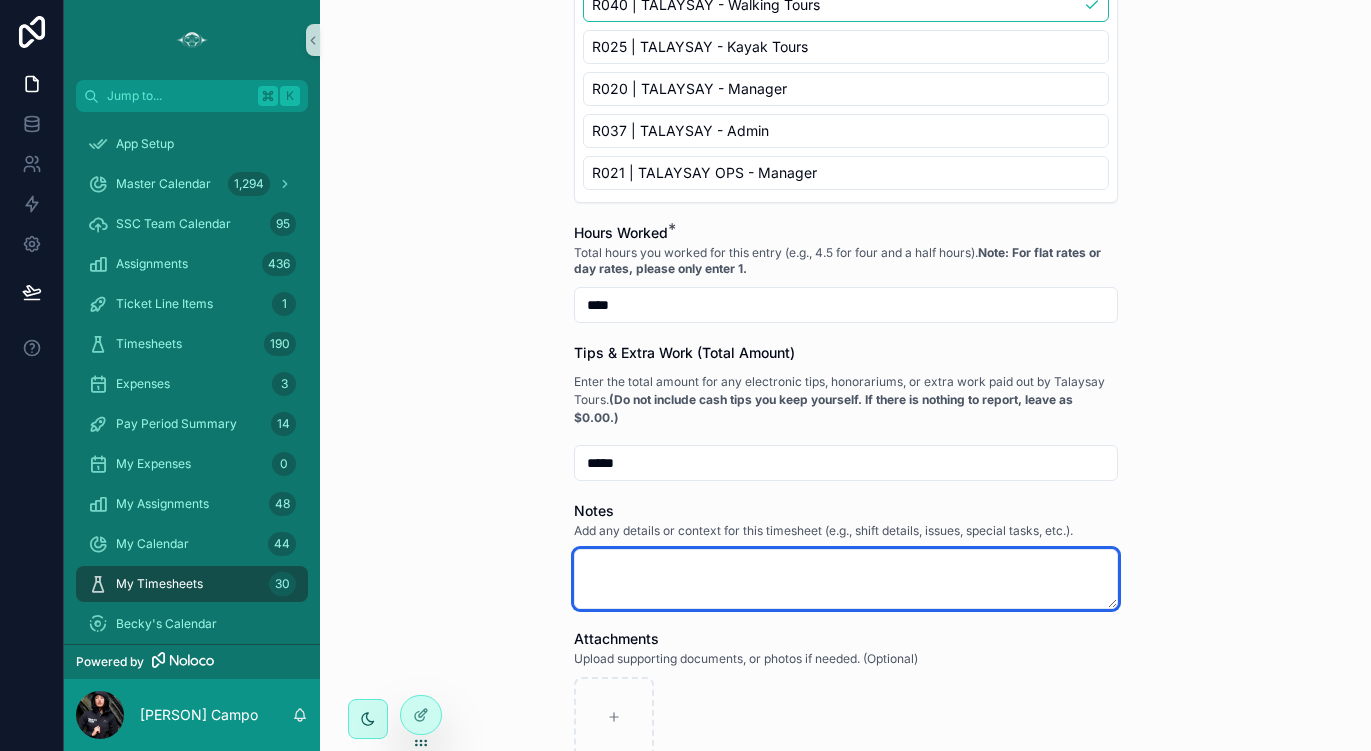 click at bounding box center [846, 579] 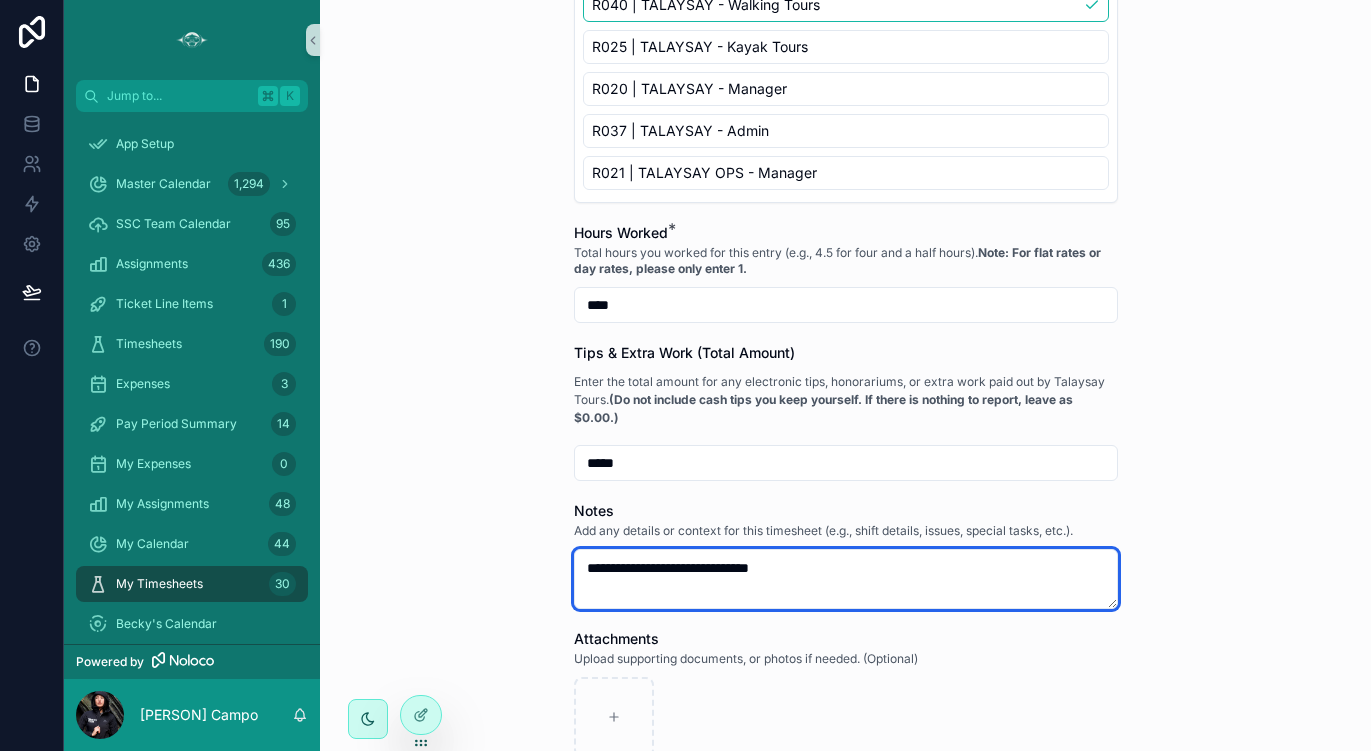 click on "**********" at bounding box center [846, 579] 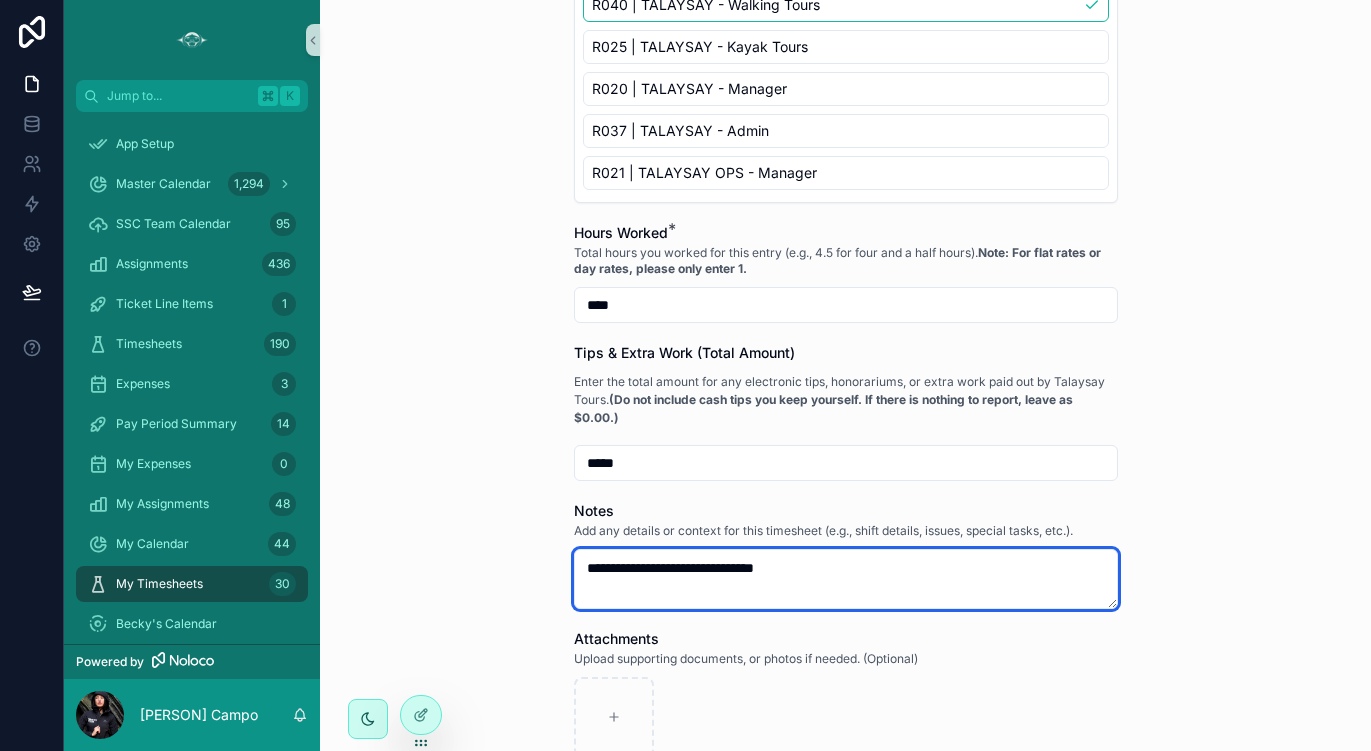 type on "**********" 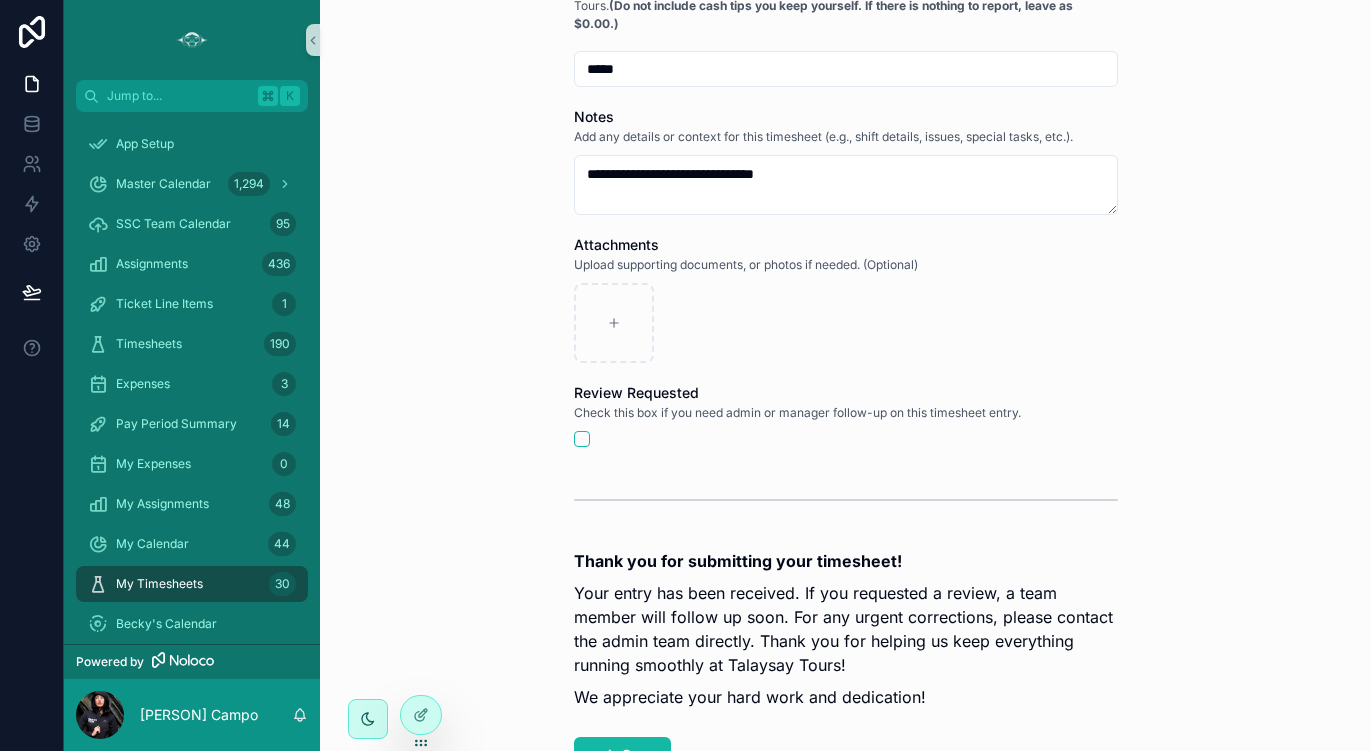 scroll, scrollTop: 1411, scrollLeft: 0, axis: vertical 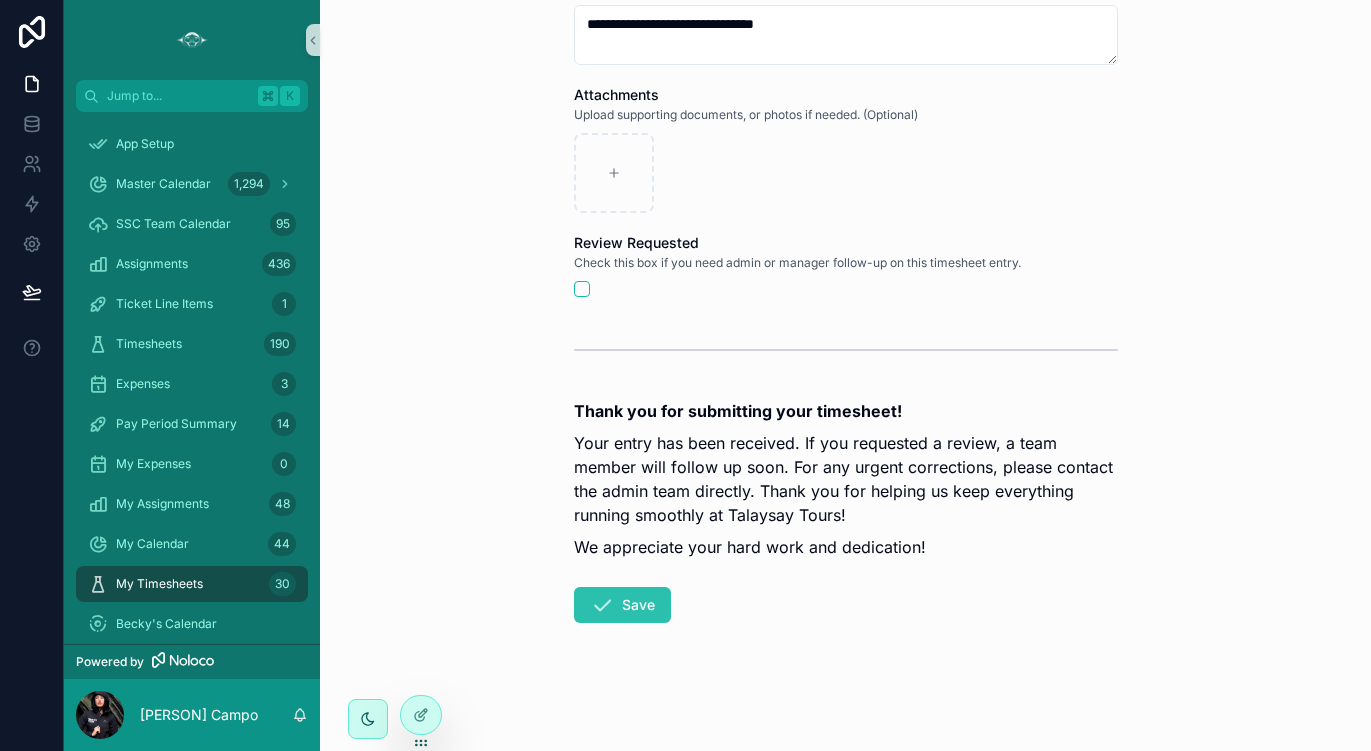click on "Save" at bounding box center [622, 605] 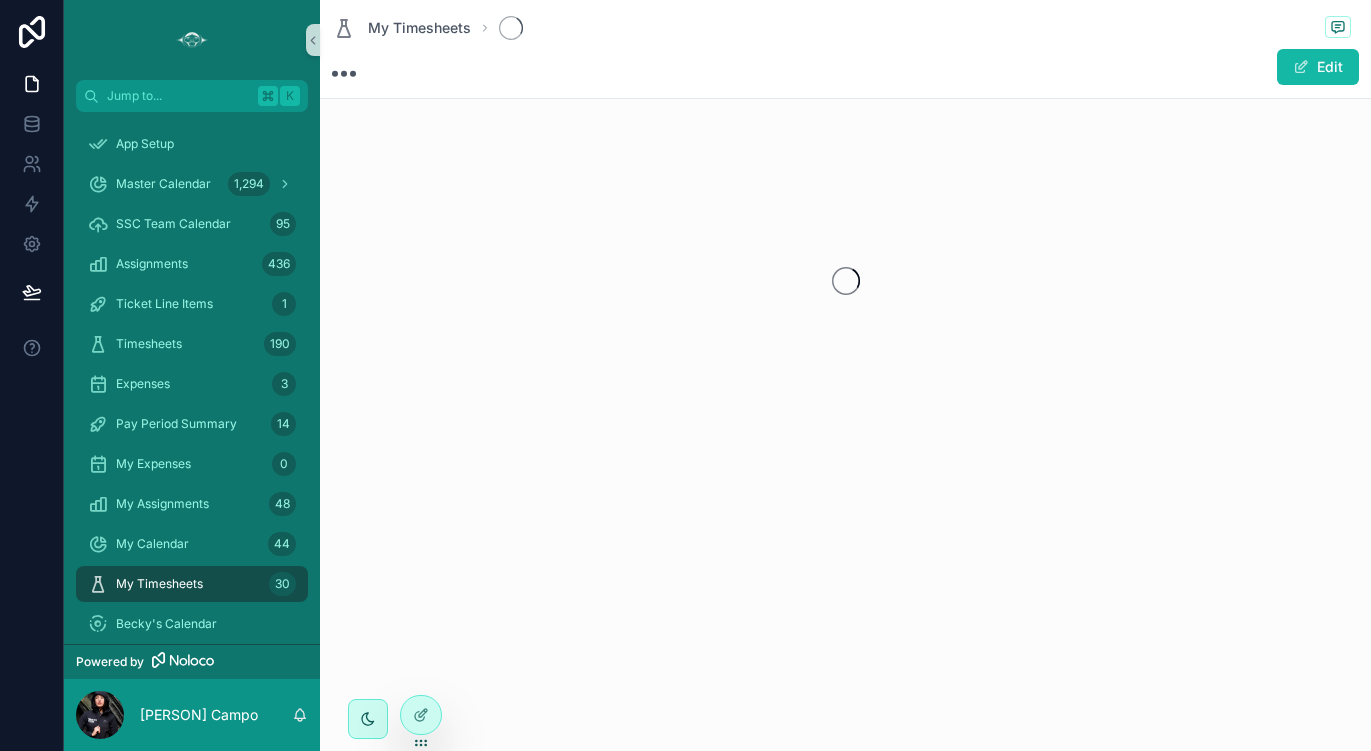 scroll, scrollTop: 0, scrollLeft: 0, axis: both 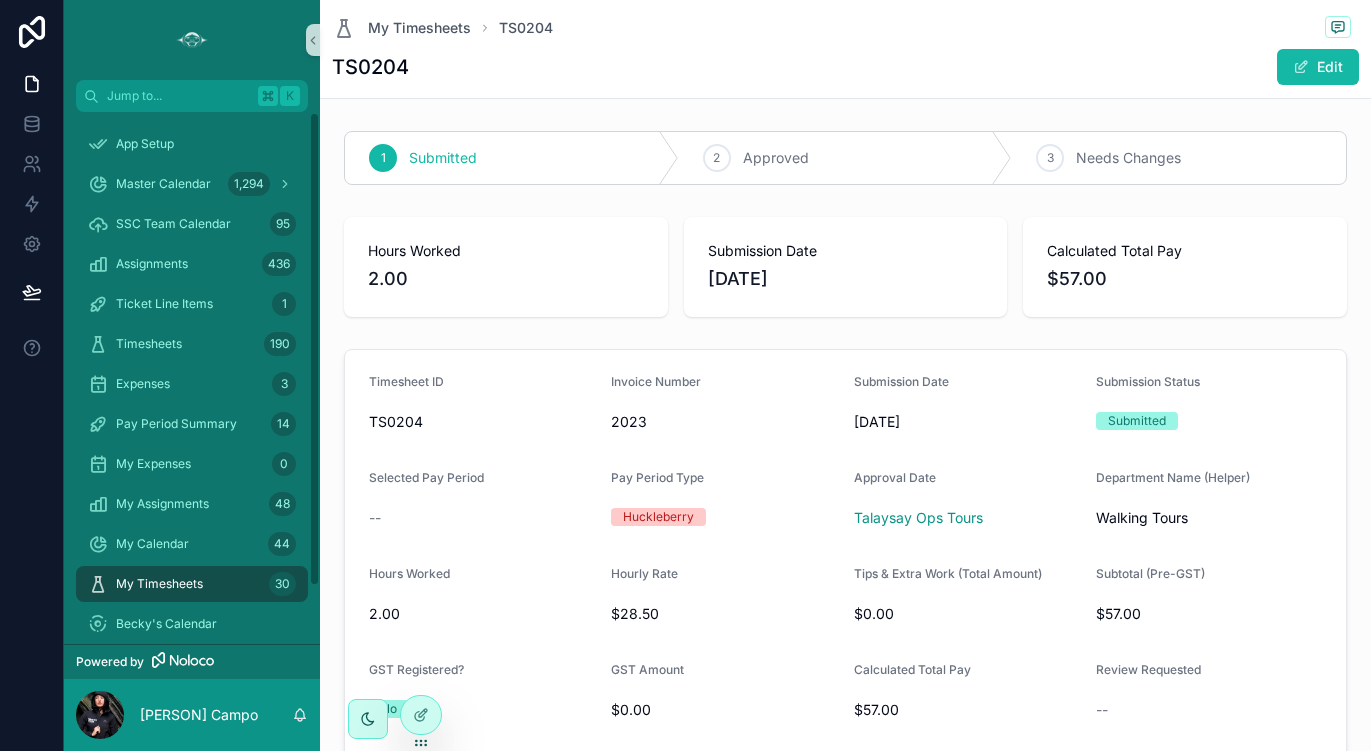 click on "My Timesheets" at bounding box center (159, 584) 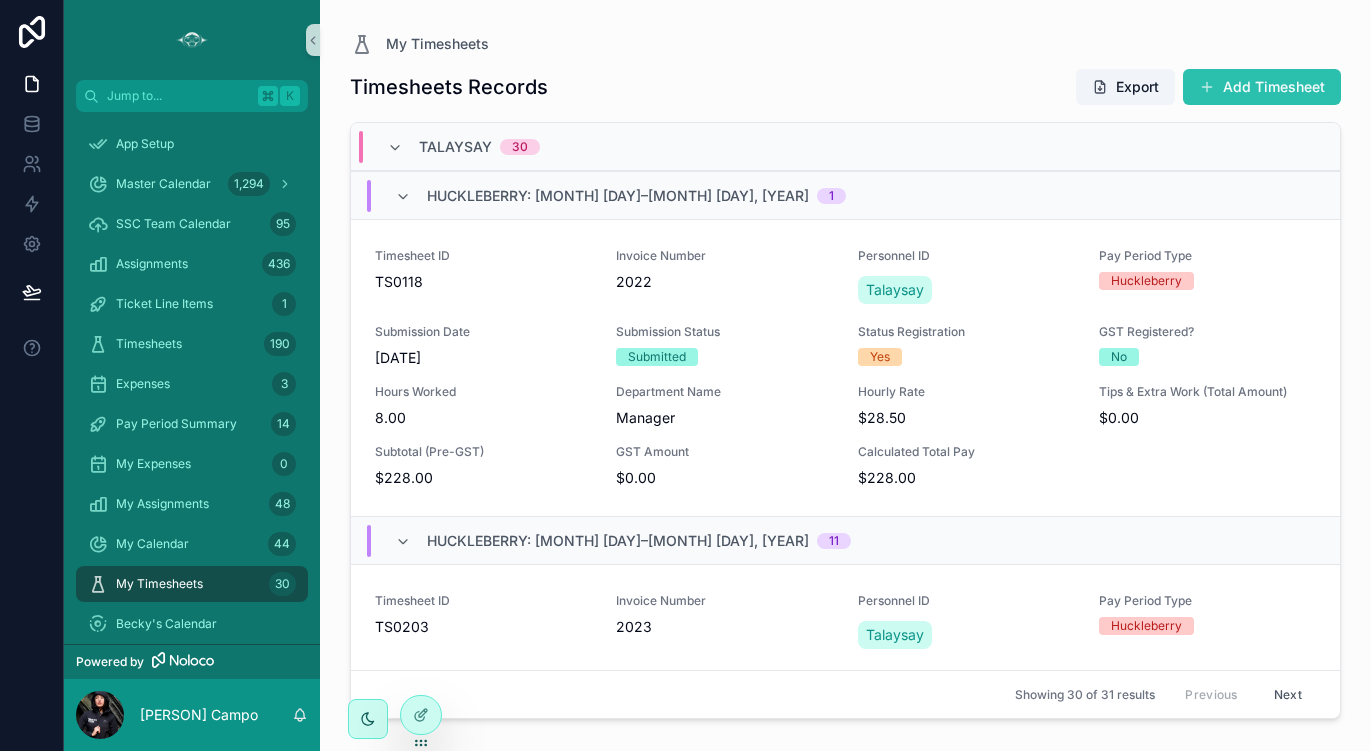 click on "Add Timesheet" at bounding box center [1262, 87] 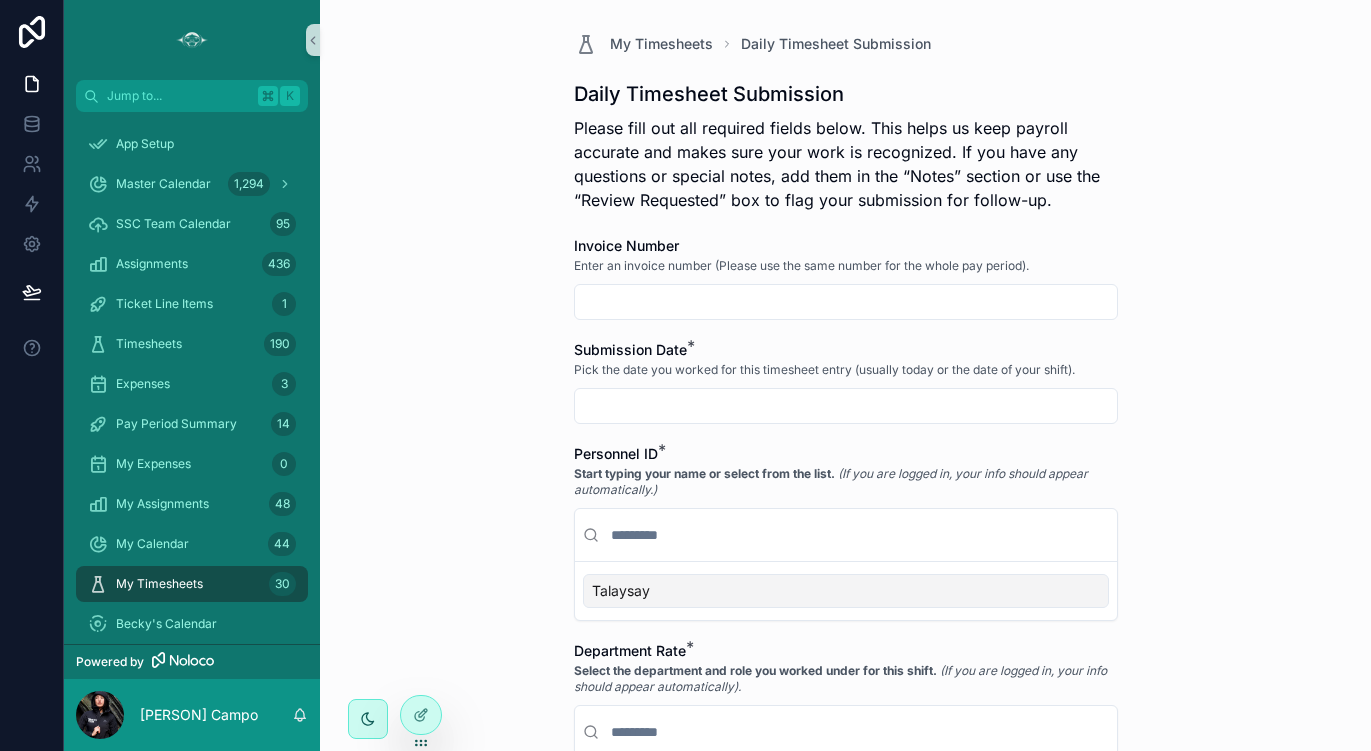 scroll, scrollTop: 0, scrollLeft: 0, axis: both 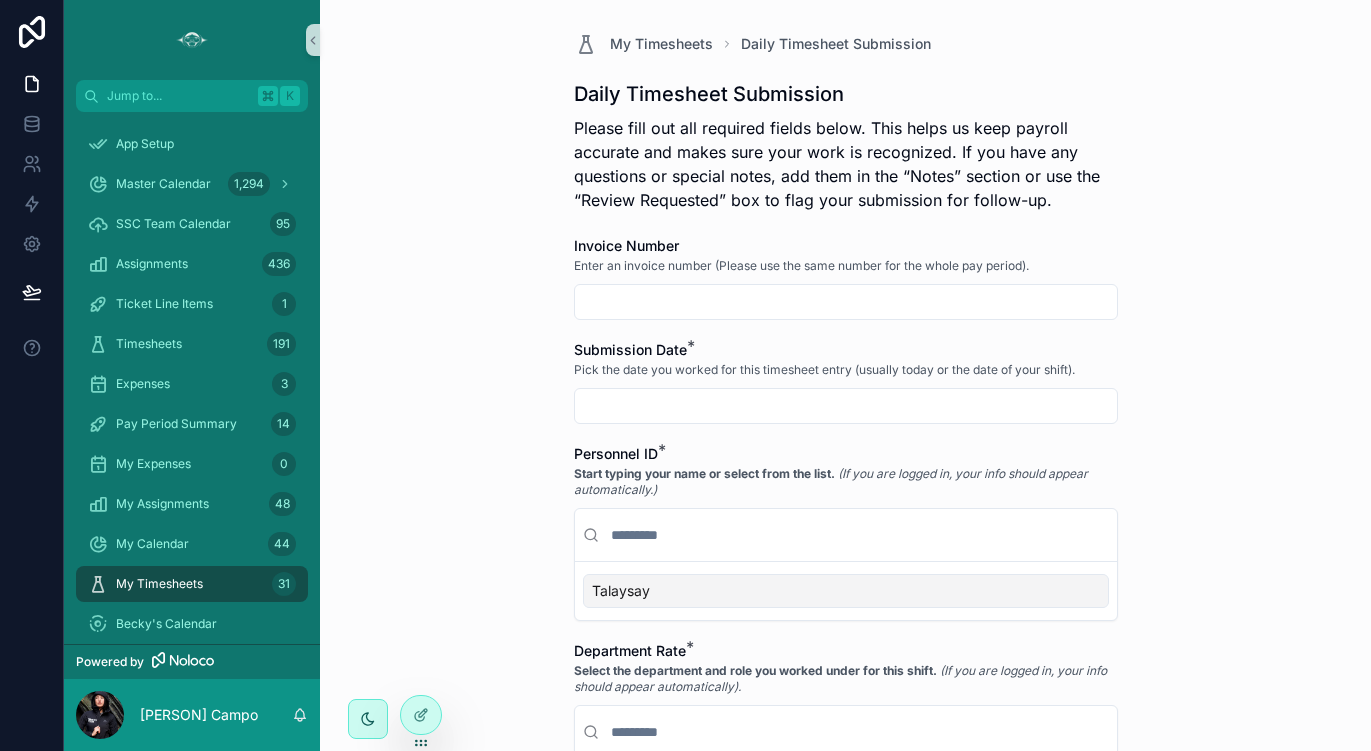 click at bounding box center [846, 302] 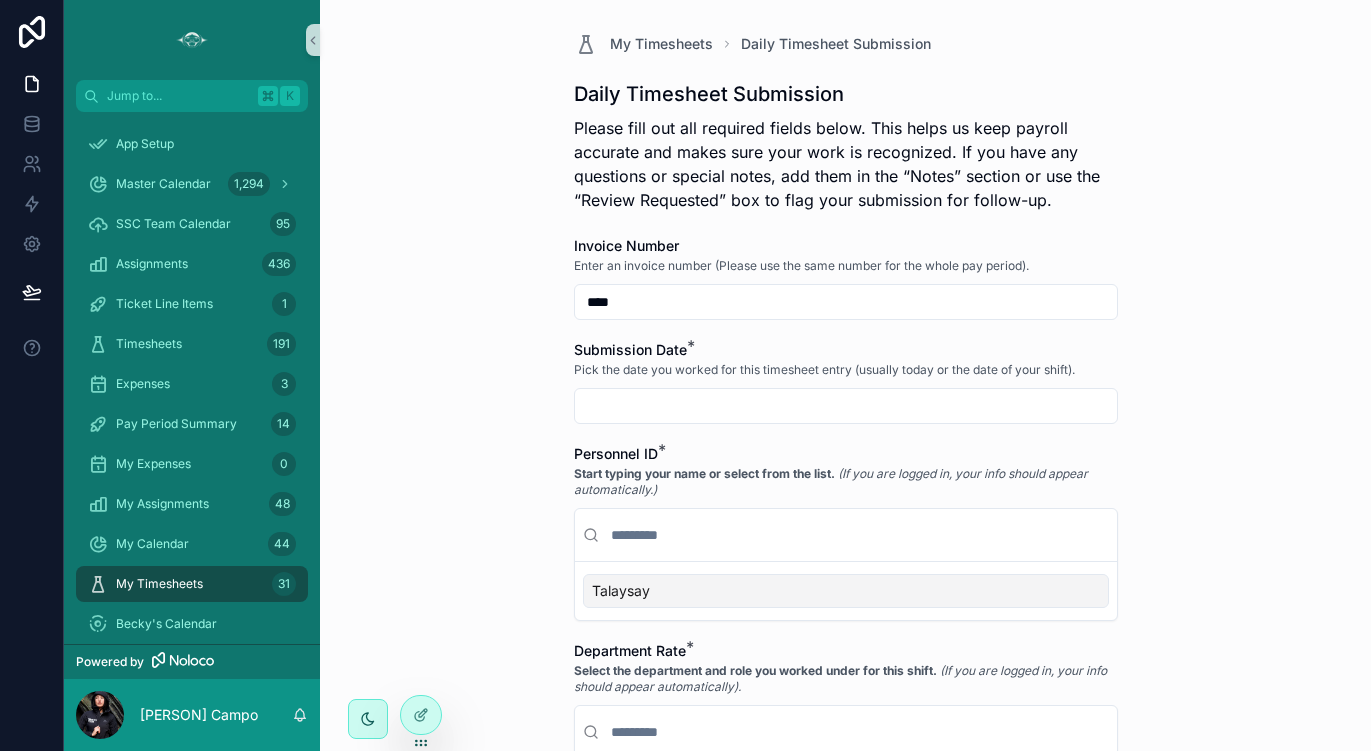 click at bounding box center [846, 406] 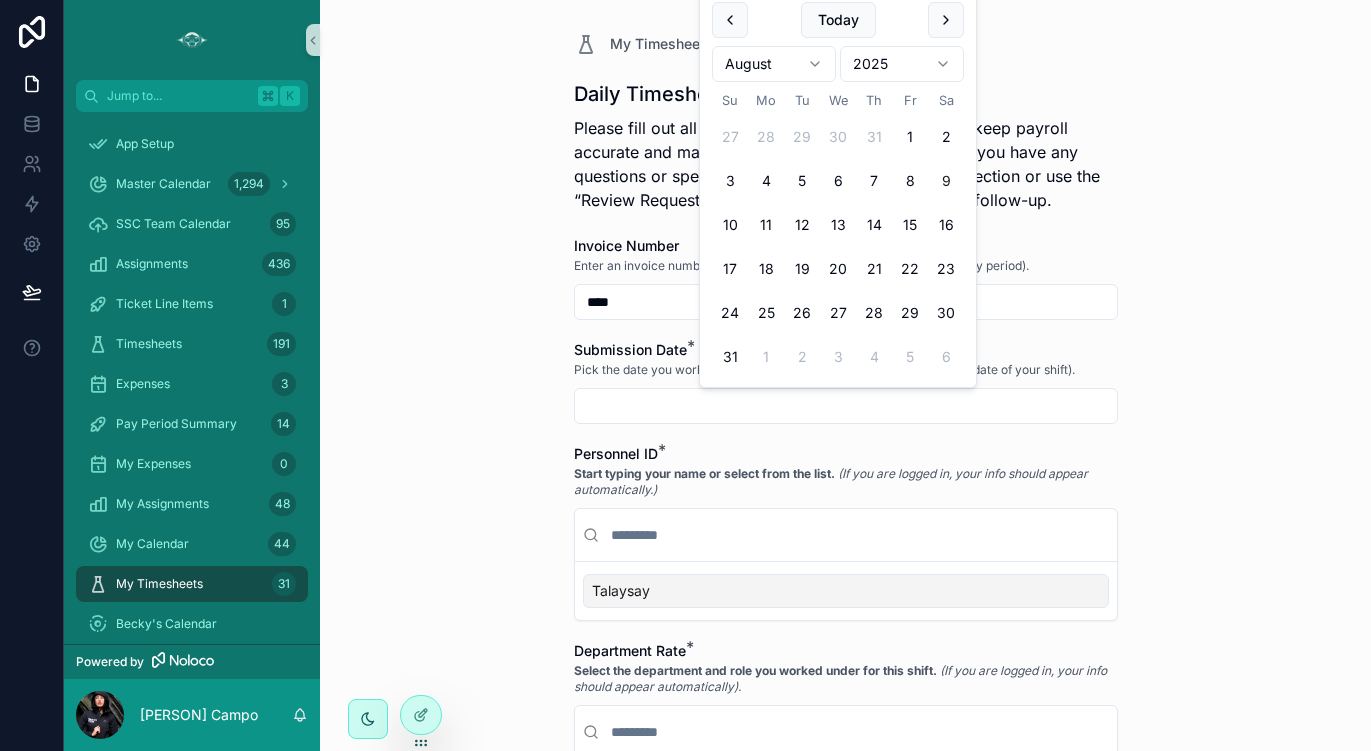 click on "6" at bounding box center (838, 181) 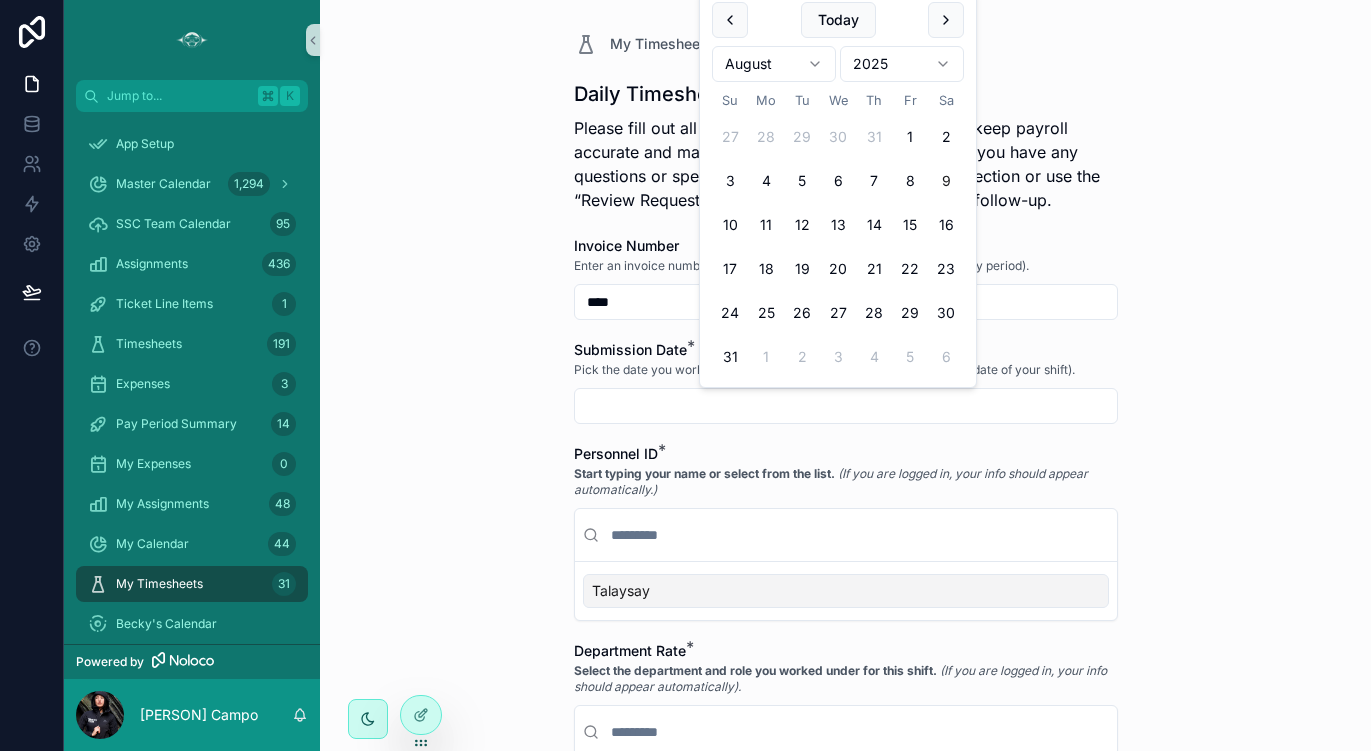type on "********" 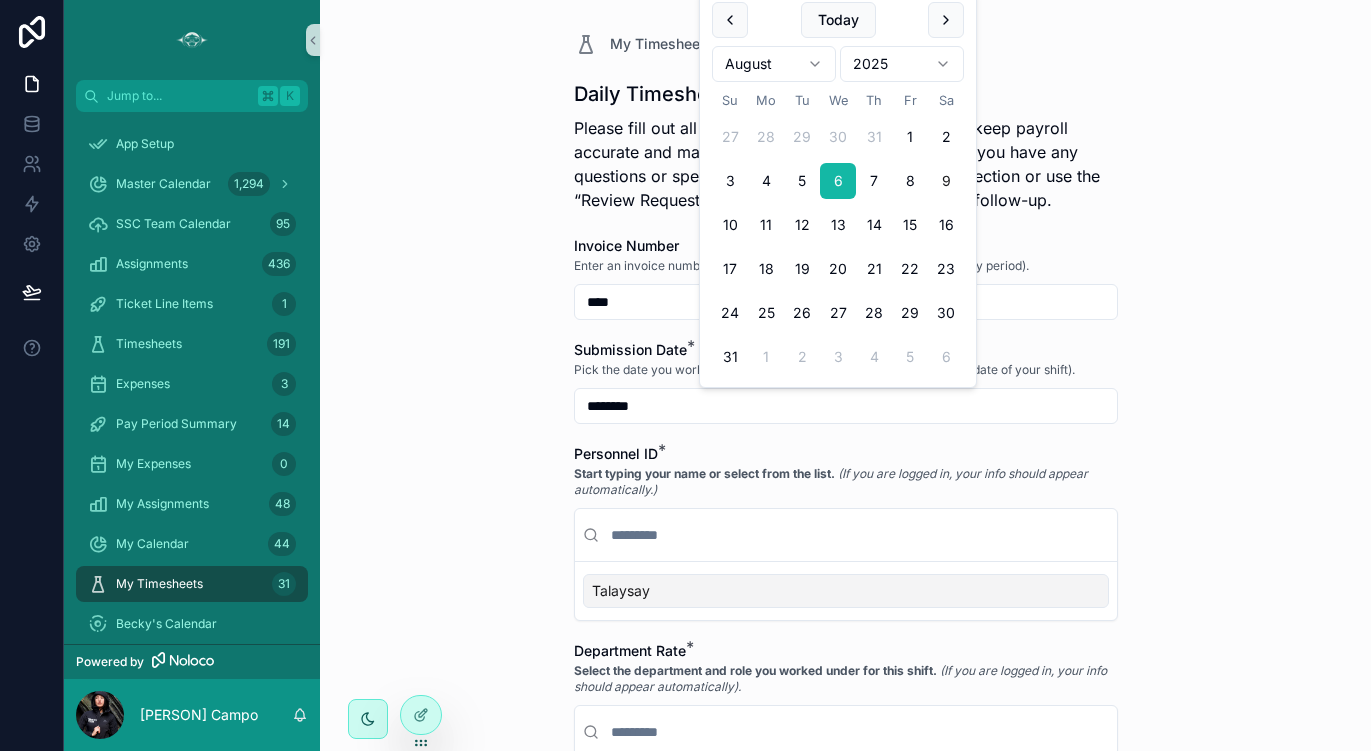 click on "Talaysay" at bounding box center [846, 591] 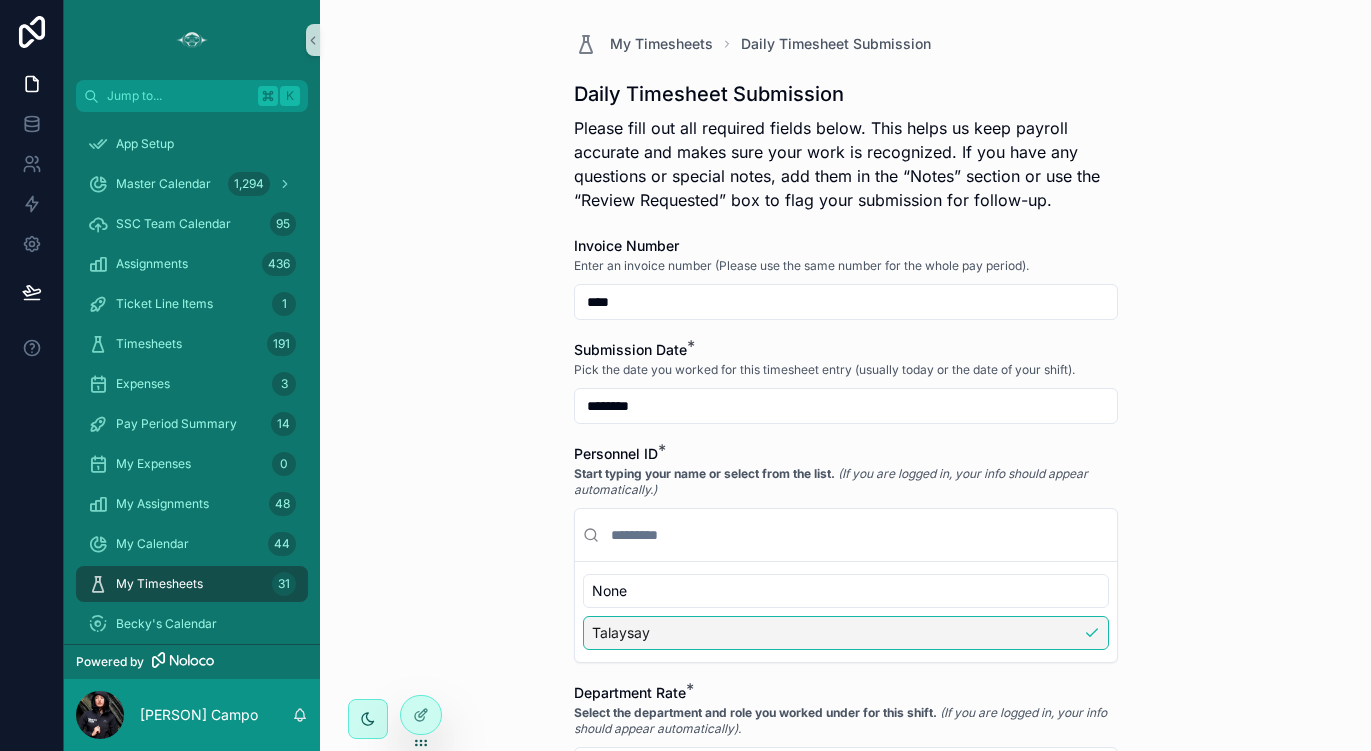 click on "Talaysay" at bounding box center (846, 633) 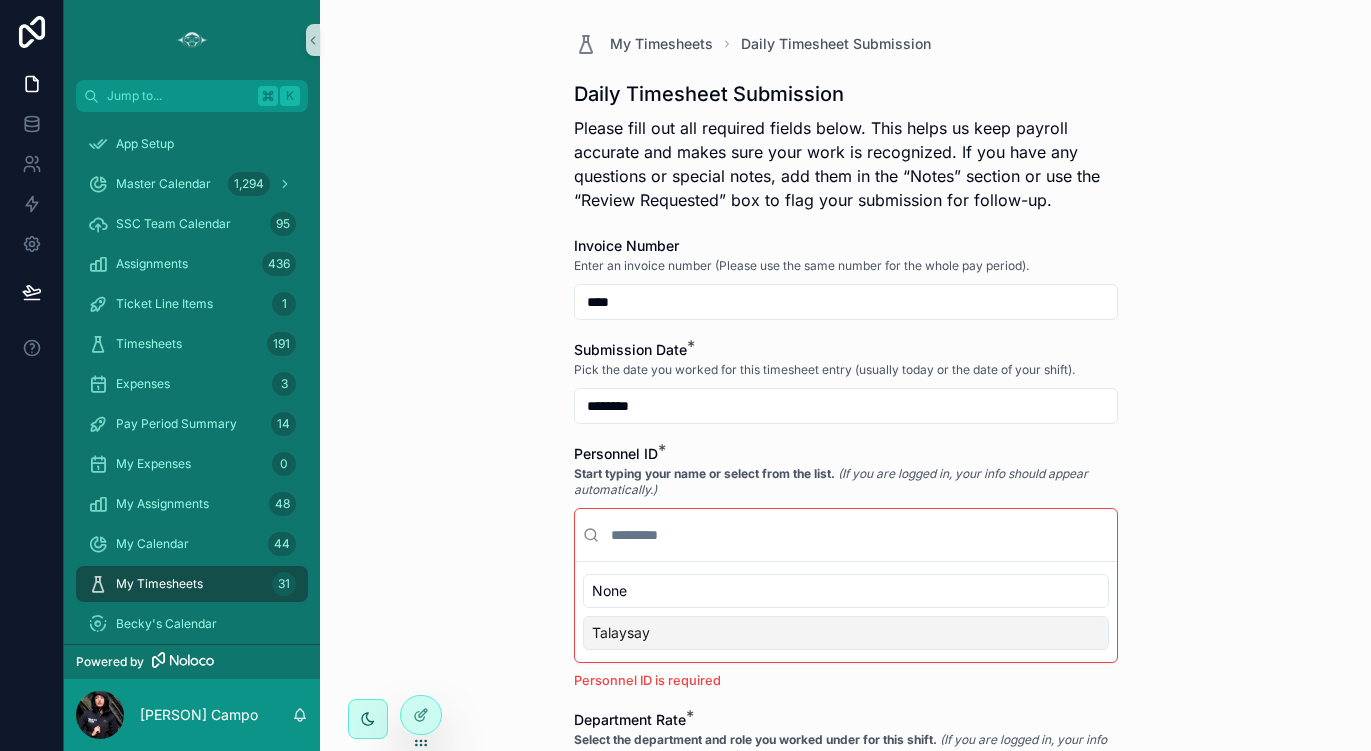 click on "Talaysay" at bounding box center (846, 633) 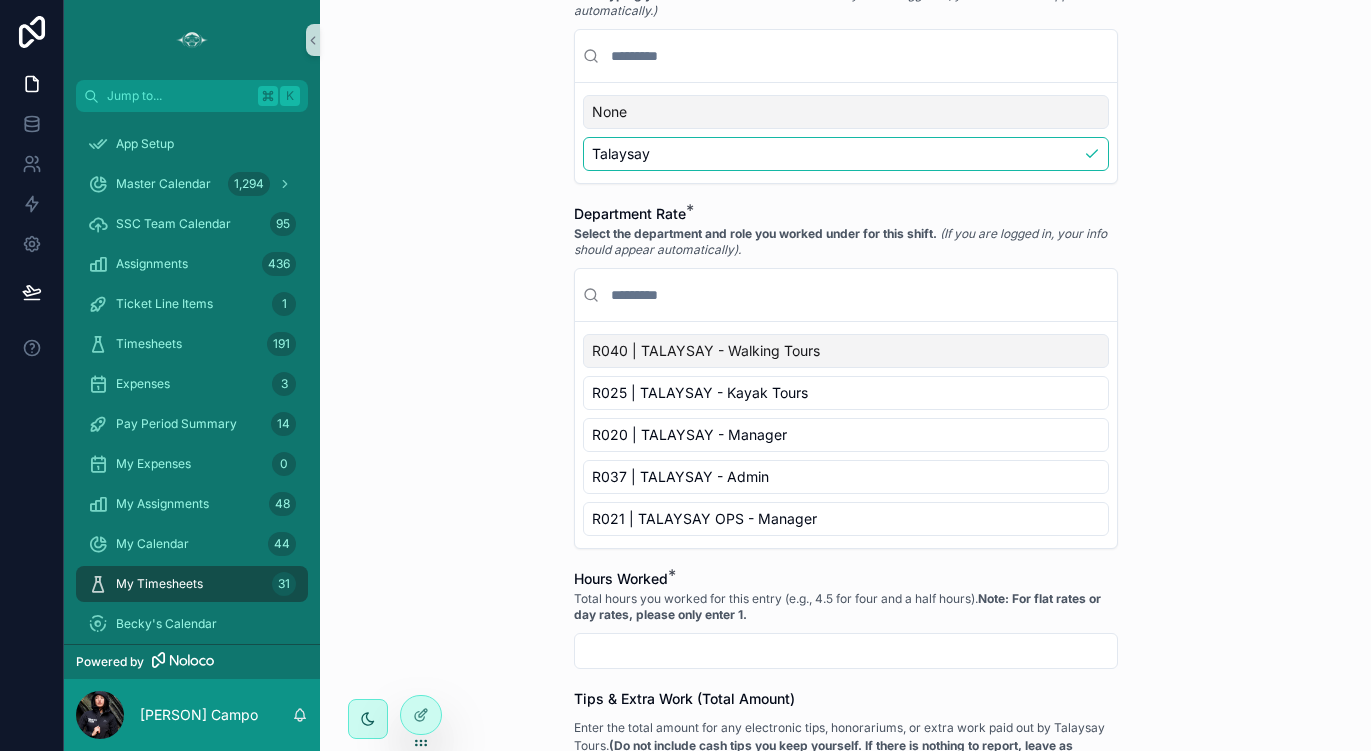 scroll, scrollTop: 487, scrollLeft: 0, axis: vertical 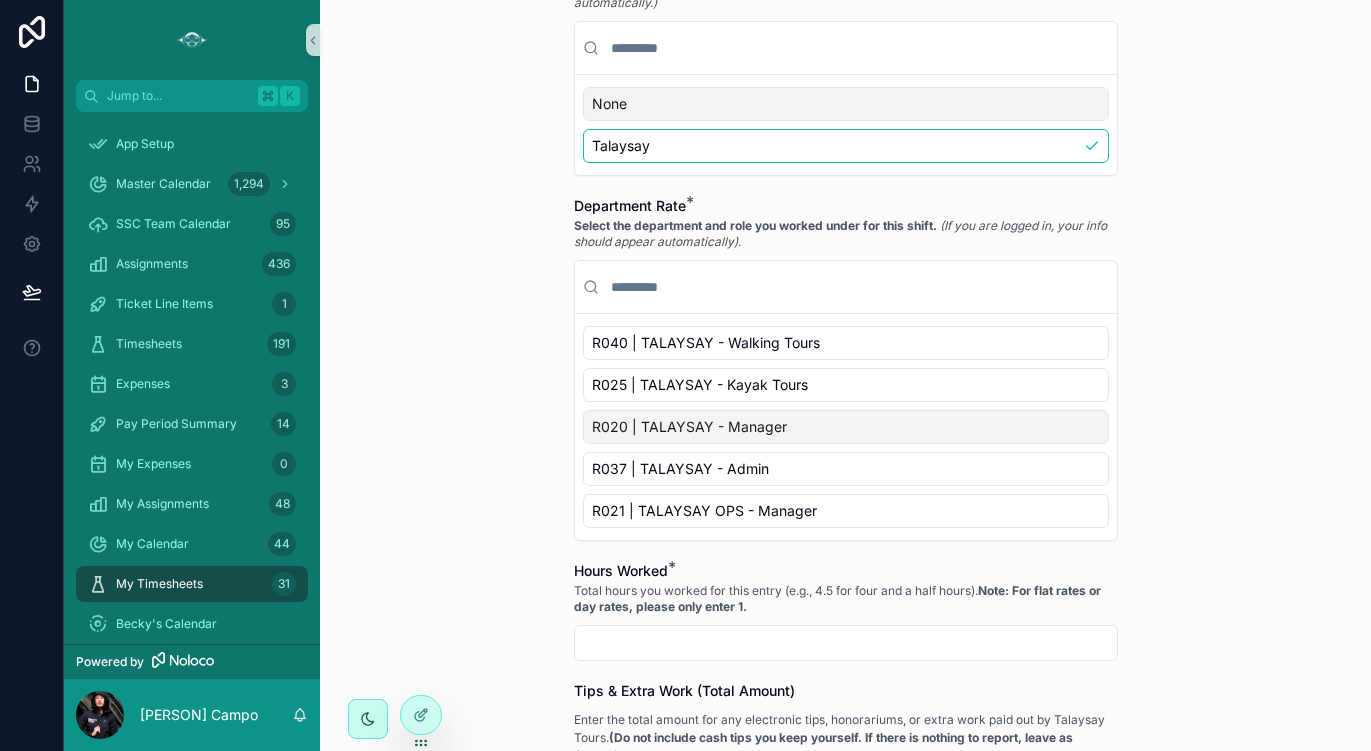 click on "R020 | TALAYSAY - Manager" at bounding box center [846, 427] 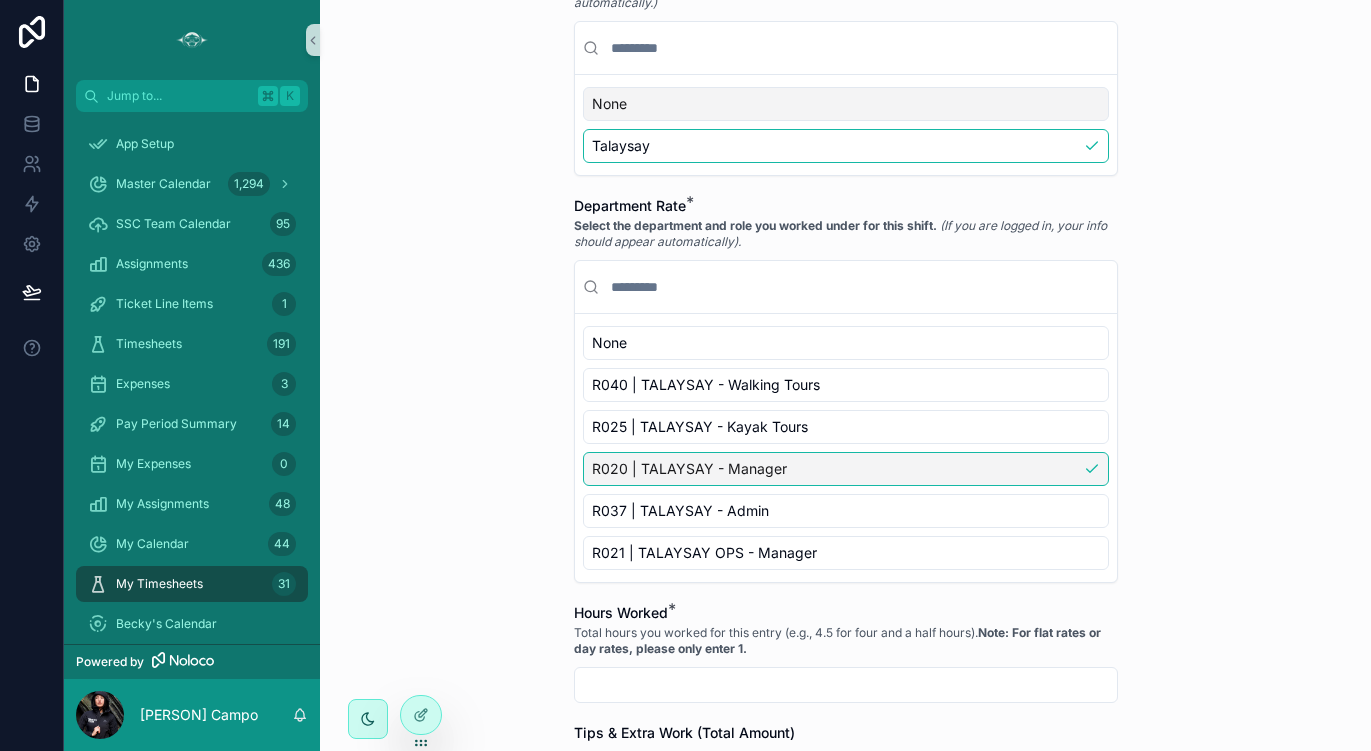 click at bounding box center (846, 685) 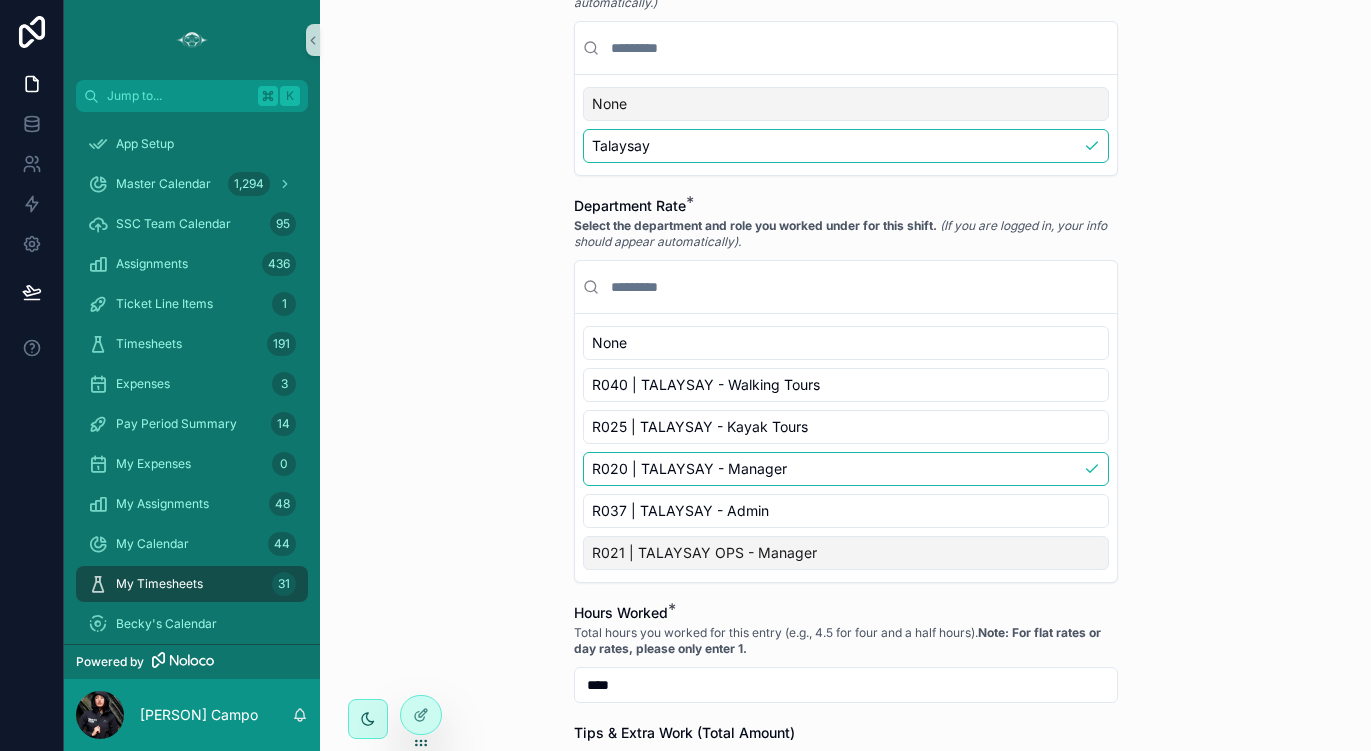 type on "****" 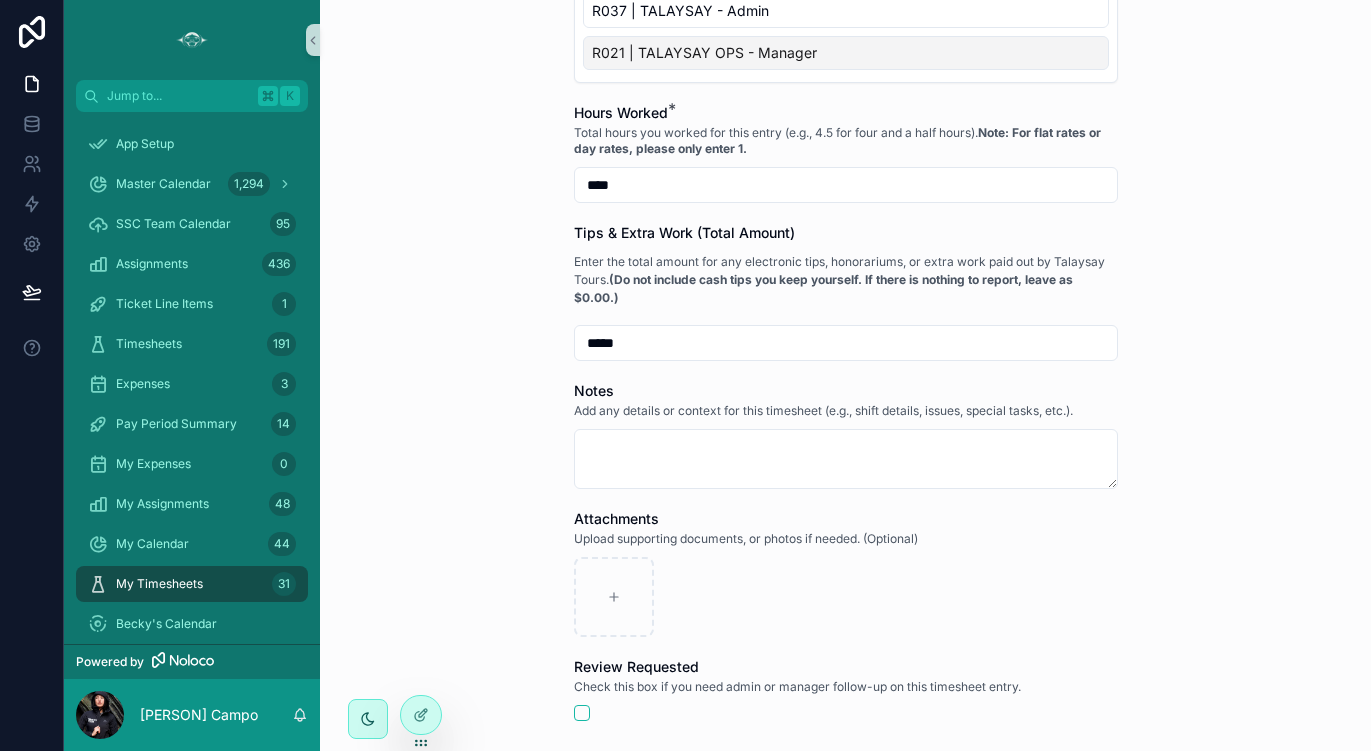 scroll, scrollTop: 1010, scrollLeft: 0, axis: vertical 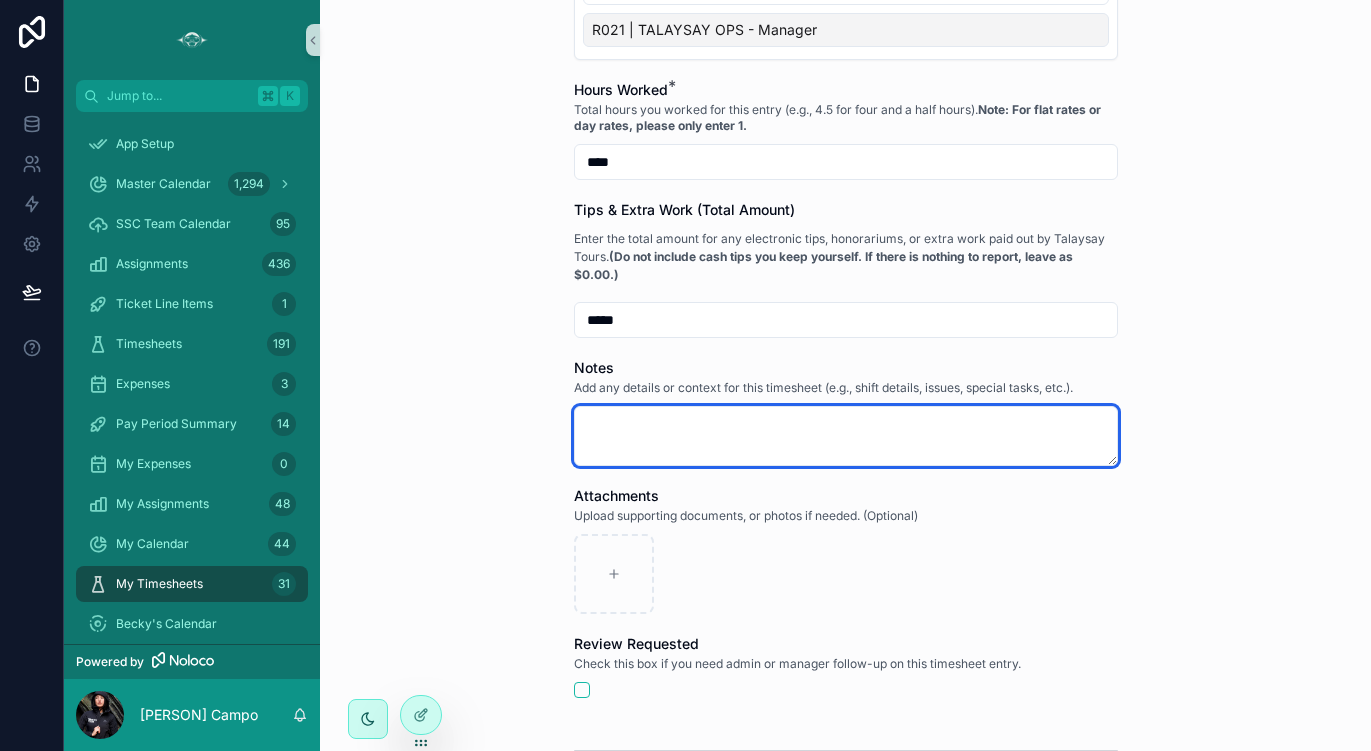 click at bounding box center (846, 436) 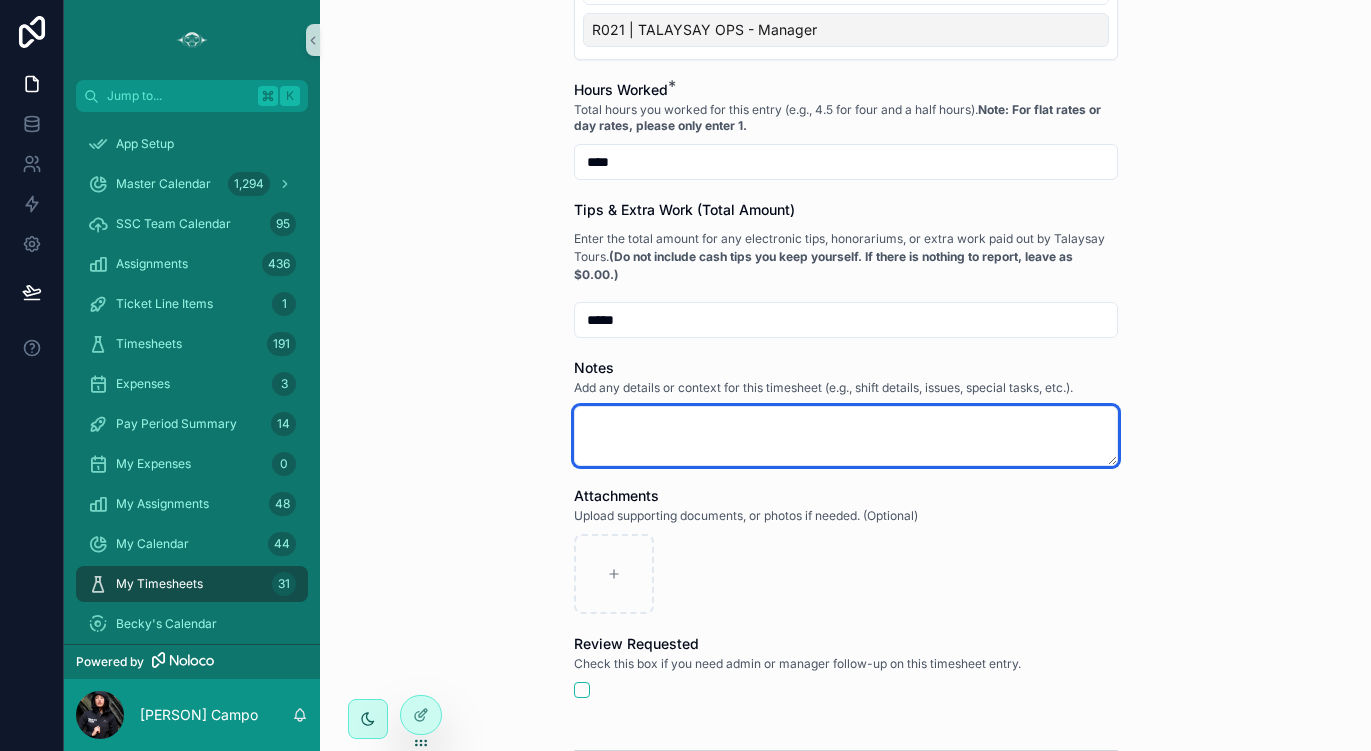 type on "*" 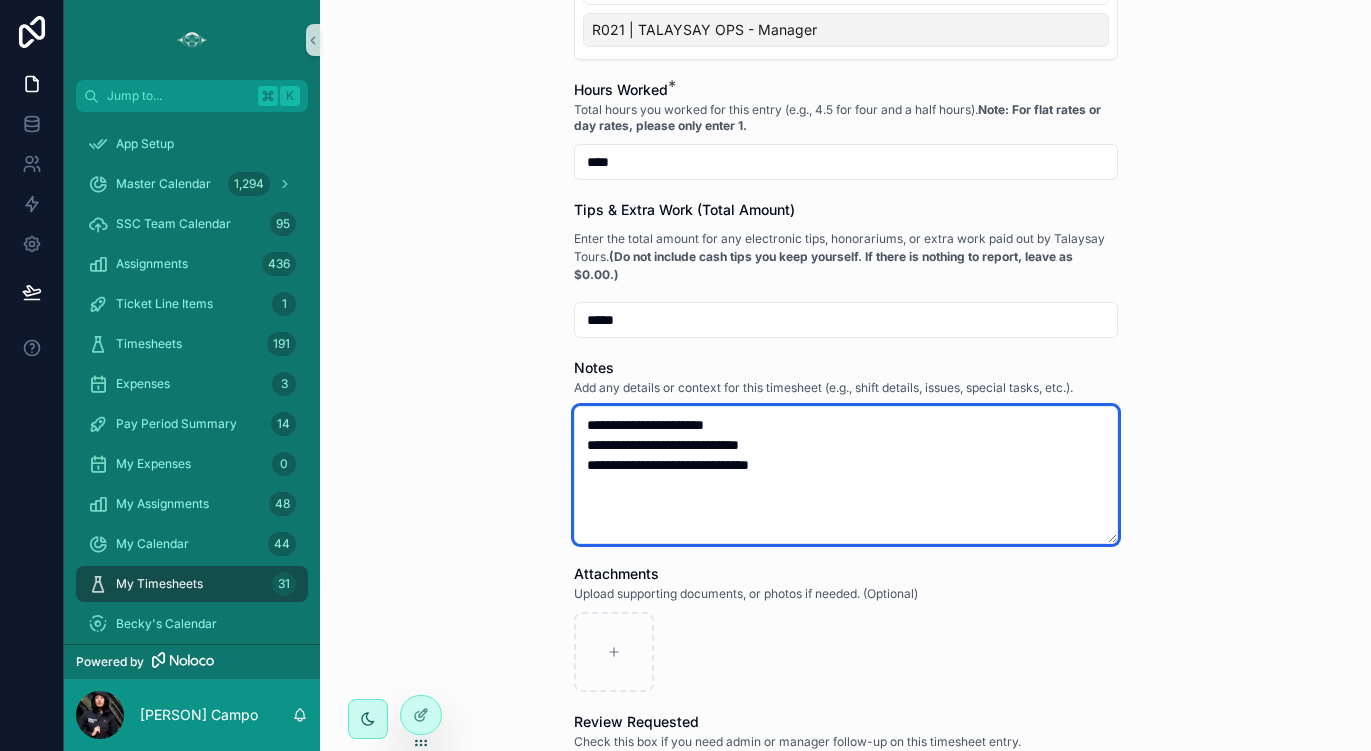 click on "**********" at bounding box center [846, 475] 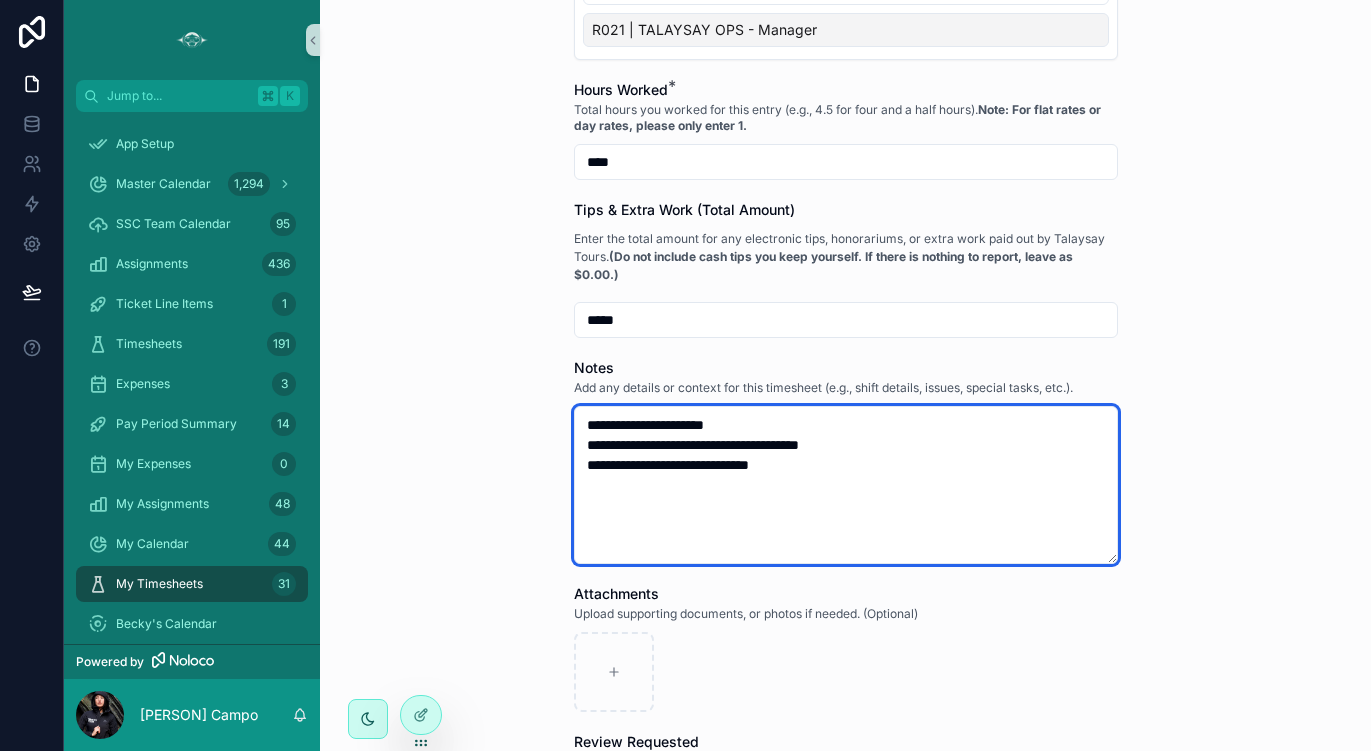 click on "**********" at bounding box center (846, 485) 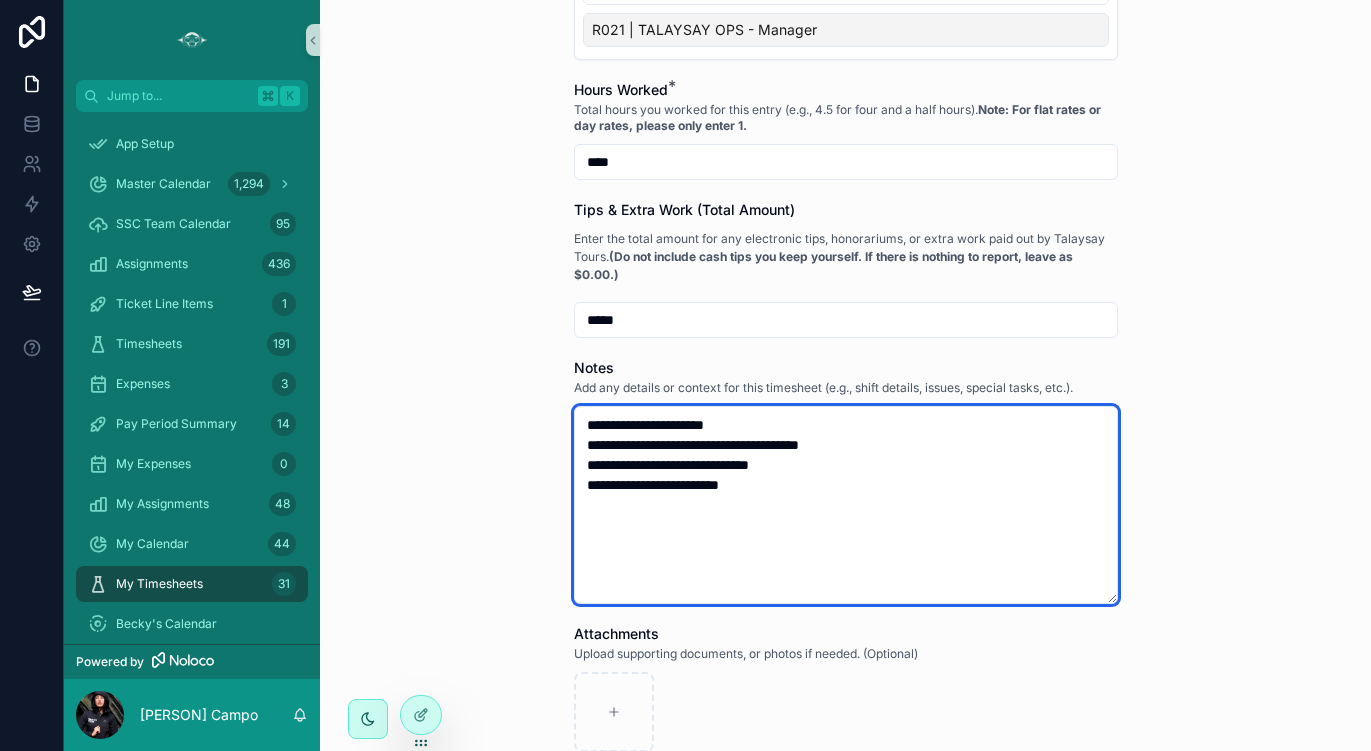 click on "**********" at bounding box center (846, 505) 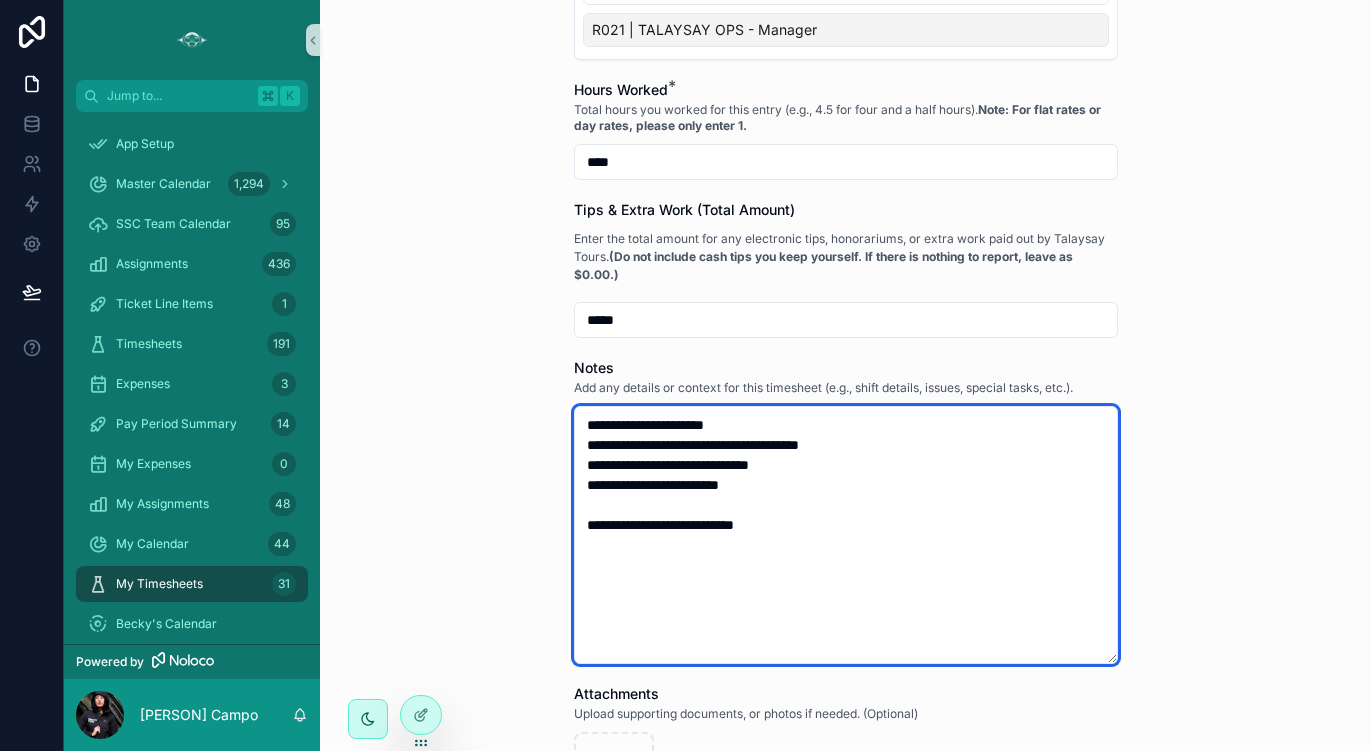 type on "**********" 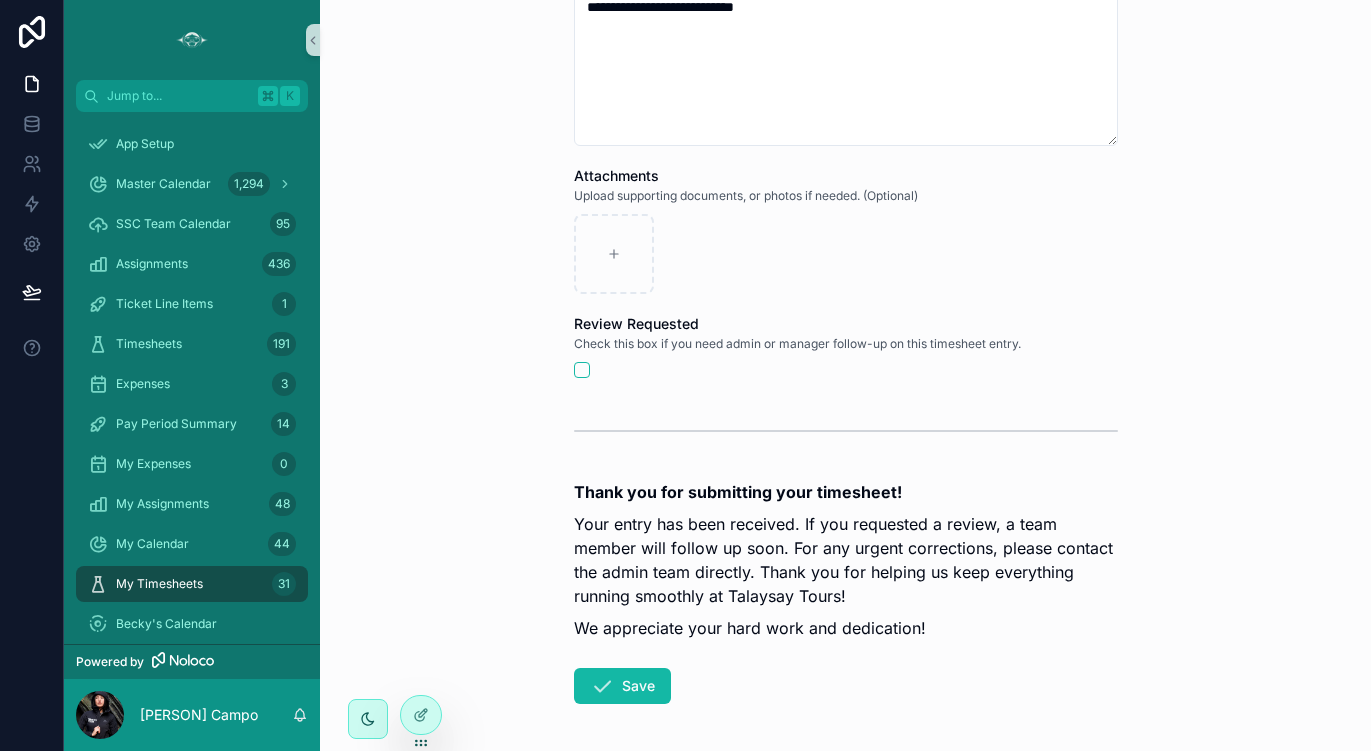 scroll, scrollTop: 1609, scrollLeft: 0, axis: vertical 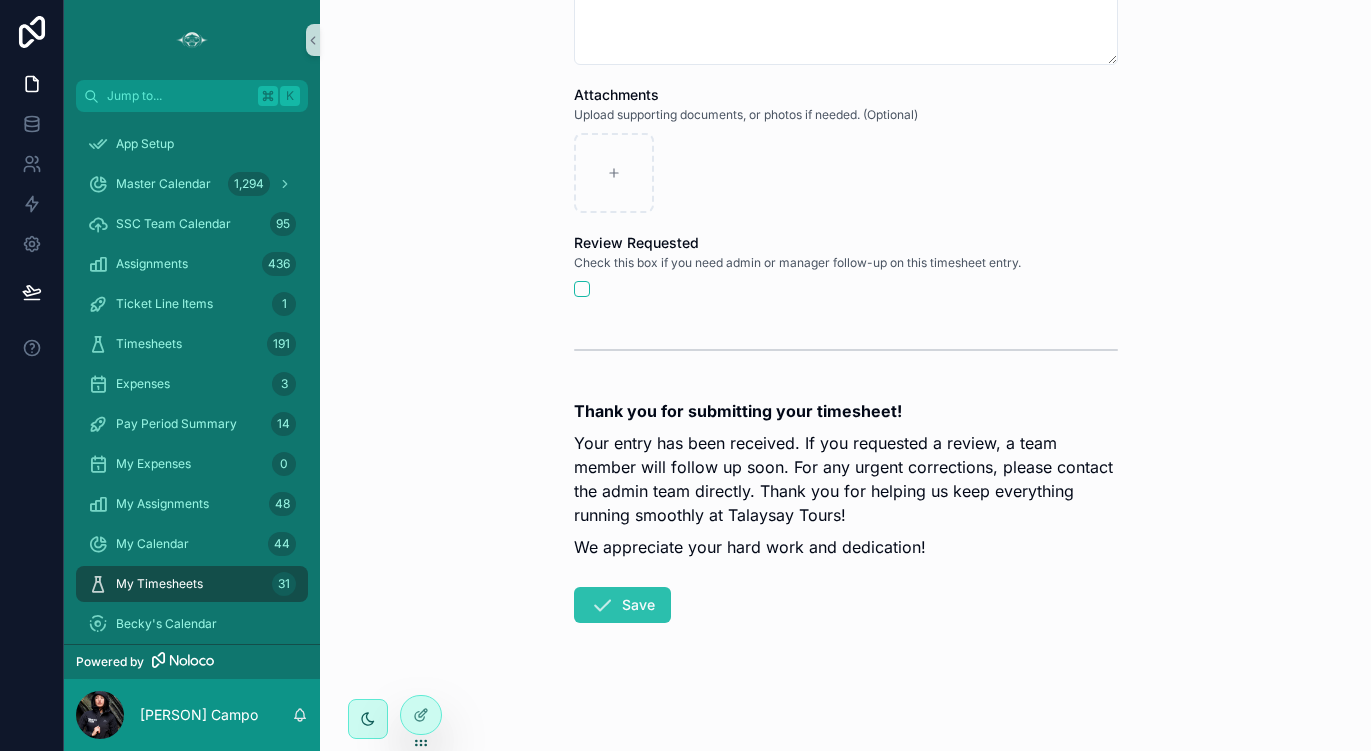 click on "Save" at bounding box center (622, 605) 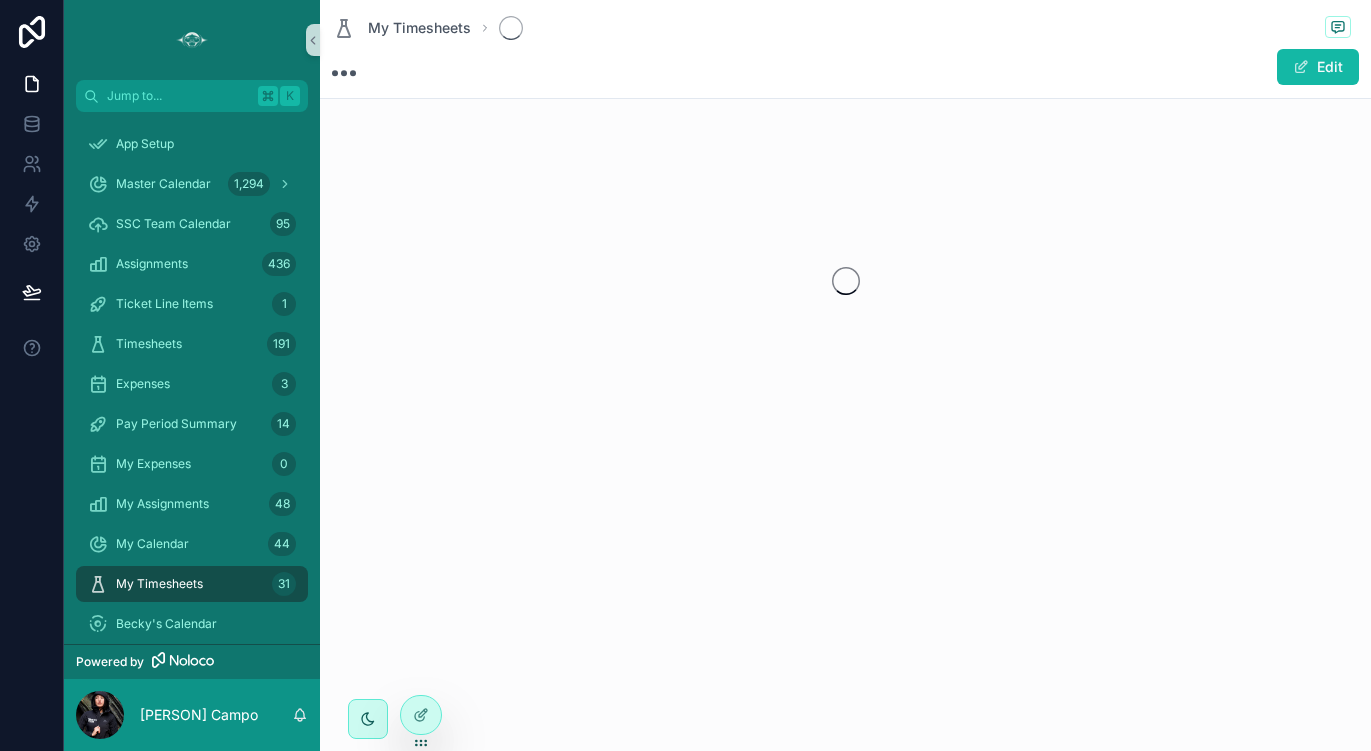 scroll, scrollTop: 0, scrollLeft: 0, axis: both 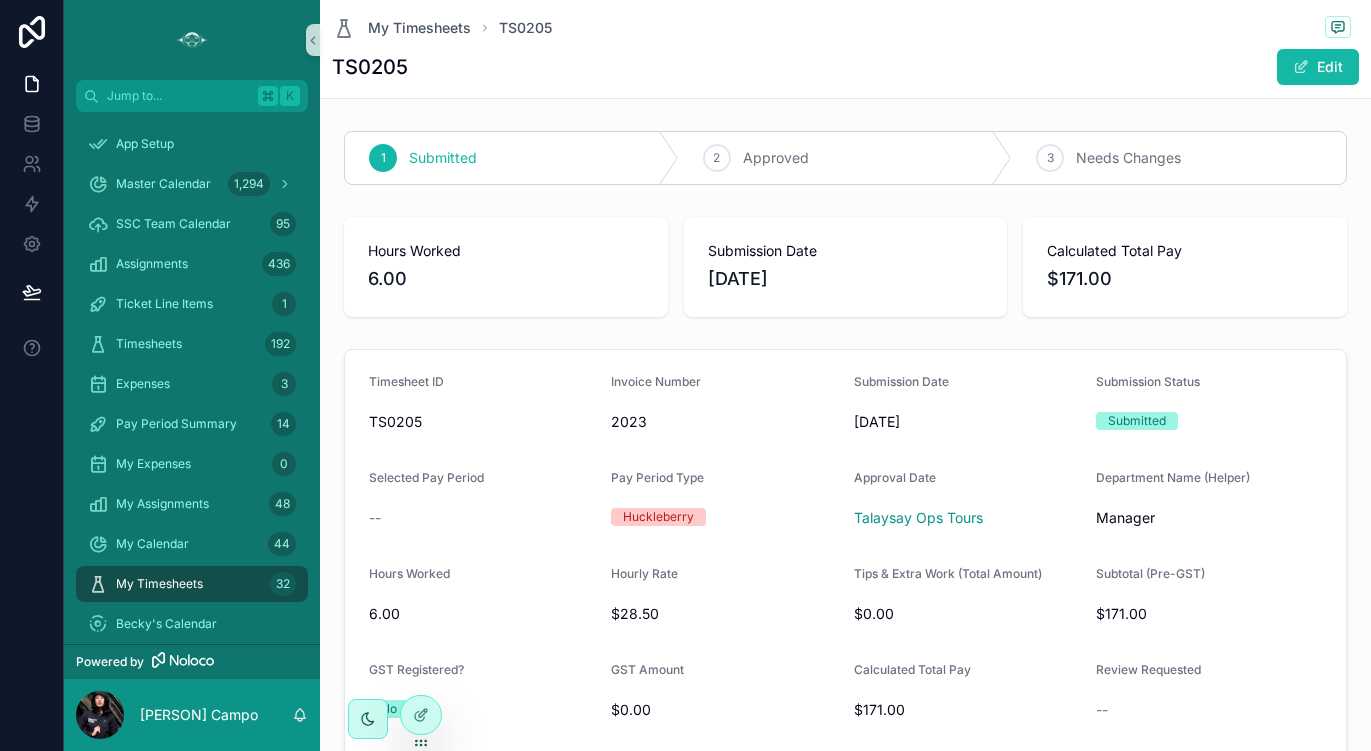 click on "My Timesheets 32" at bounding box center (192, 584) 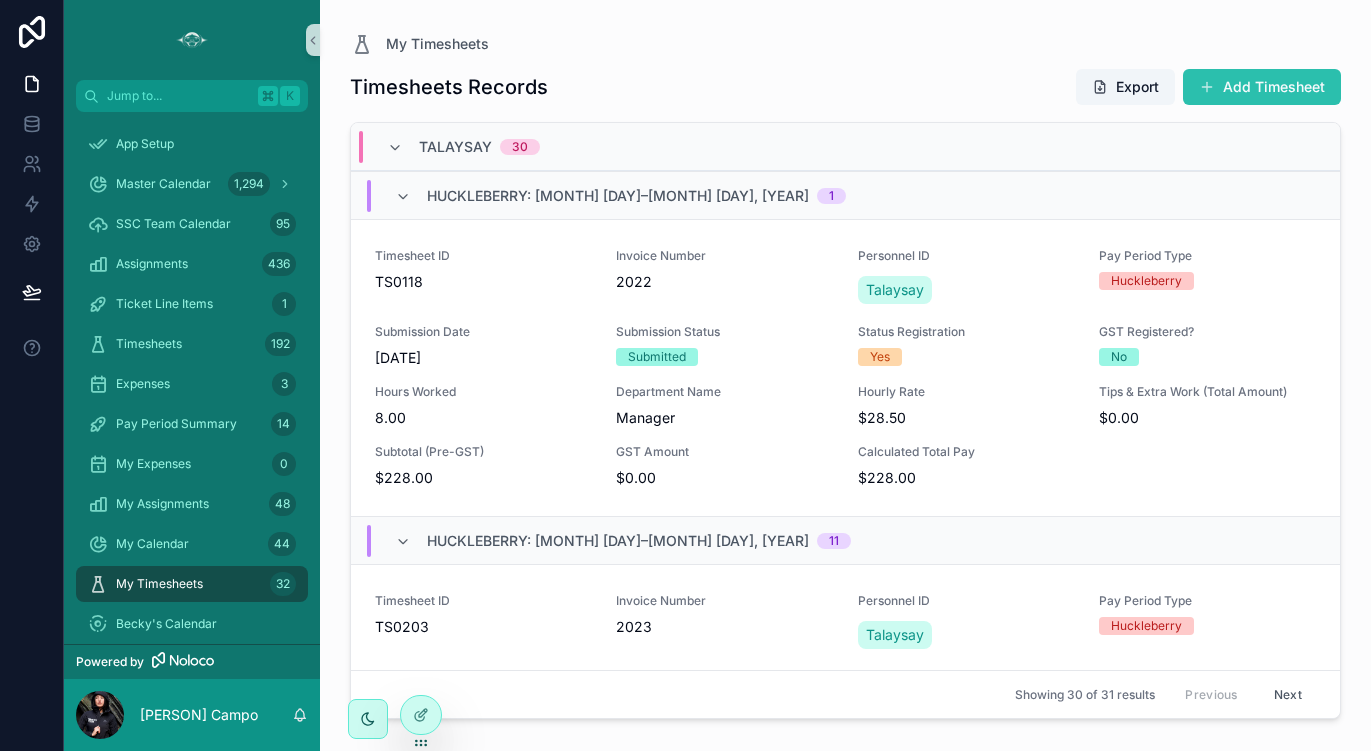 click on "Add Timesheet" at bounding box center [1262, 87] 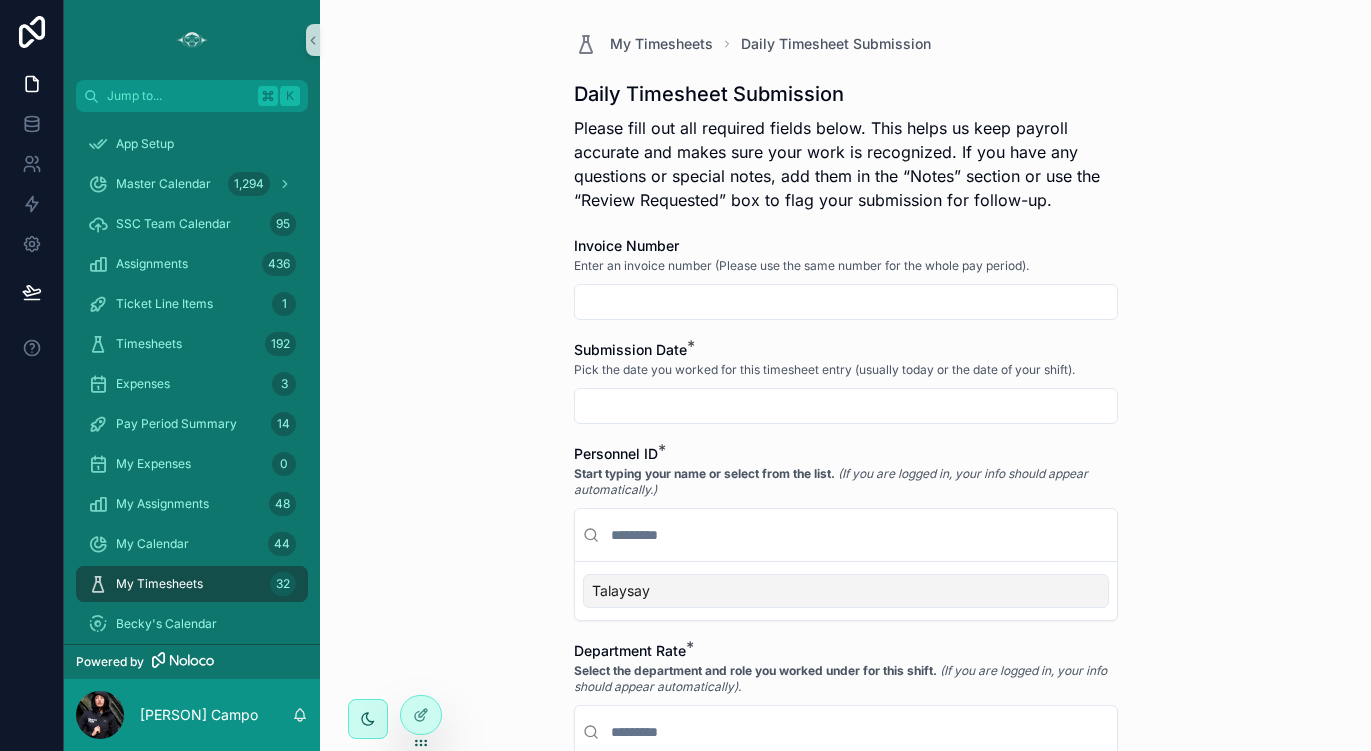 scroll, scrollTop: 0, scrollLeft: 0, axis: both 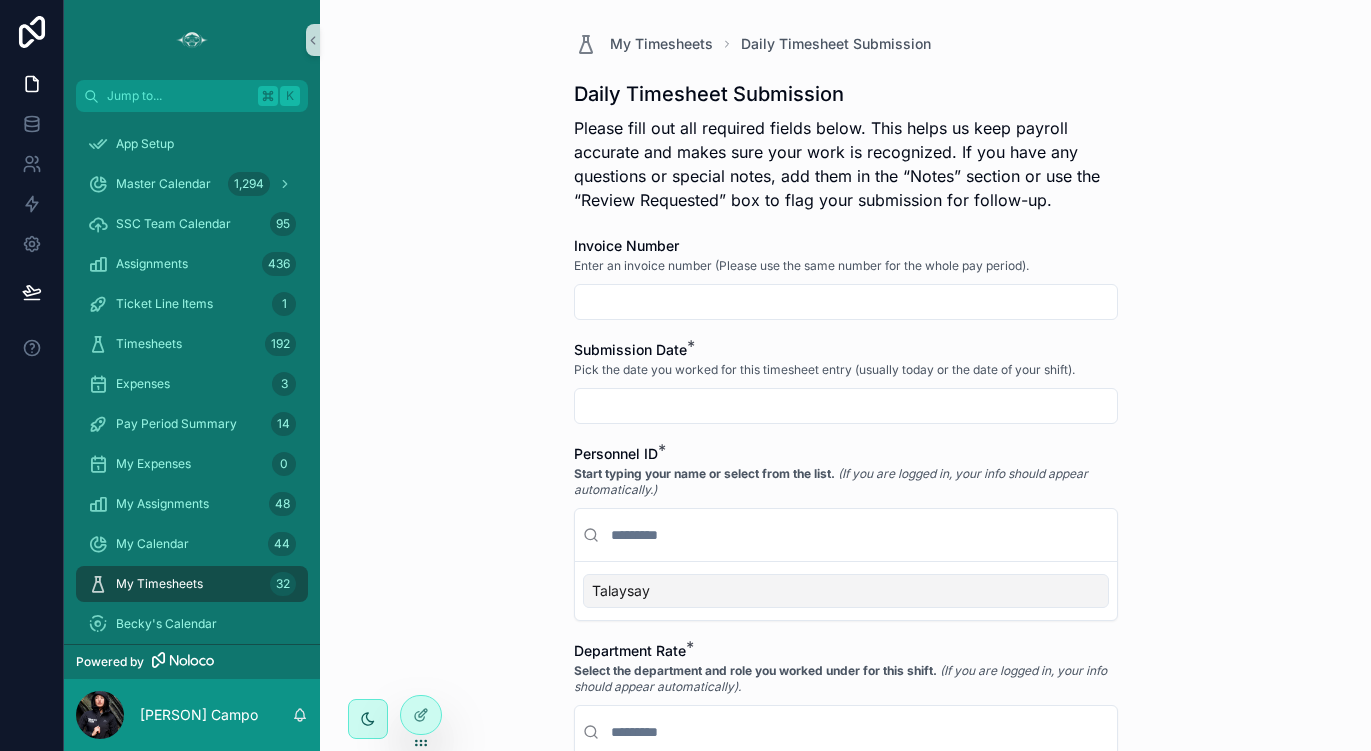 click at bounding box center [846, 302] 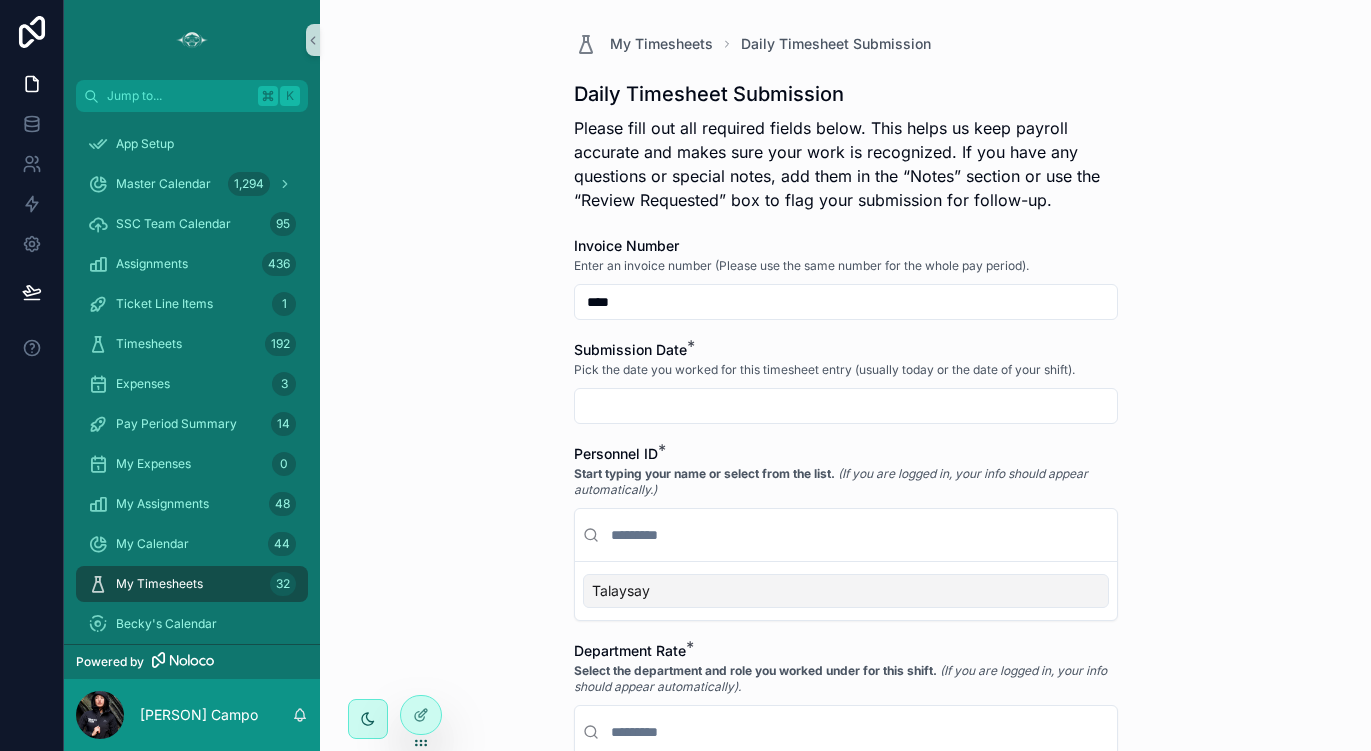 click at bounding box center (846, 406) 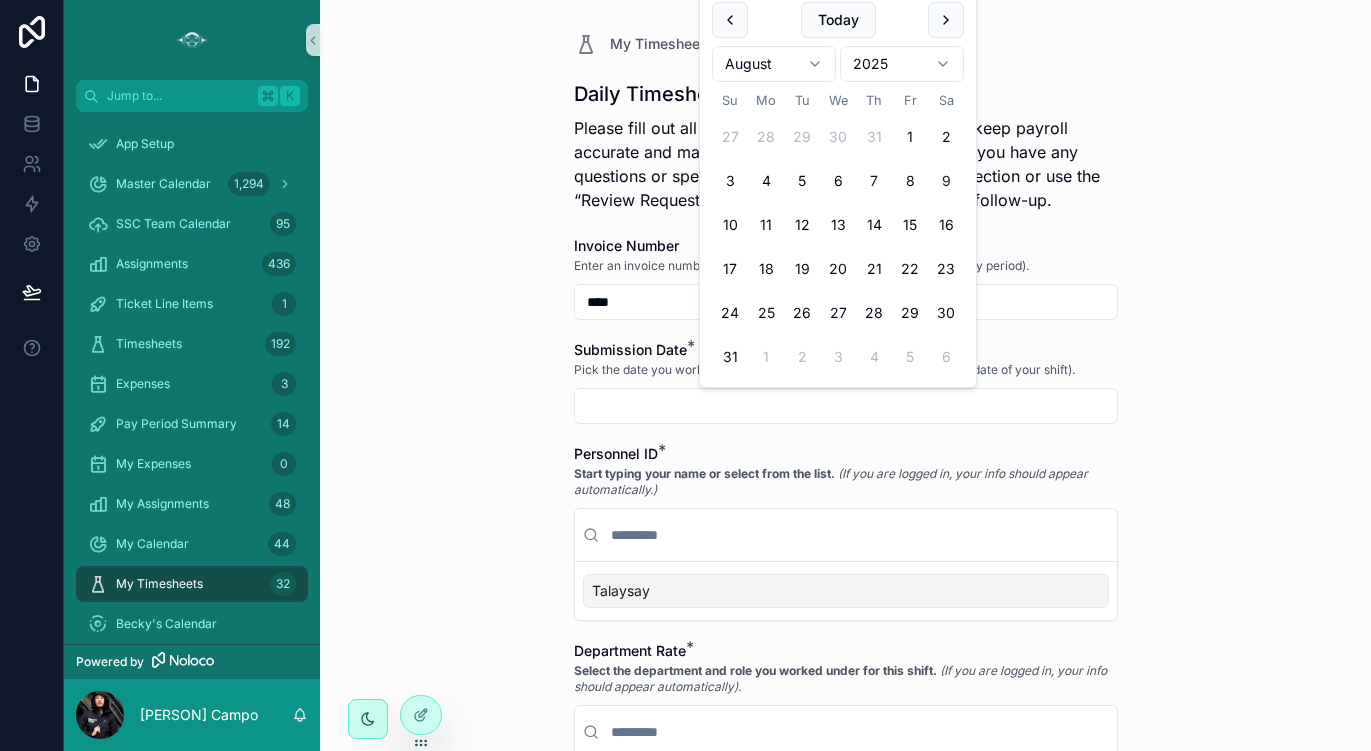click on "7" at bounding box center (874, 181) 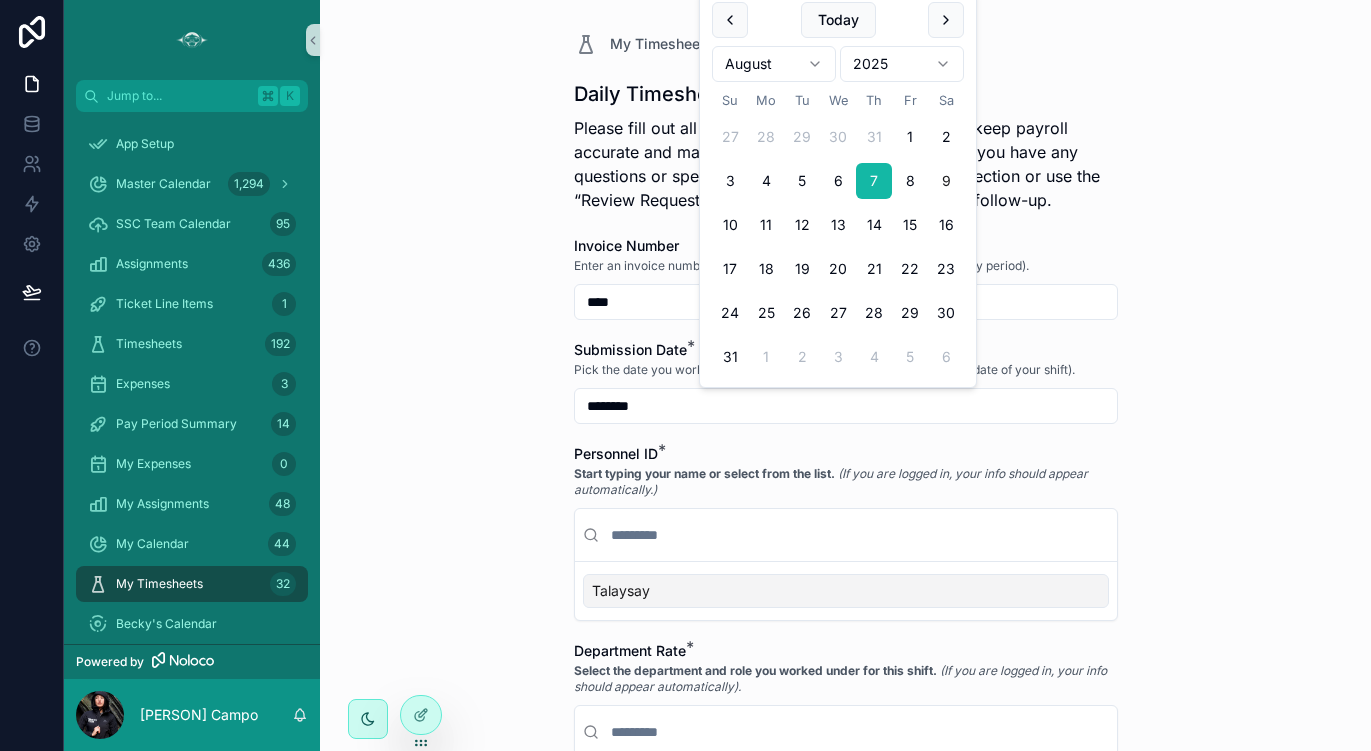 type on "********" 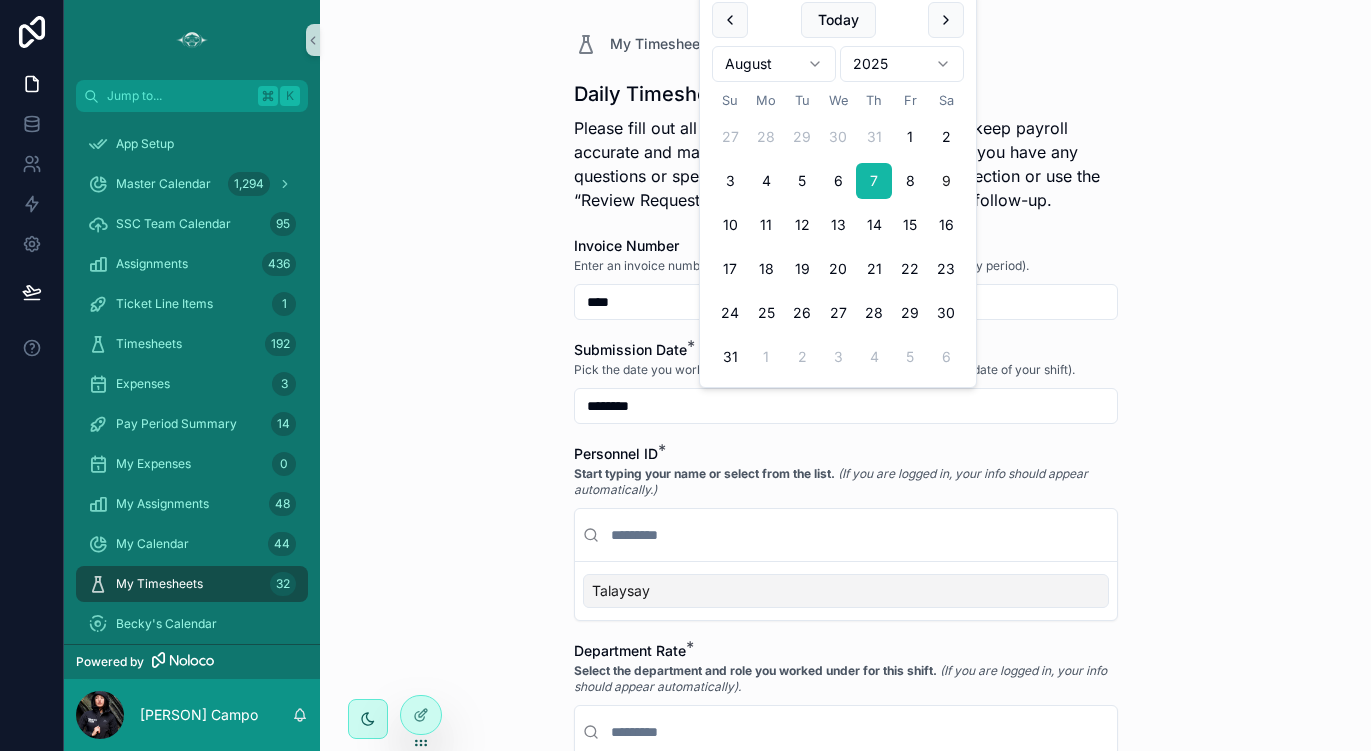 click on "Talaysay" at bounding box center [846, 591] 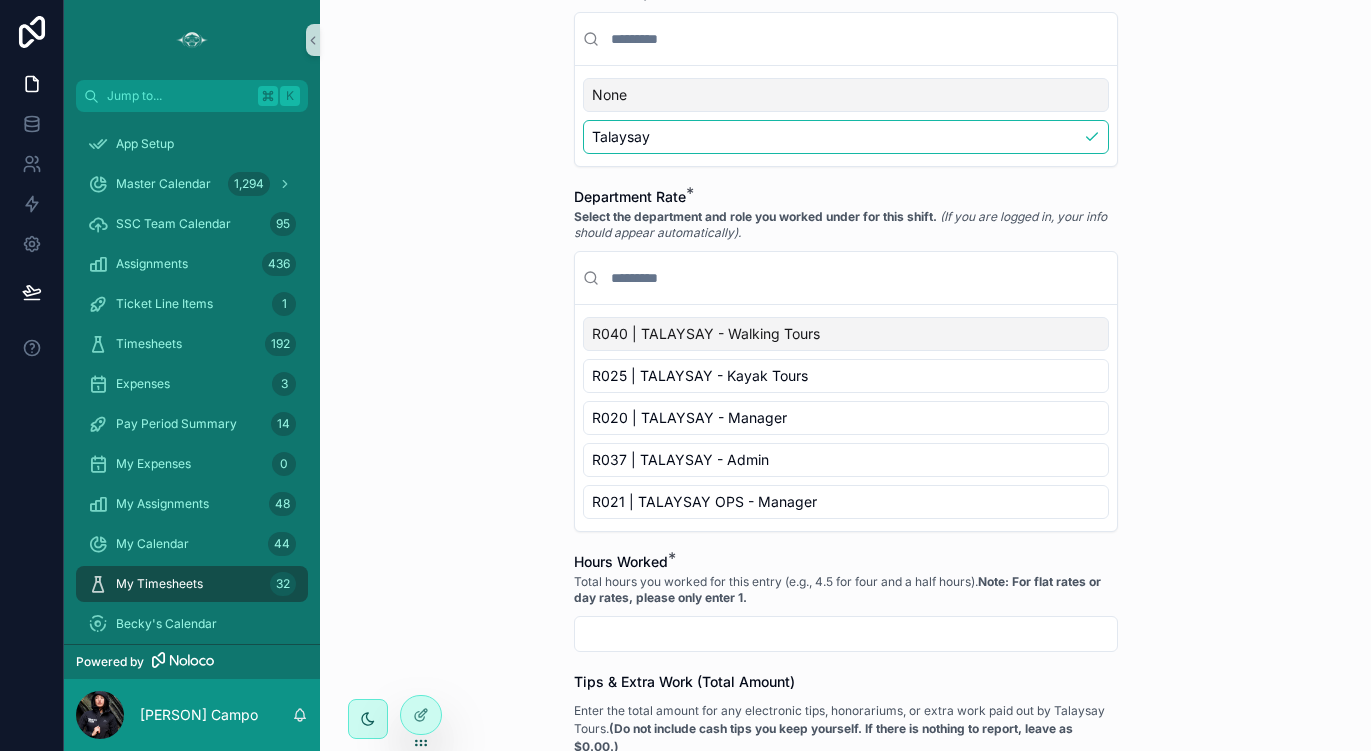 scroll, scrollTop: 522, scrollLeft: 0, axis: vertical 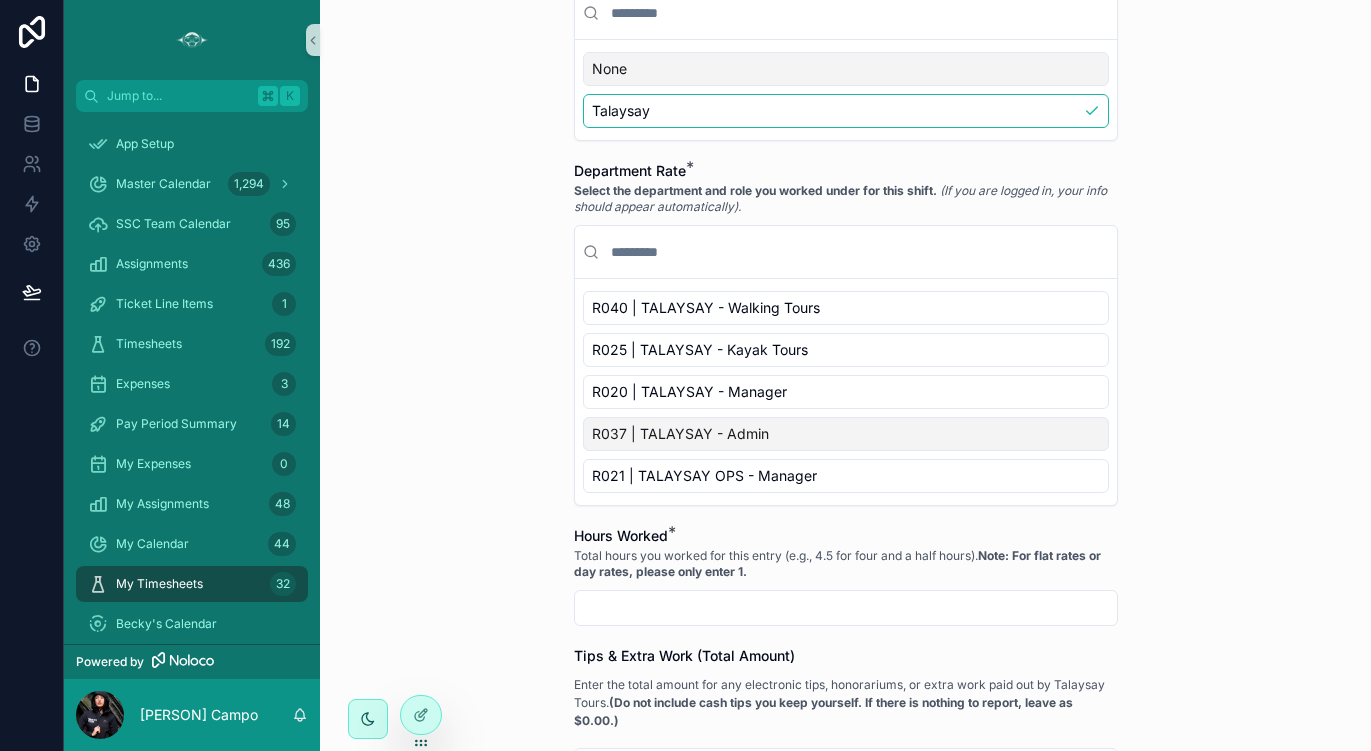 click on "R037 | TALAYSAY - Admin" at bounding box center (846, 434) 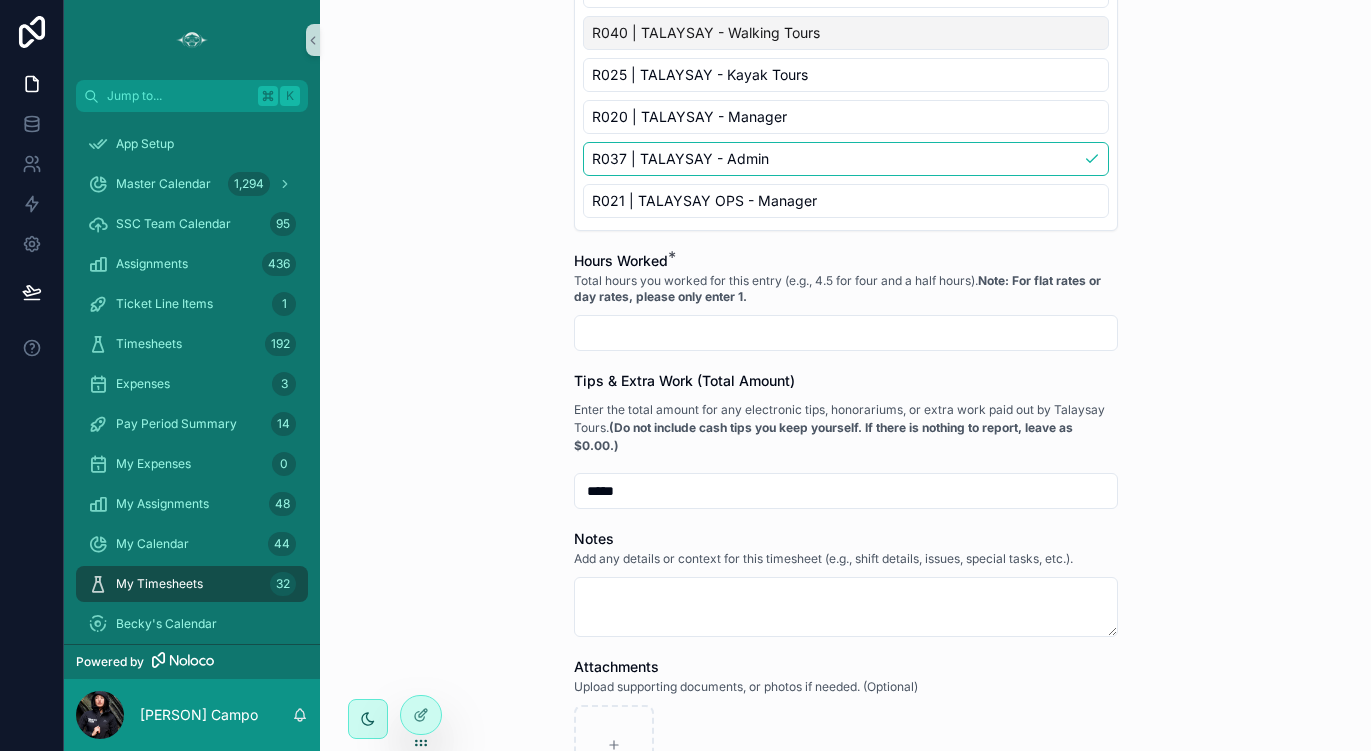 scroll, scrollTop: 914, scrollLeft: 0, axis: vertical 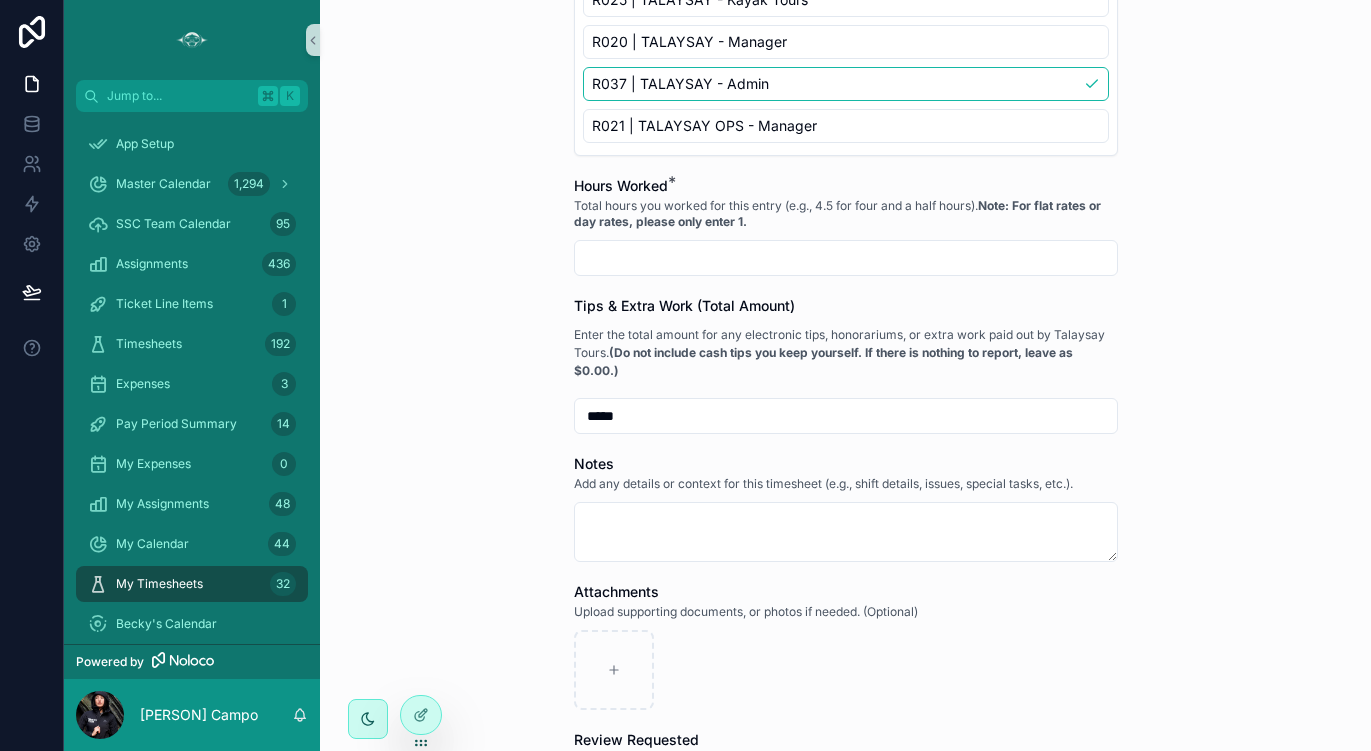 click at bounding box center (846, 258) 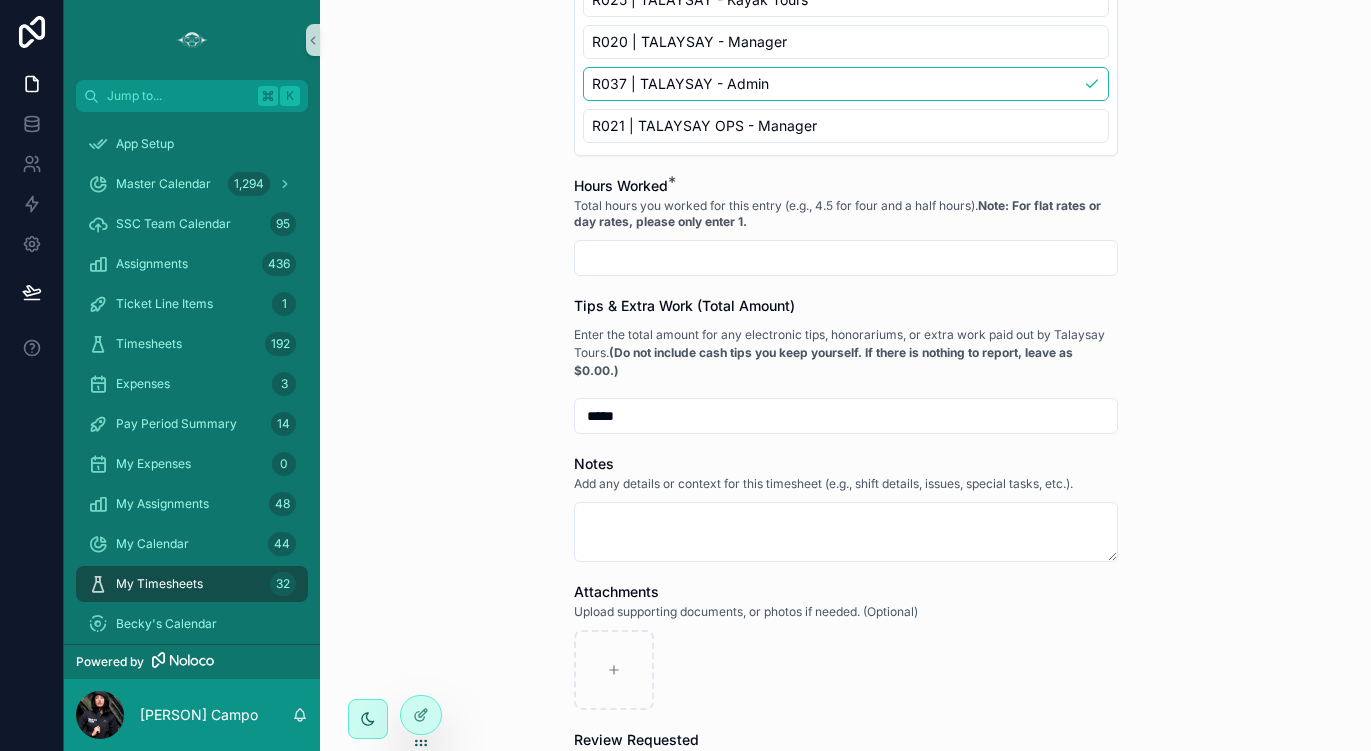 type on "****" 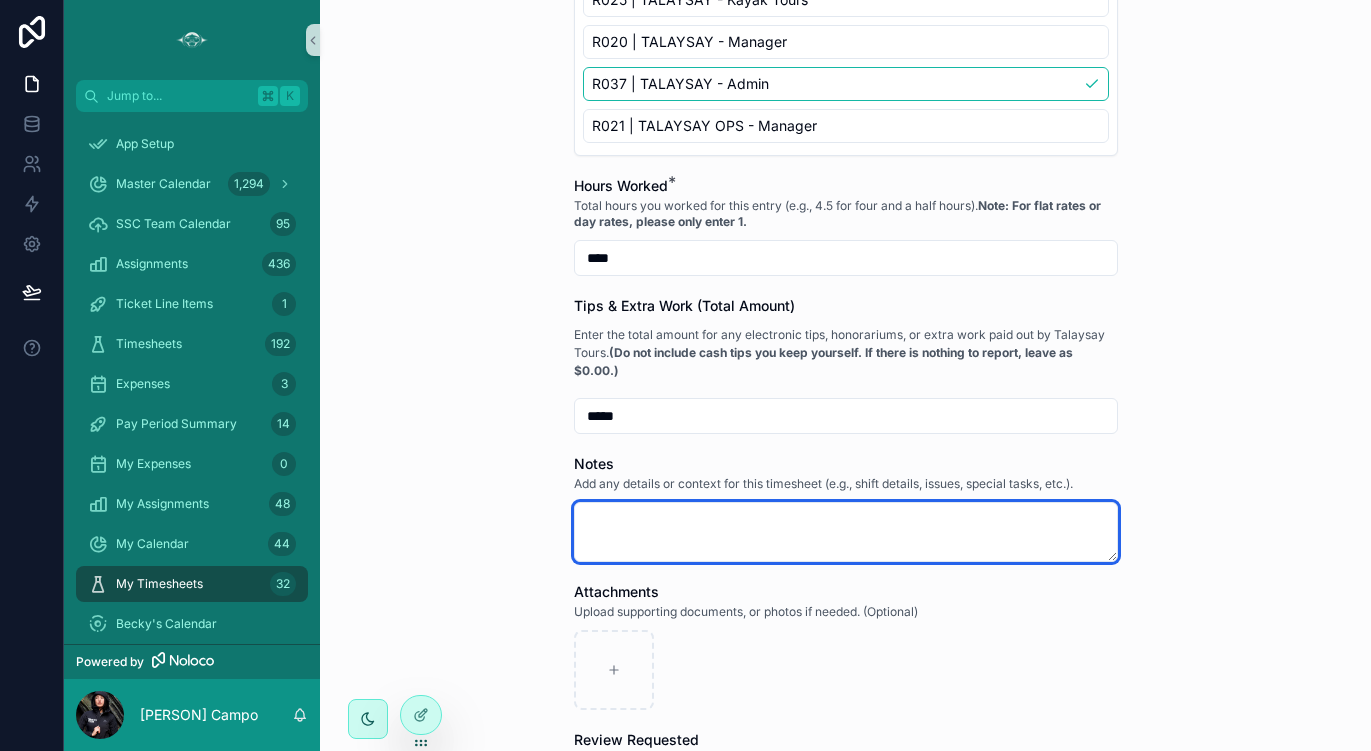click at bounding box center (846, 532) 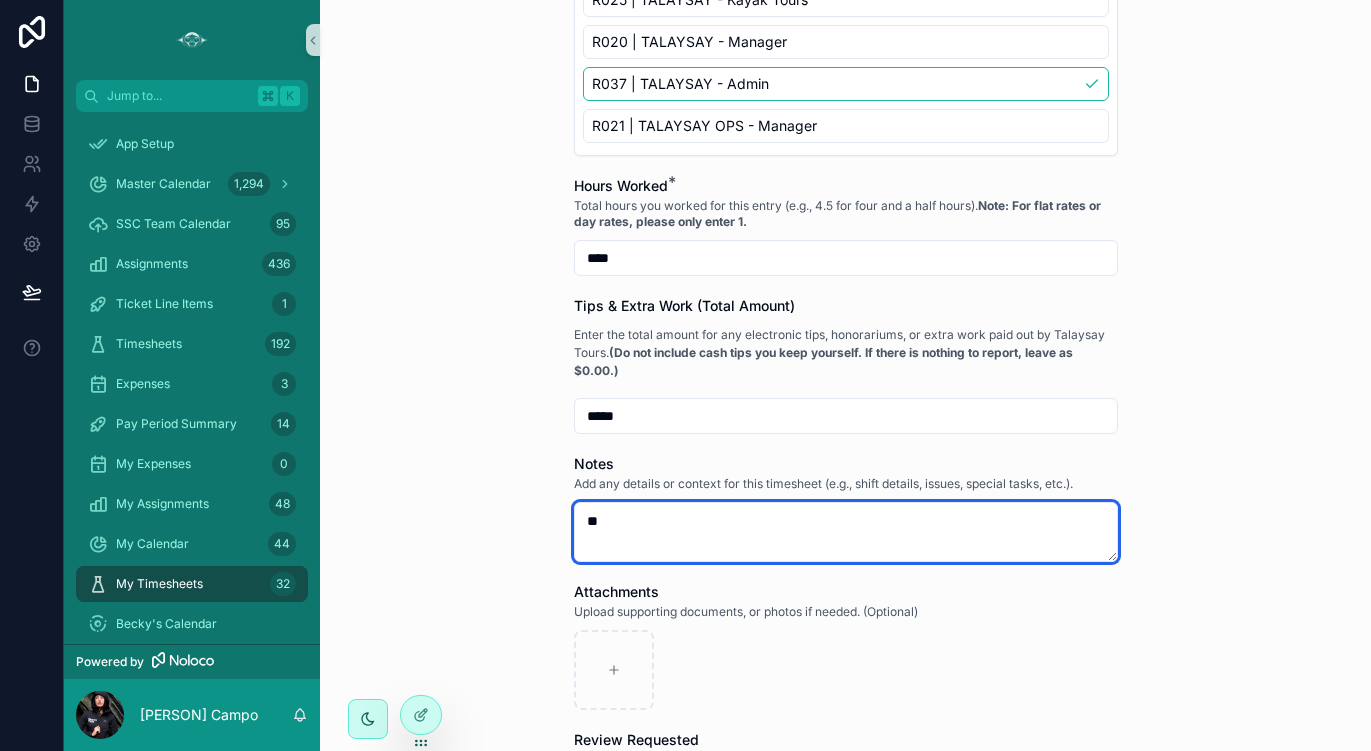 type on "*" 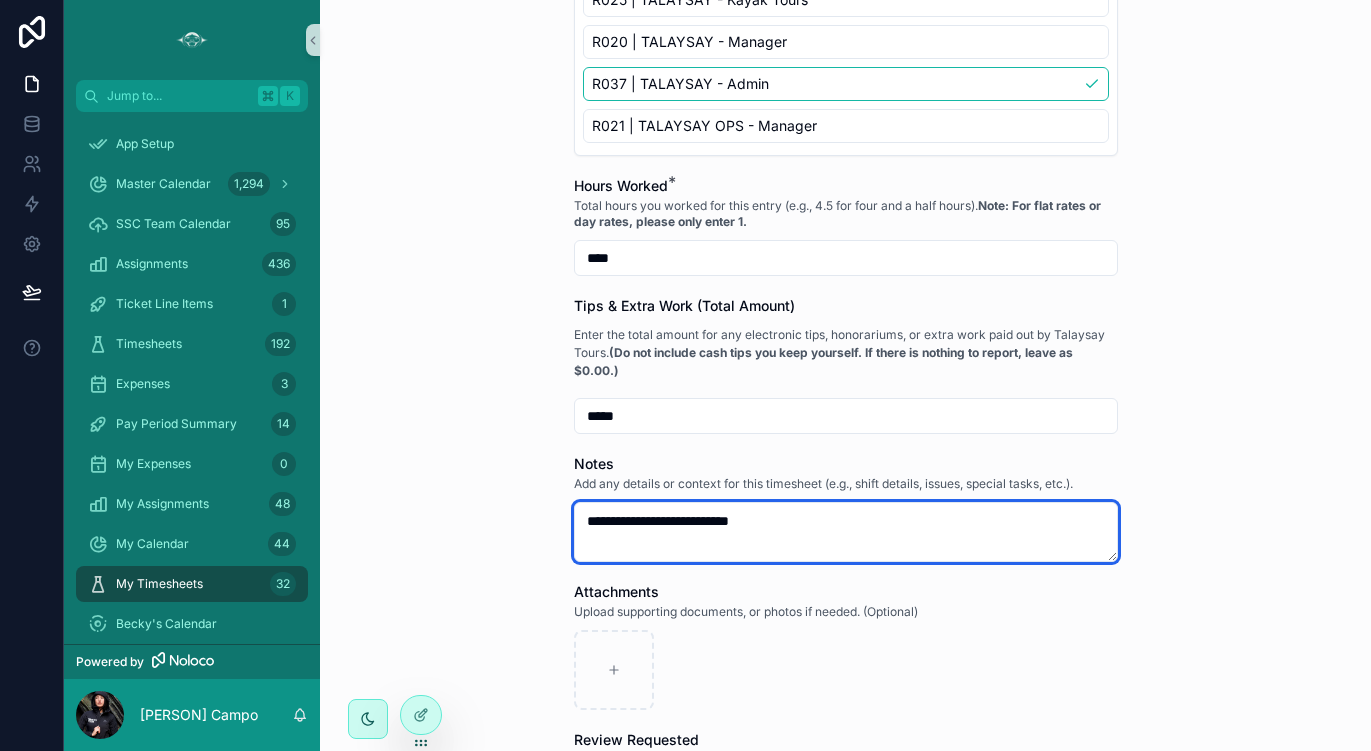 click on "**********" at bounding box center (846, 532) 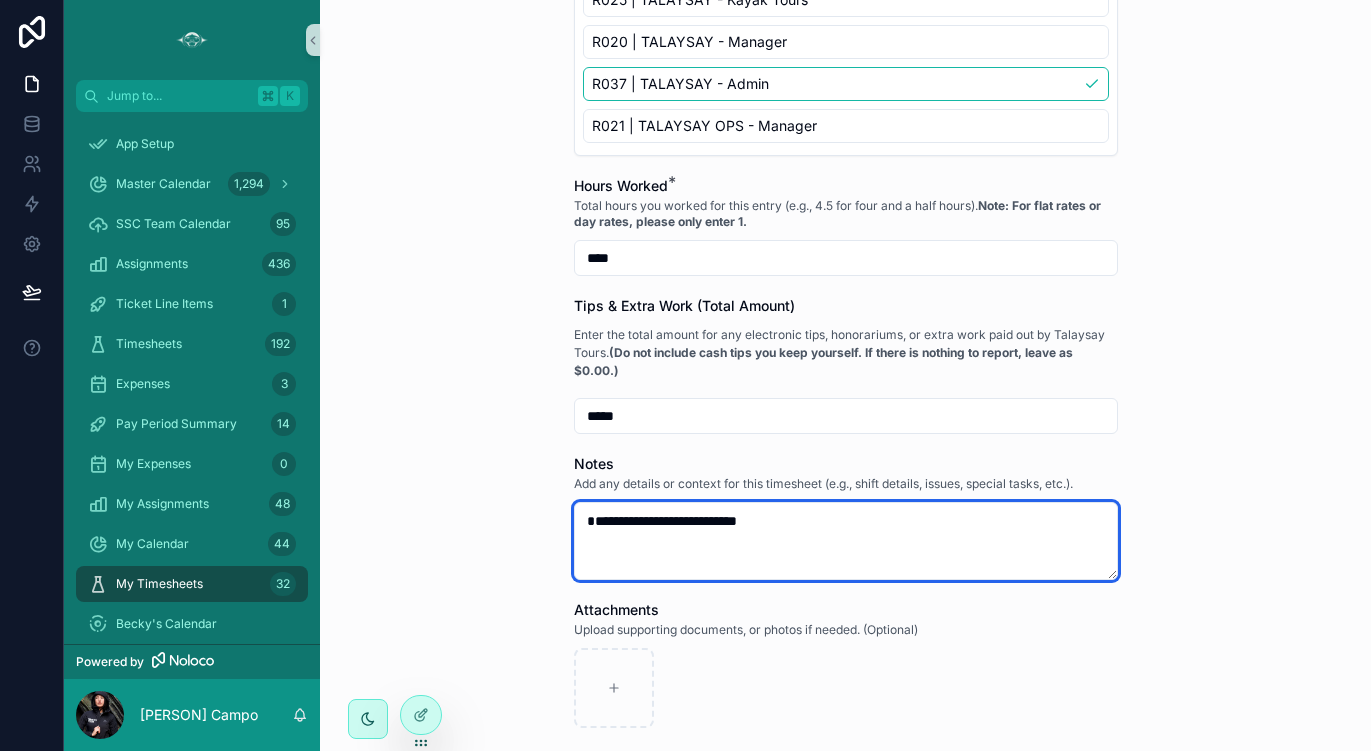 click on "**********" at bounding box center [846, 541] 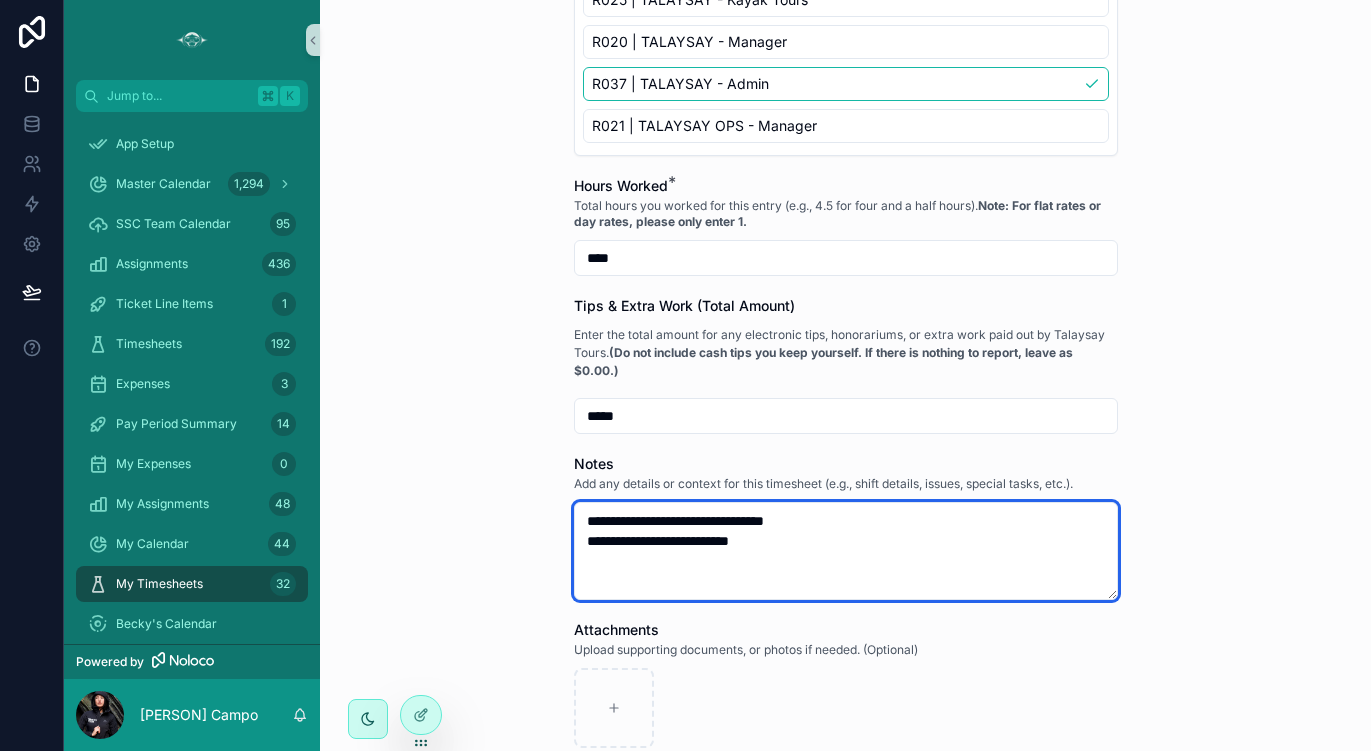 click on "**********" at bounding box center (846, 551) 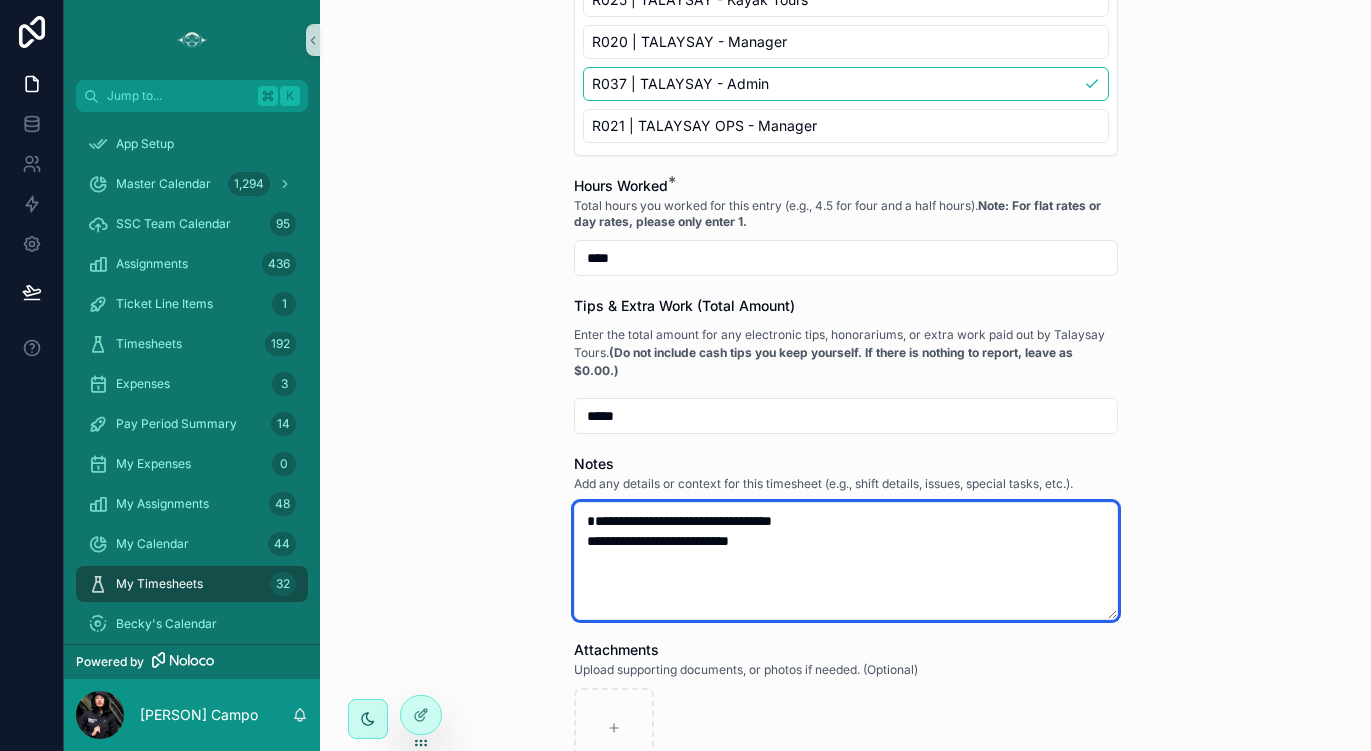 click on "**********" at bounding box center (846, 561) 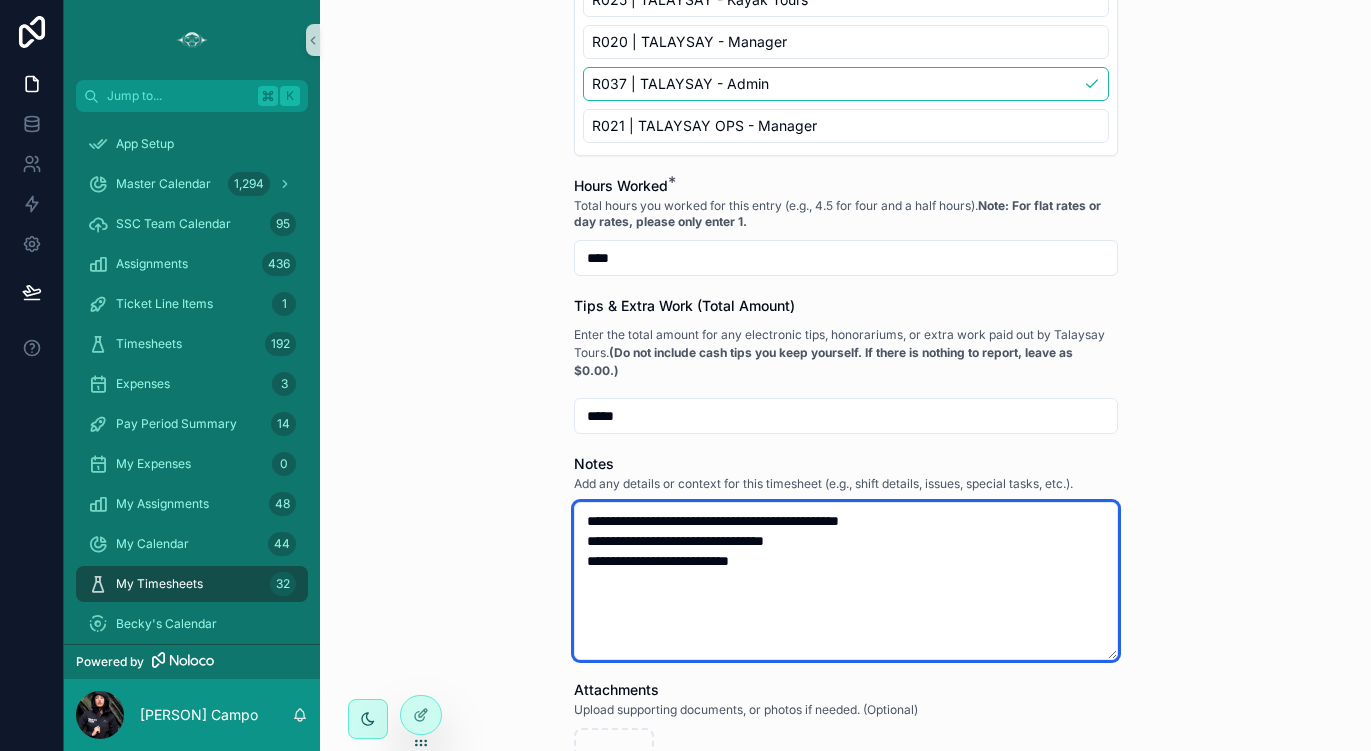 click on "**********" at bounding box center [846, 581] 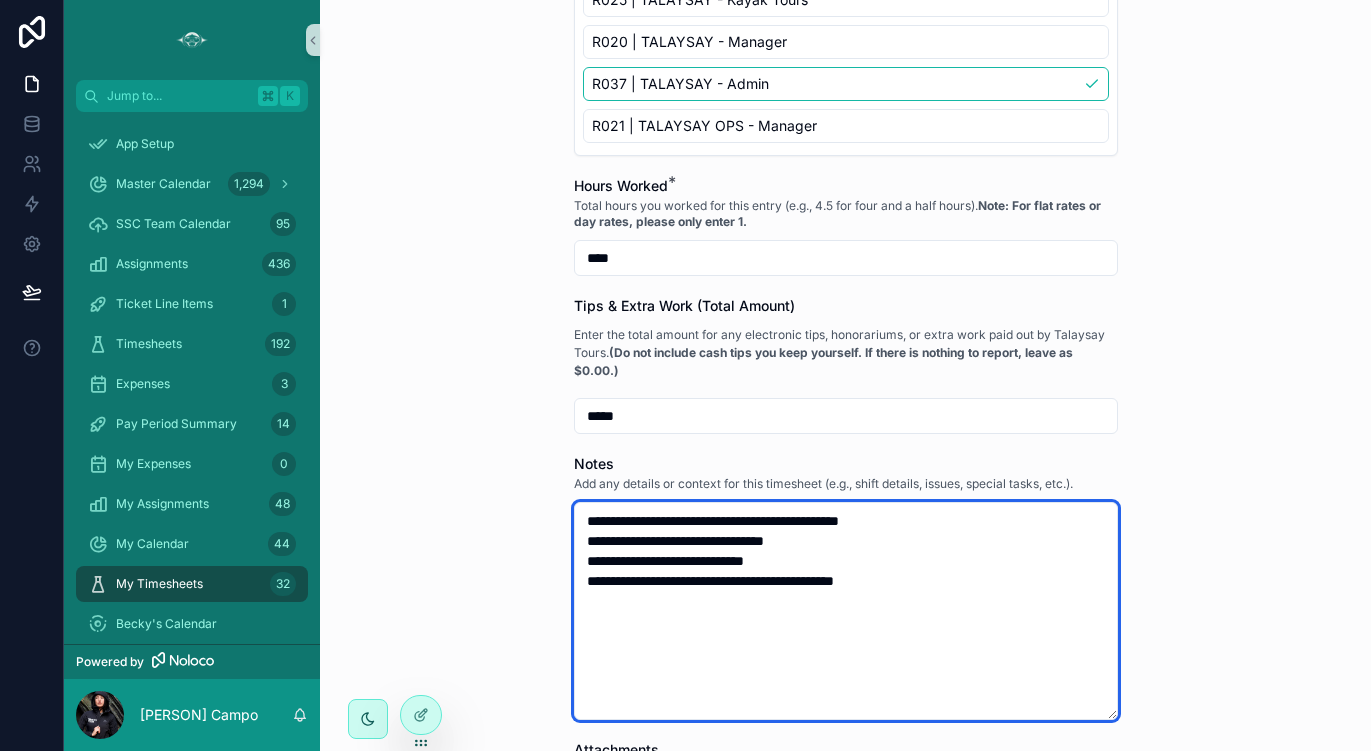 click on "**********" at bounding box center (846, 611) 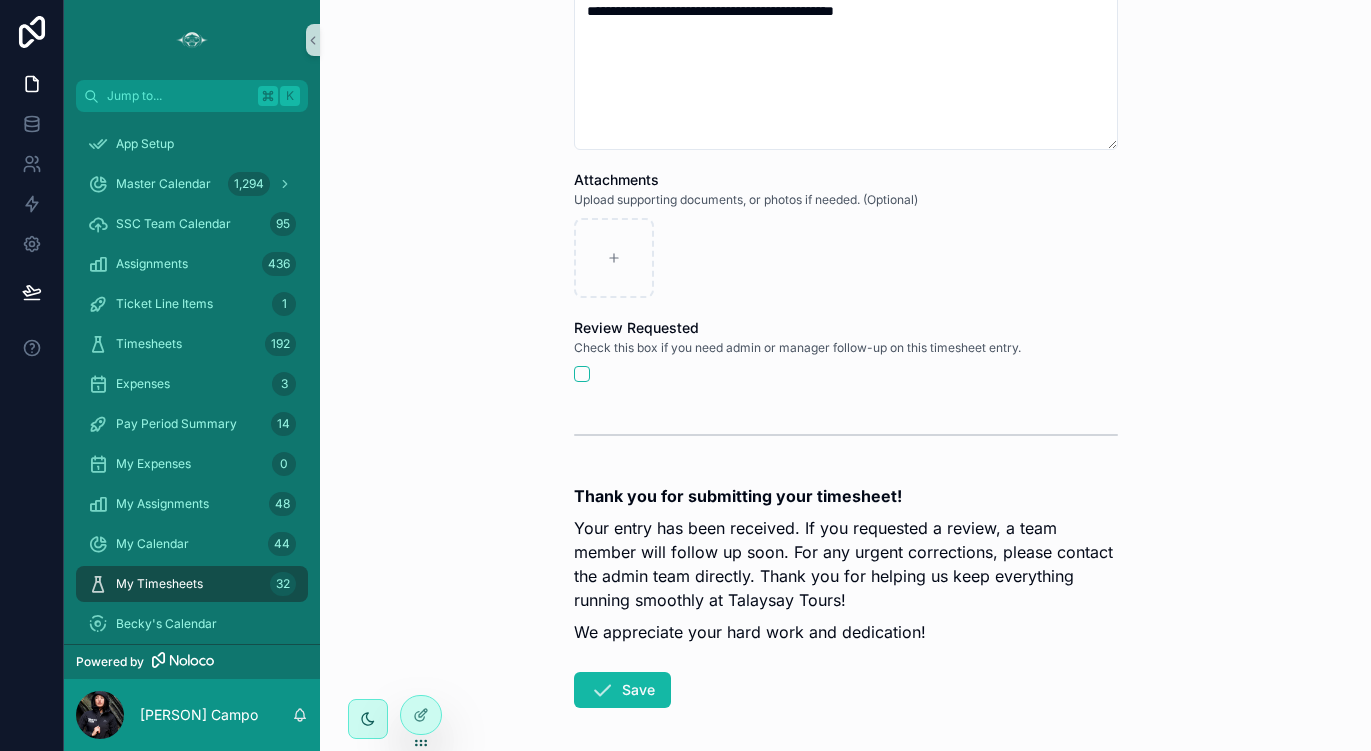 scroll, scrollTop: 1569, scrollLeft: 0, axis: vertical 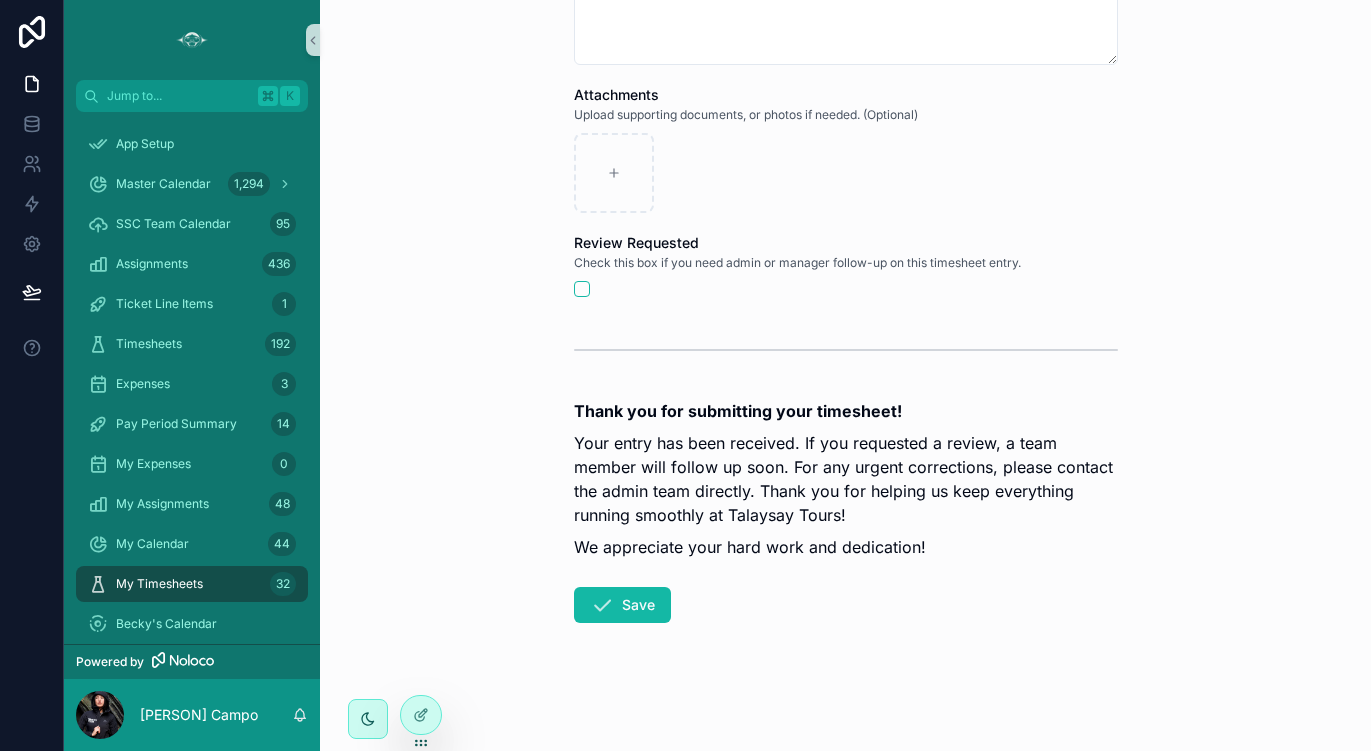 click on "Invoice Number Enter an invoice number (Please use the same  number for the whole pay period). **** Submission Date * Pick the date you worked for this timesheet entry (usually today or the date of your shift). ******** Personnel ID * Start typing your name or select from the list.   (If you are logged in, your info should appear automatically.) None Talaysay Department Rate * Select the department and role you worked under for this shift.   (If you are logged in, your info should appear automatically). None R040 | TALAYSAY - Walking Tours R025 | TALAYSAY - Kayak Tours R020 | TALAYSAY - Manager R037 | TALAYSAY - Admin R021 | TALAYSAY OPS - Manager Hours Worked * Total hours you worked for this entry (e.g., 4.5 for four and a half hours).  Note: For flat rates or day rates, please only enter 1. **** Tips & Extra Work (Total Amount) Enter the total amount for any electronic tips, honorariums, or extra work paid out by Talaysay Tours.
***** Notes Attachments Review Requested Save" at bounding box center [846, -291] 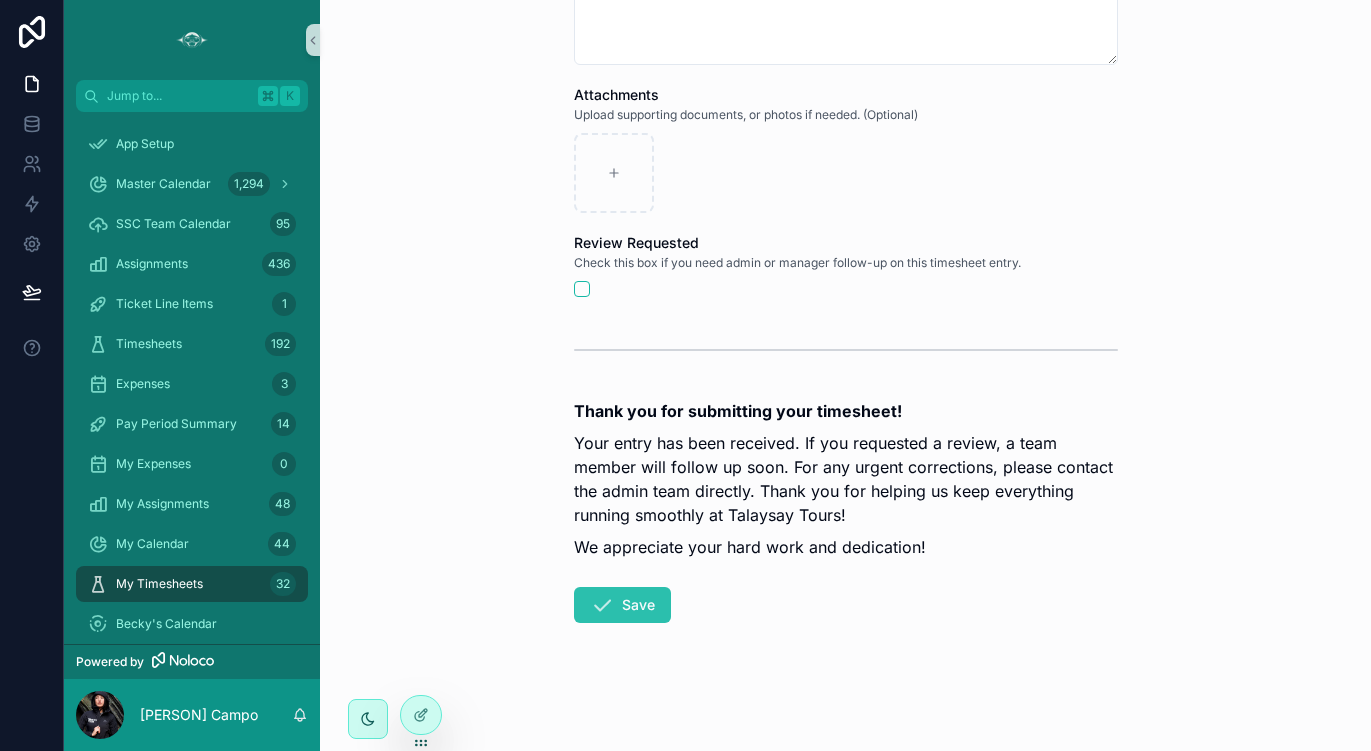 click on "Save" at bounding box center (622, 605) 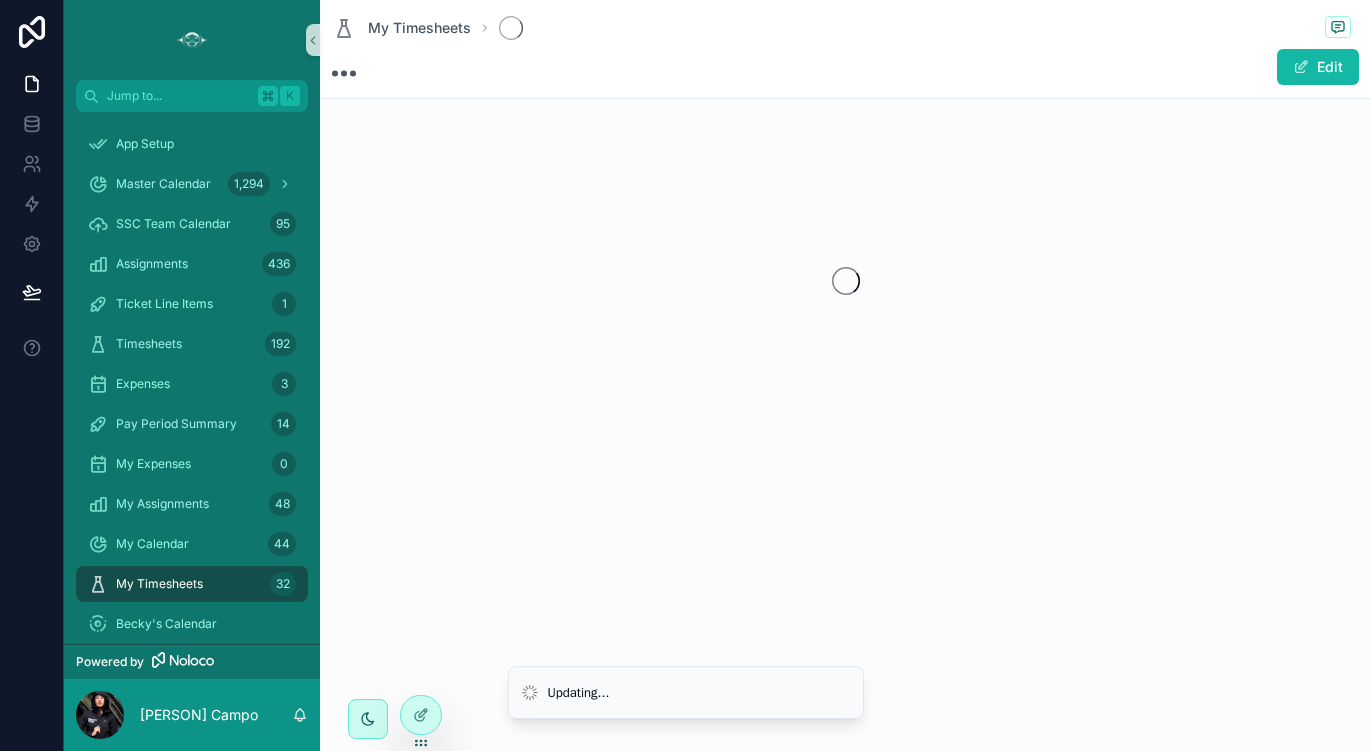 scroll, scrollTop: 0, scrollLeft: 0, axis: both 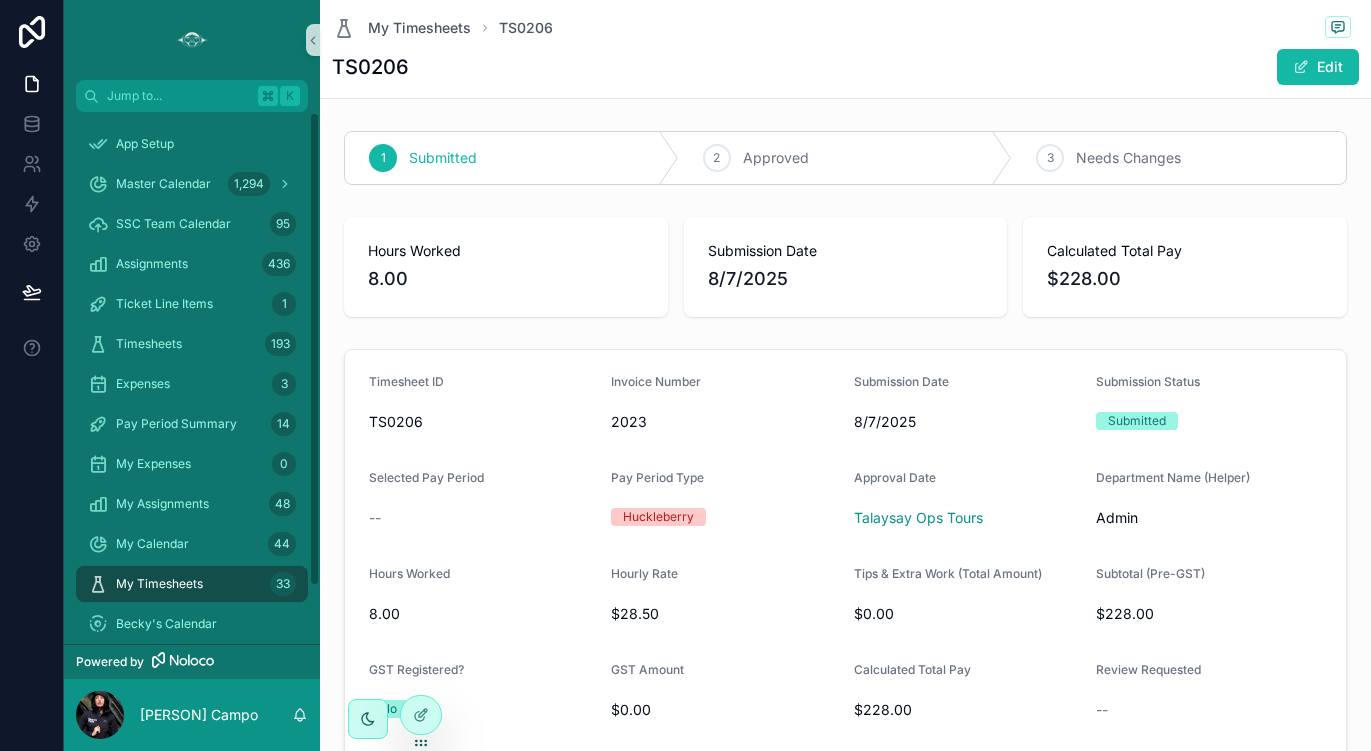 click on "My Timesheets 33" at bounding box center [192, 584] 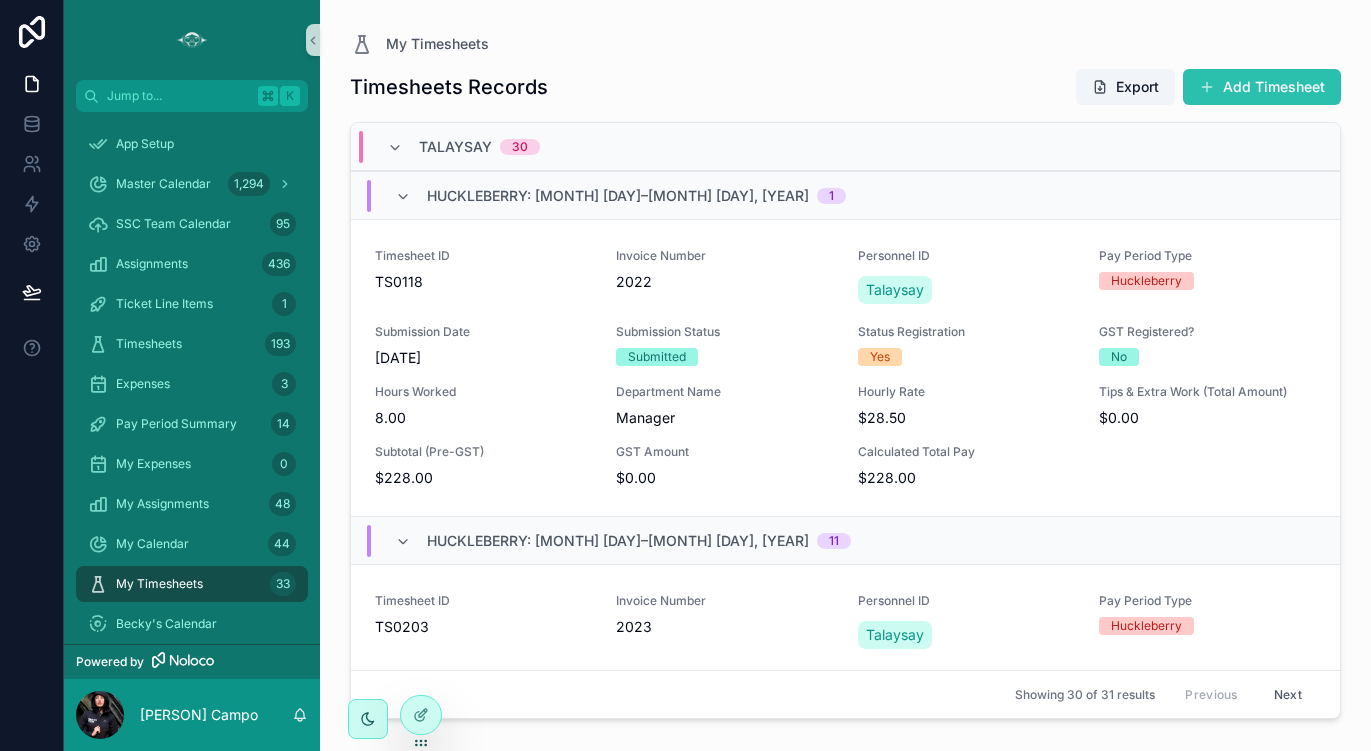 click on "Add Timesheet" at bounding box center [1262, 87] 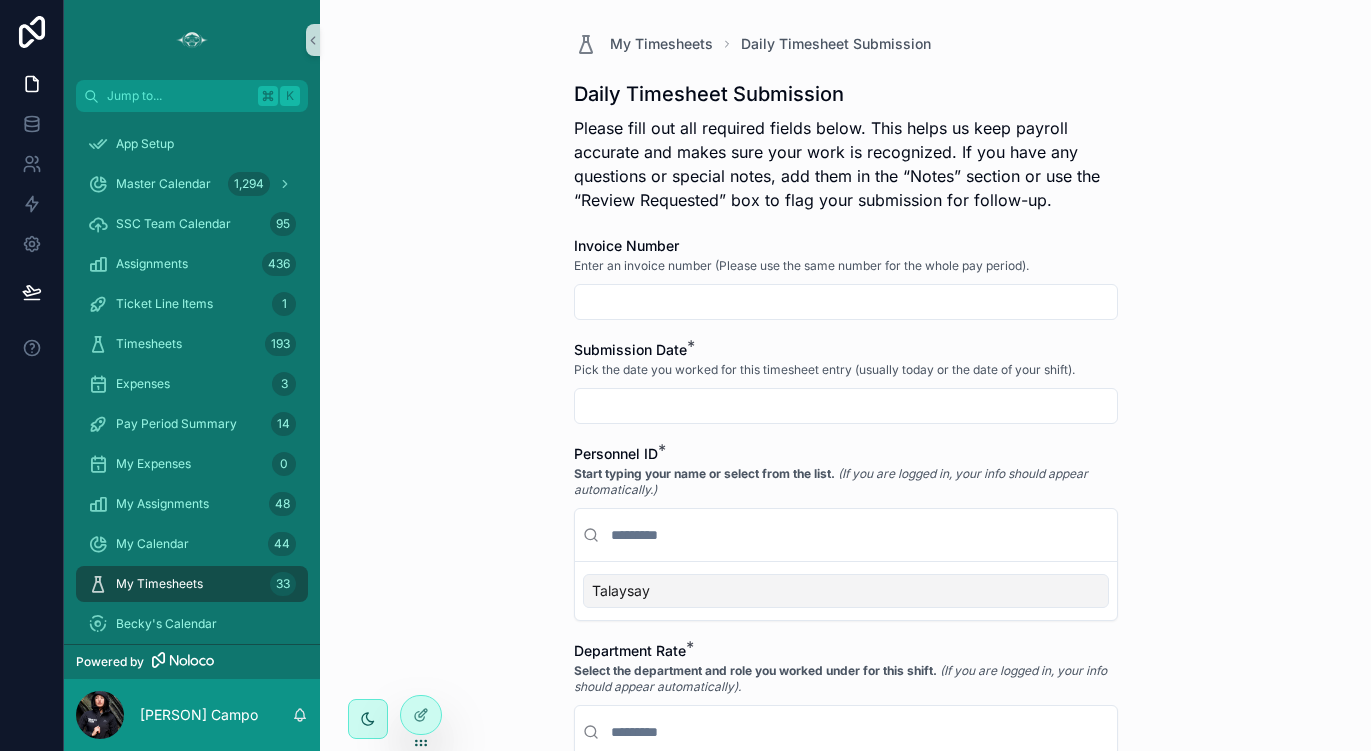 scroll, scrollTop: 0, scrollLeft: 0, axis: both 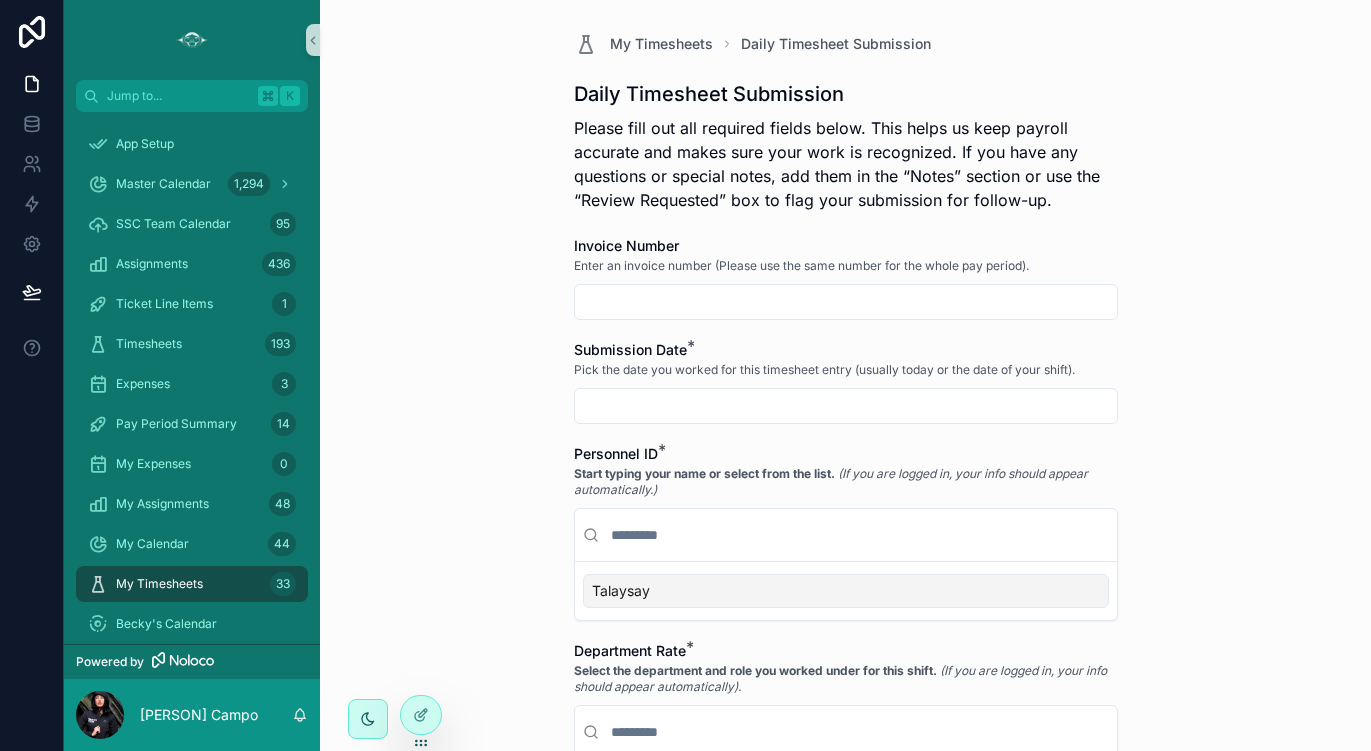 click at bounding box center [846, 302] 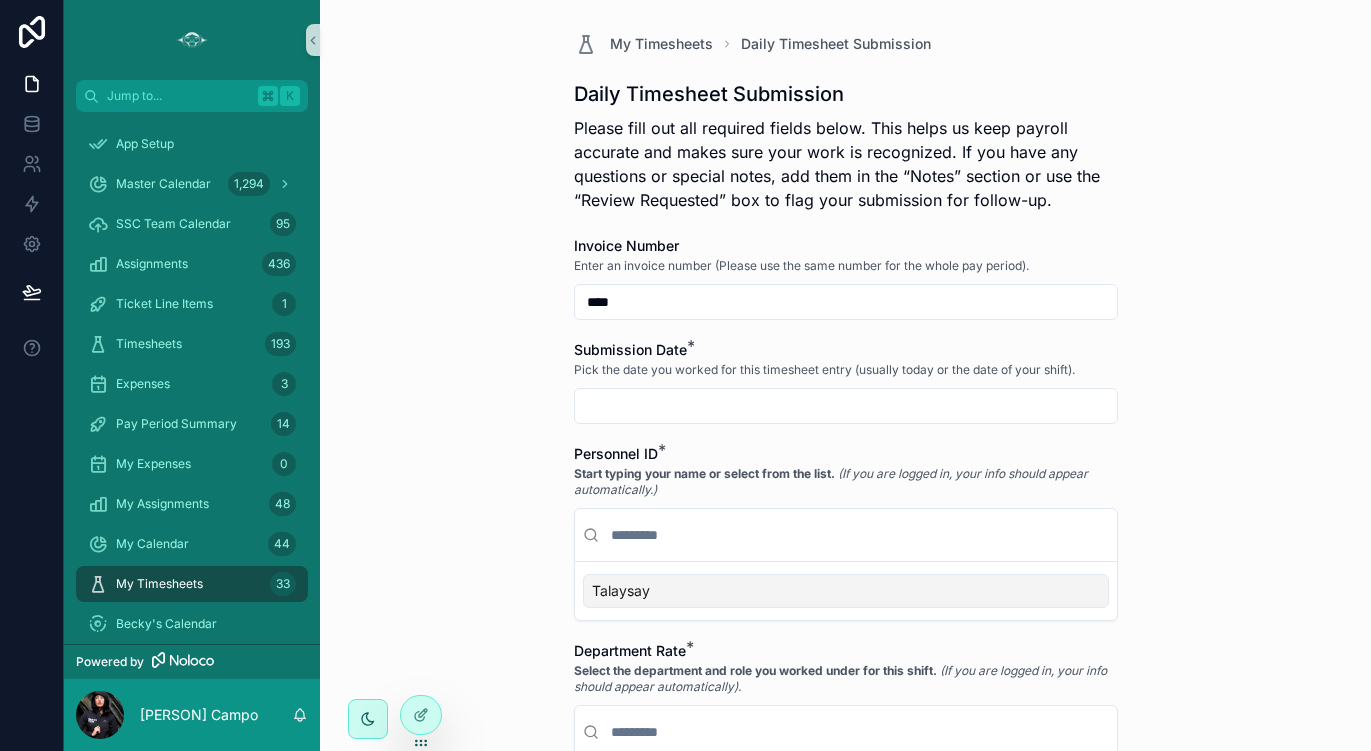 click at bounding box center [846, 406] 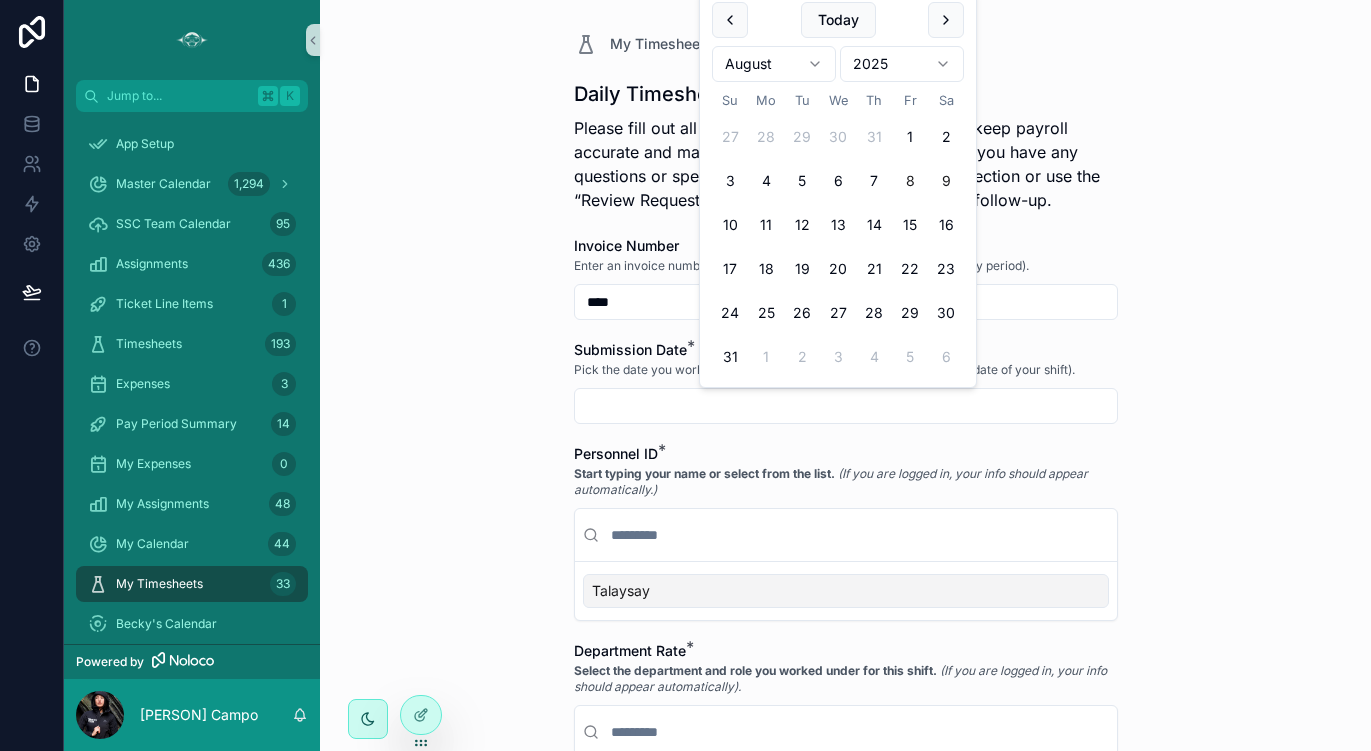 click on "8" at bounding box center [910, 181] 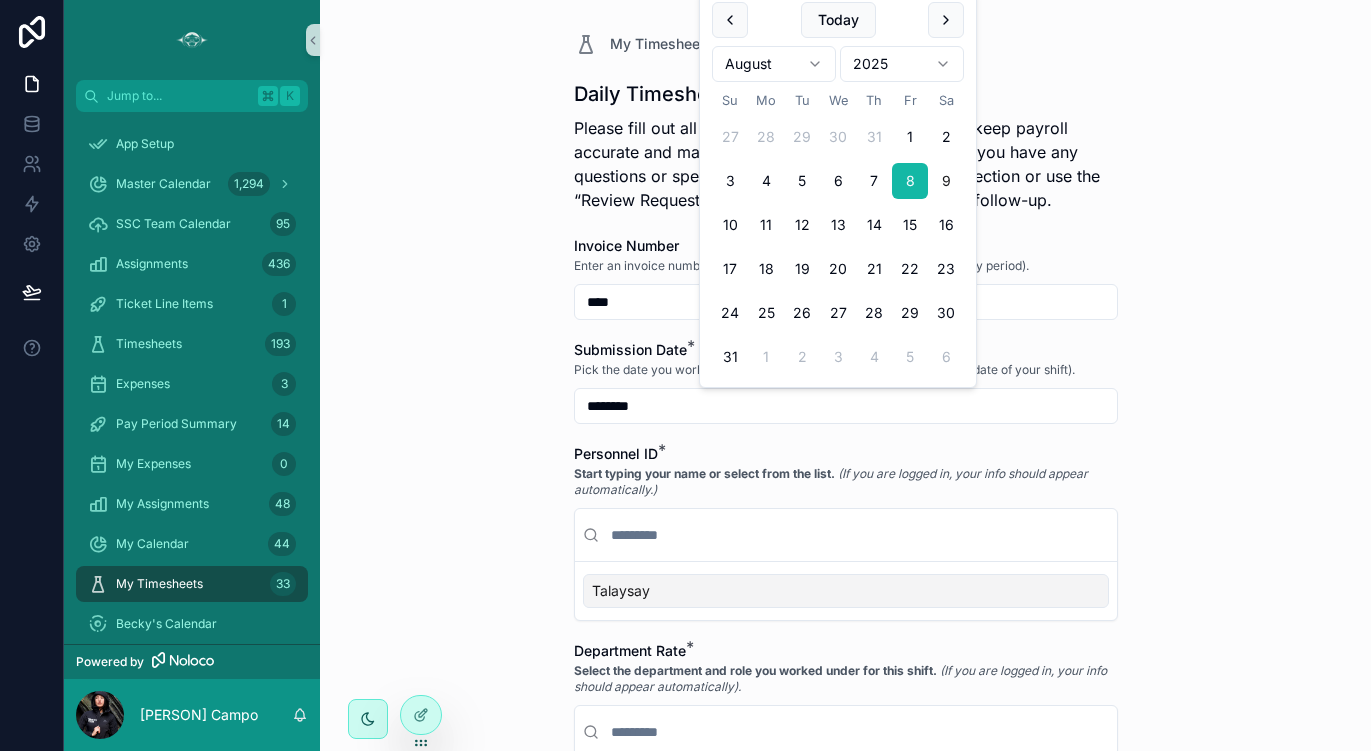 type on "********" 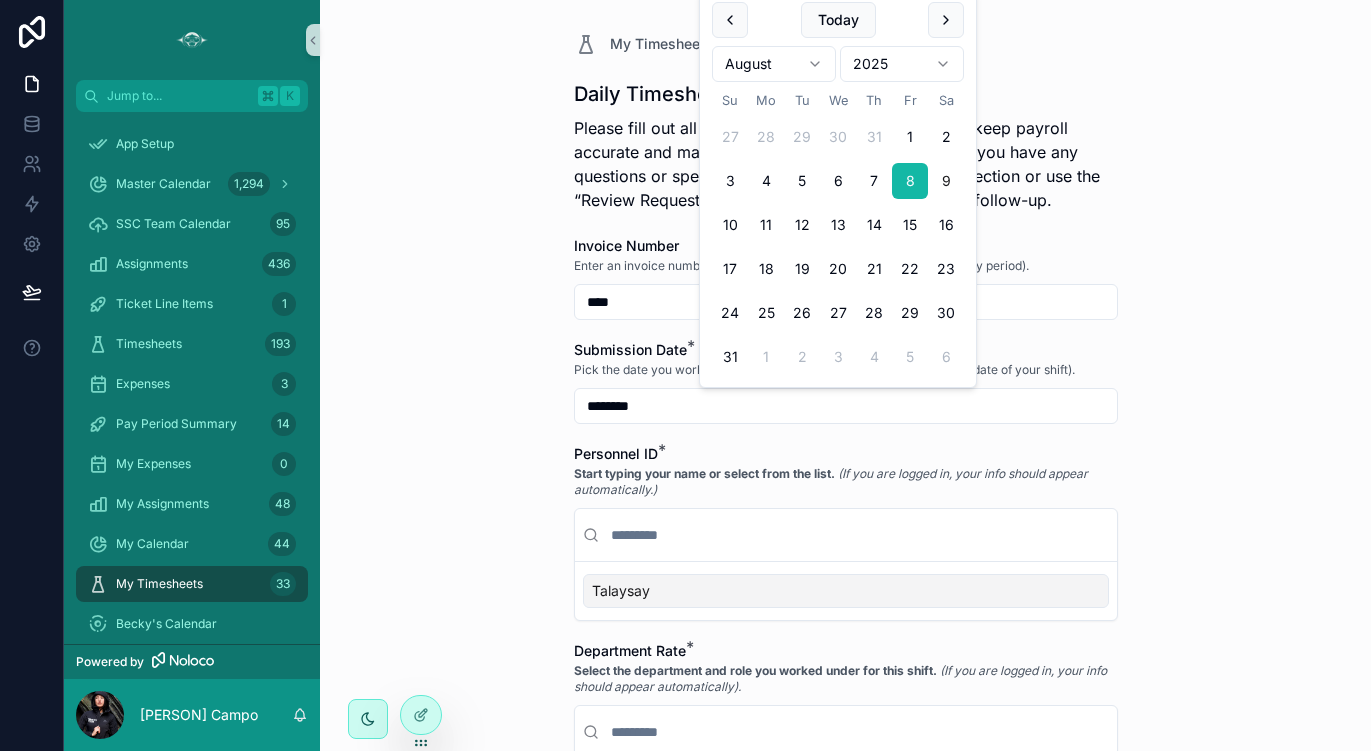 click on "Talaysay" at bounding box center [621, 591] 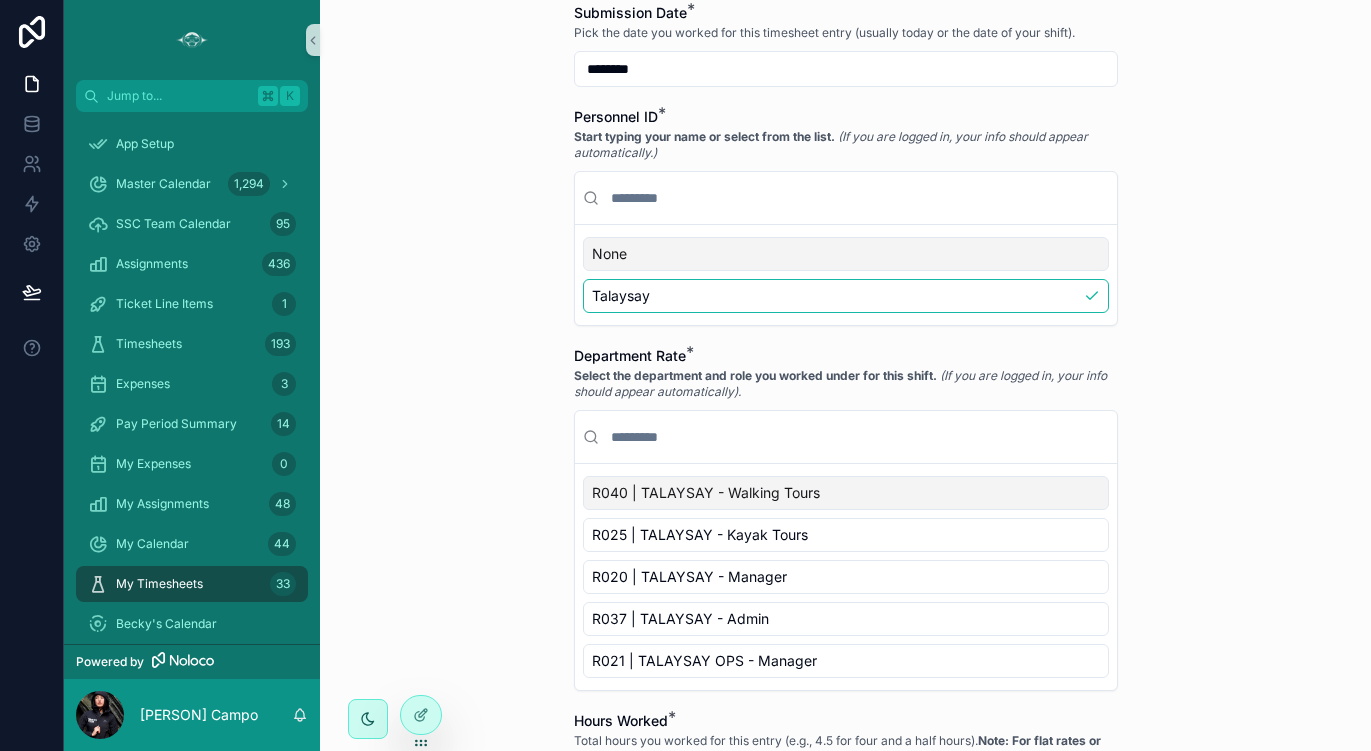 scroll, scrollTop: 368, scrollLeft: 0, axis: vertical 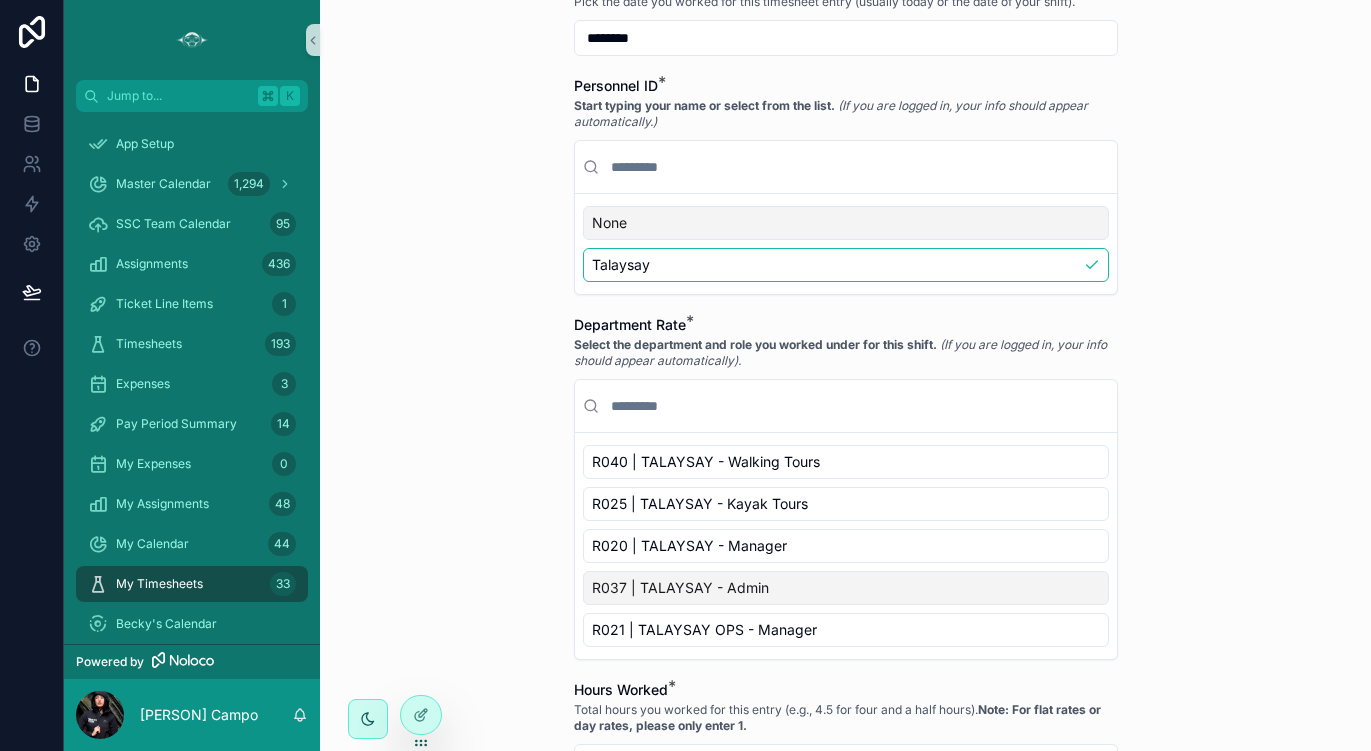 click on "R037 | TALAYSAY - Admin" at bounding box center (846, 588) 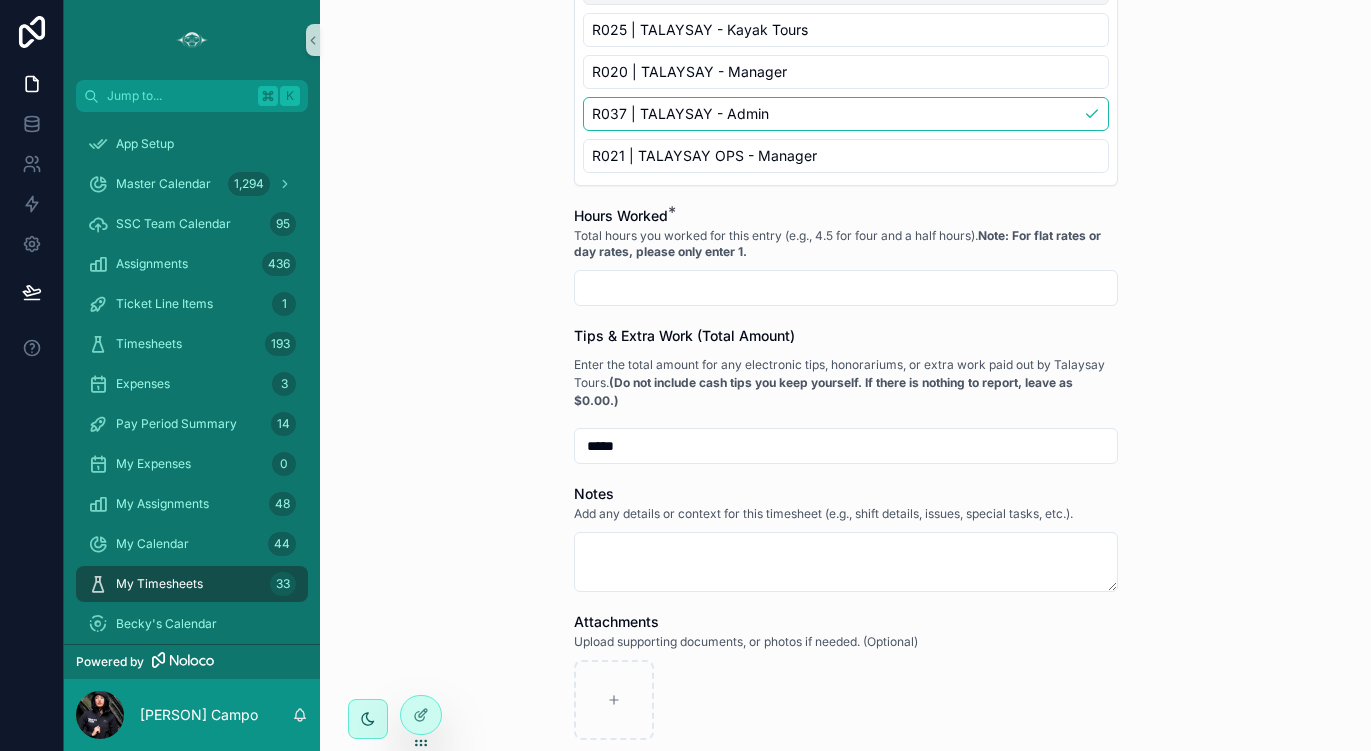 scroll, scrollTop: 870, scrollLeft: 0, axis: vertical 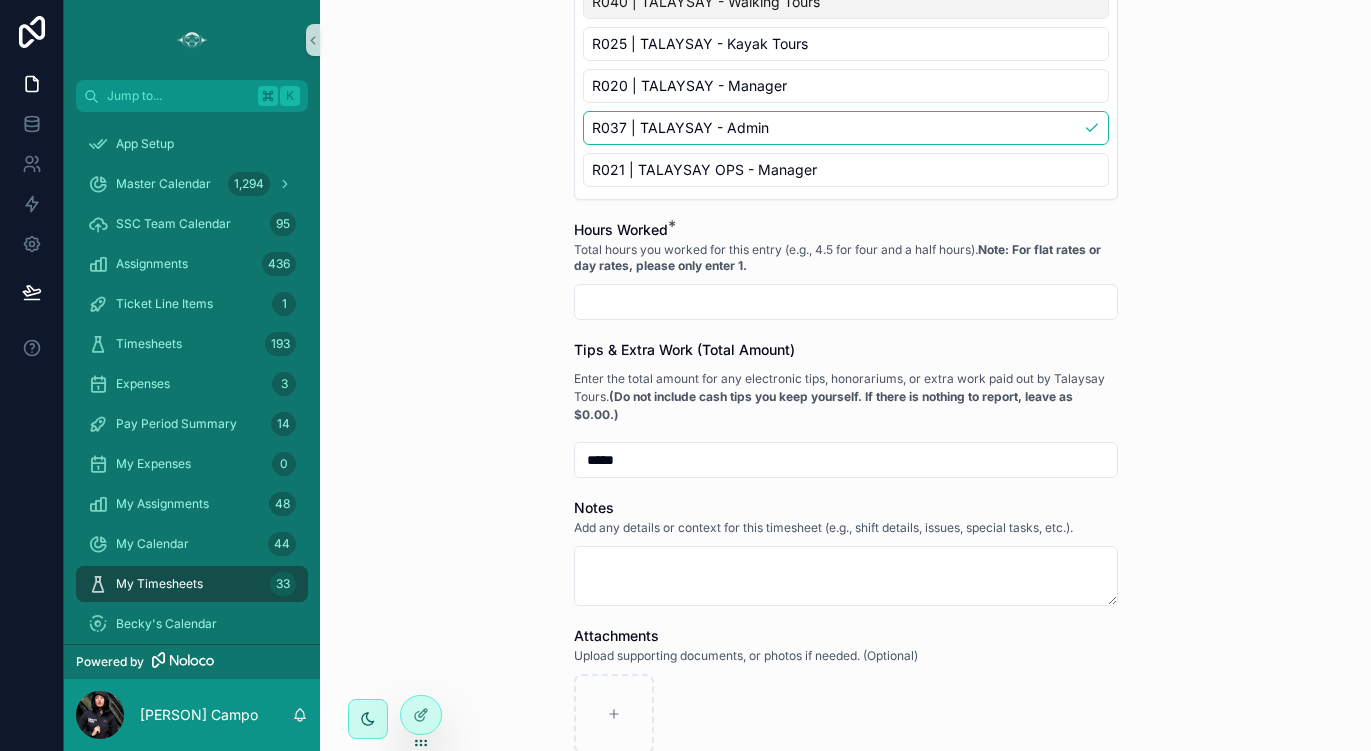 click at bounding box center [846, 302] 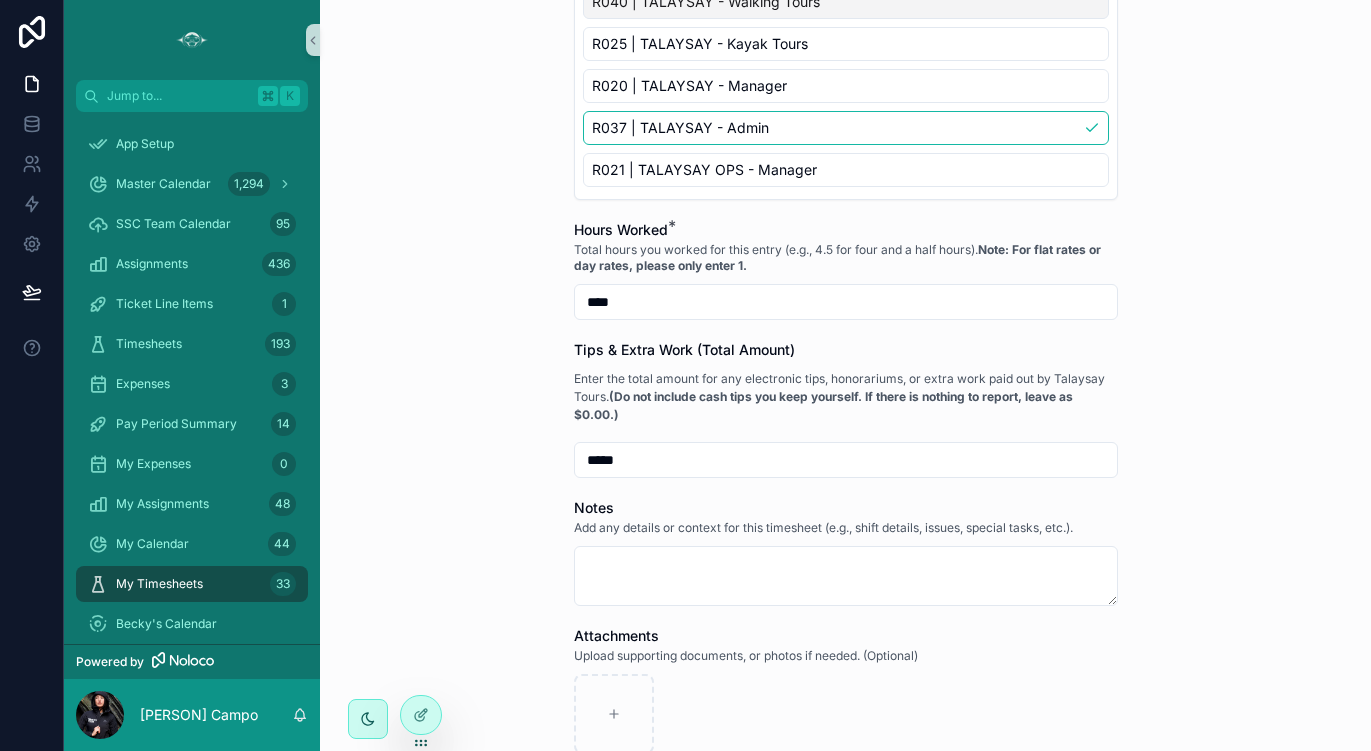 type on "****" 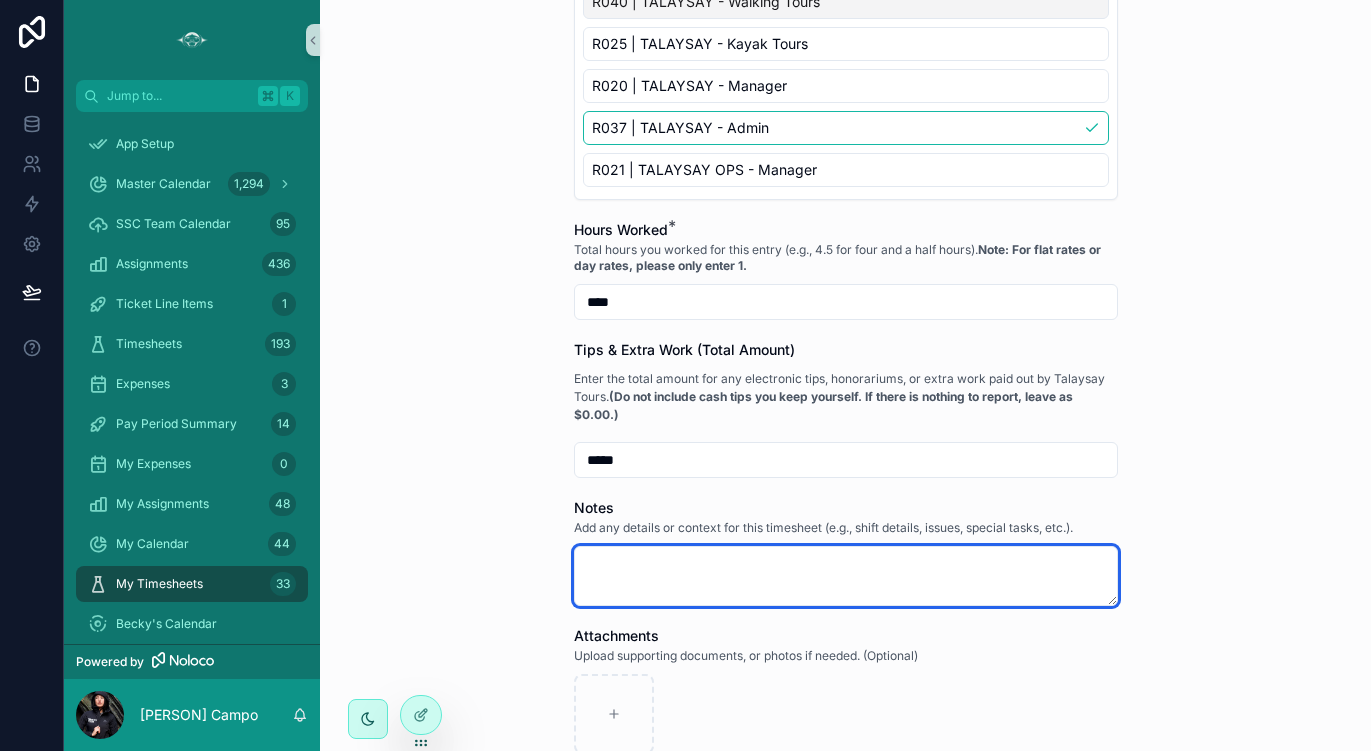 click at bounding box center [846, 576] 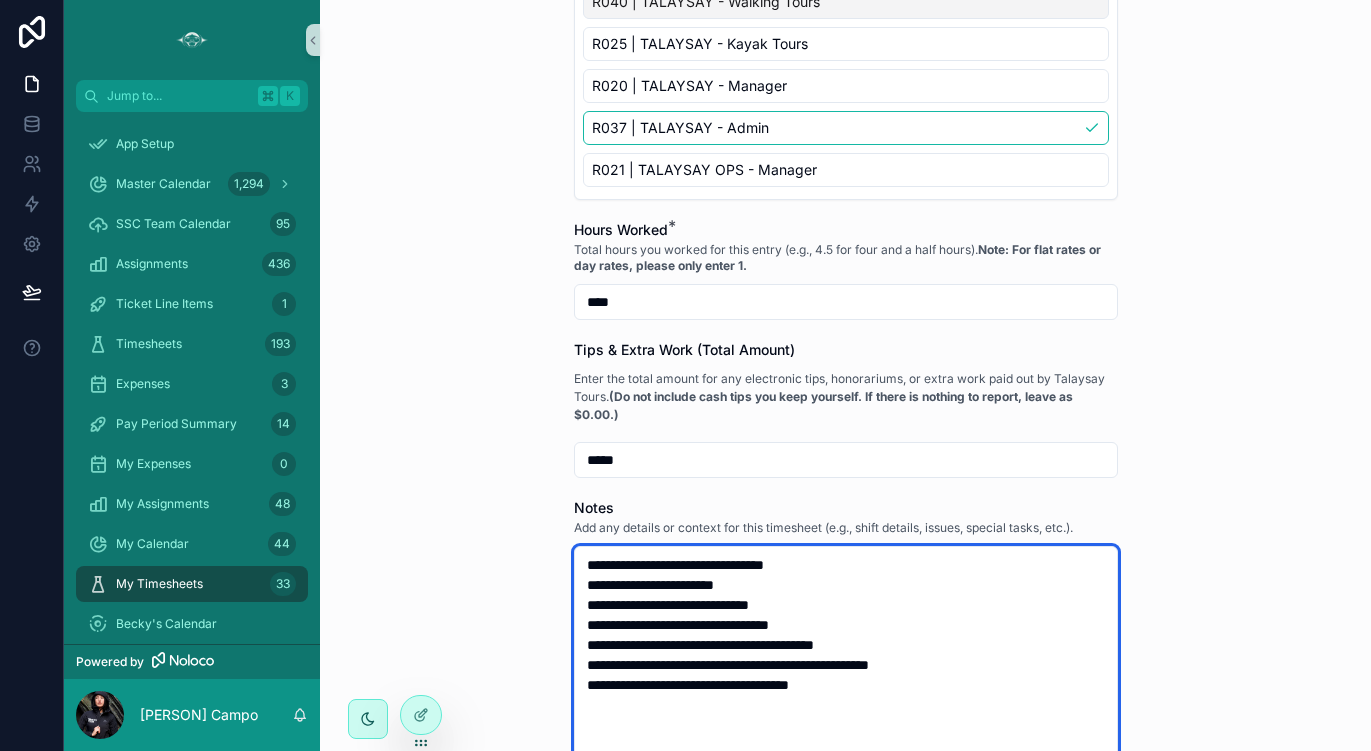 type on "**********" 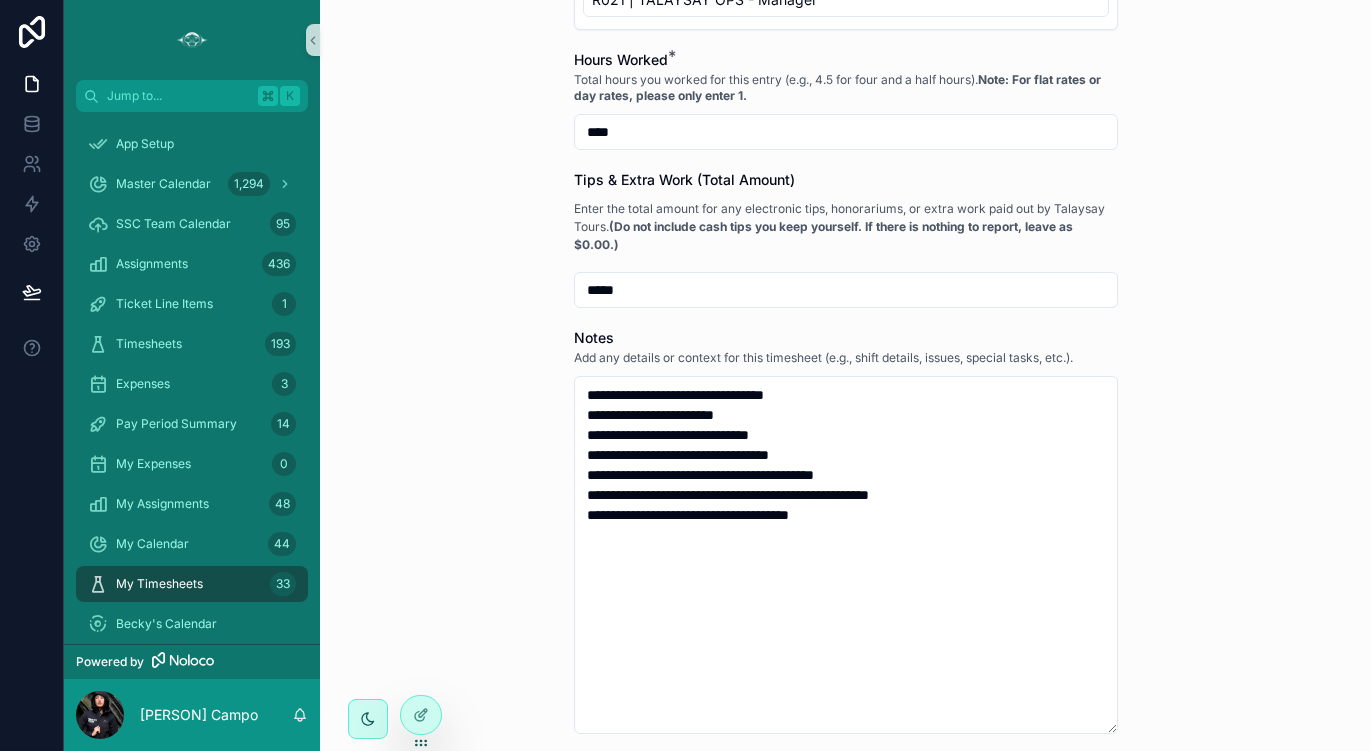 scroll, scrollTop: 1060, scrollLeft: 0, axis: vertical 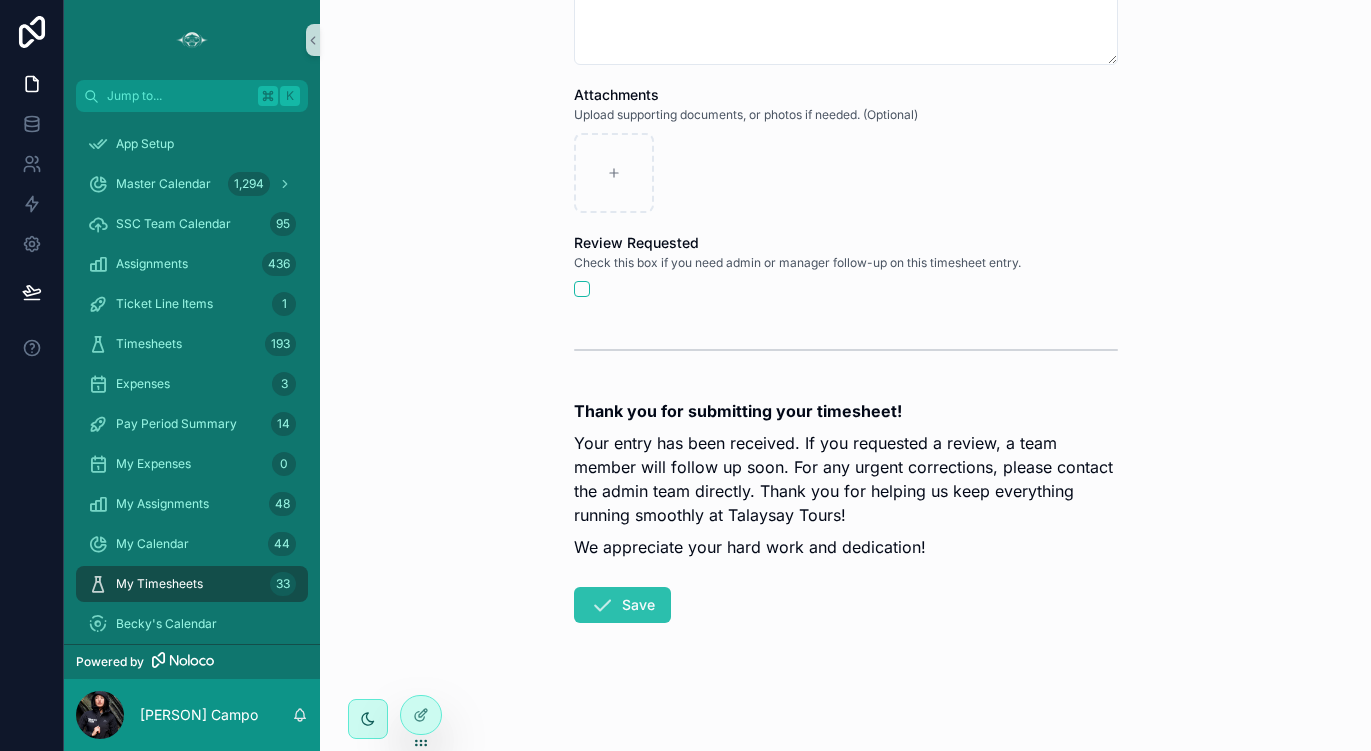 click on "Save" at bounding box center (622, 605) 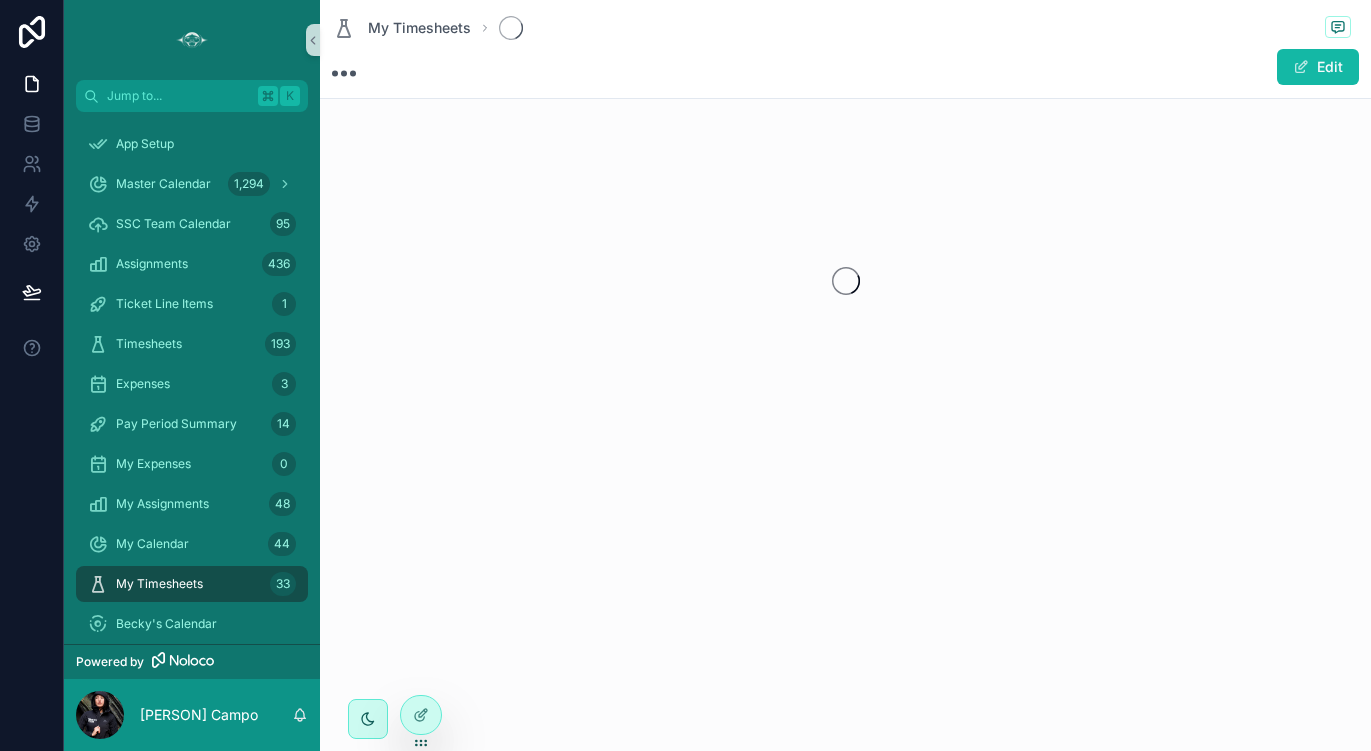 scroll, scrollTop: 0, scrollLeft: 0, axis: both 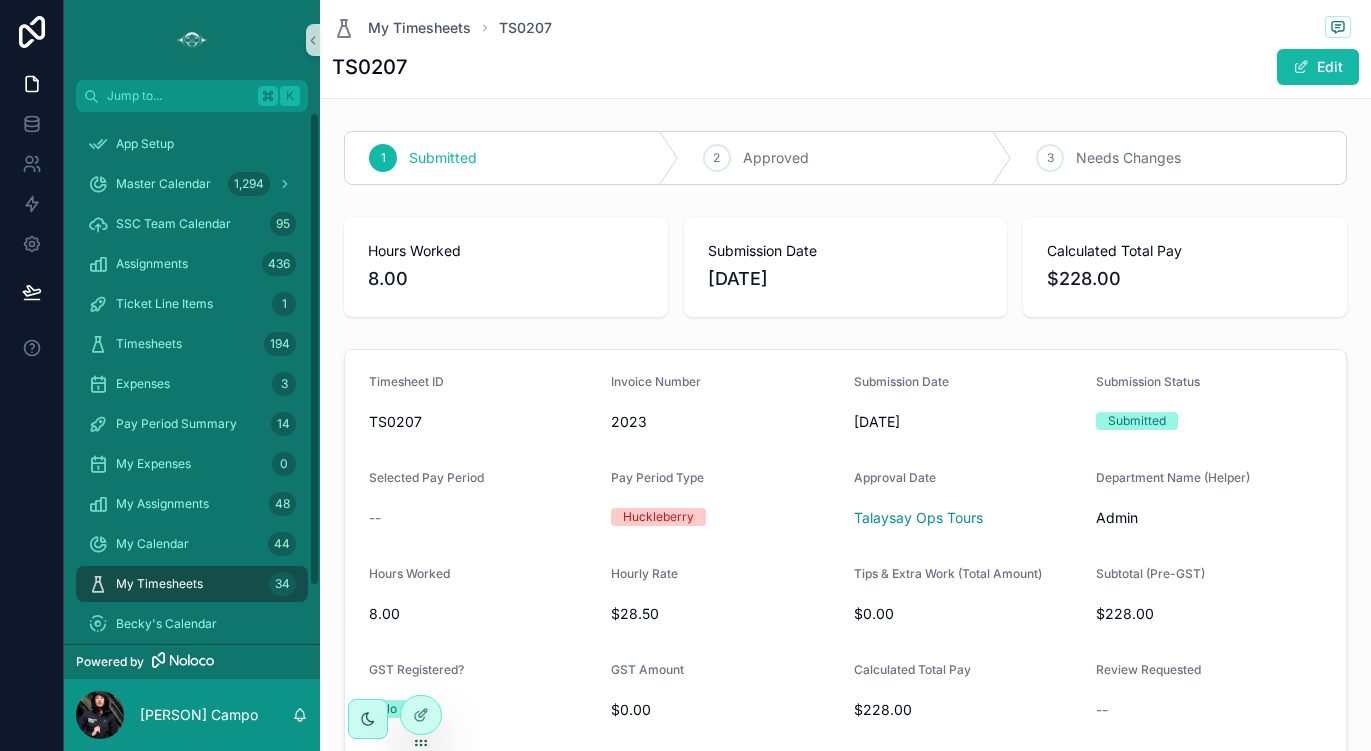 click on "My Timesheets 34" at bounding box center (192, 584) 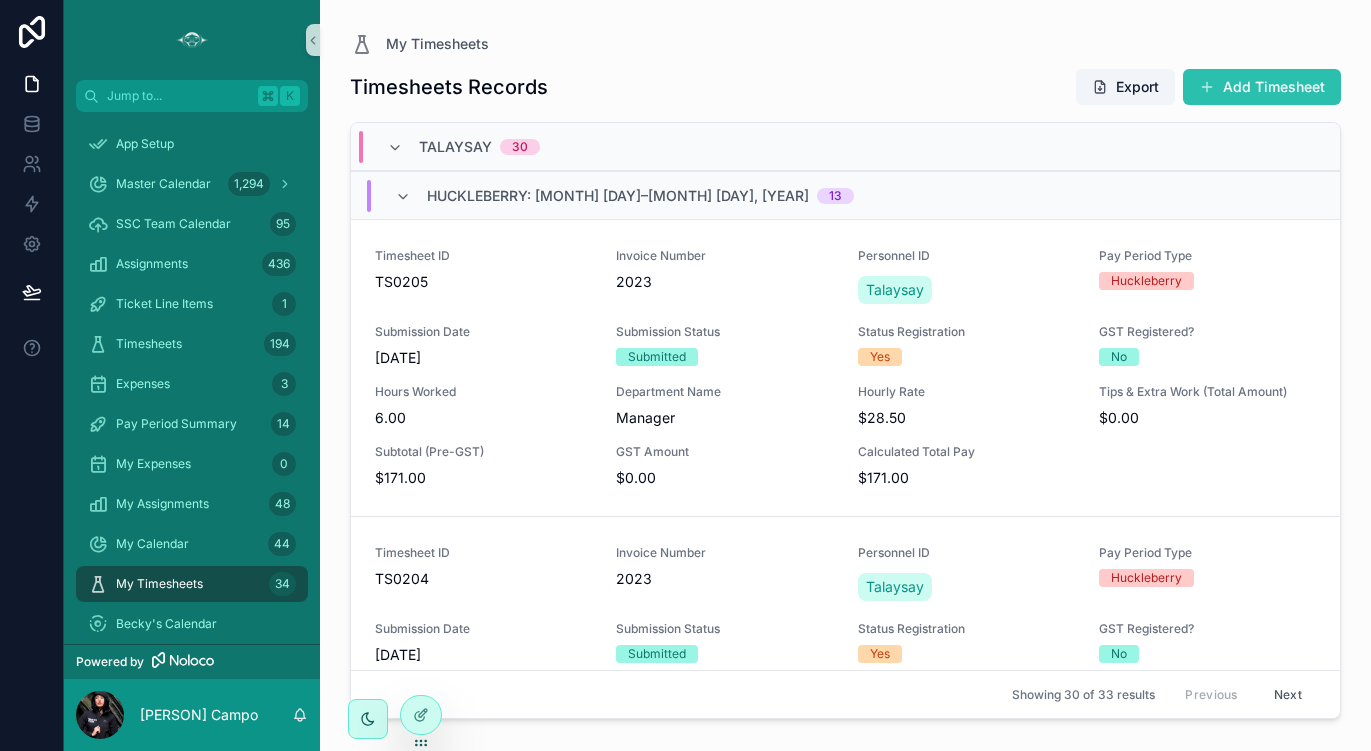 click on "Add Timesheet" at bounding box center (1262, 87) 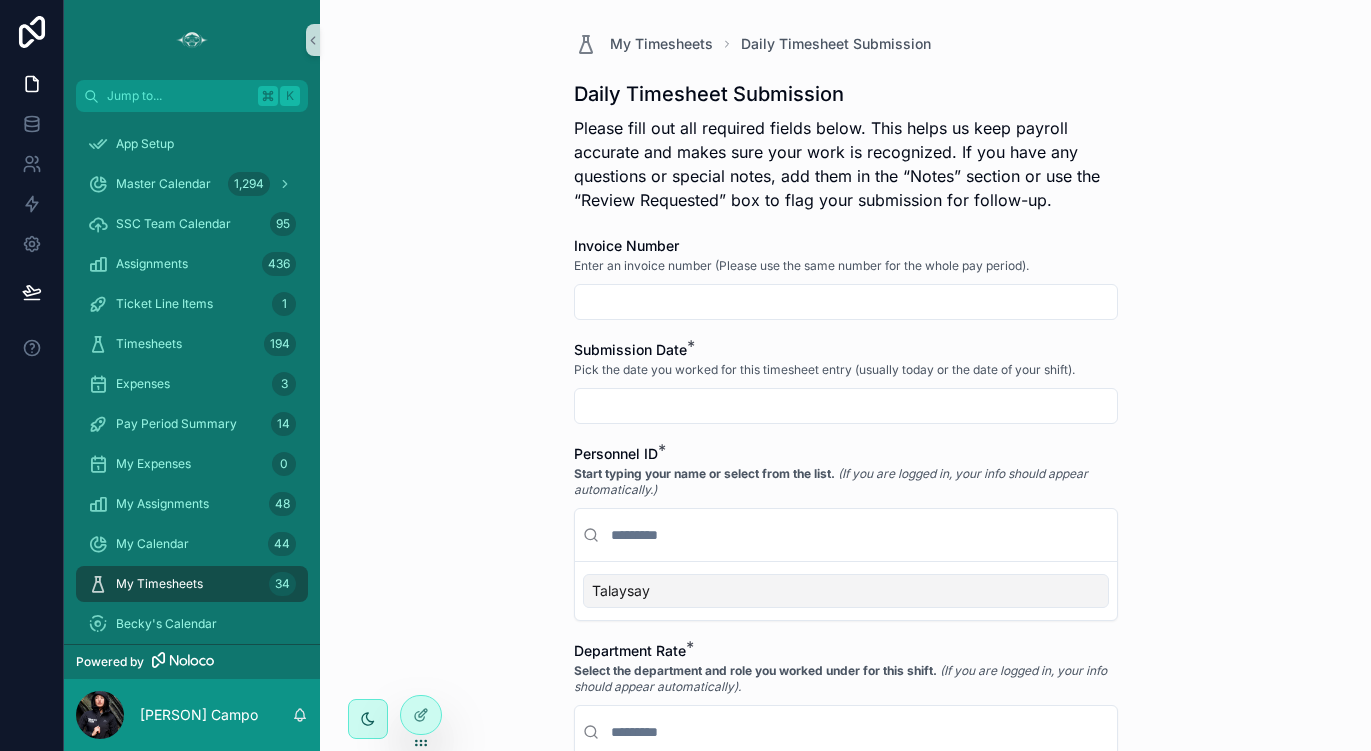 scroll, scrollTop: 0, scrollLeft: 0, axis: both 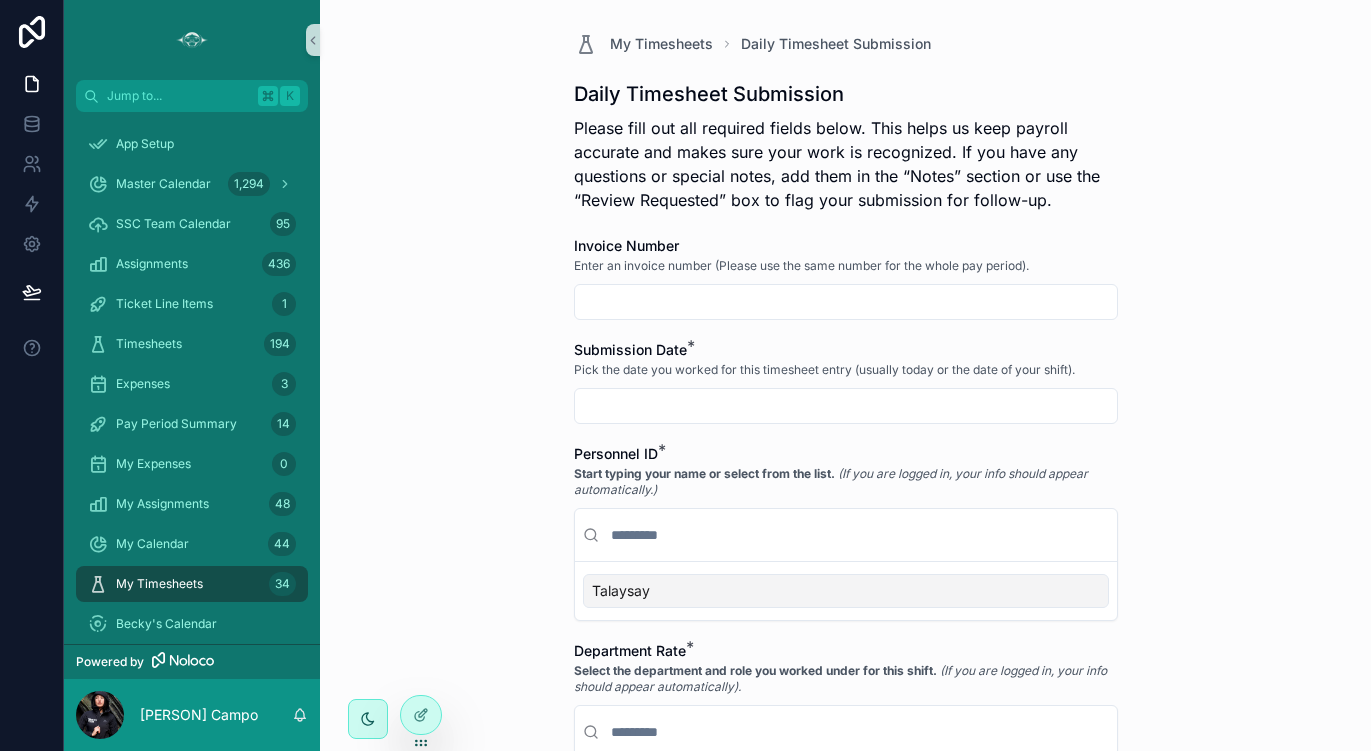 click at bounding box center [846, 302] 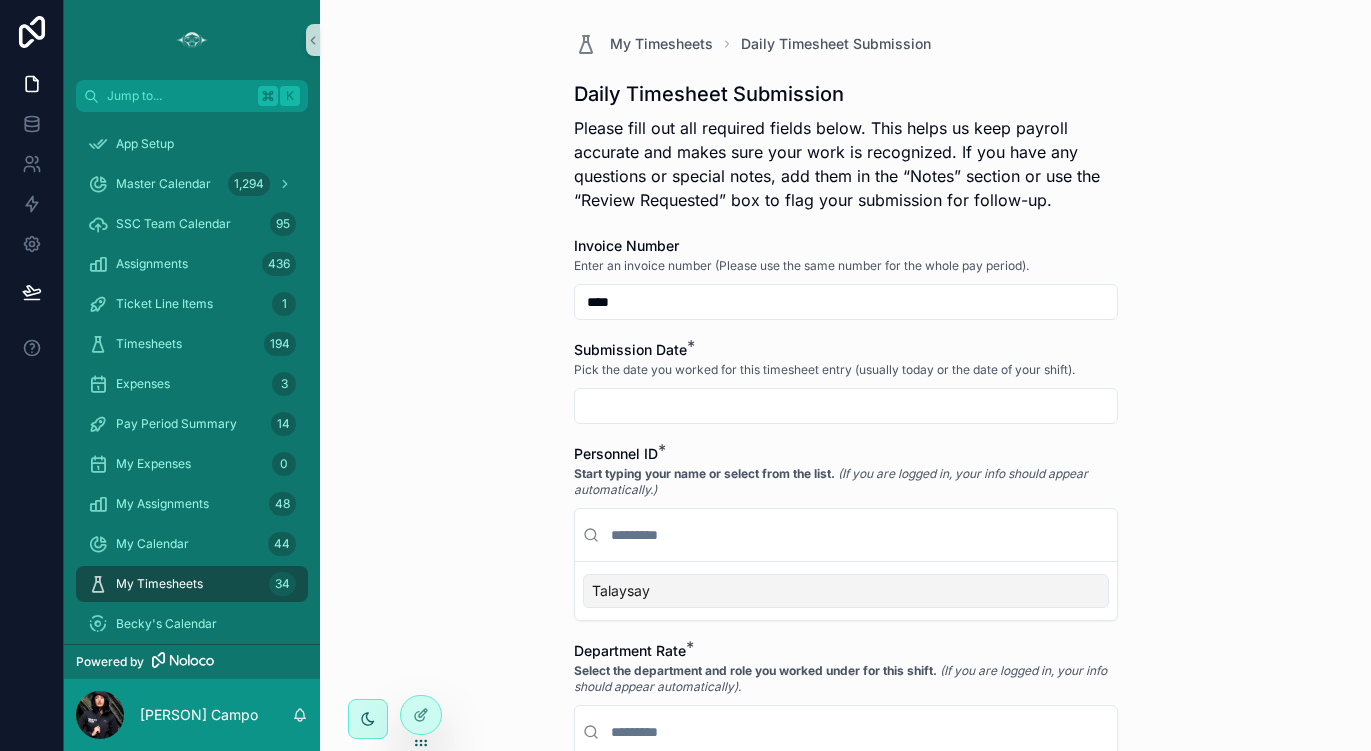 click on "Invoice Number Enter an invoice number (Please use the same  number for the whole pay period). **** Submission Date * Pick the date you worked for this timesheet entry (usually today or the date of your shift). Personnel ID * Start typing your name or select from the list.   (If you are logged in, your info should appear automatically.) Talaysay Department Rate * Select the department and role you worked under for this shift.   (If you are logged in, your info should appear automatically). R040 | TALAYSAY - Walking Tours R025 | TALAYSAY - Kayak Tours R020 | TALAYSAY - Manager R037 | TALAYSAY - Admin R021 | TALAYSAY OPS - Manager Hours Worked * Total hours you worked for this entry (e.g., 4.5 for four and a half hours).  Note: For flat rates or day rates, please only enter 1. Tips & Extra Work (Total Amount) Enter the total amount for any electronic tips, honorariums, or extra work paid out by Talaysay Tours.
(Do not include cash tips you keep yourself. If there is nothing to report, leave as $0.00.) *****" at bounding box center [846, 1157] 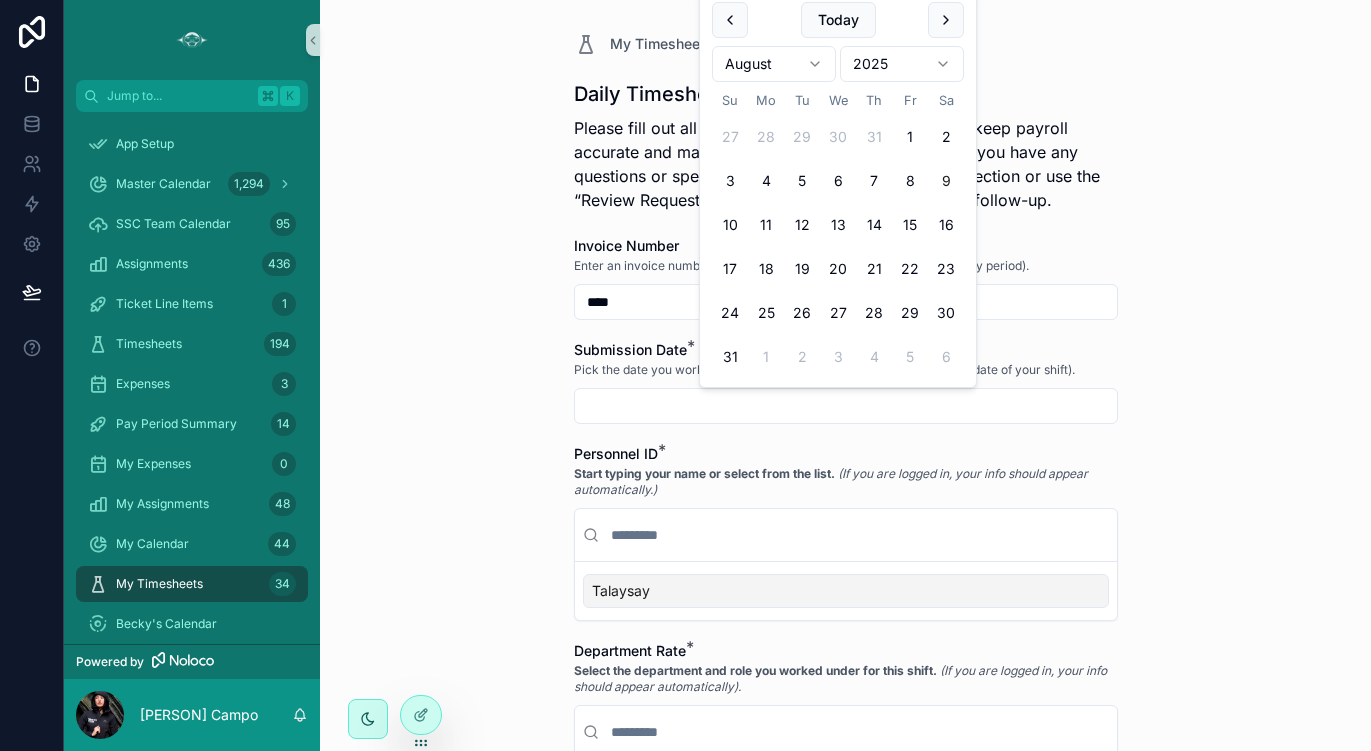 click on "9" at bounding box center [946, 181] 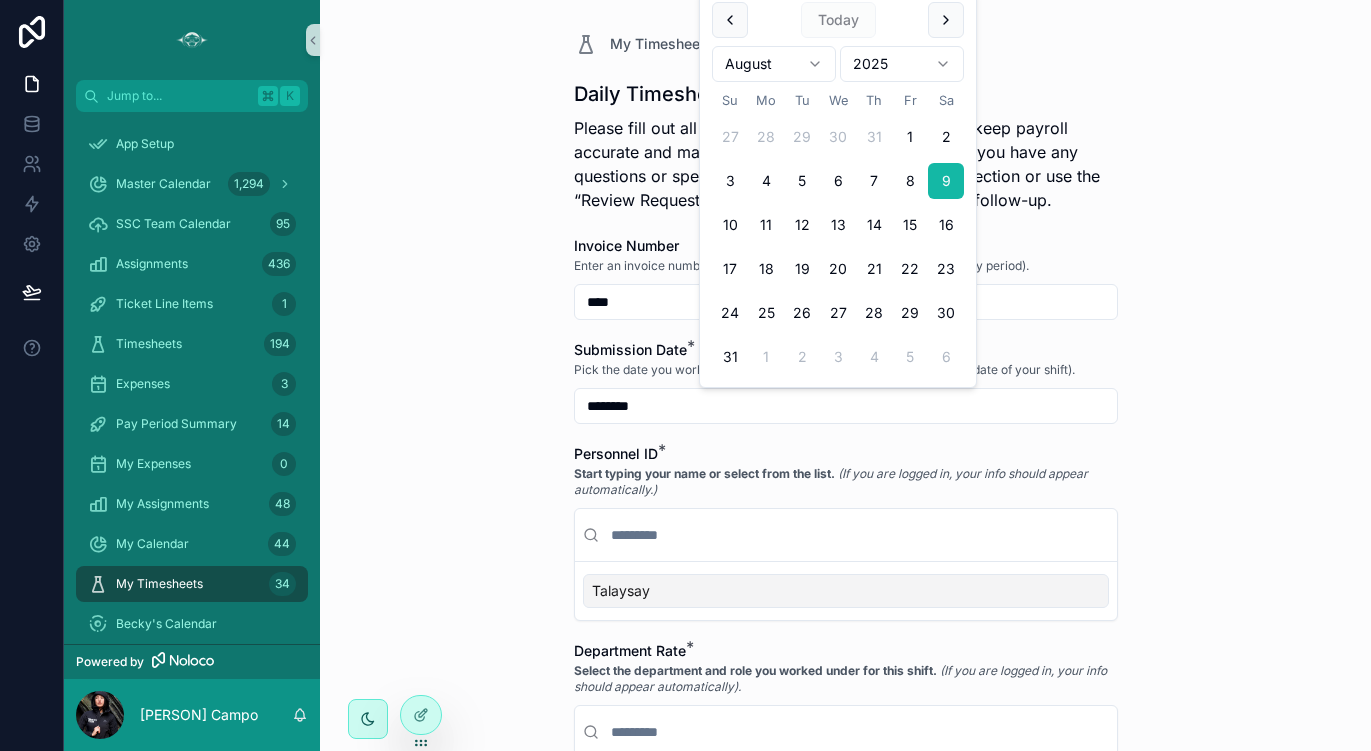 type on "********" 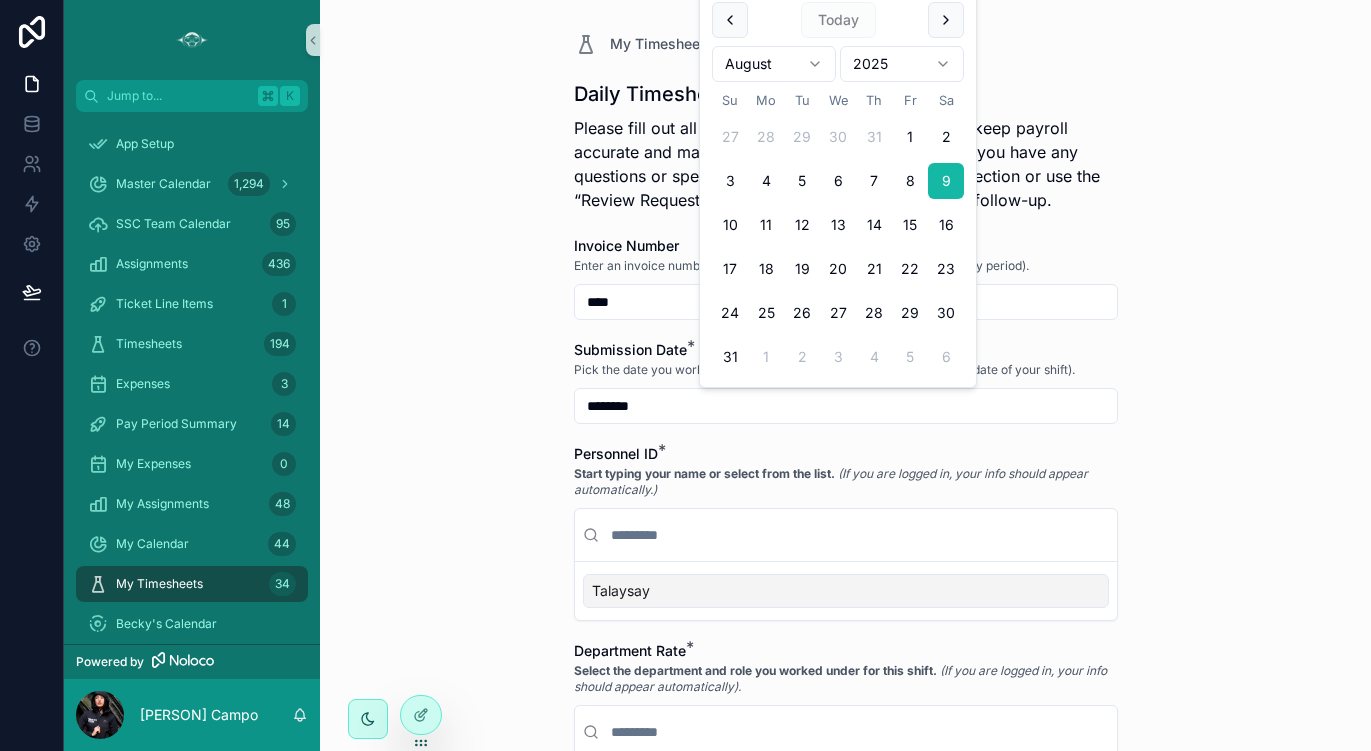 click on "Talaysay" at bounding box center [846, 591] 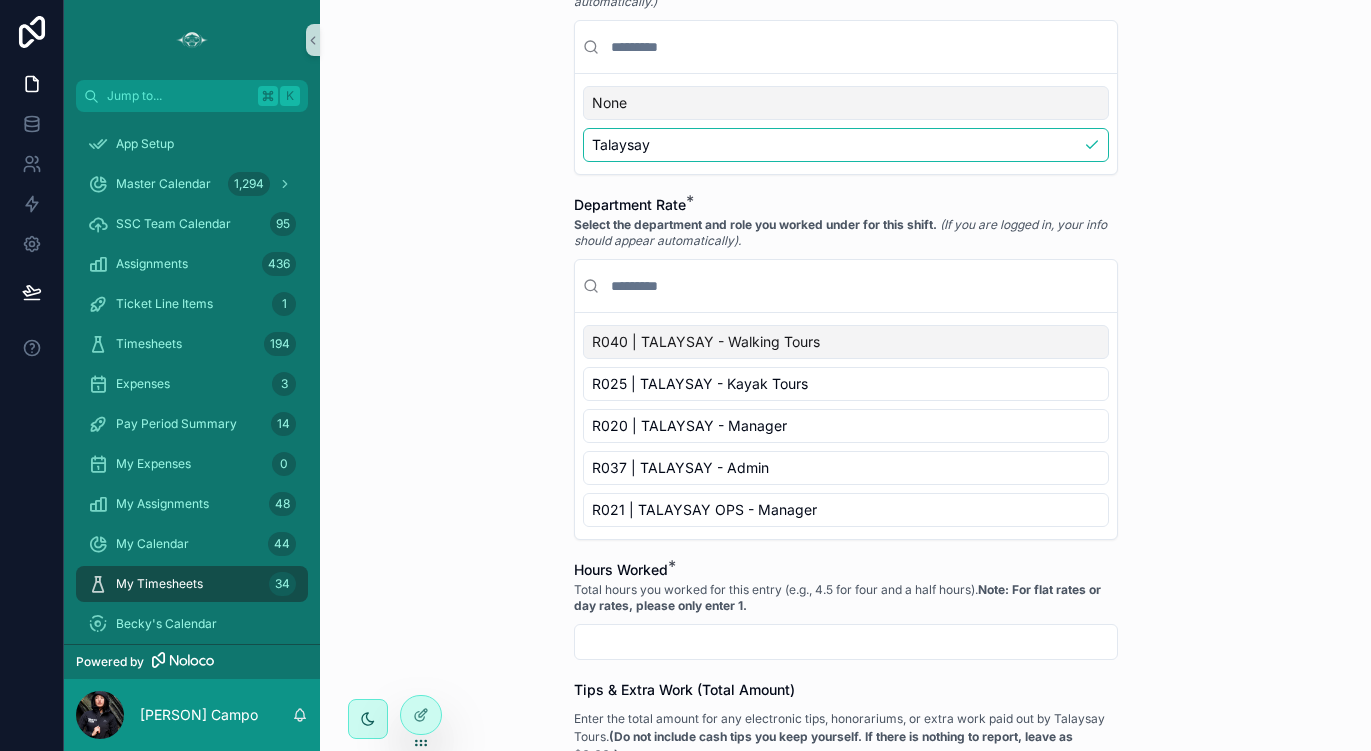 scroll, scrollTop: 598, scrollLeft: 0, axis: vertical 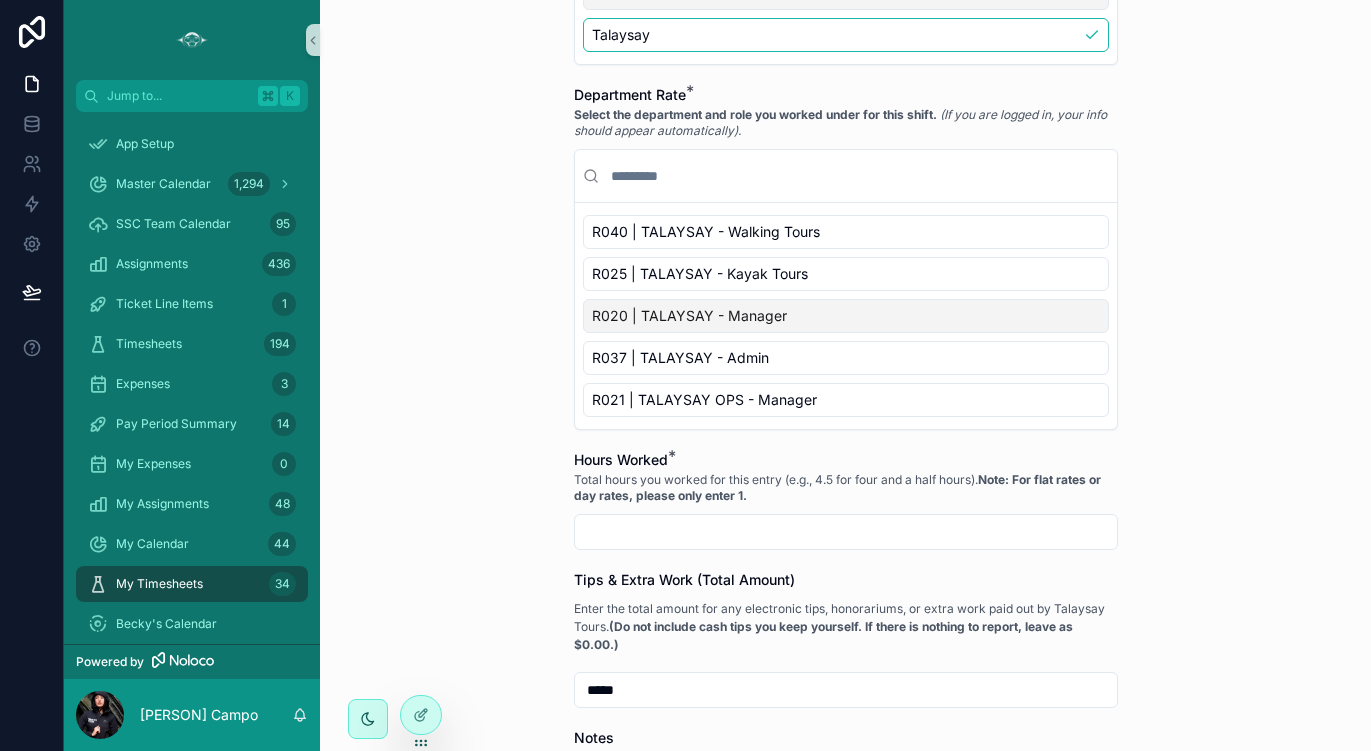 click on "R020 | TALAYSAY - Manager" at bounding box center [846, 316] 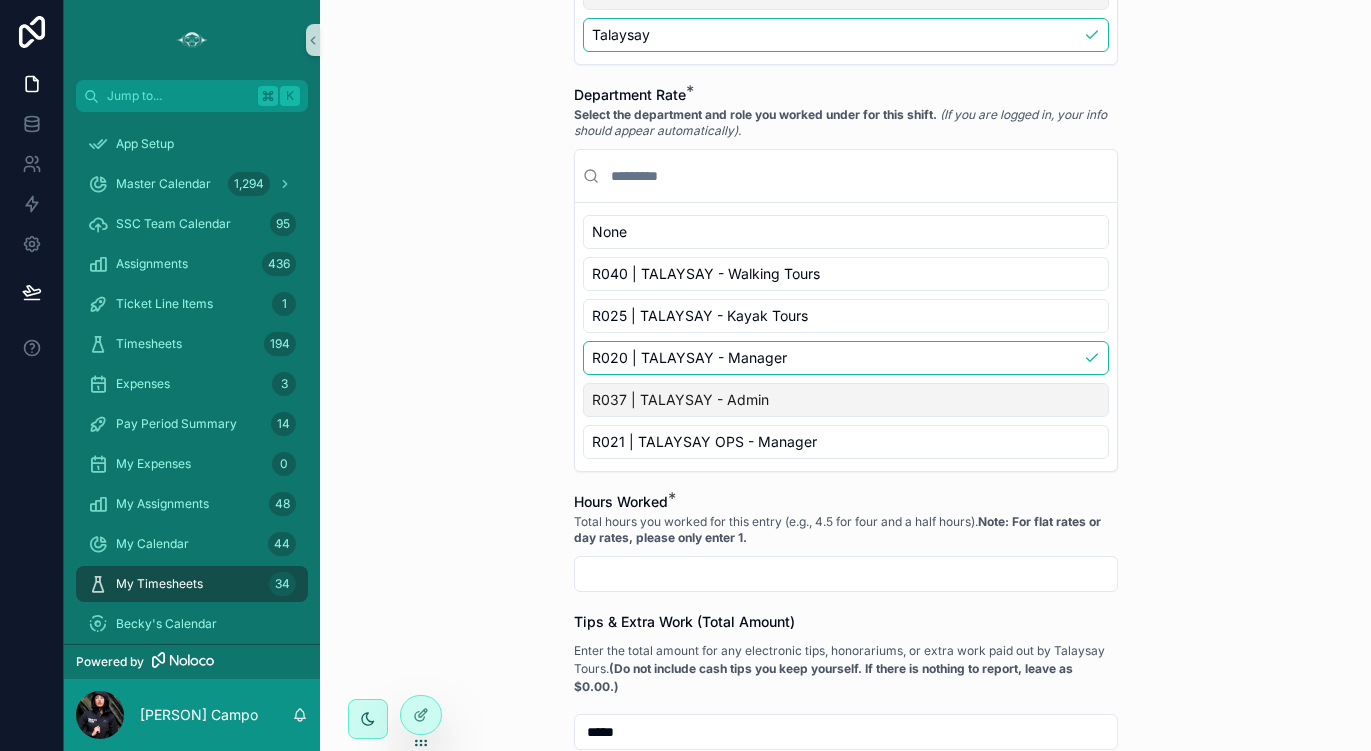 click at bounding box center (846, 574) 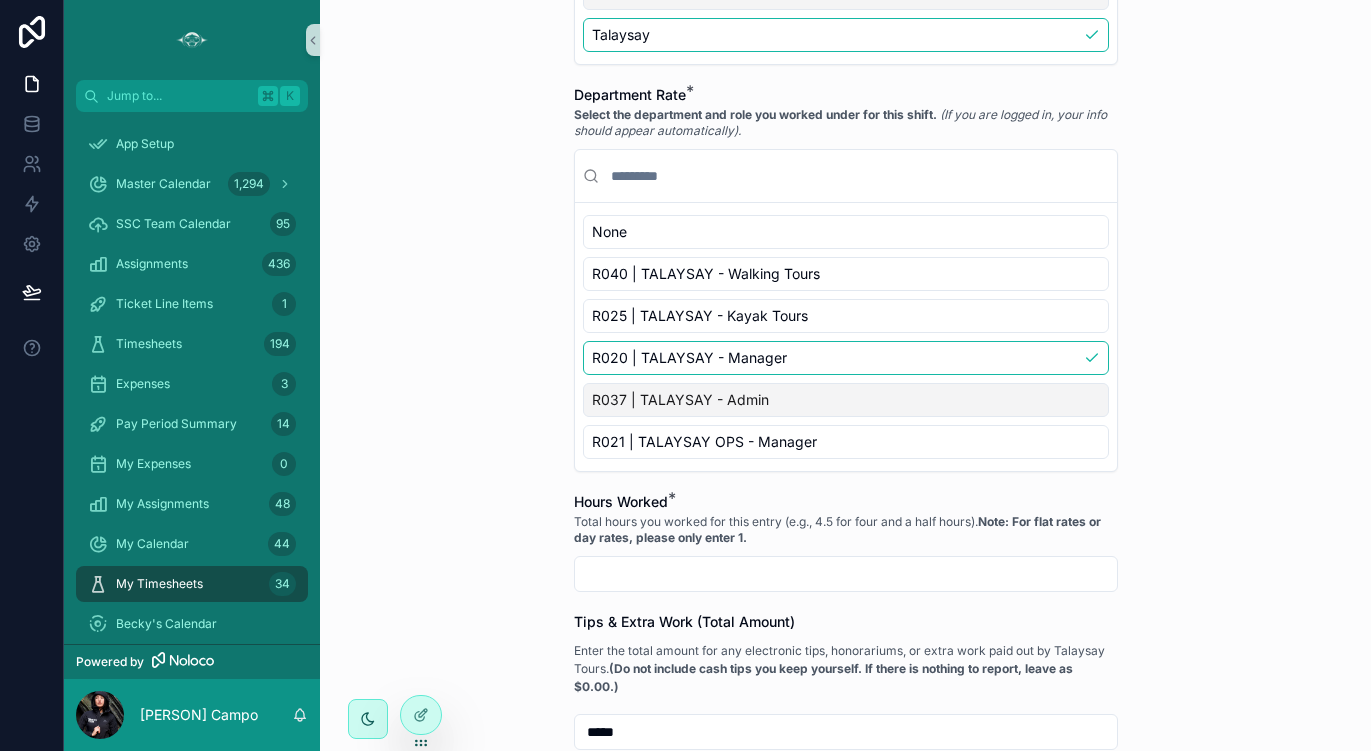 type on "****" 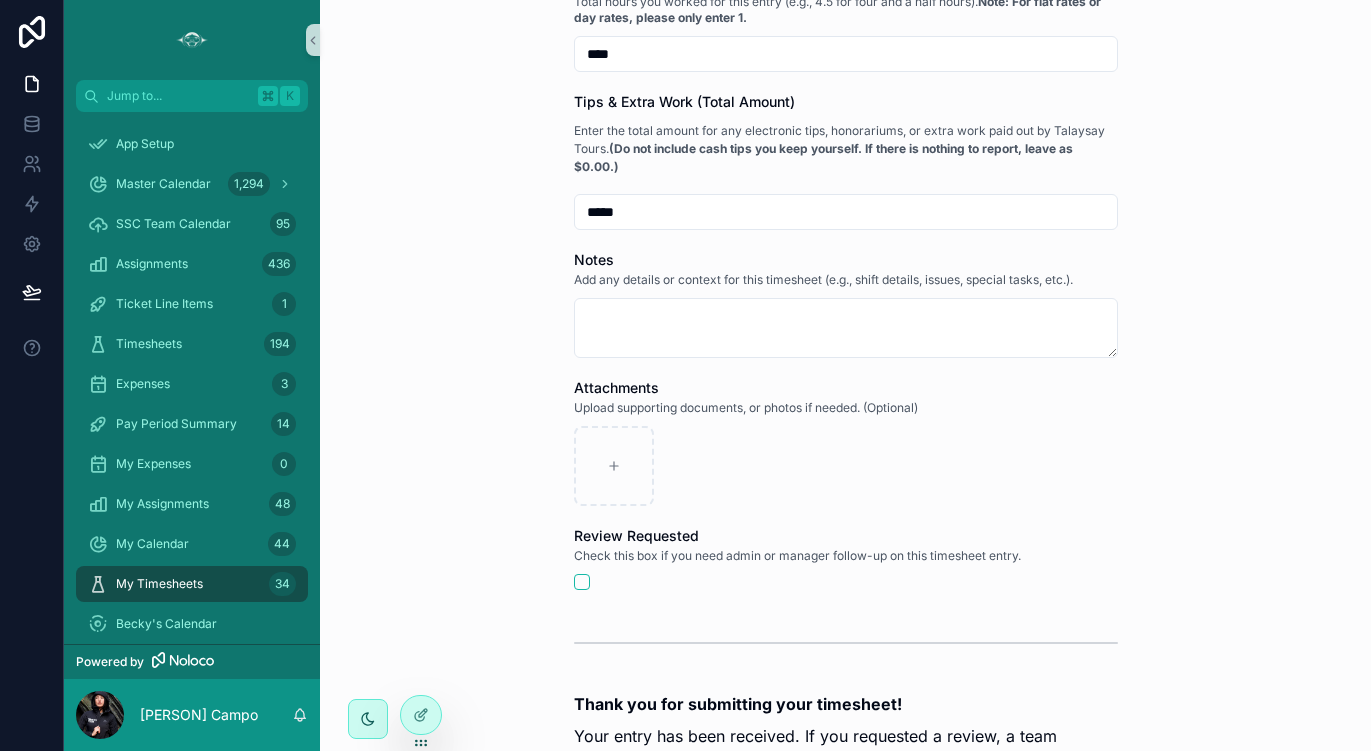 scroll, scrollTop: 1176, scrollLeft: 0, axis: vertical 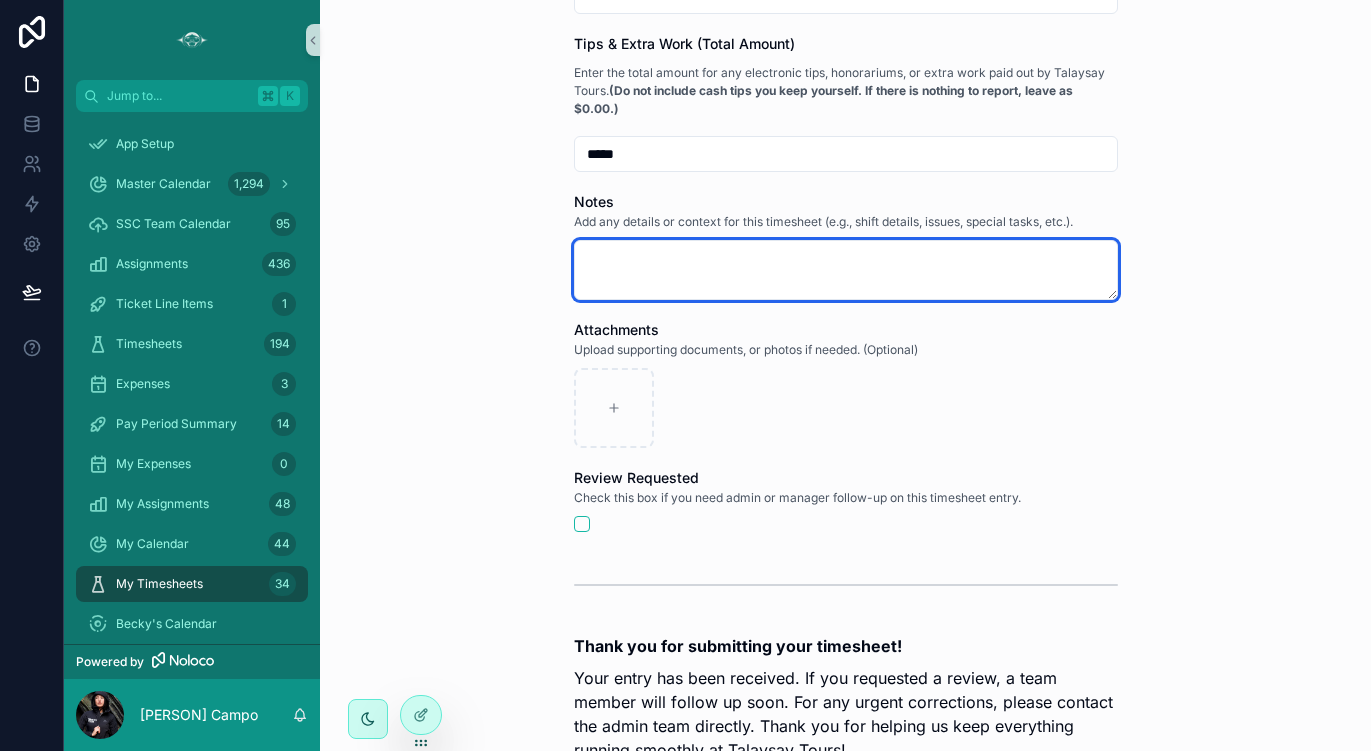 click at bounding box center (846, 270) 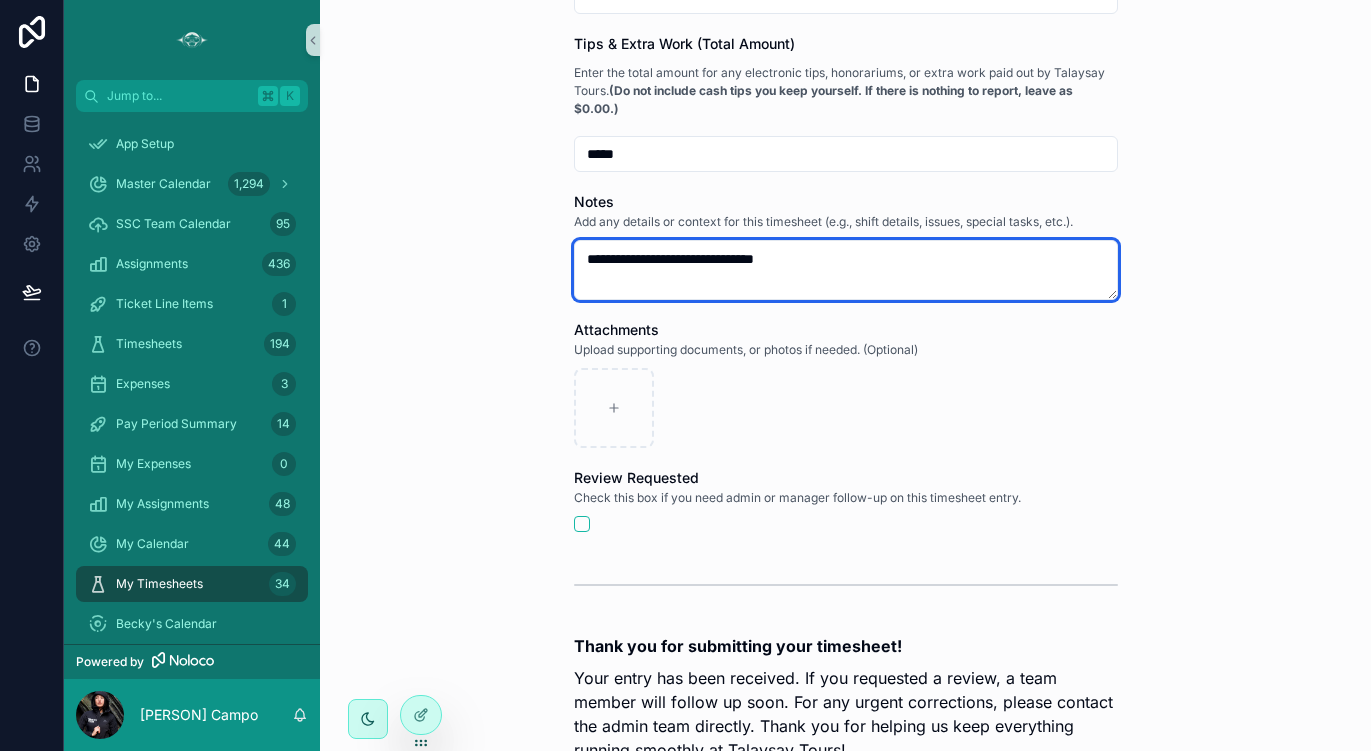type on "**********" 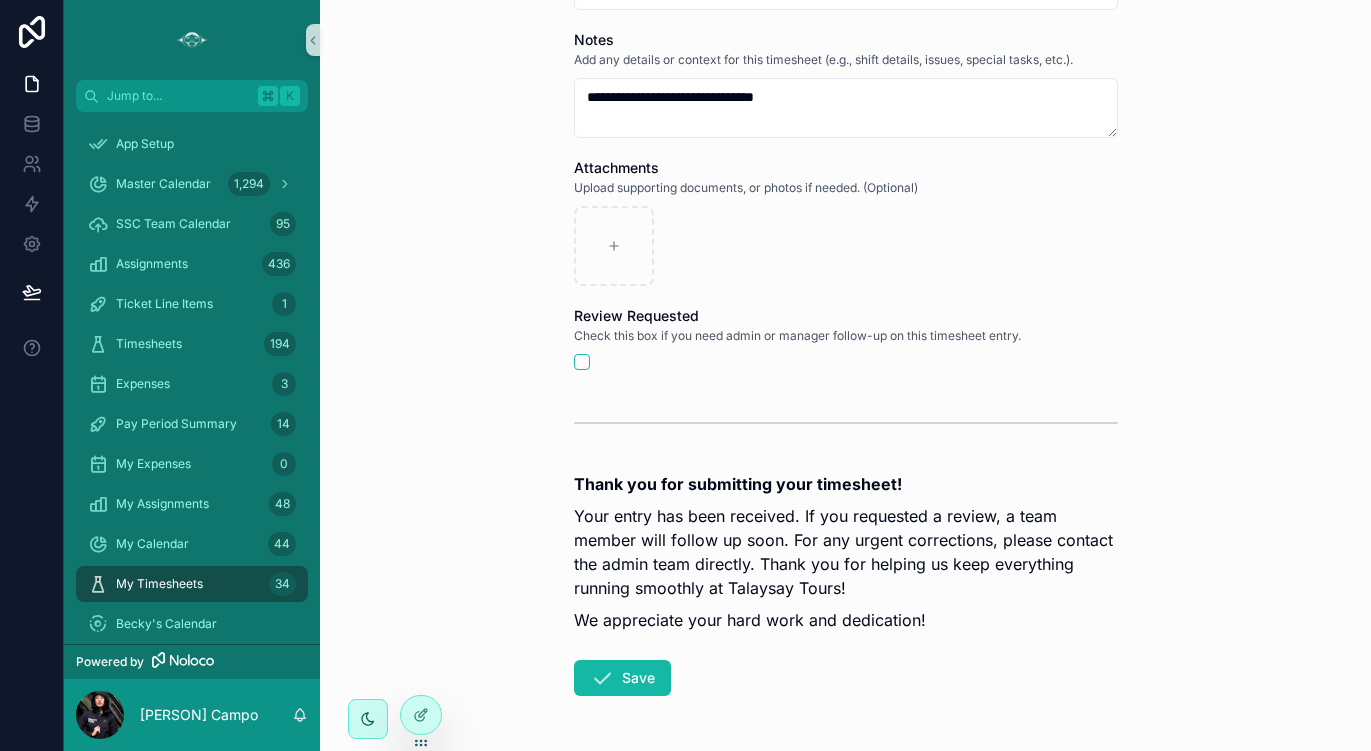 scroll, scrollTop: 1411, scrollLeft: 0, axis: vertical 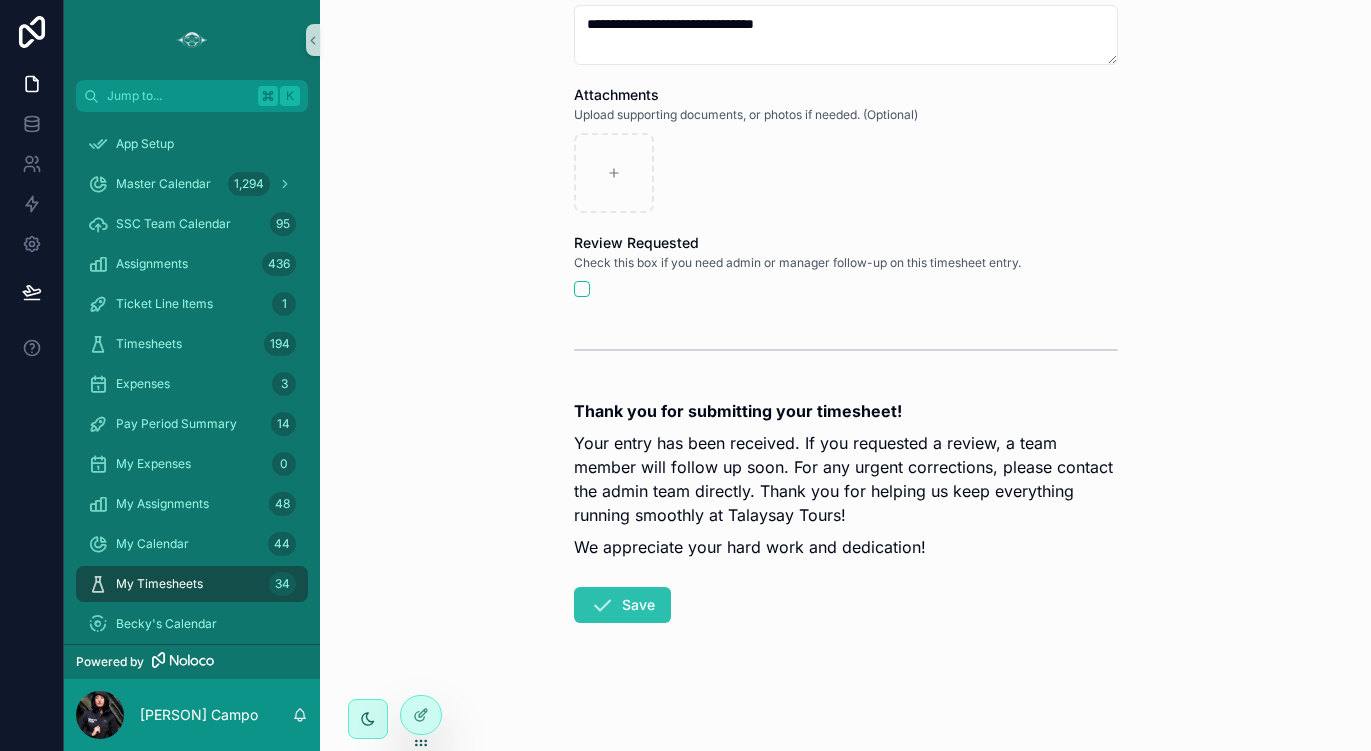 click on "Save" at bounding box center (622, 605) 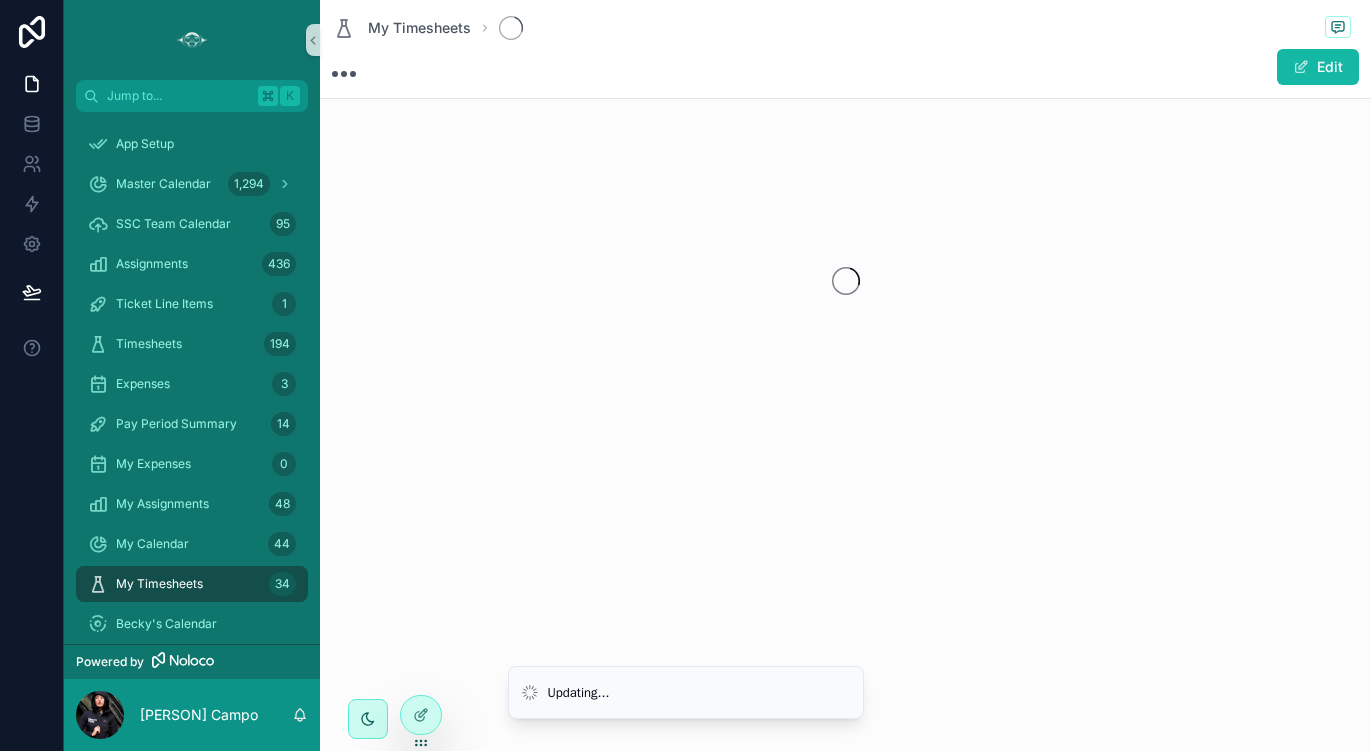 scroll, scrollTop: 0, scrollLeft: 0, axis: both 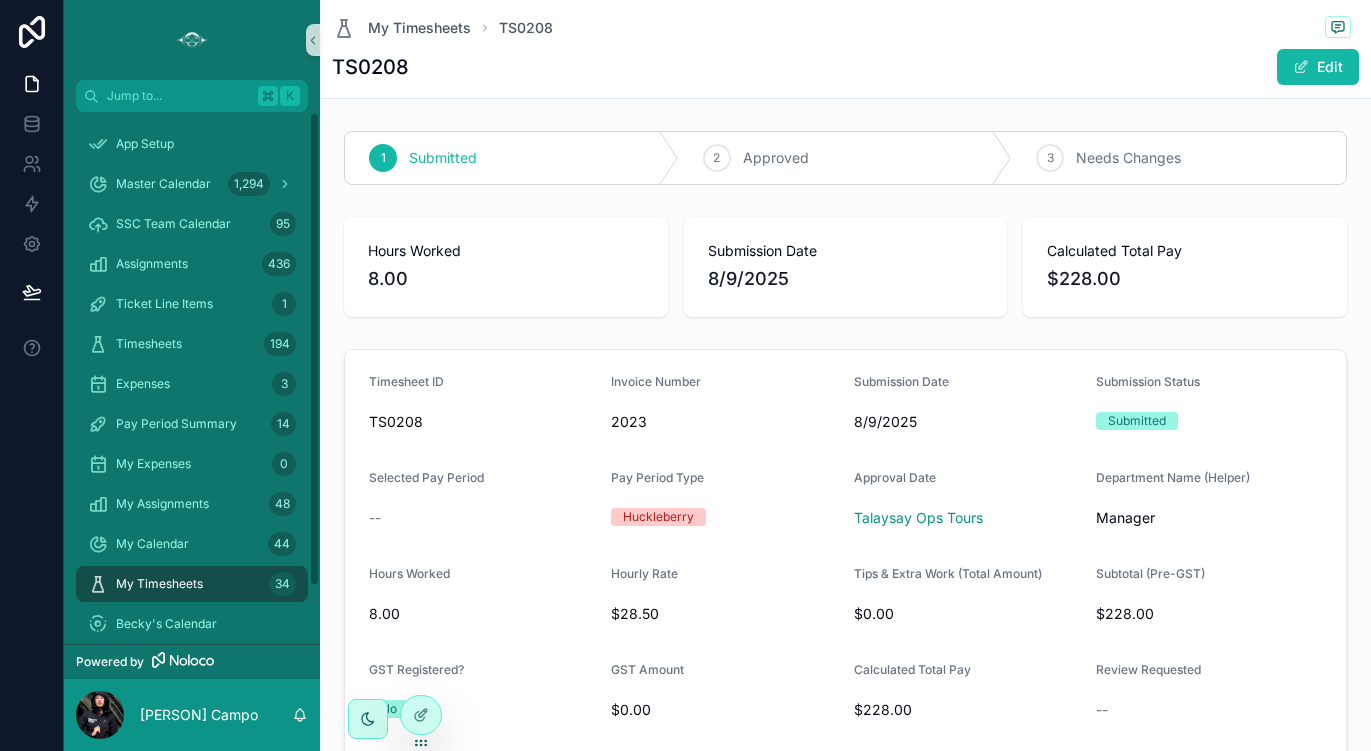click on "My Timesheets 34" at bounding box center [192, 584] 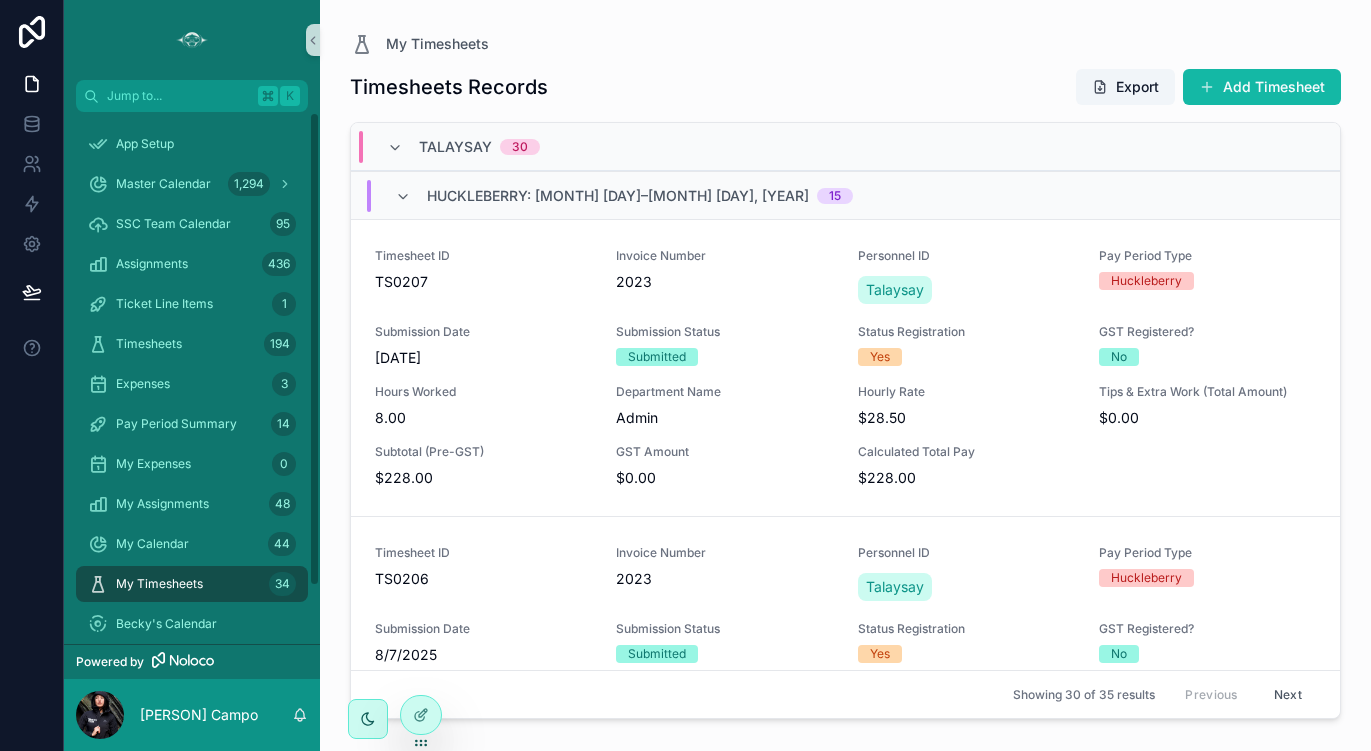 click on "My Timesheets 34" at bounding box center [192, 584] 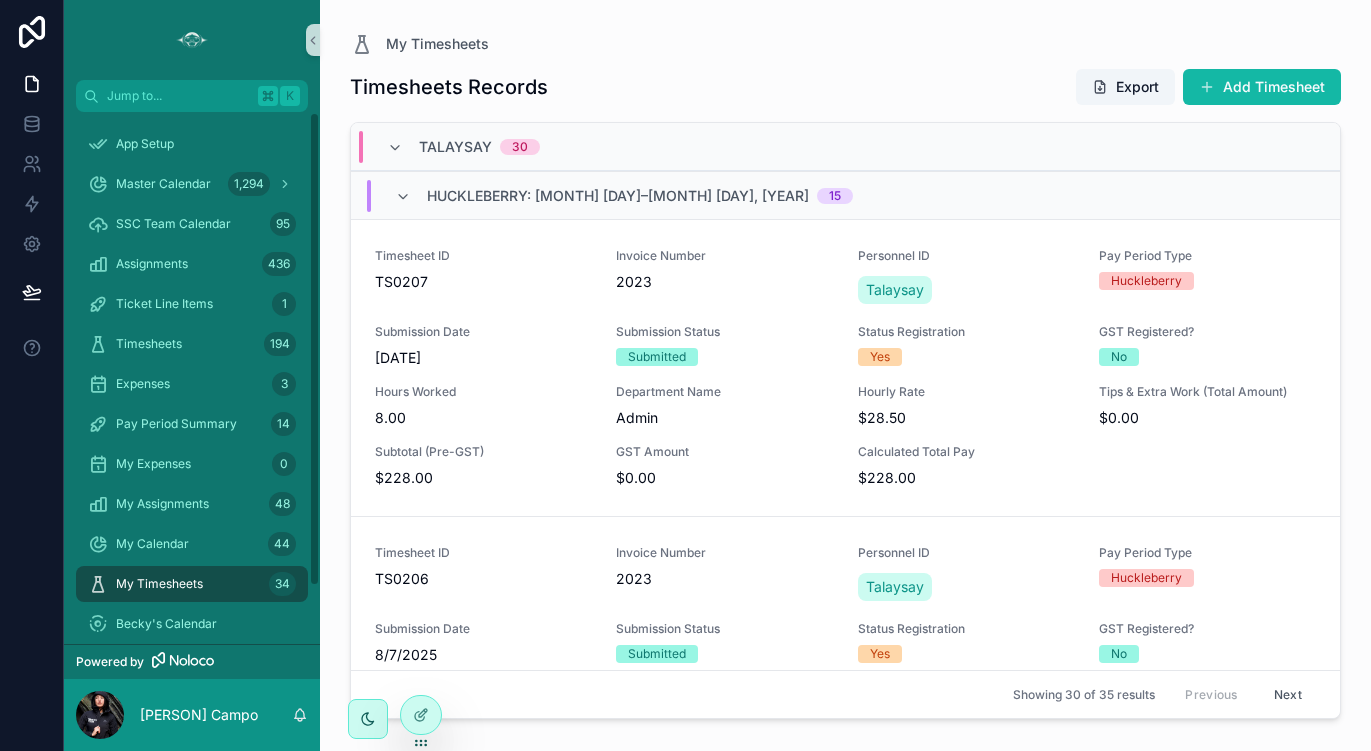 click on "My Timesheets" at bounding box center [159, 584] 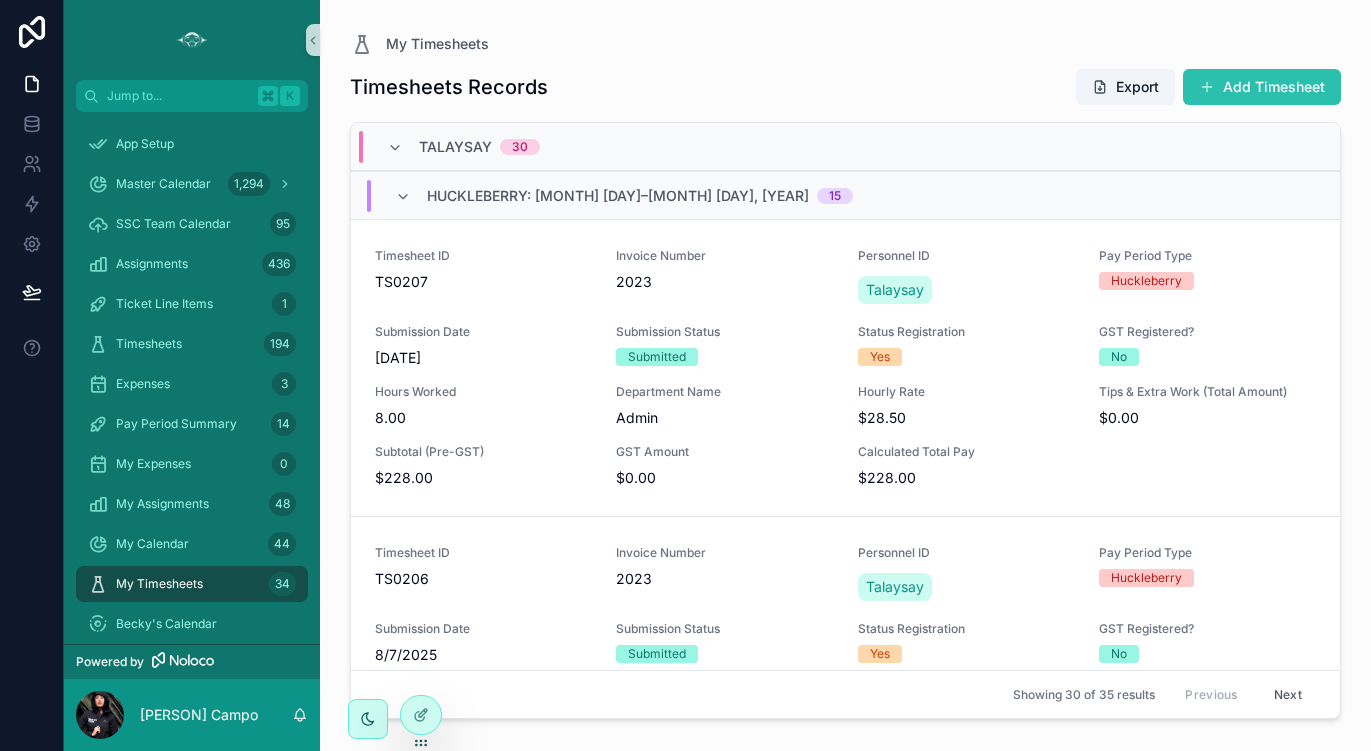 click on "Add Timesheet" at bounding box center (1262, 87) 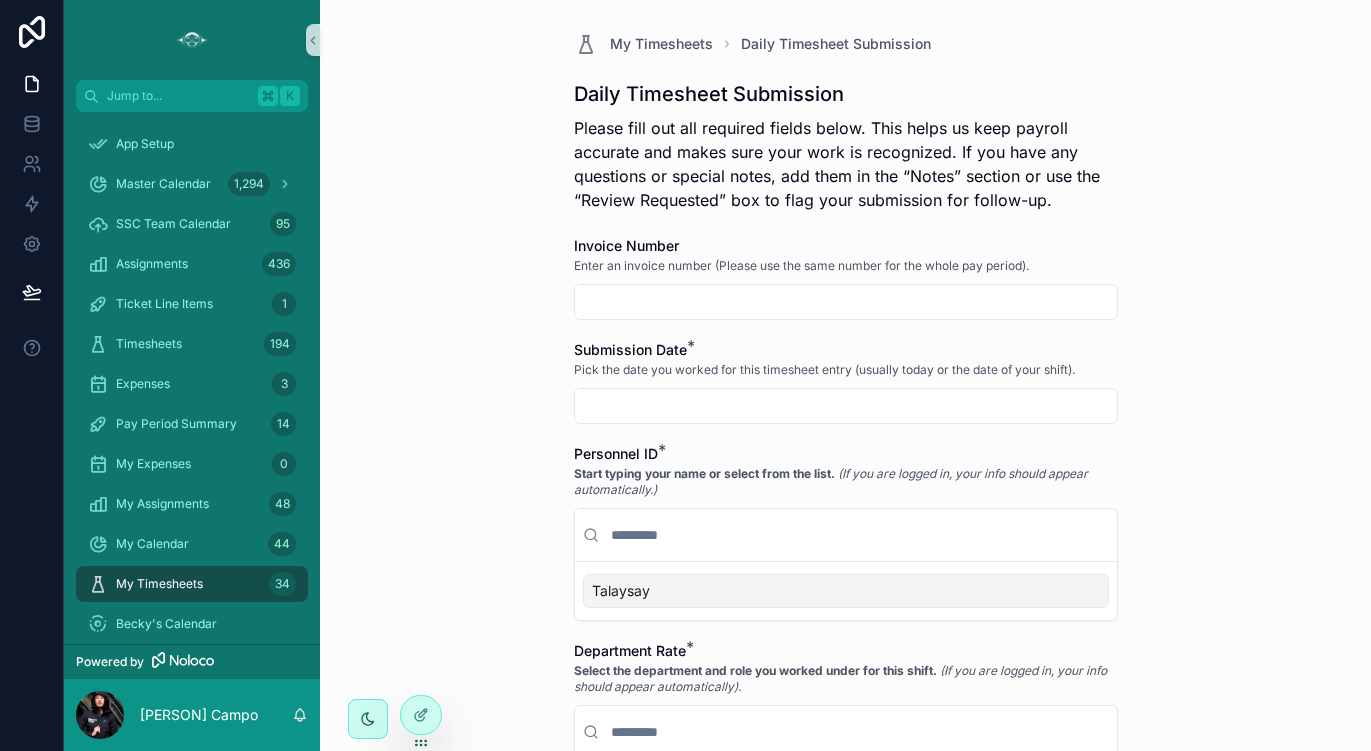 scroll, scrollTop: 0, scrollLeft: 0, axis: both 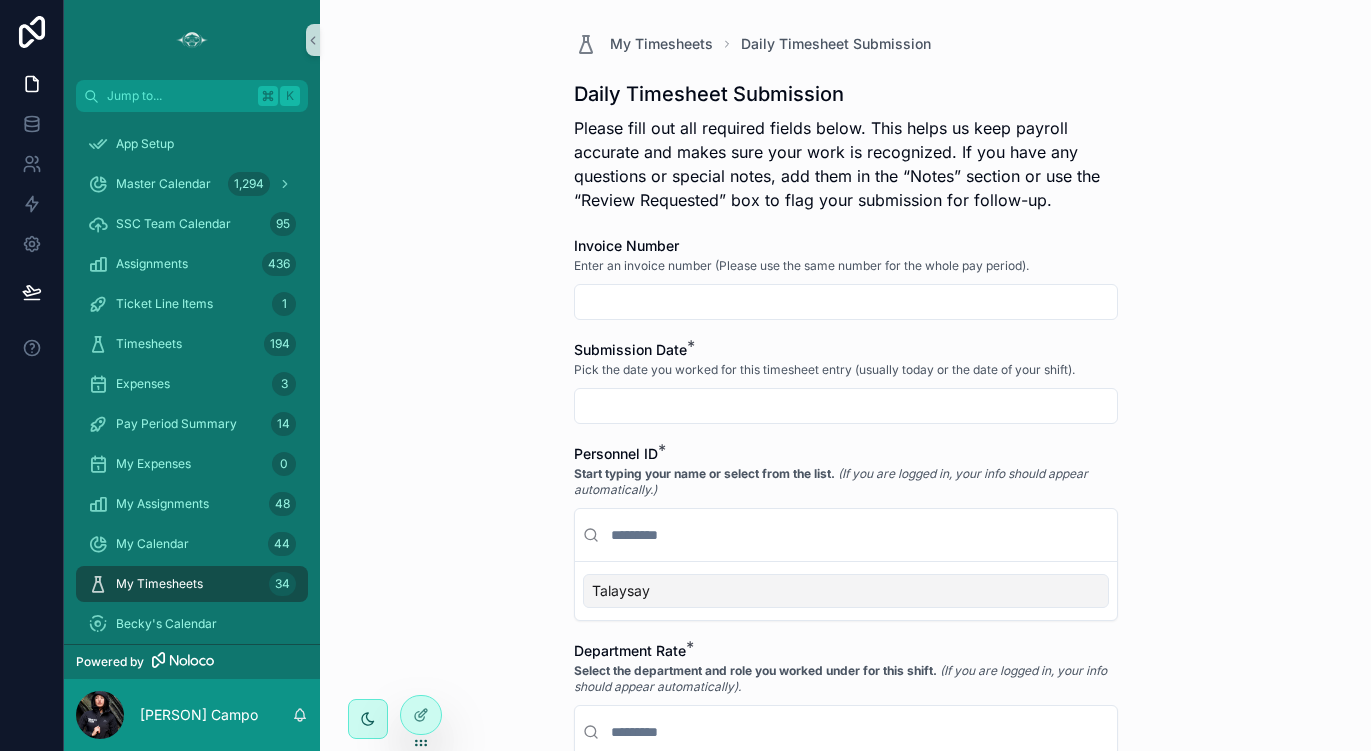 click at bounding box center (846, 302) 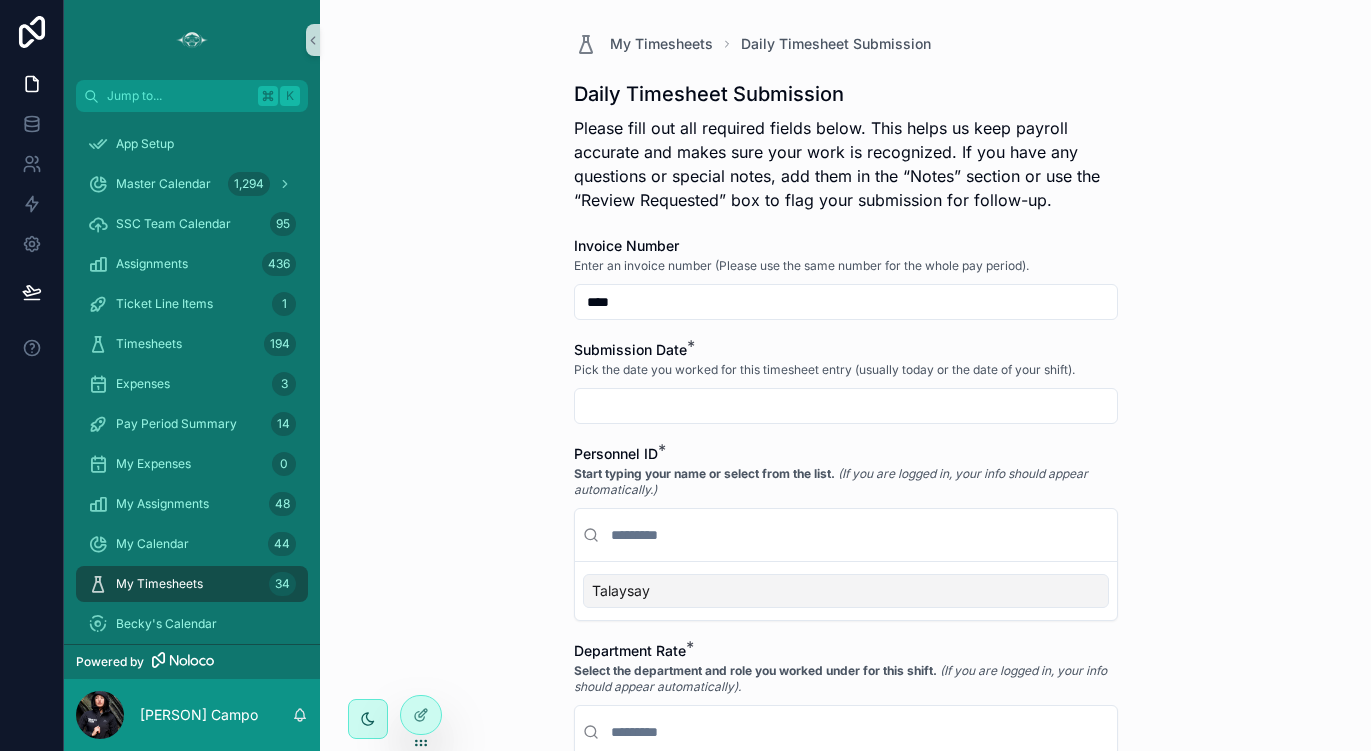 click at bounding box center (846, 406) 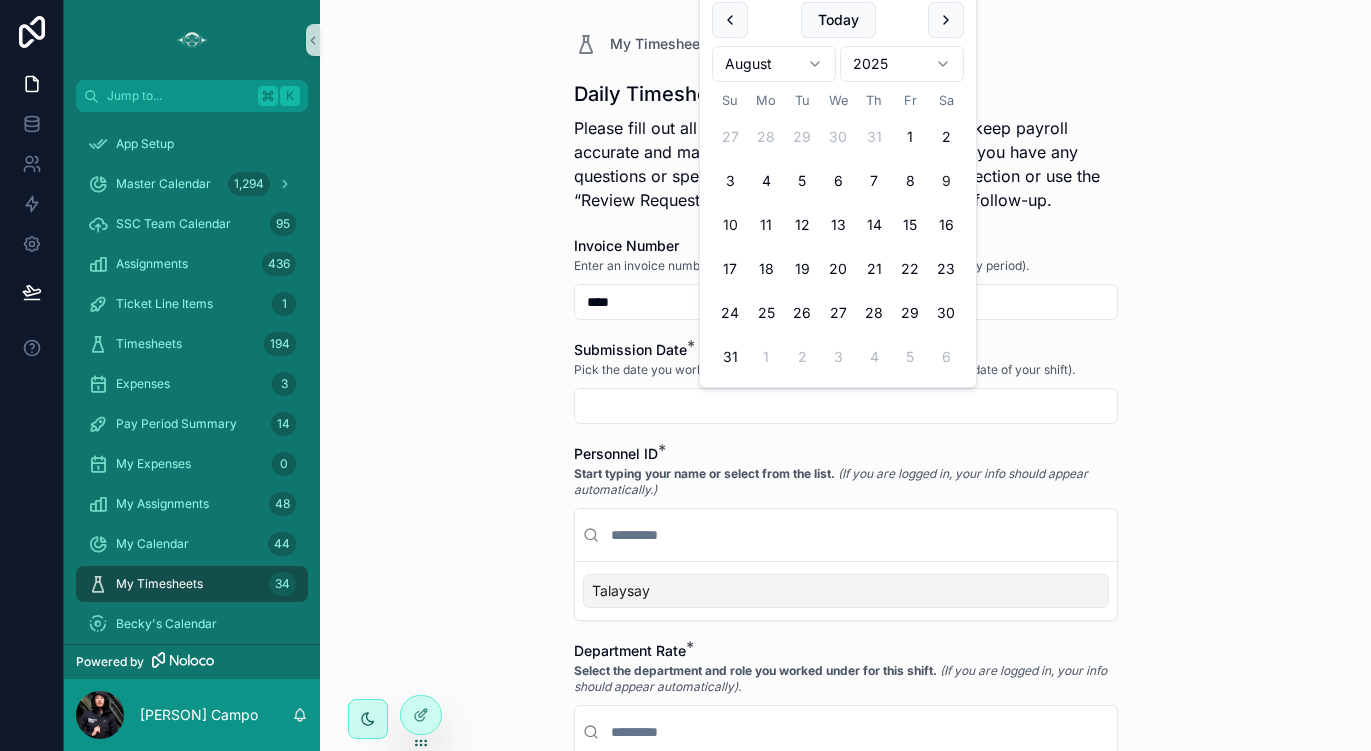 click on "10" at bounding box center [730, 225] 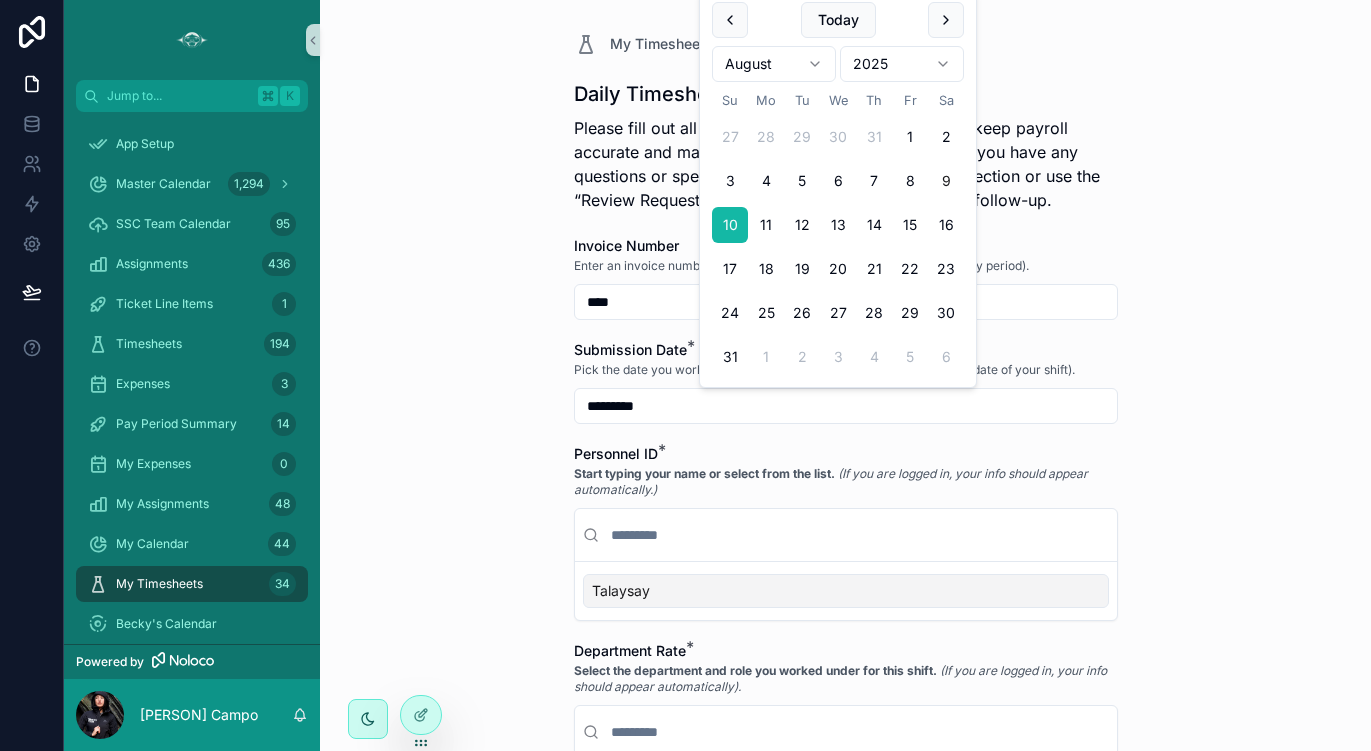 type on "*********" 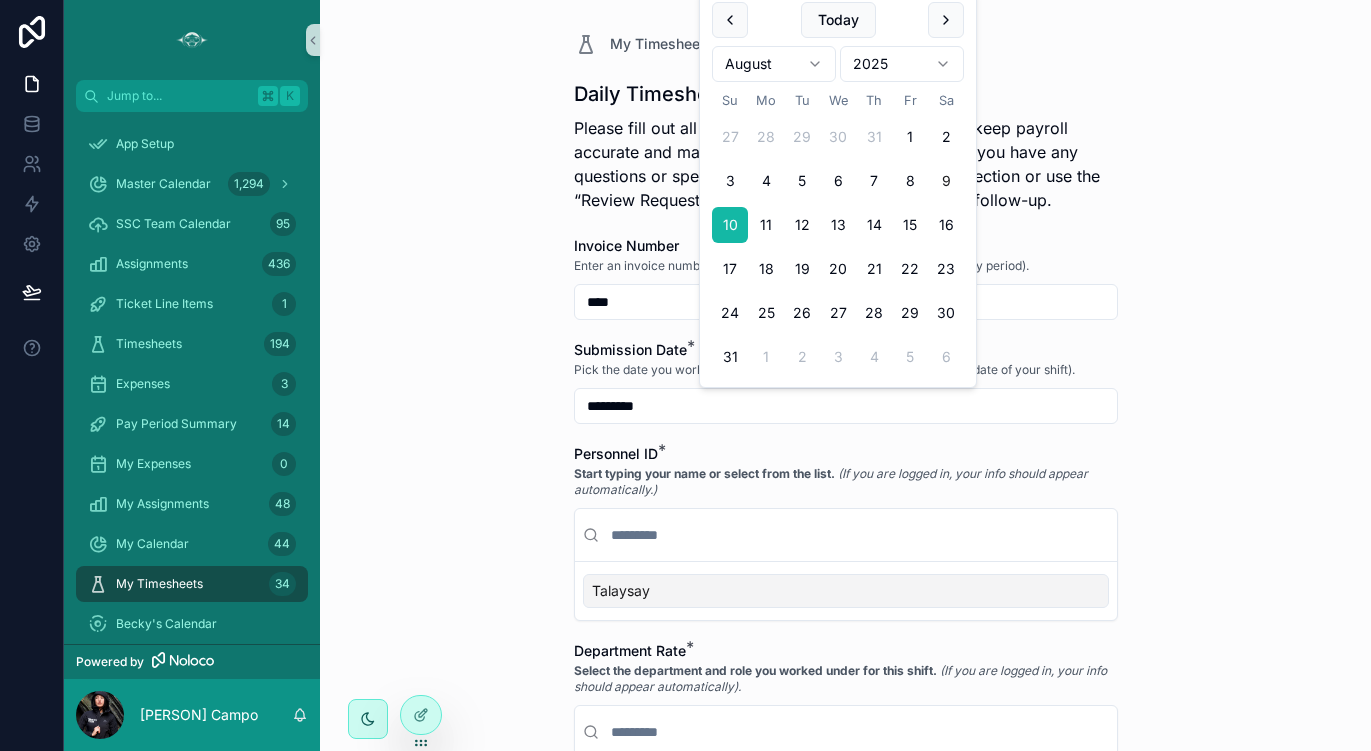 click on "Talaysay" at bounding box center [846, 591] 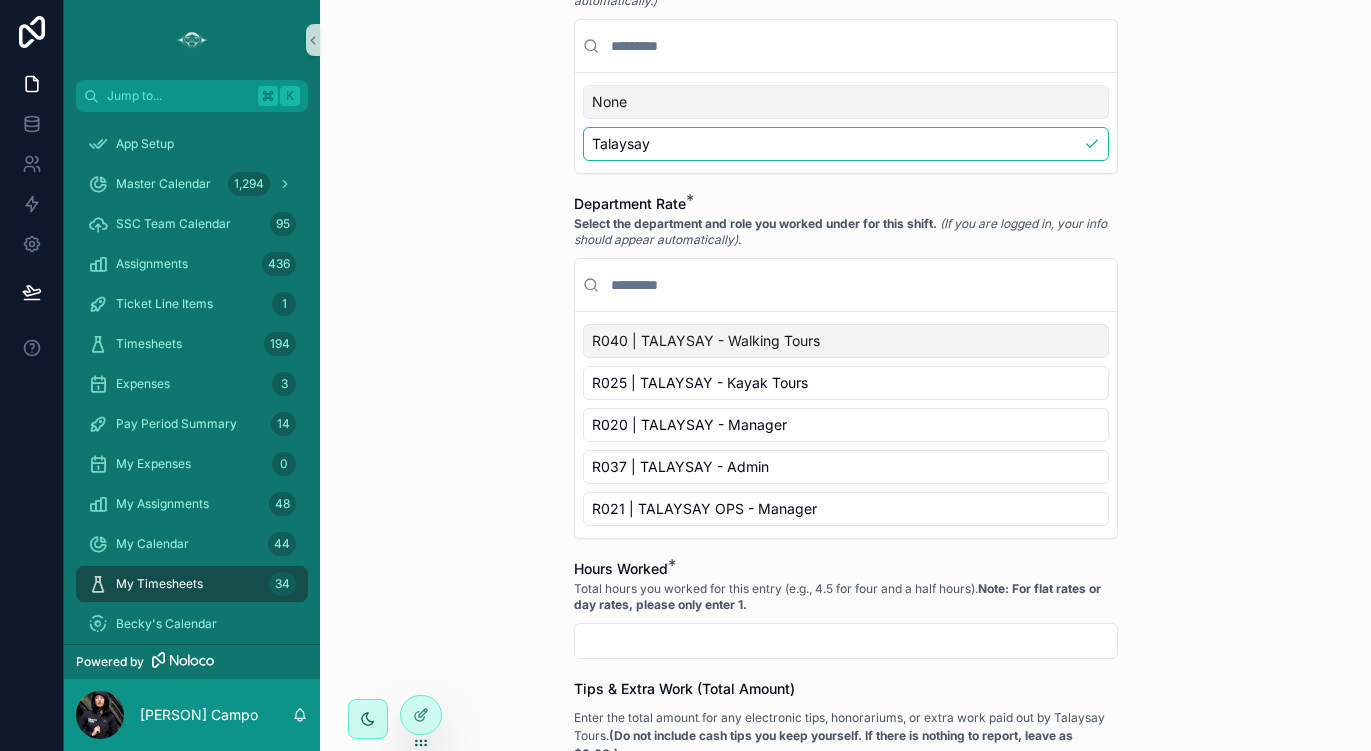 scroll, scrollTop: 540, scrollLeft: 0, axis: vertical 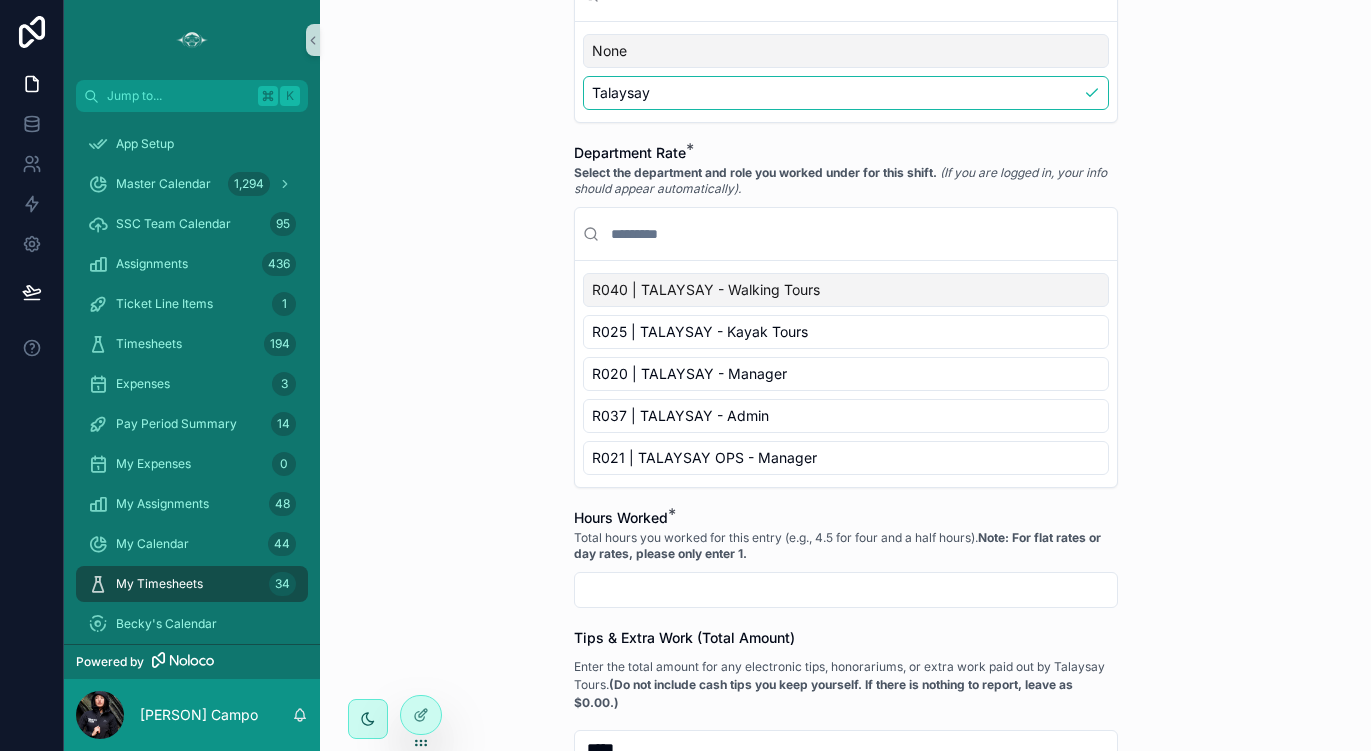 click on "R040 | TALAYSAY - Walking Tours" at bounding box center (846, 290) 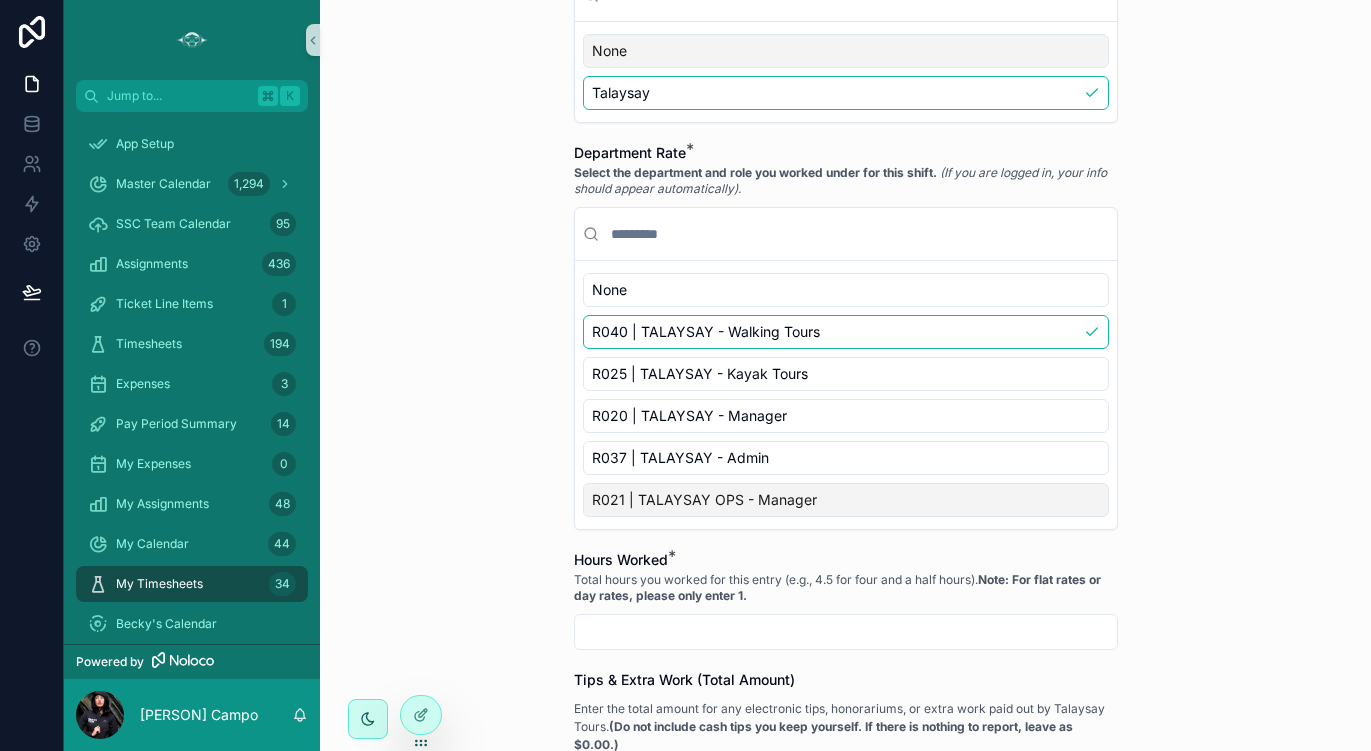 click at bounding box center (846, 632) 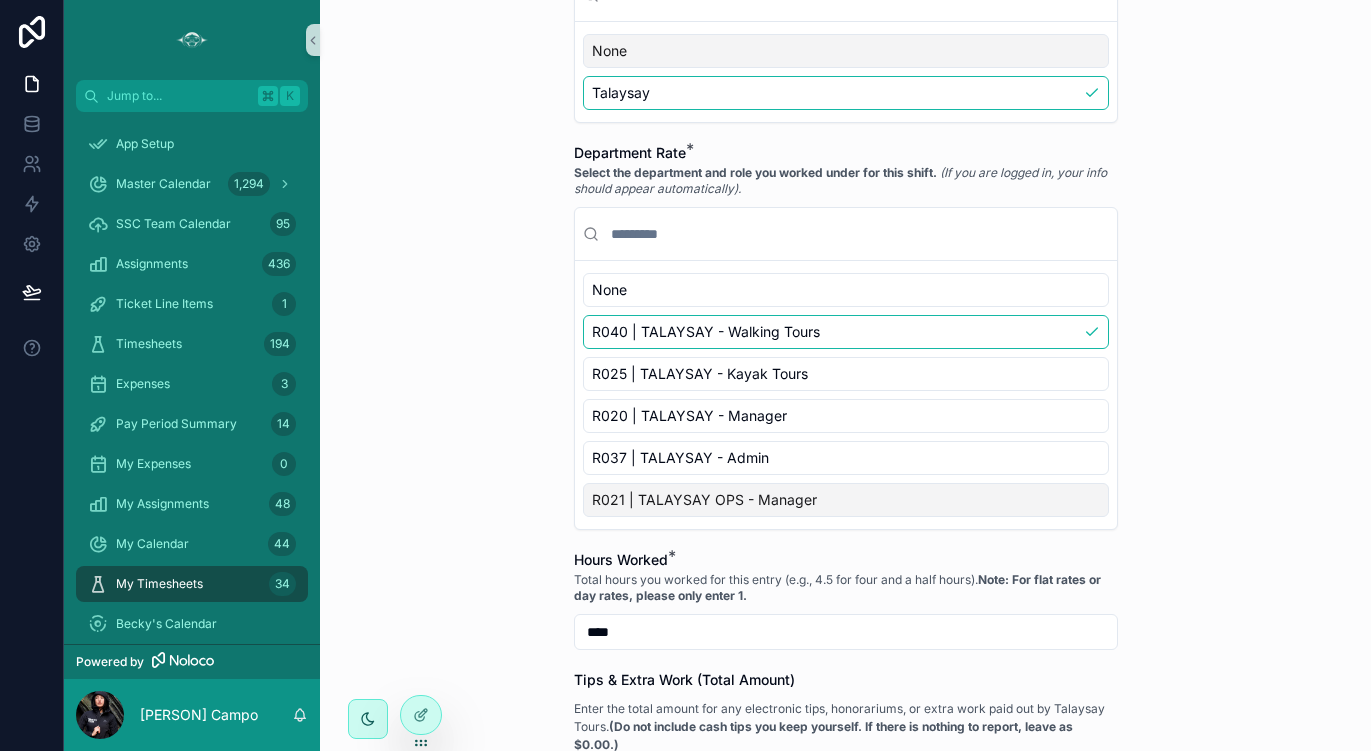 type on "****" 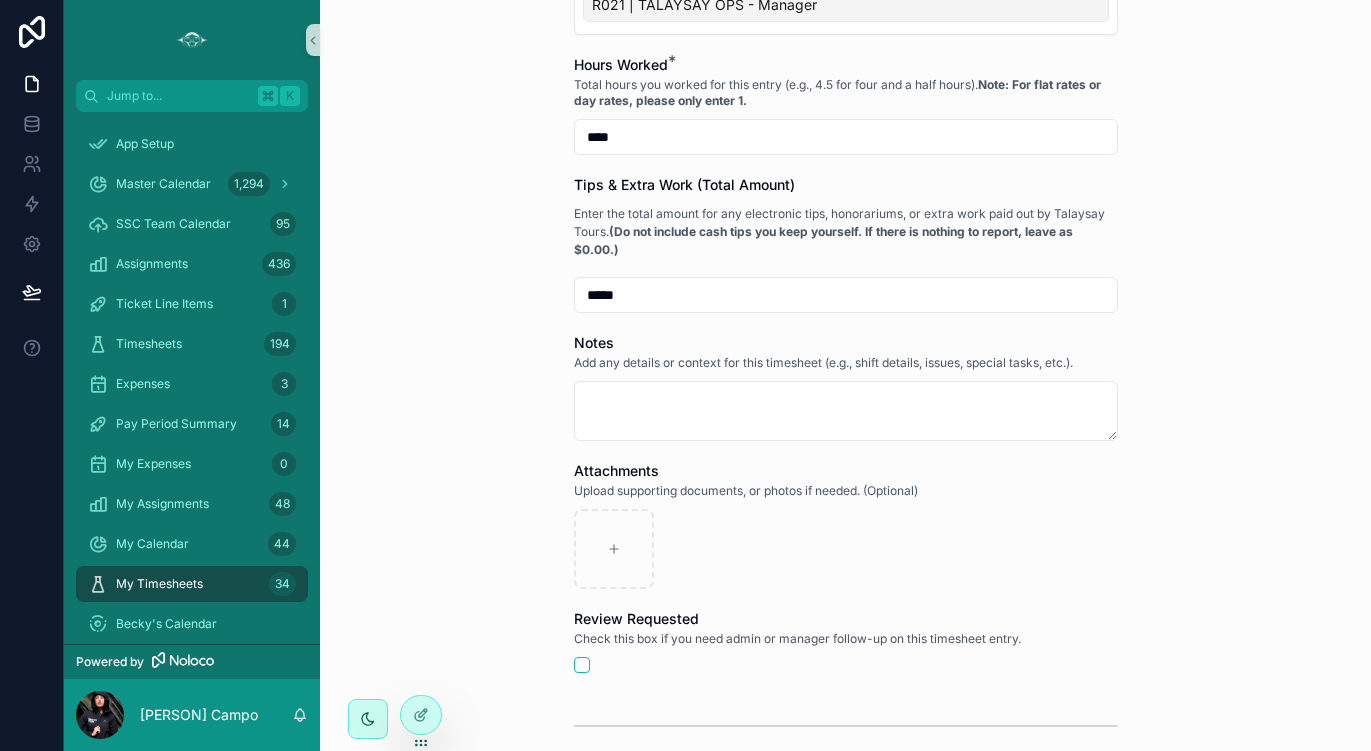 scroll, scrollTop: 1038, scrollLeft: 0, axis: vertical 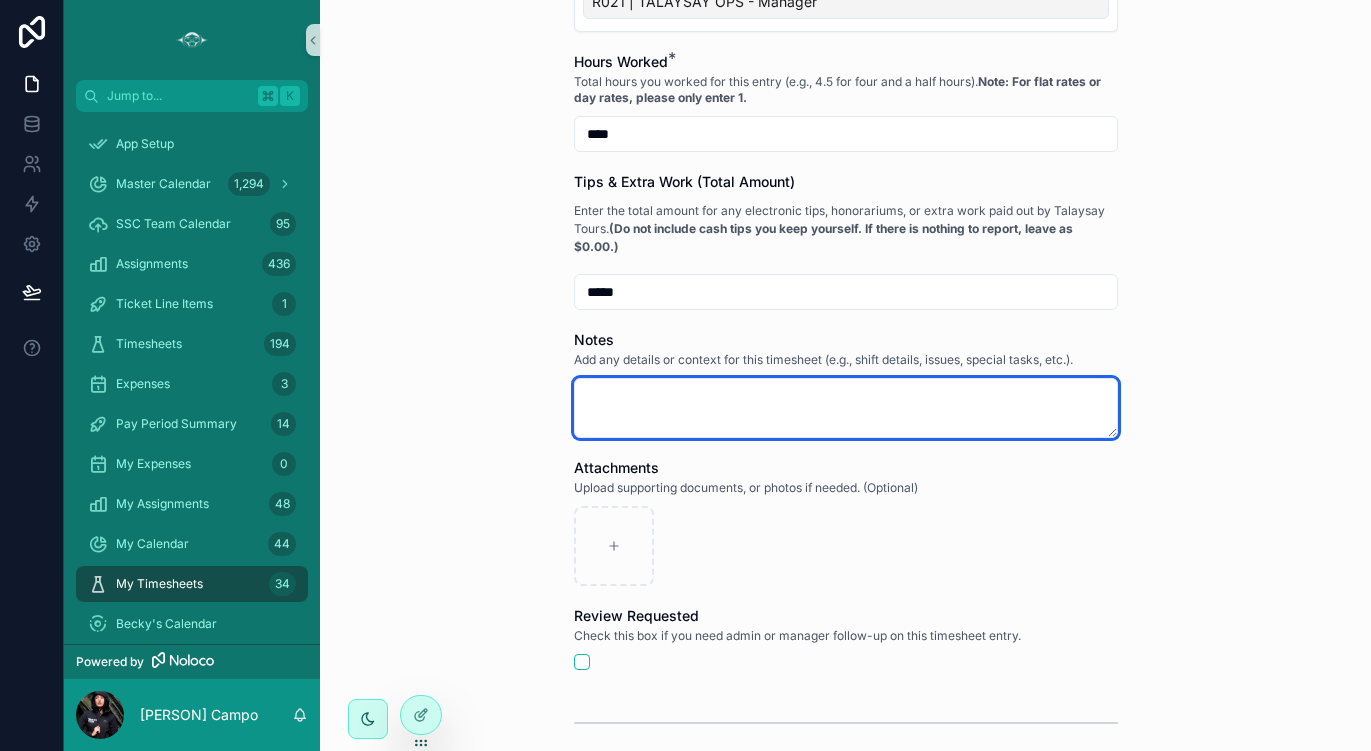 click at bounding box center (846, 408) 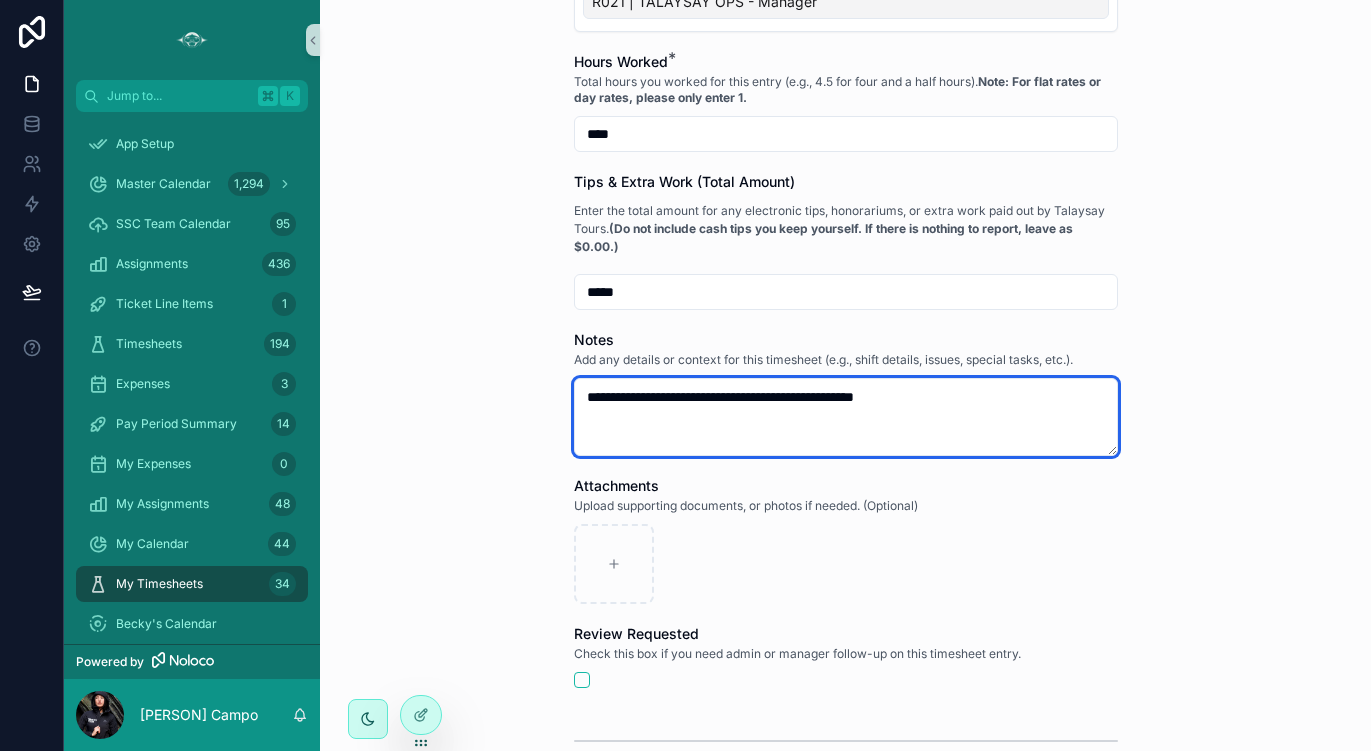 click on "**********" at bounding box center (846, 417) 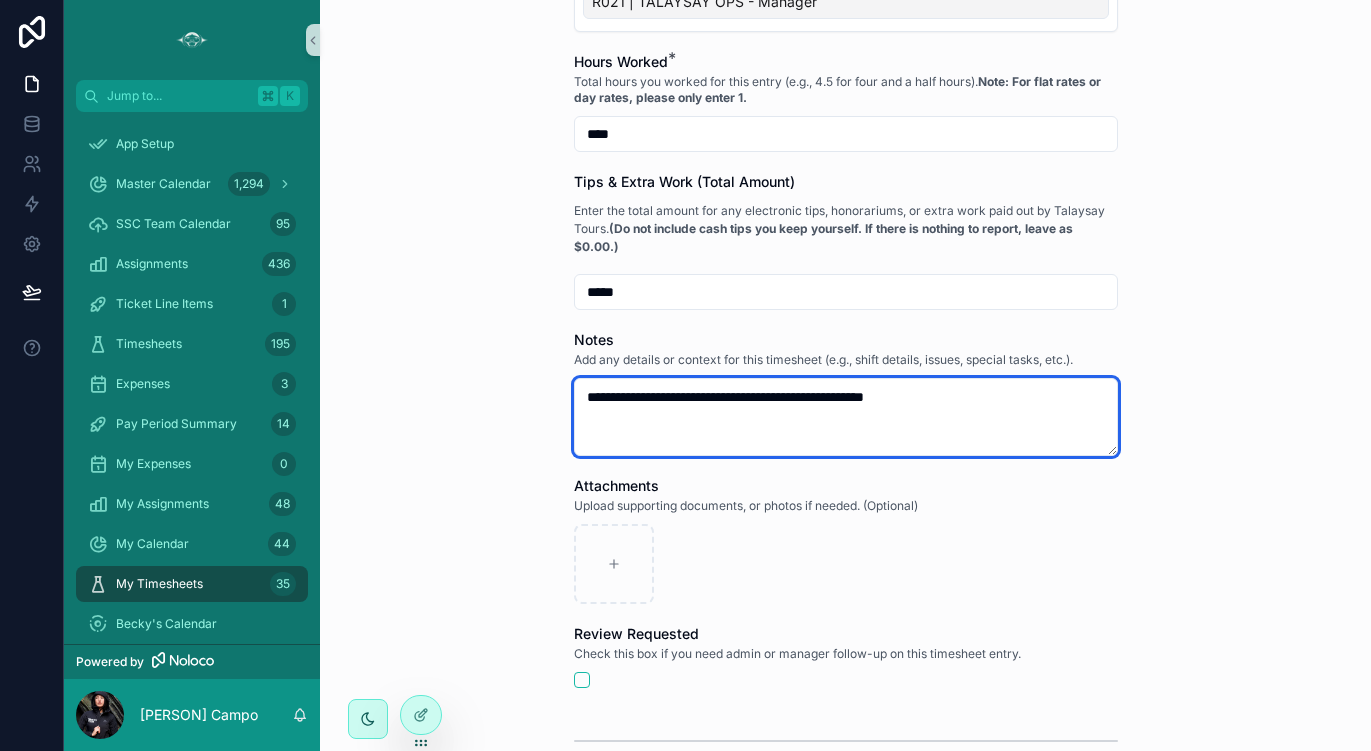 click on "**********" at bounding box center [846, 417] 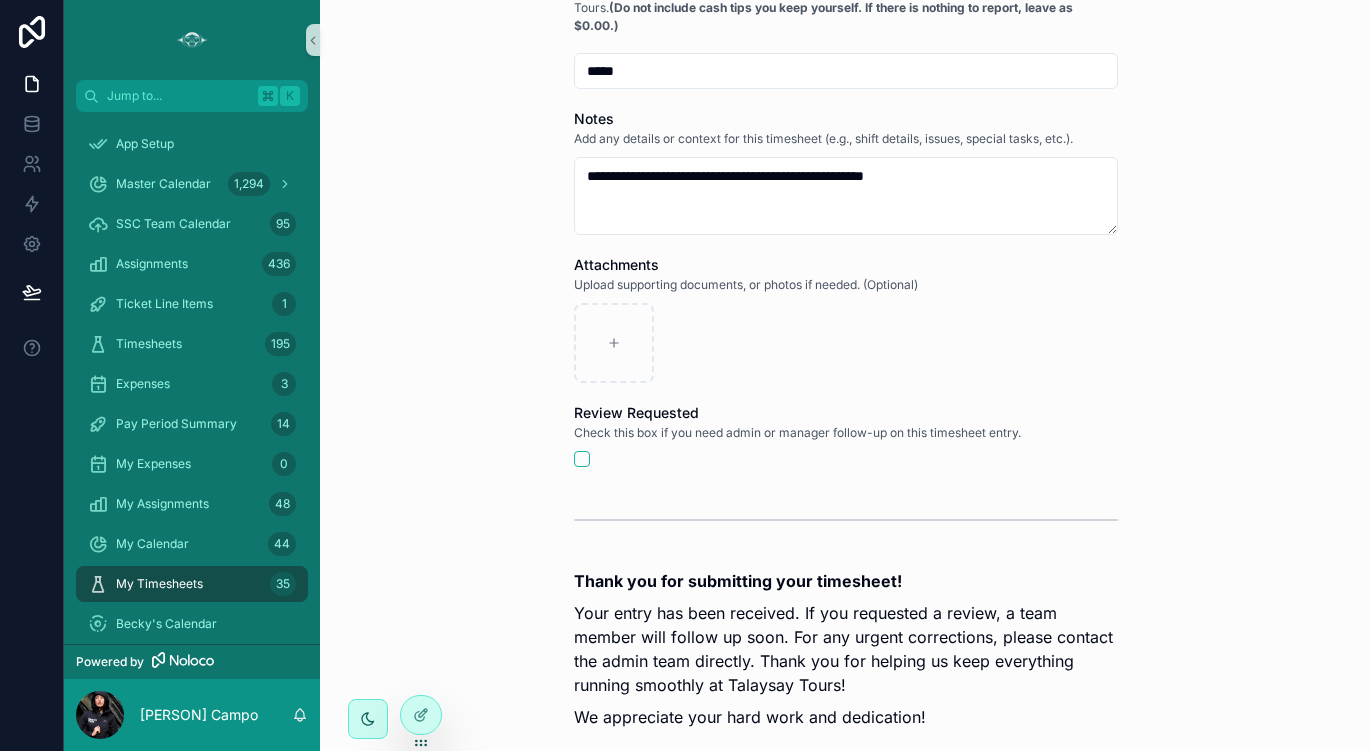 scroll, scrollTop: 1429, scrollLeft: 0, axis: vertical 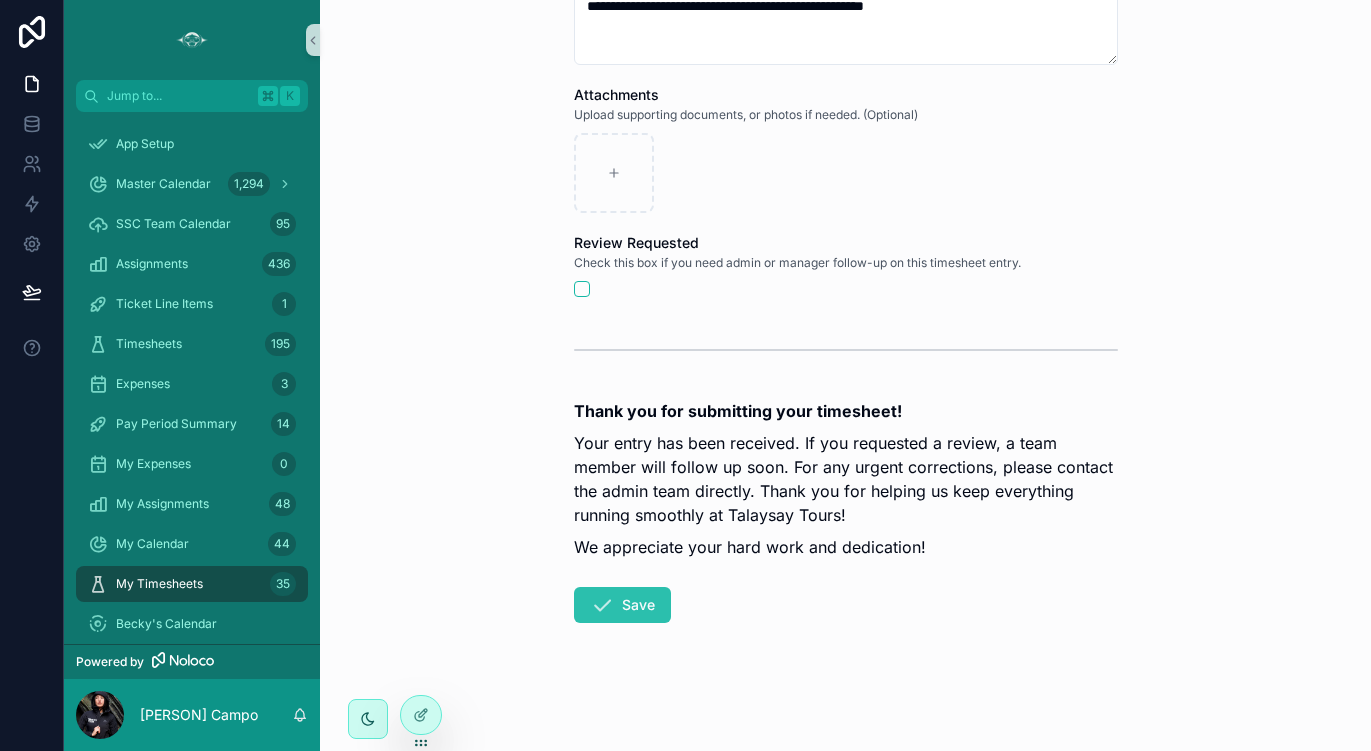 click on "Save" at bounding box center [622, 605] 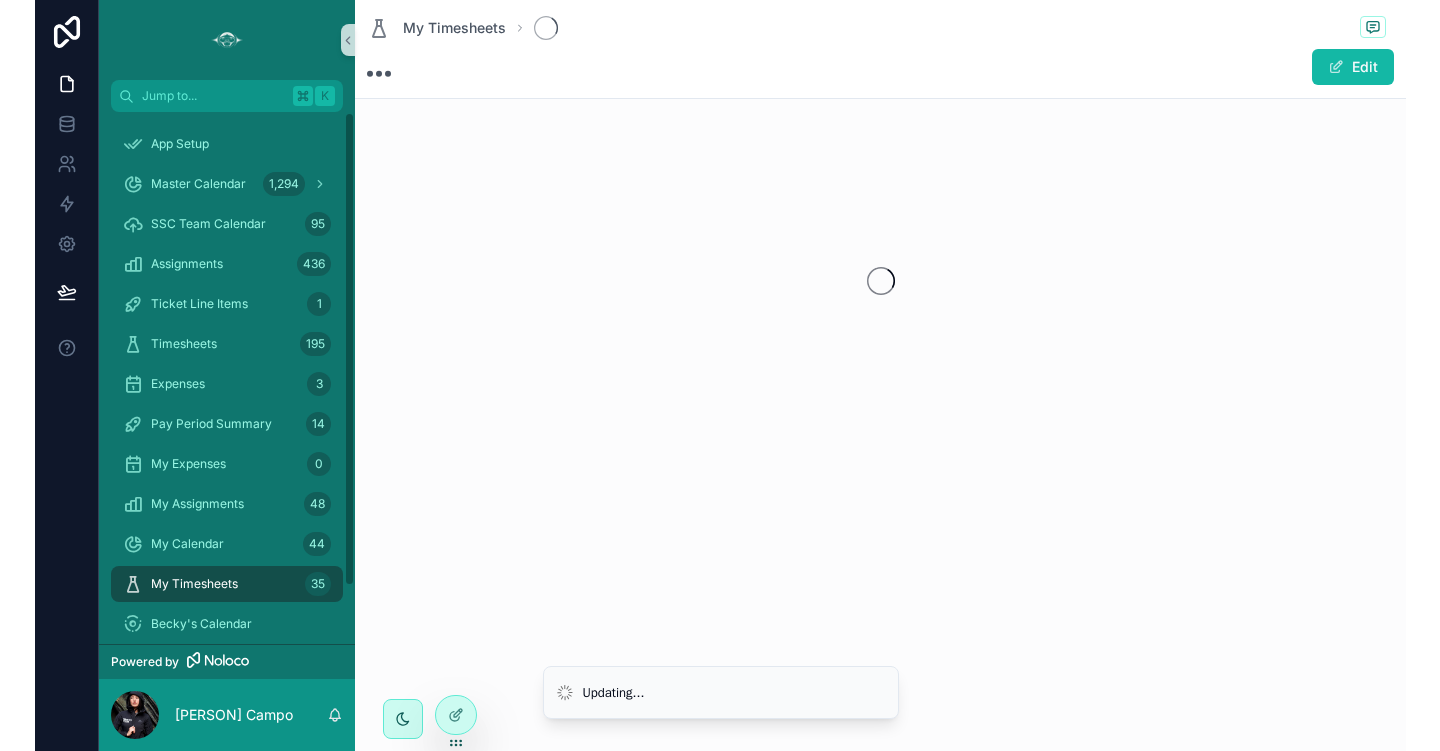 scroll, scrollTop: 0, scrollLeft: 0, axis: both 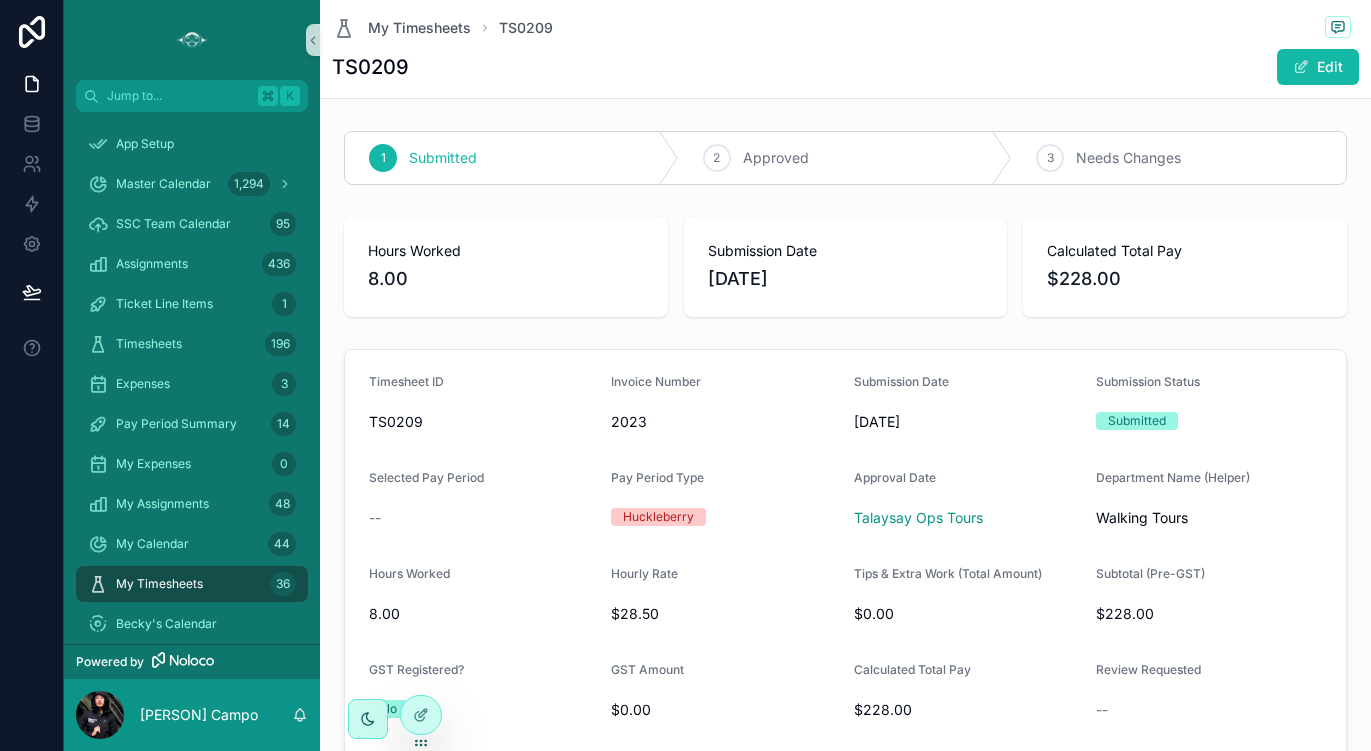click on "My Timesheets 36" at bounding box center [192, 584] 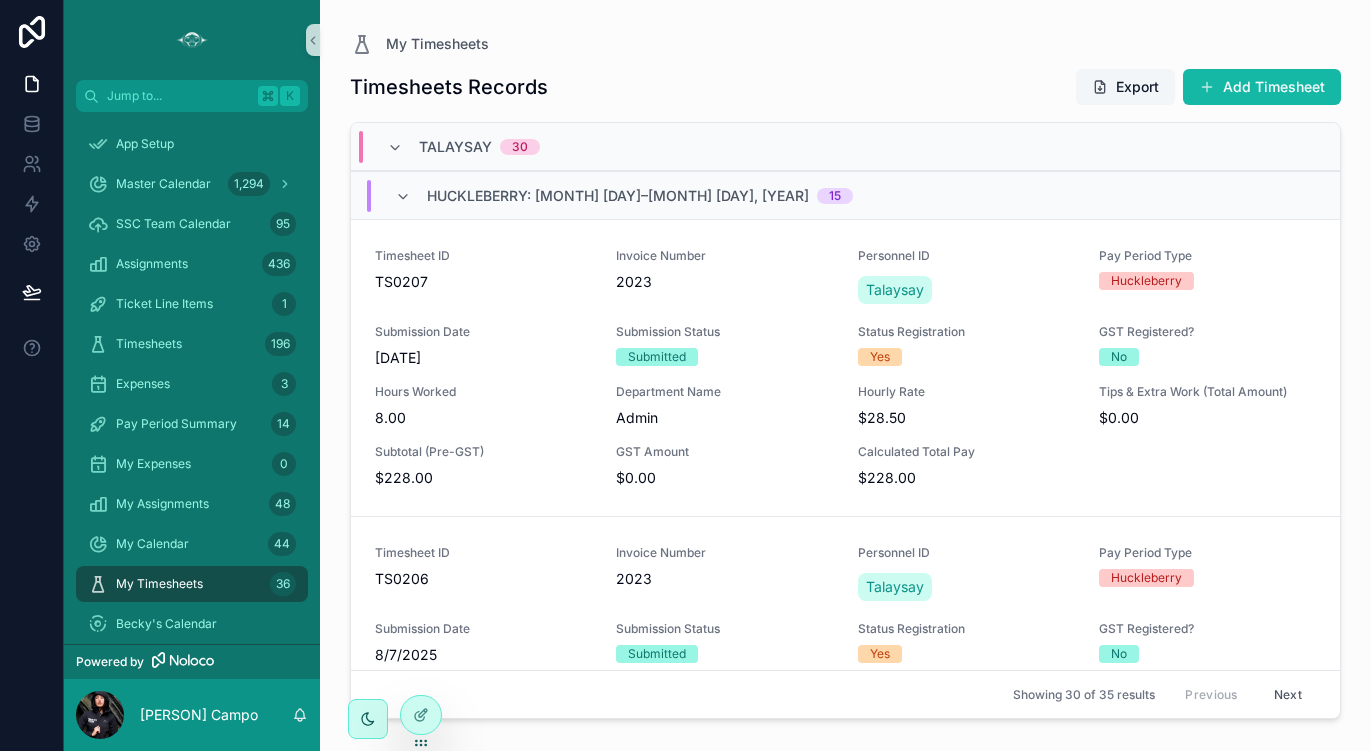 click on "Export" at bounding box center [1125, 87] 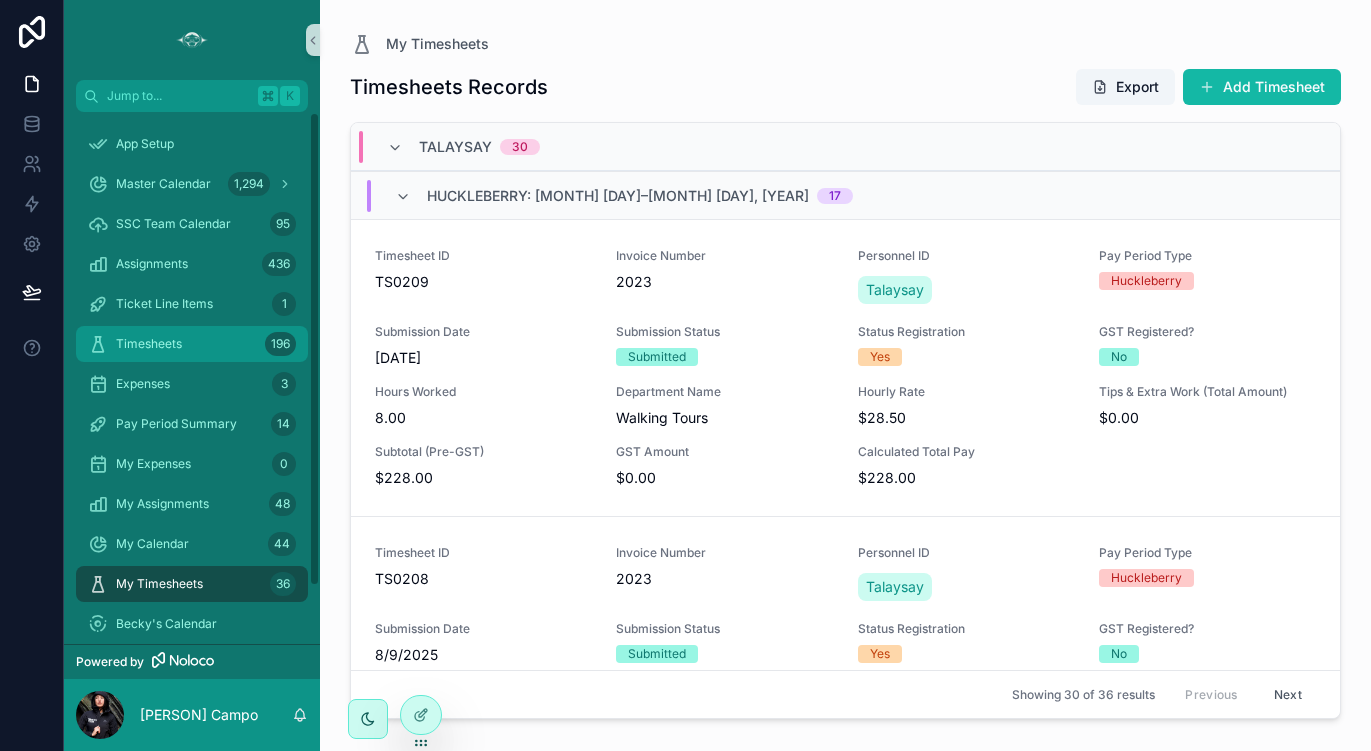 click on "Timesheets 196" at bounding box center [192, 344] 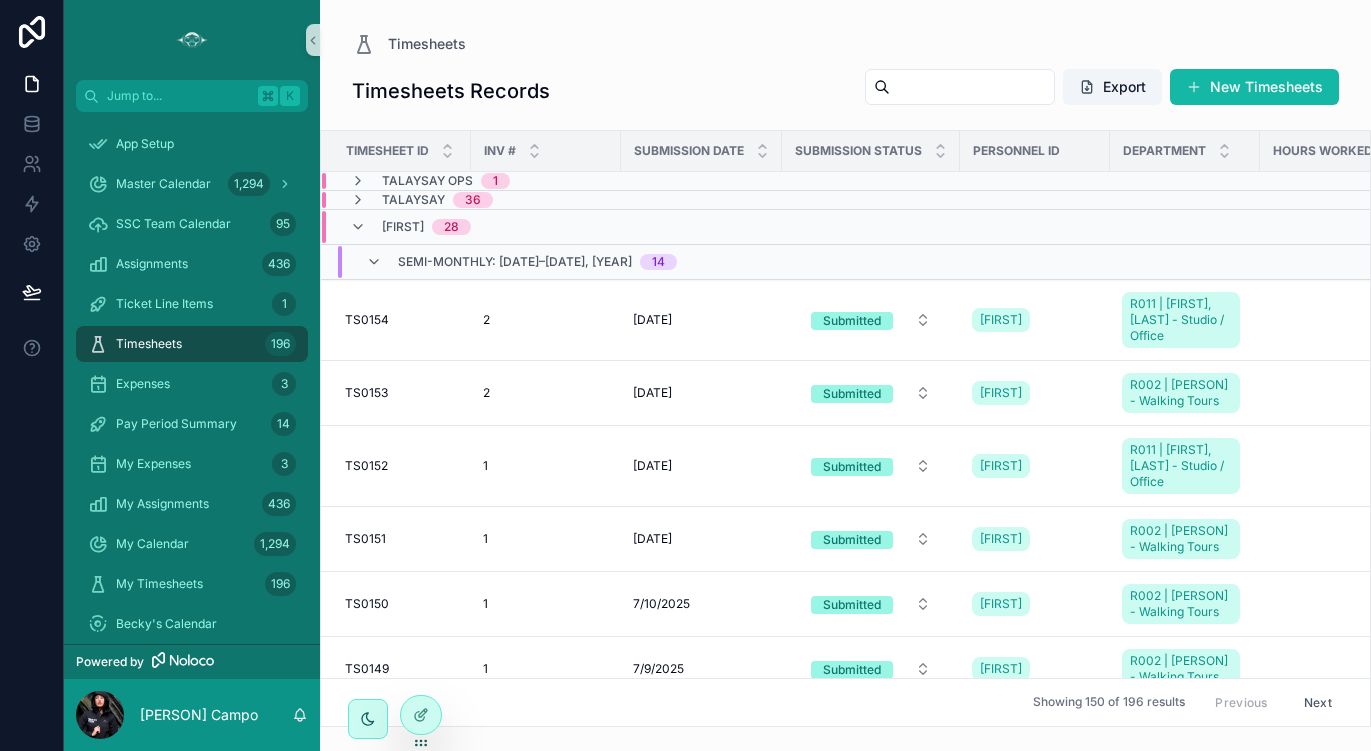 click on "[PERSON] 36" at bounding box center [551, 200] 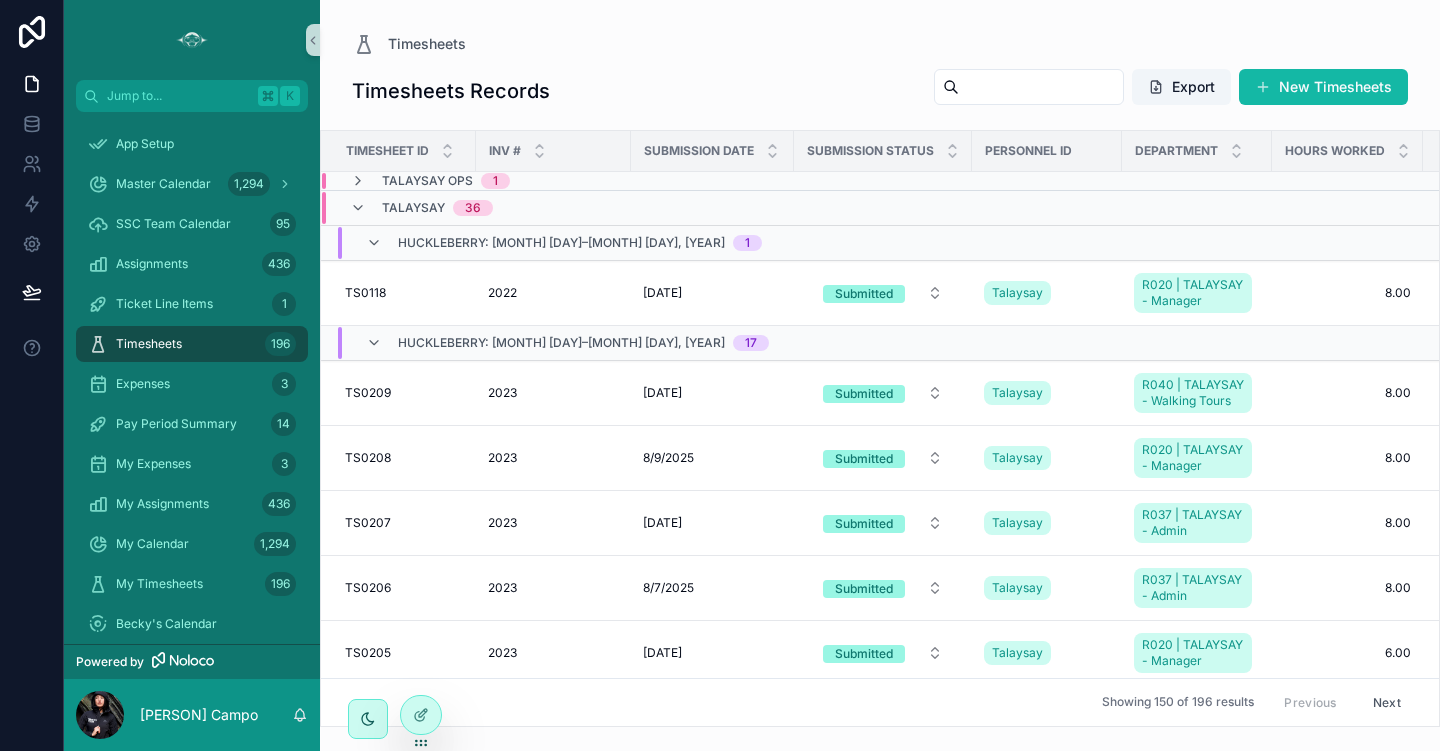 click on "Talaysay" at bounding box center (413, 208) 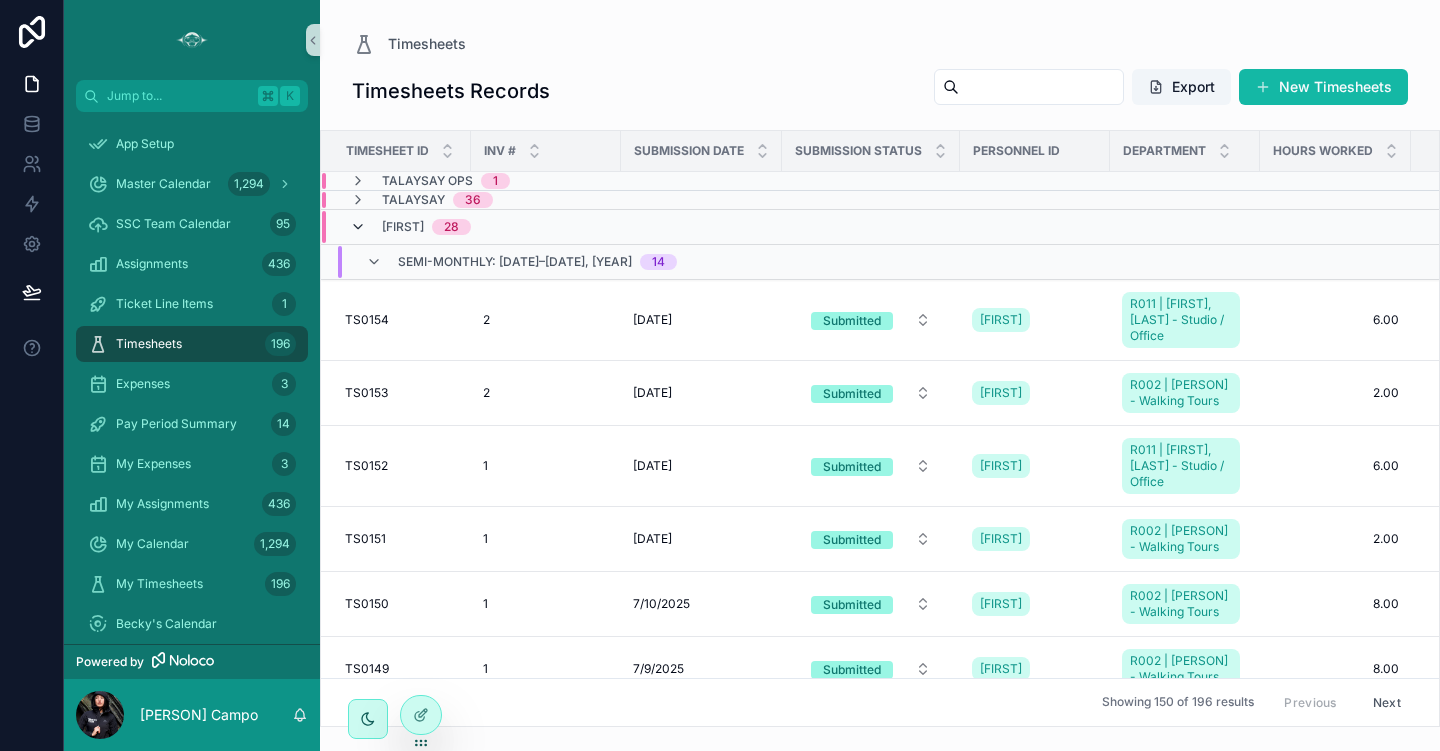 click at bounding box center (358, 227) 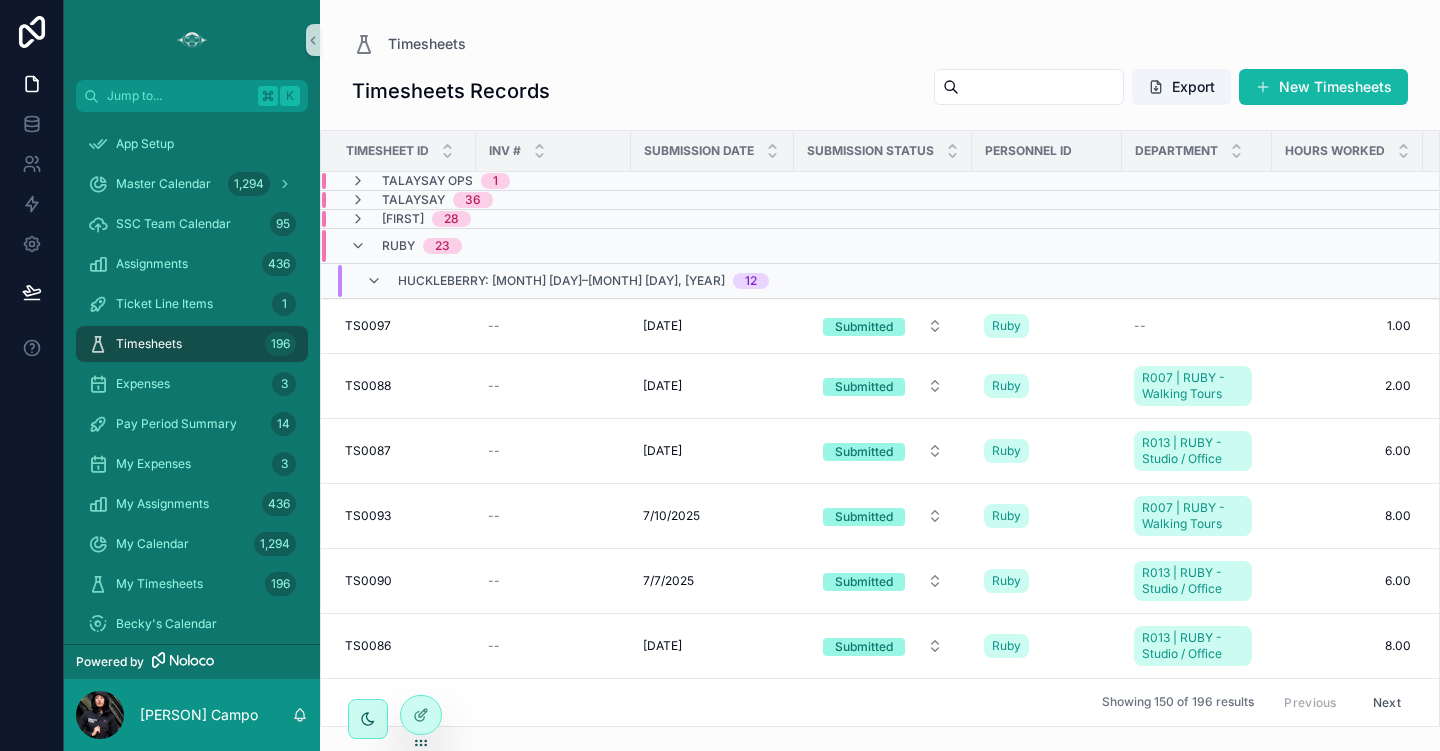 click on "36" at bounding box center (473, 200) 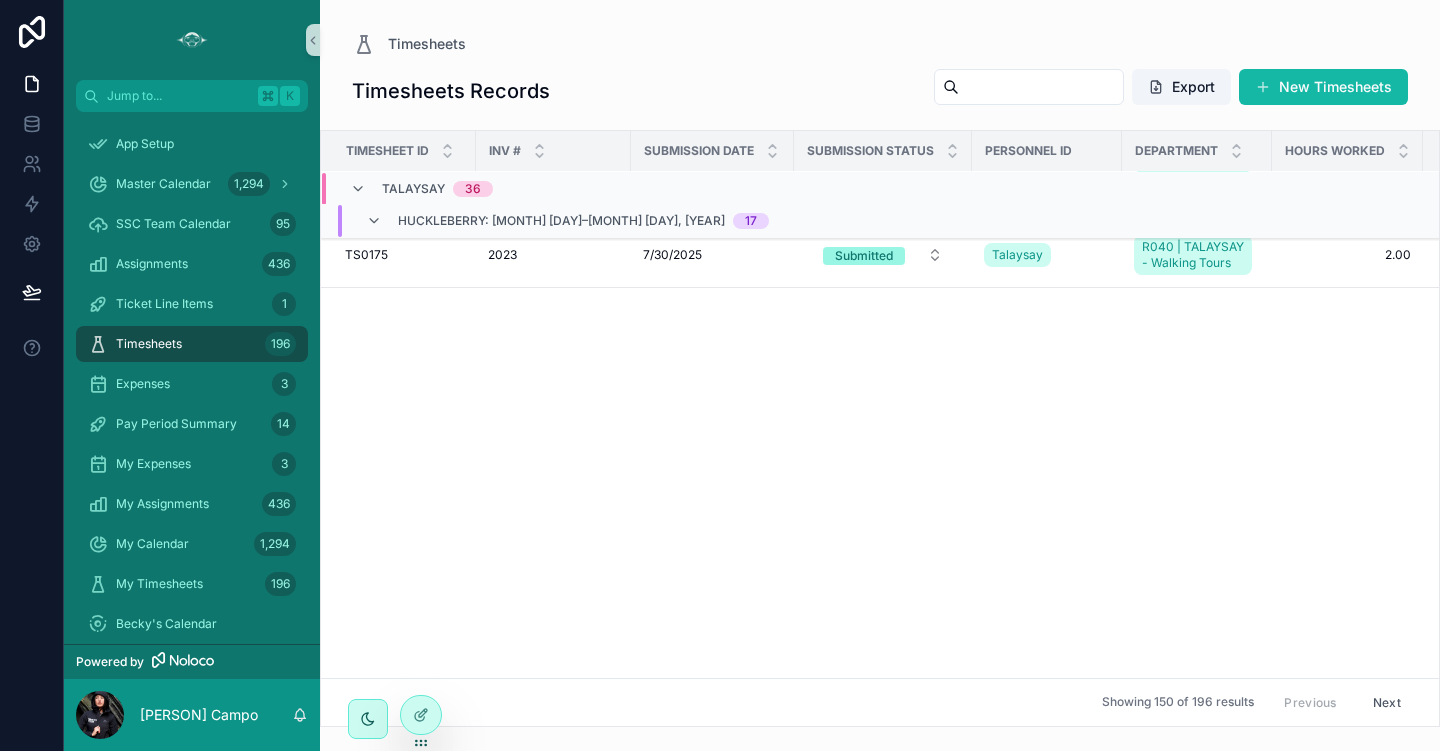 scroll, scrollTop: 0, scrollLeft: 0, axis: both 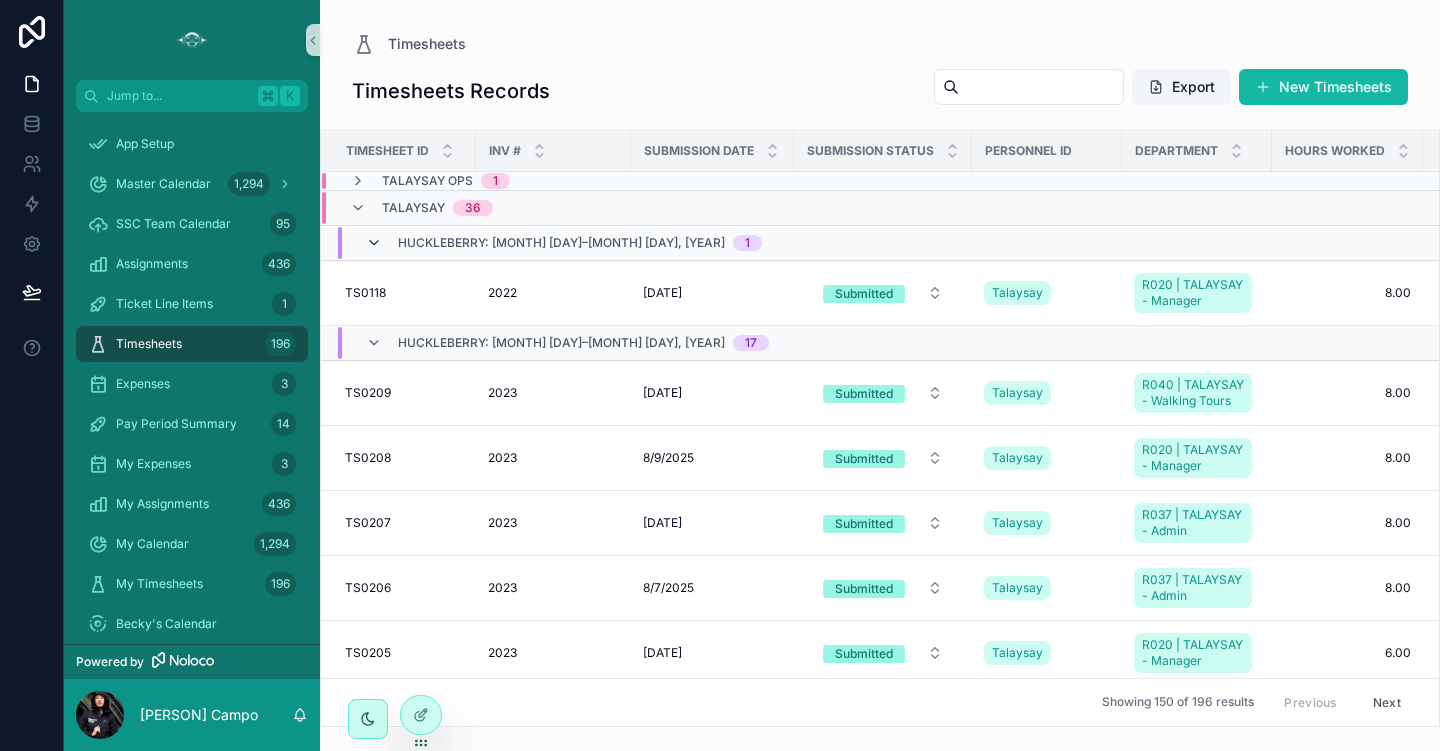 click at bounding box center [374, 243] 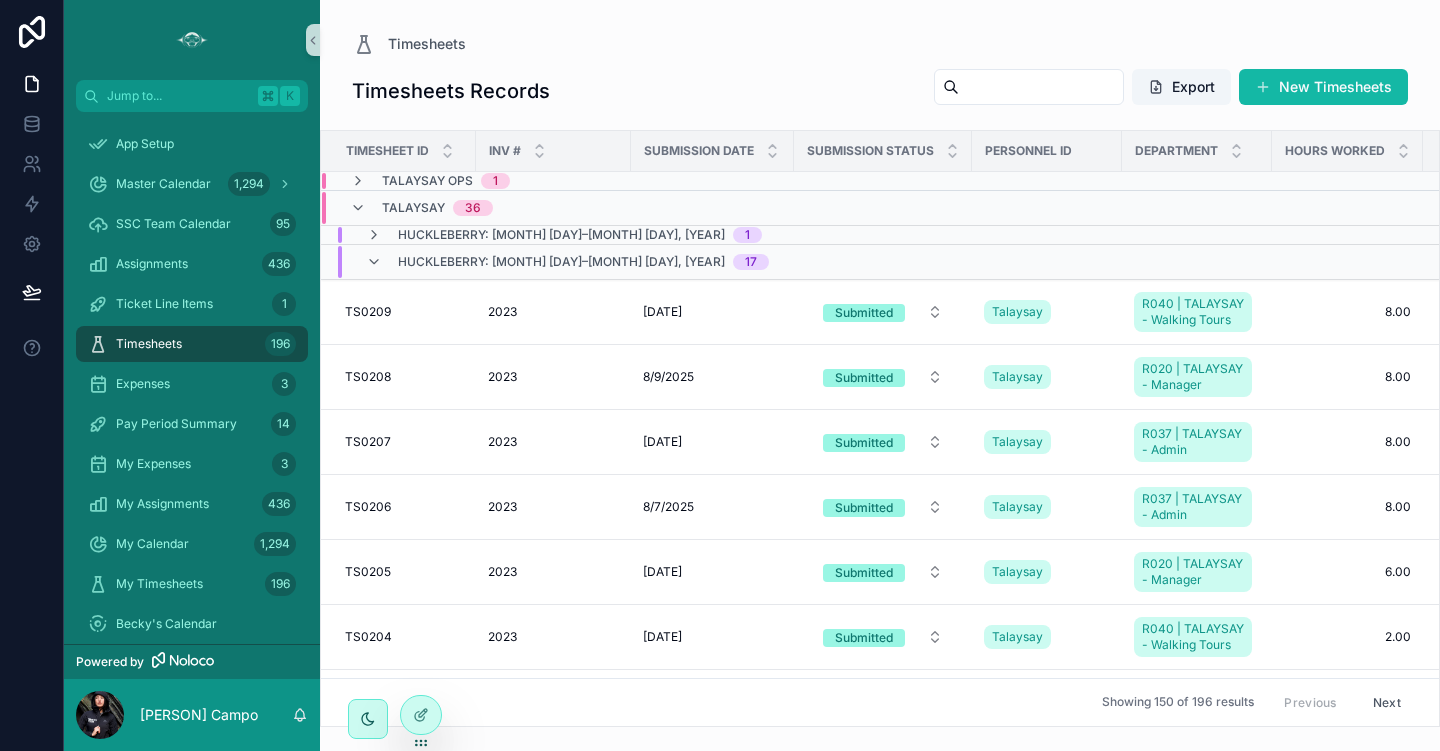 click on "[PERSON] 36" at bounding box center [437, 208] 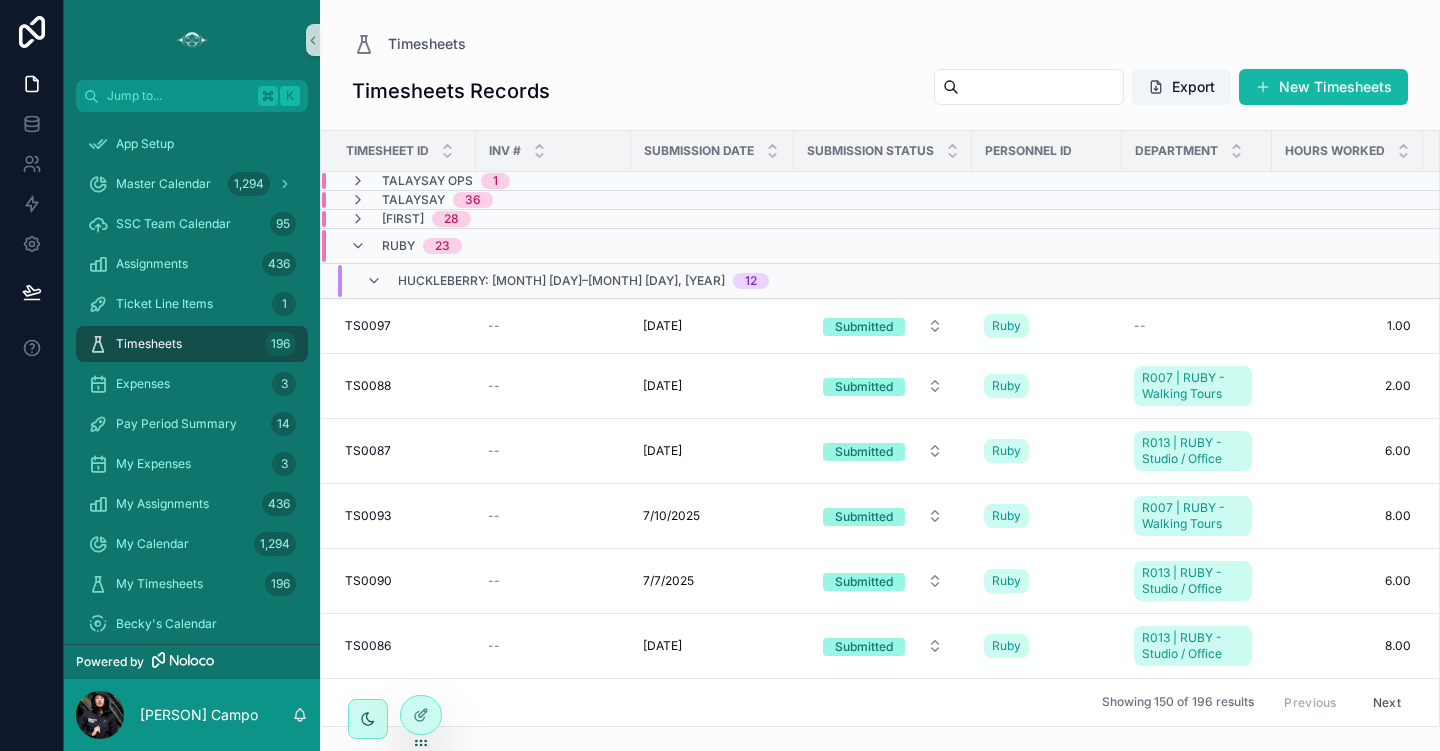 click on "36" at bounding box center [473, 200] 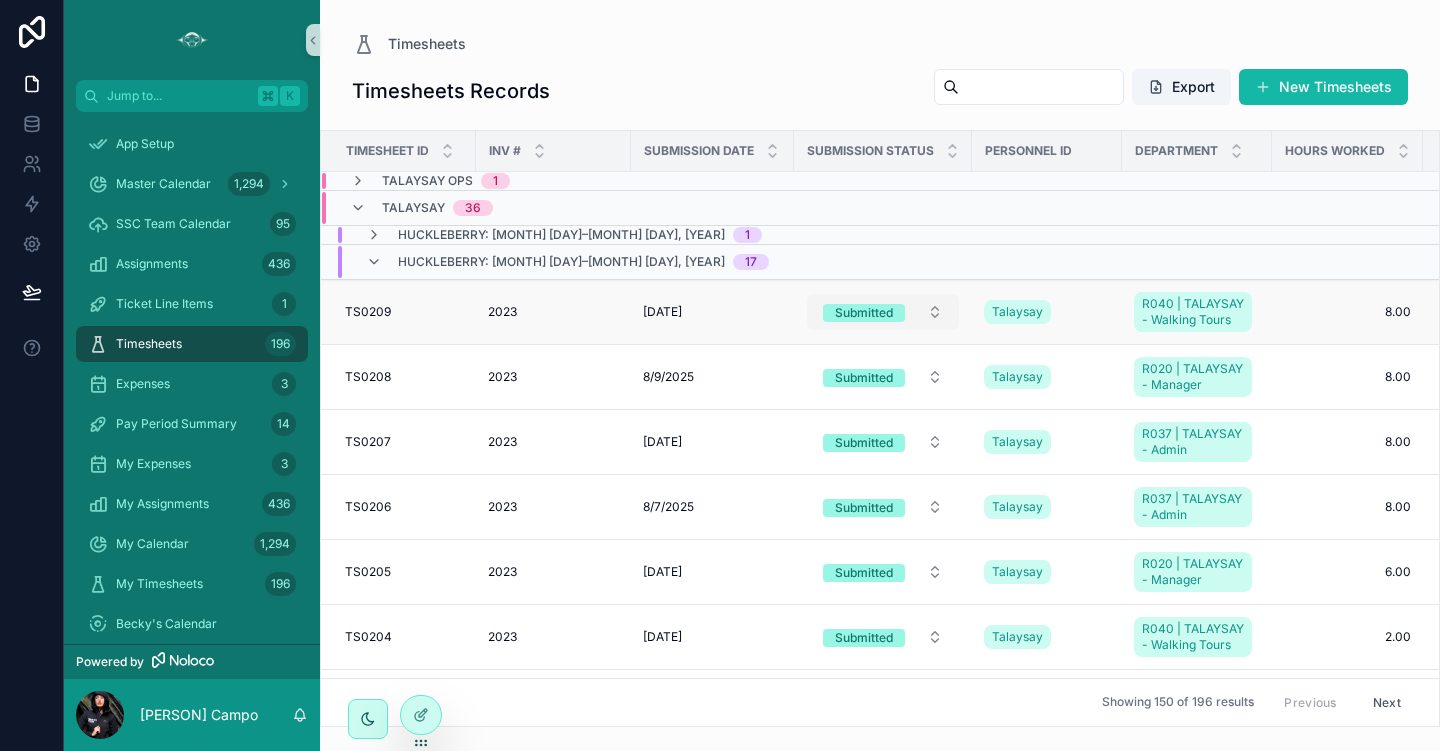 click on "Submitted" at bounding box center (883, 312) 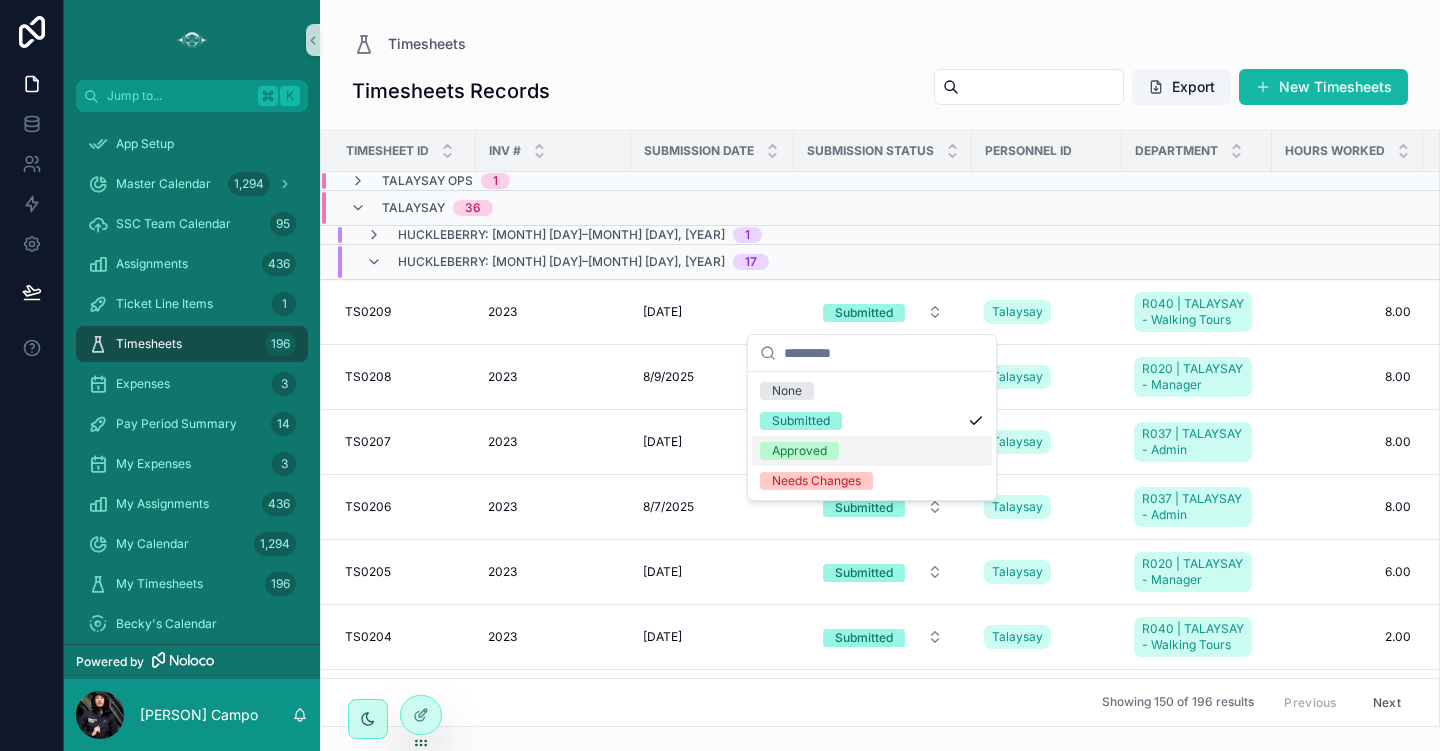 click on "Approved" at bounding box center (799, 451) 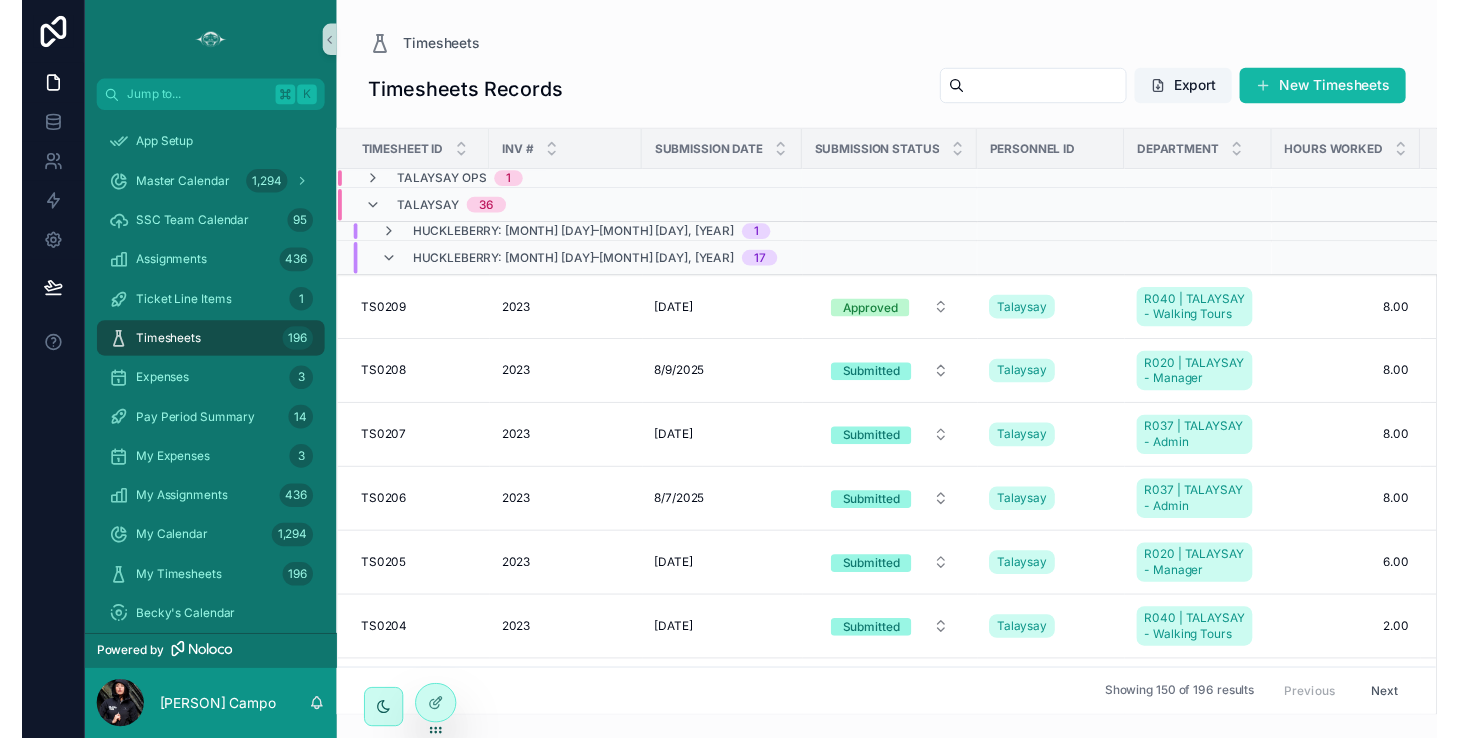 scroll, scrollTop: 540, scrollLeft: 0, axis: vertical 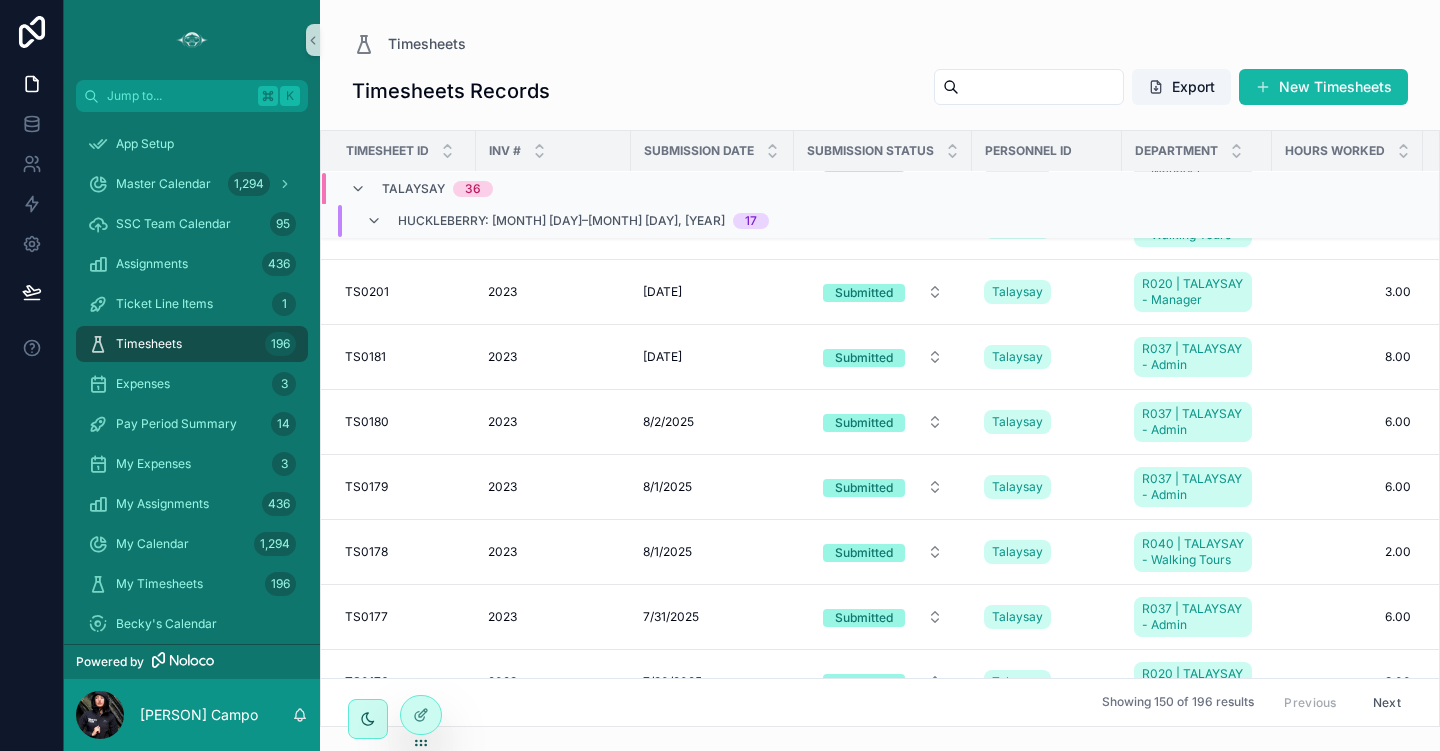 click on "Timesheet ID INV # Submission Date Submission Status Personnel ID Department Hours Worked Tips Hourly Rate Subtotal GST Status GST Grand Total Review Requested Talaysay Ops 1 Talaysay 36 Huckleberry: [MONTH] [DAY]–[MONTH] [DAY], [YEAR] 1 Huckleberry: [MONTH] [DAY]–[MONTH] [DAY], [YEAR] 17 TS0209 TS0209 2023 2023 [DATE] [DATE] Approved Talaysay R040 | TALAYSAY - Walking Tours 8.00 8.00 $0.00 $0.00 $28.50 $28.50 $228.00 $228.00 No $0.00 $0.00 $228.00 $228.00 -- TS0208 TS0208 2023 2023 [DATE] [DATE] Submitted Talaysay R020 | TALAYSAY - Manager 8.00 8.00 $0.00 $0.00 $28.50 $28.50 $228.00 $228.00 No $0.00 $0.00 $228.00 $228.00 -- TS0207 TS0207 2023 2023 [DATE] [DATE] Submitted Talaysay R037 | TALAYSAY - Admin 8.00 8.00 $0.00 $0.00 $28.50 $28.50 $228.00 $228.00 No $0.00 $0.00 $228.00 $228.00 -- TS0206 TS0206 2023 2023 [DATE] [DATE] Submitted Talaysay R037 | TALAYSAY - Admin 8.00 8.00 $0.00 $0.00 $28.50 $28.50 $228.00 $228.00 No $0.00 $0.00 $228.00 $228.00 -- TS0205 TS0205 2023 2023 [DATE] [DATE] Submitted Talaysay" at bounding box center (1398, 4053) 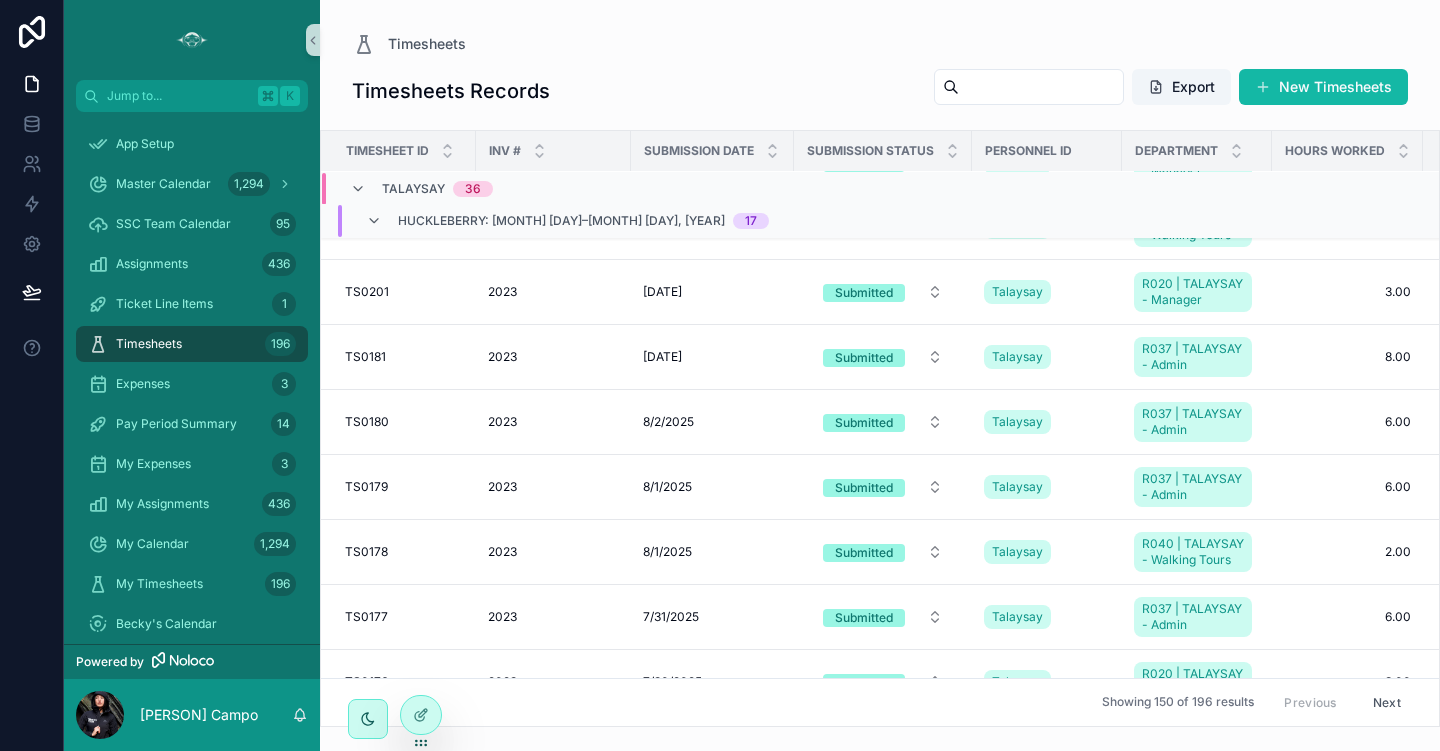 click on "Timesheets Timesheets Records Export New Timesheets Timesheet ID INV # Submission Date Submission Status Personnel ID Department Hours Worked Tips Hourly Rate Subtotal GST Status GST Grand Total Review Requested [PERSON] Ops 1 [PERSON] 36 Huckleberry: June 29–July 14, 2025 1 Huckleberry: July 29–August 14, 2025 17 TS0209 TS0209 2023 2023 8/10/2025 8/10/2025 Approved [PERSON] R040 | [PERSON] - Walking Tours 8.00 8.00 $0.00 $0.00 $28.50 $28.50 $228.00 $228.00 No $0.00 $0.00 $228.00 $228.00 -- TS0208 TS0208 2023 2023 8/9/2025 8/9/2025 Submitted [PERSON] R020 | [PERSON] - Manager 8.00 8.00 $0.00 $0.00 $28.50 $28.50 $228.00 $228.00 No $0.00 $0.00 $228.00 $228.00 -- TS0207 TS0207 2023 2023 8/8/2025 8/8/2025 Submitted [PERSON] R037 | [PERSON] - Admin 8.00 8.00 $0.00 $0.00 $28.50 $28.50 $228.00 $228.00 No $0.00 $0.00 $228.00 $228.00 -- TS0206 TS0206 2023 2023 8/7/2025 8/7/2025 Submitted [PERSON] R037 | [PERSON] - Admin 8.00 8.00 $0.00 $0.00 $28.50 $28.50 $228.00 $228.00 No $0.00 $0.00 $228.00 $228.00 -- TS0205 No" at bounding box center [880, 375] 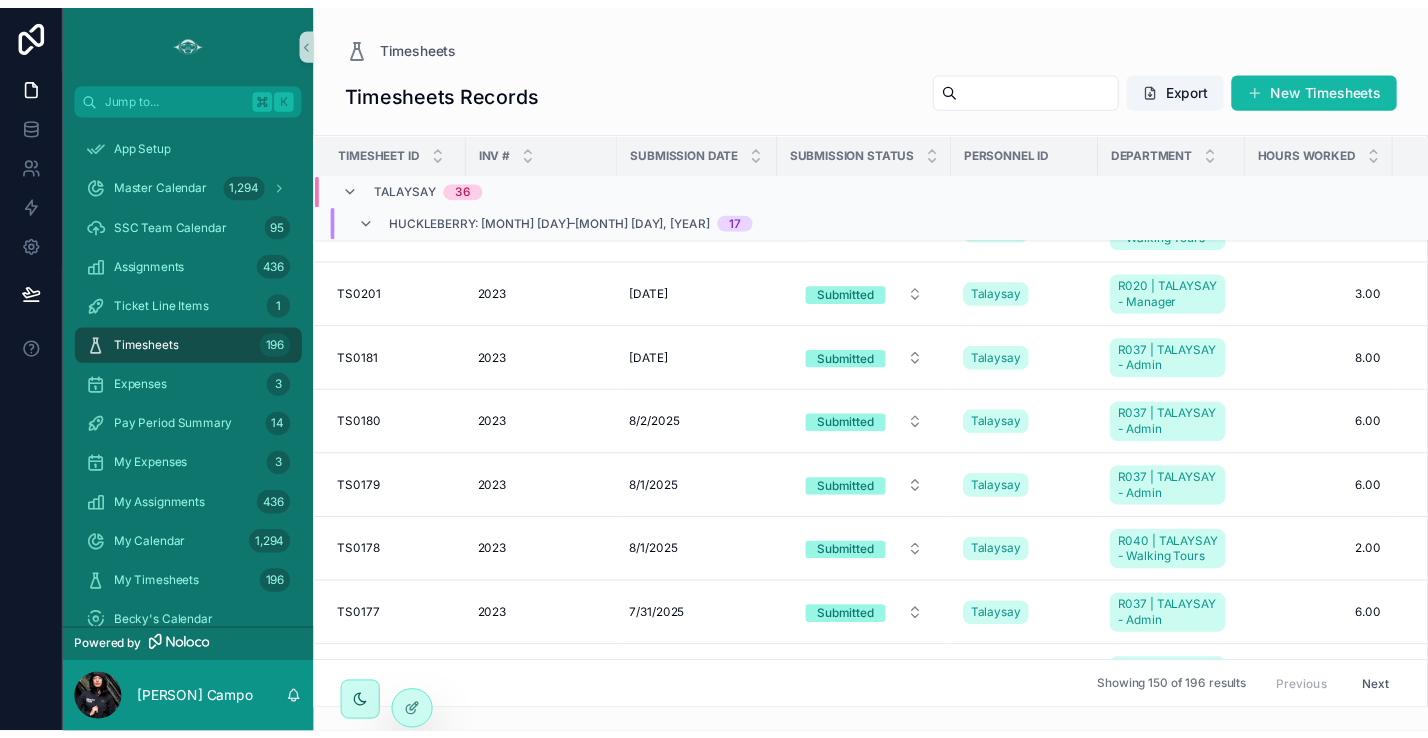 scroll, scrollTop: 467, scrollLeft: 1, axis: both 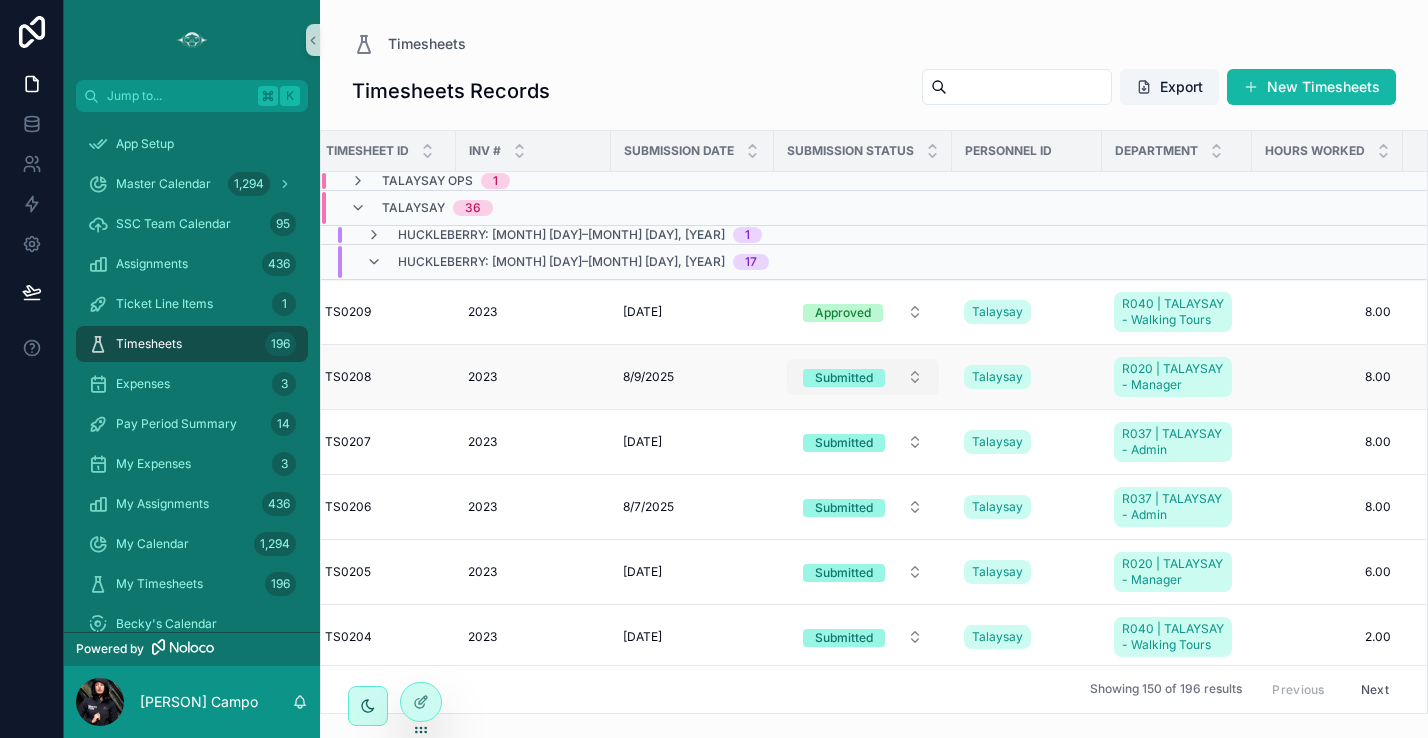 click on "Submitted" at bounding box center (863, 377) 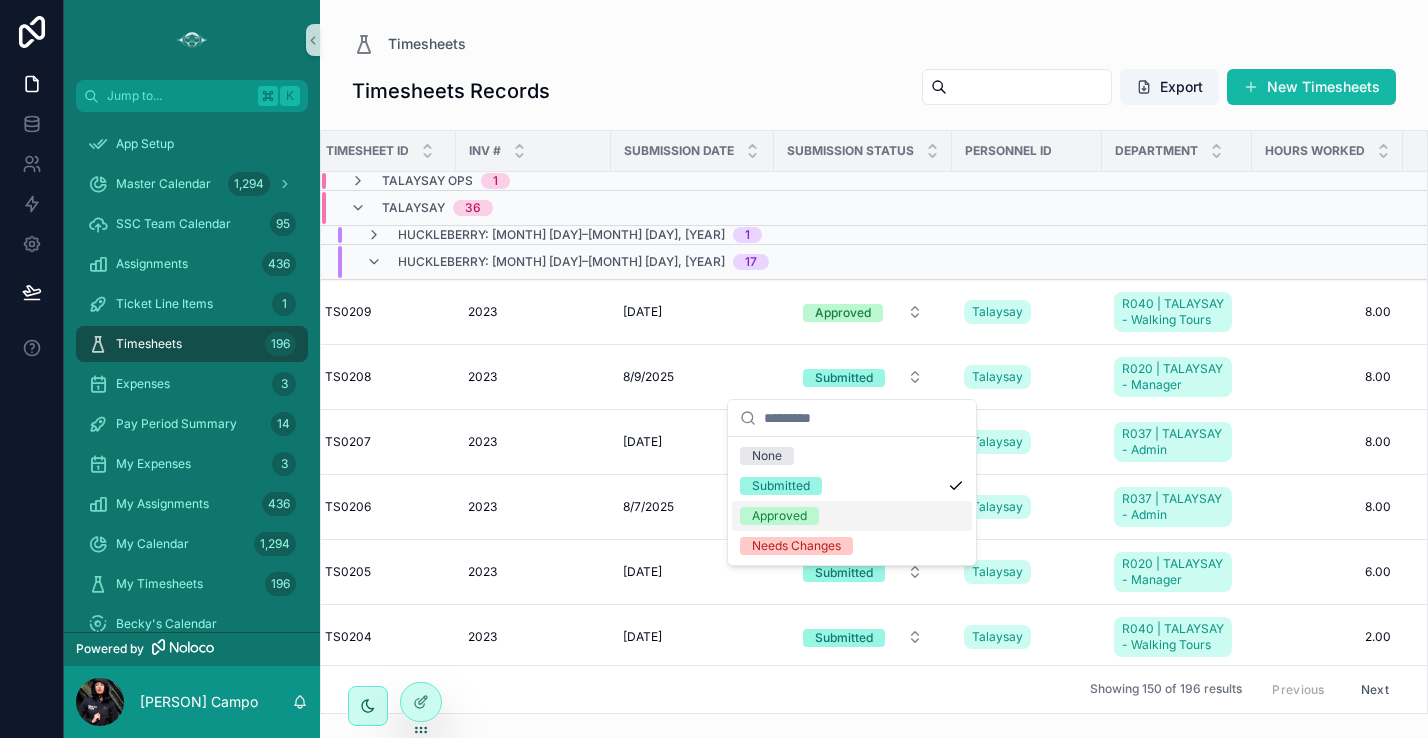 click on "Approved" at bounding box center [852, 516] 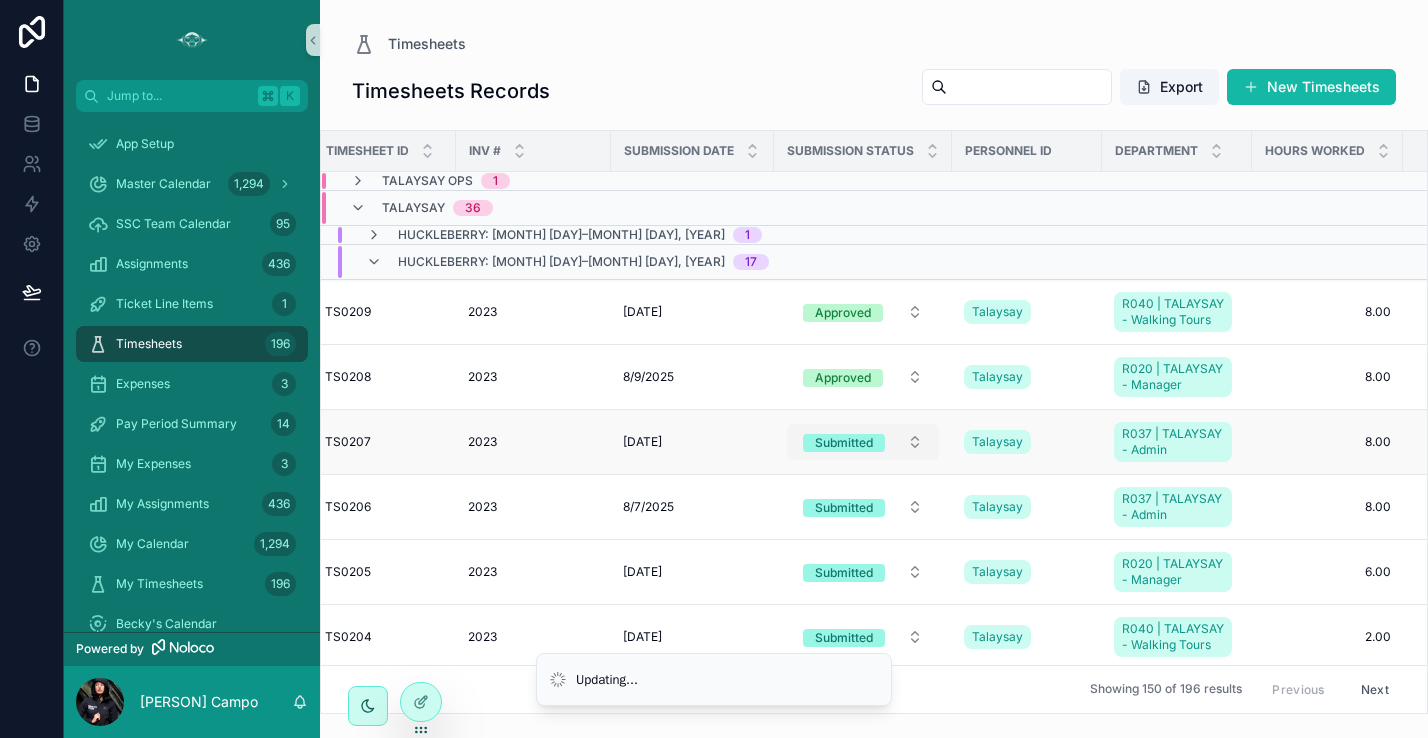 click on "Submitted" at bounding box center [863, 442] 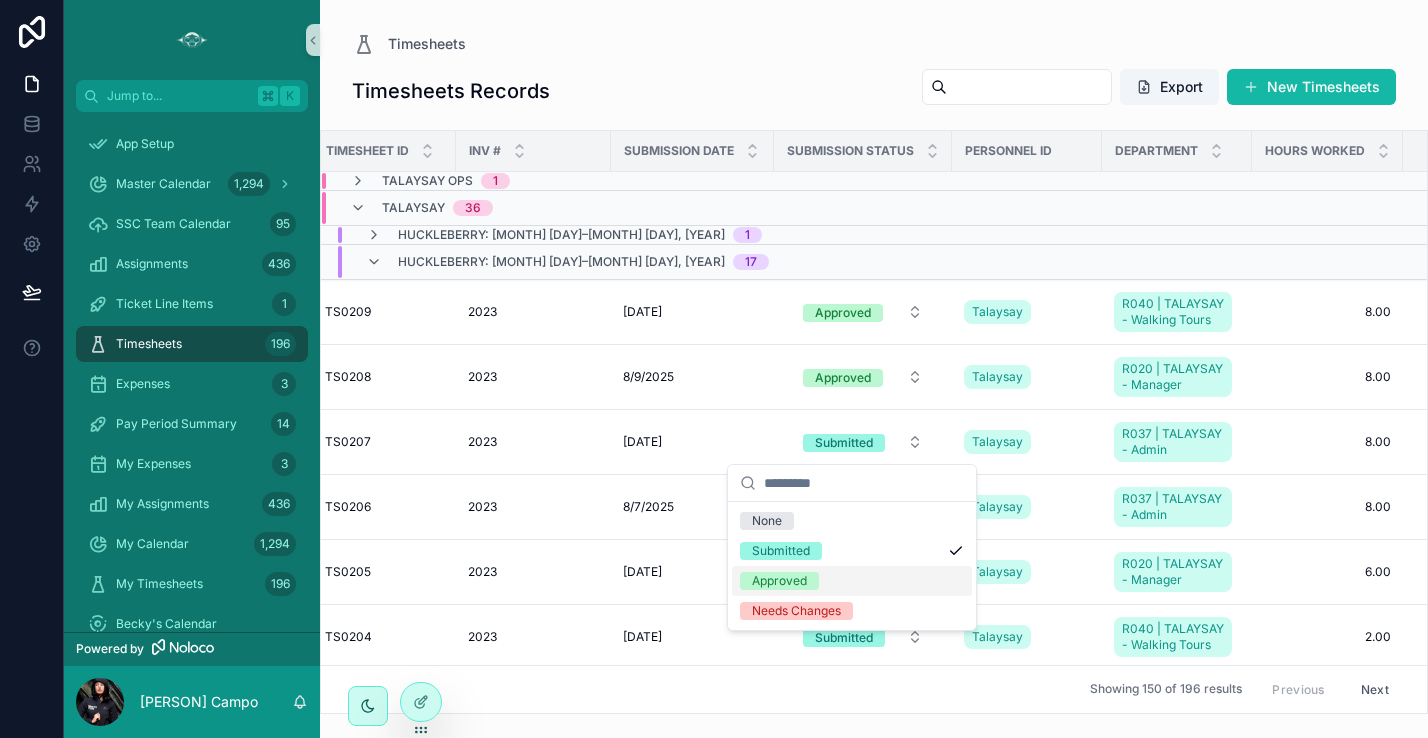 click on "Approved" at bounding box center (852, 581) 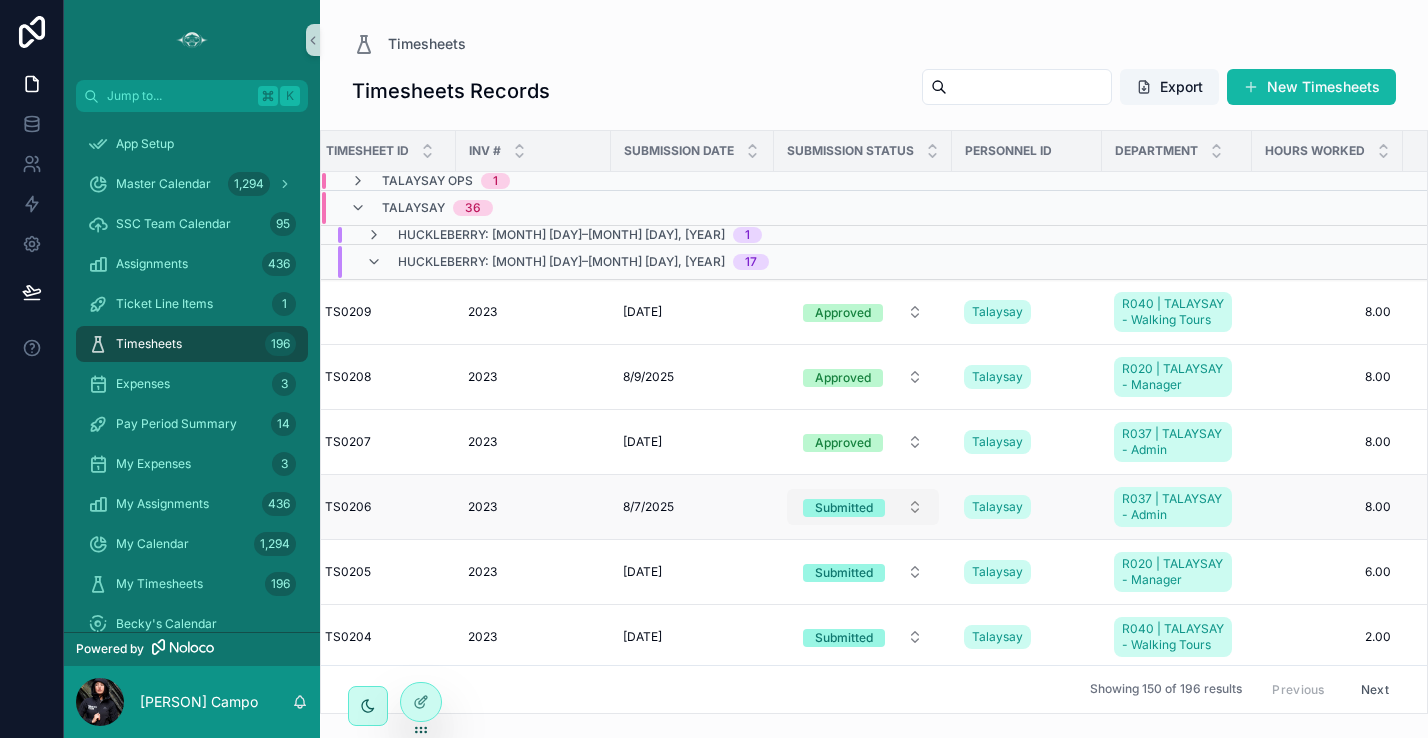click on "Submitted" at bounding box center (863, 507) 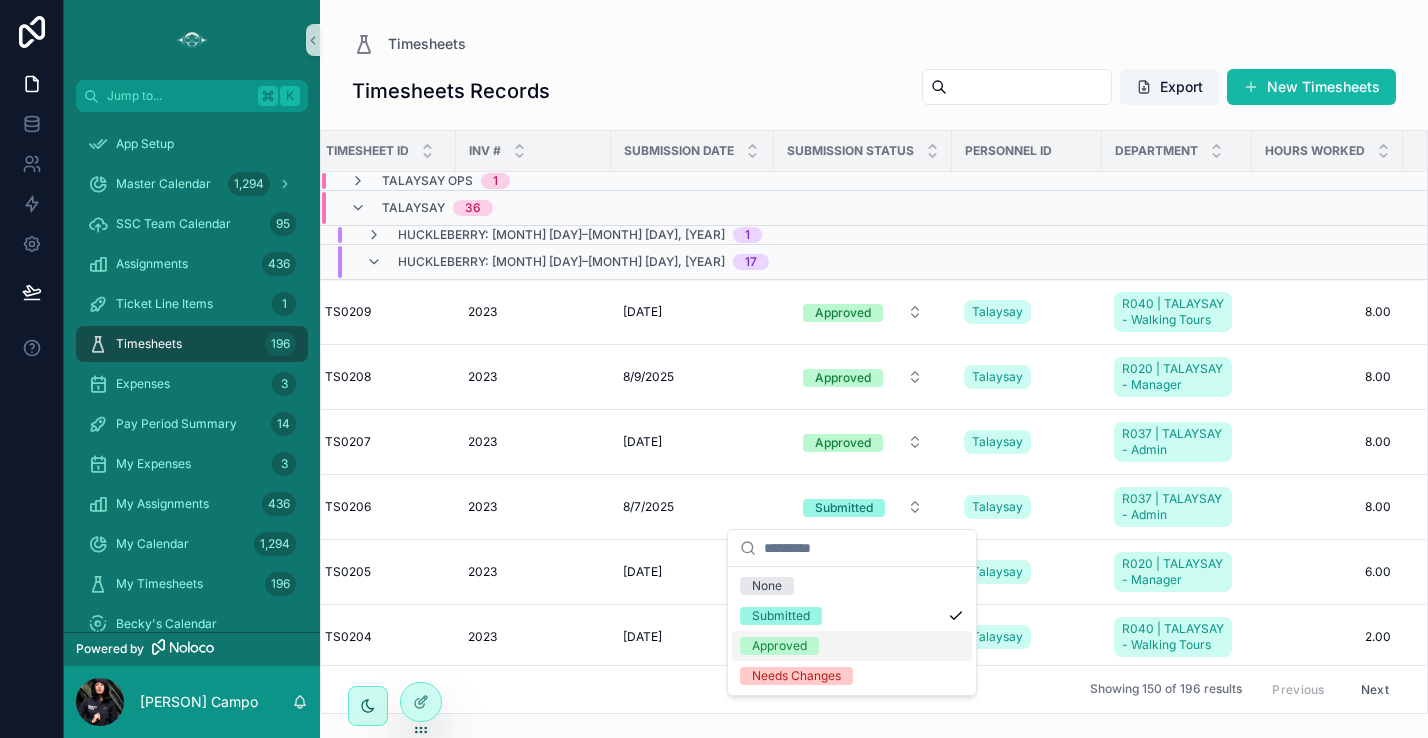 click on "Approved" at bounding box center [852, 646] 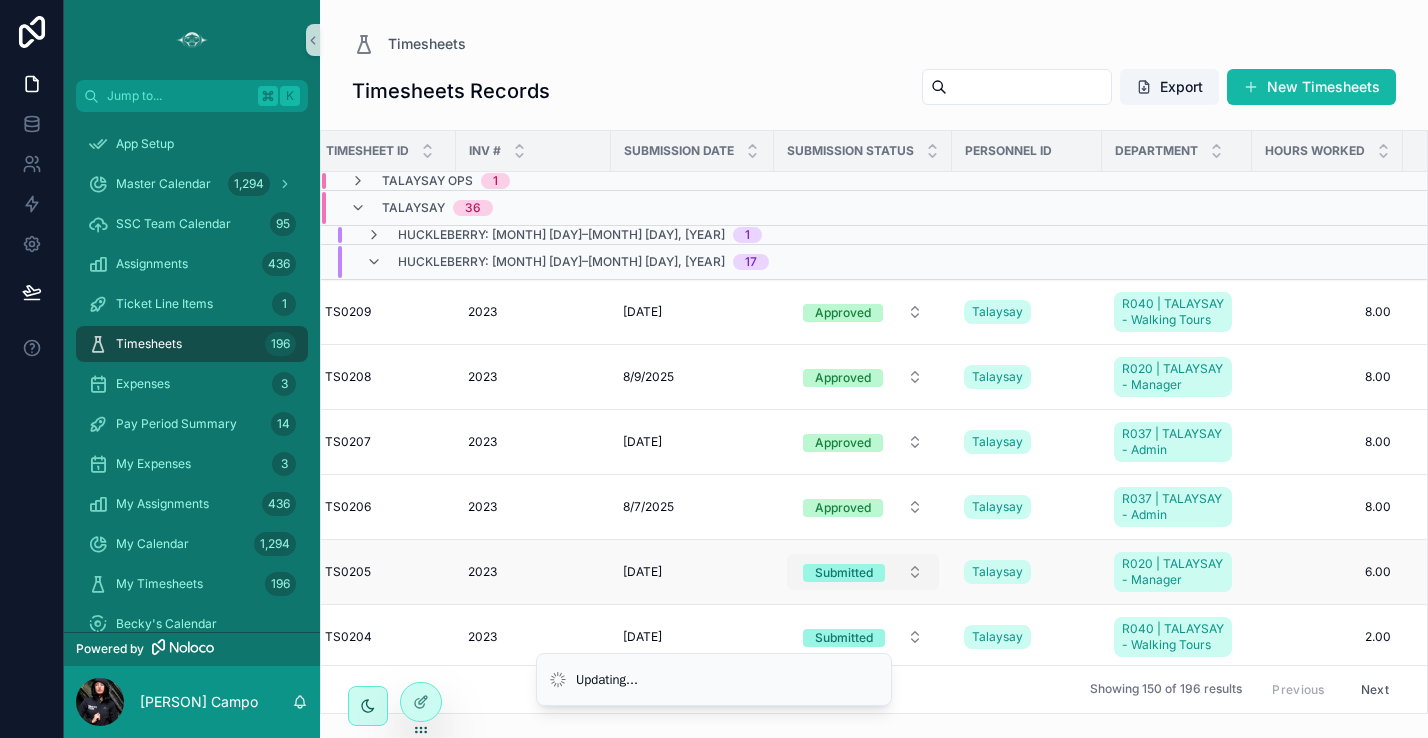 click on "Submitted" at bounding box center (863, 572) 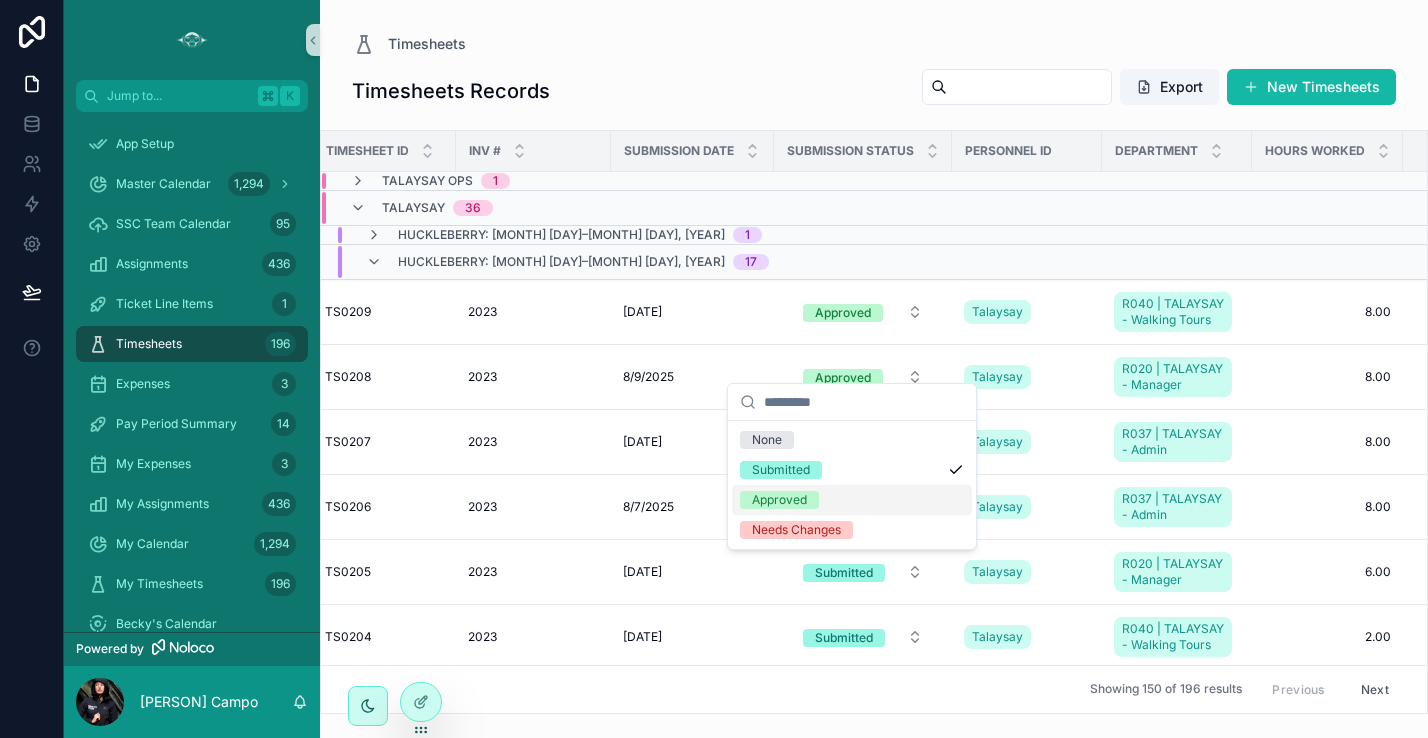 click on "Approved" at bounding box center (852, 500) 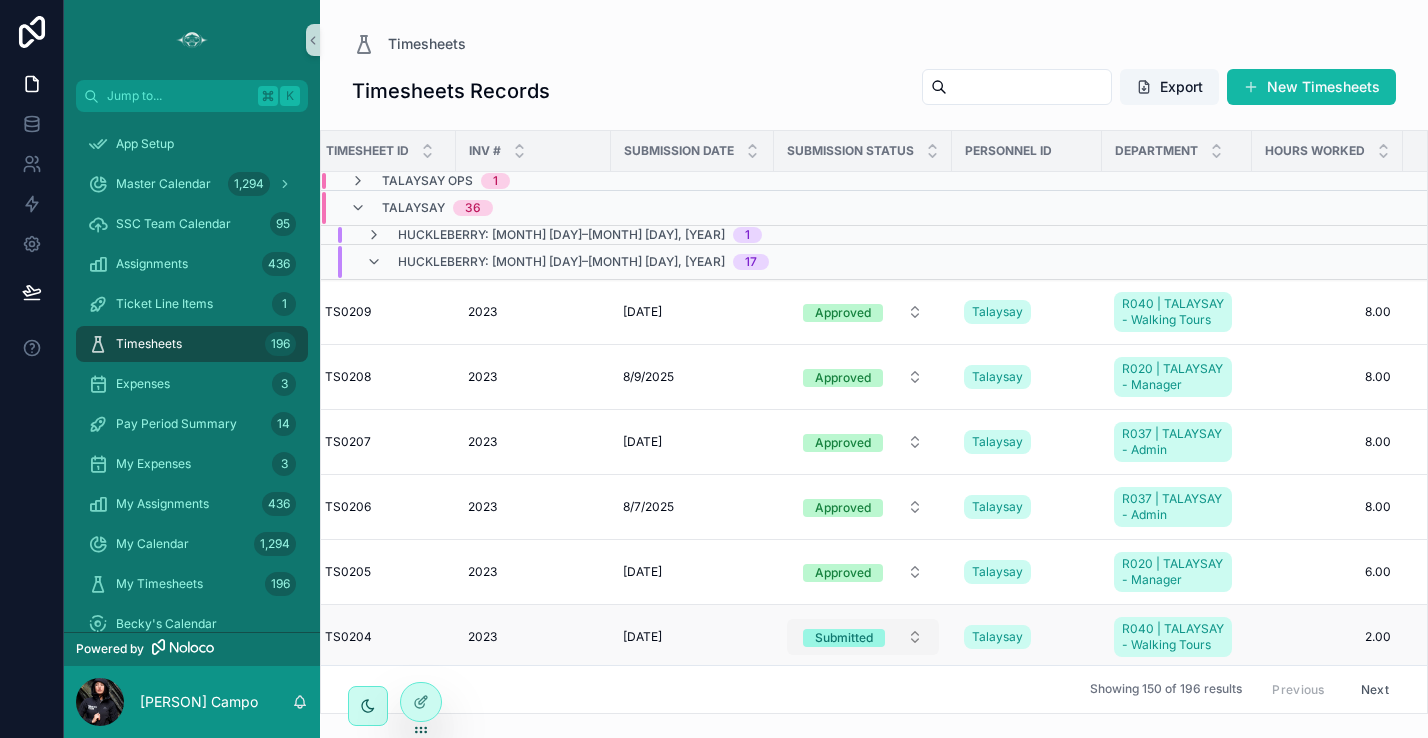 scroll, scrollTop: 367, scrollLeft: 20, axis: both 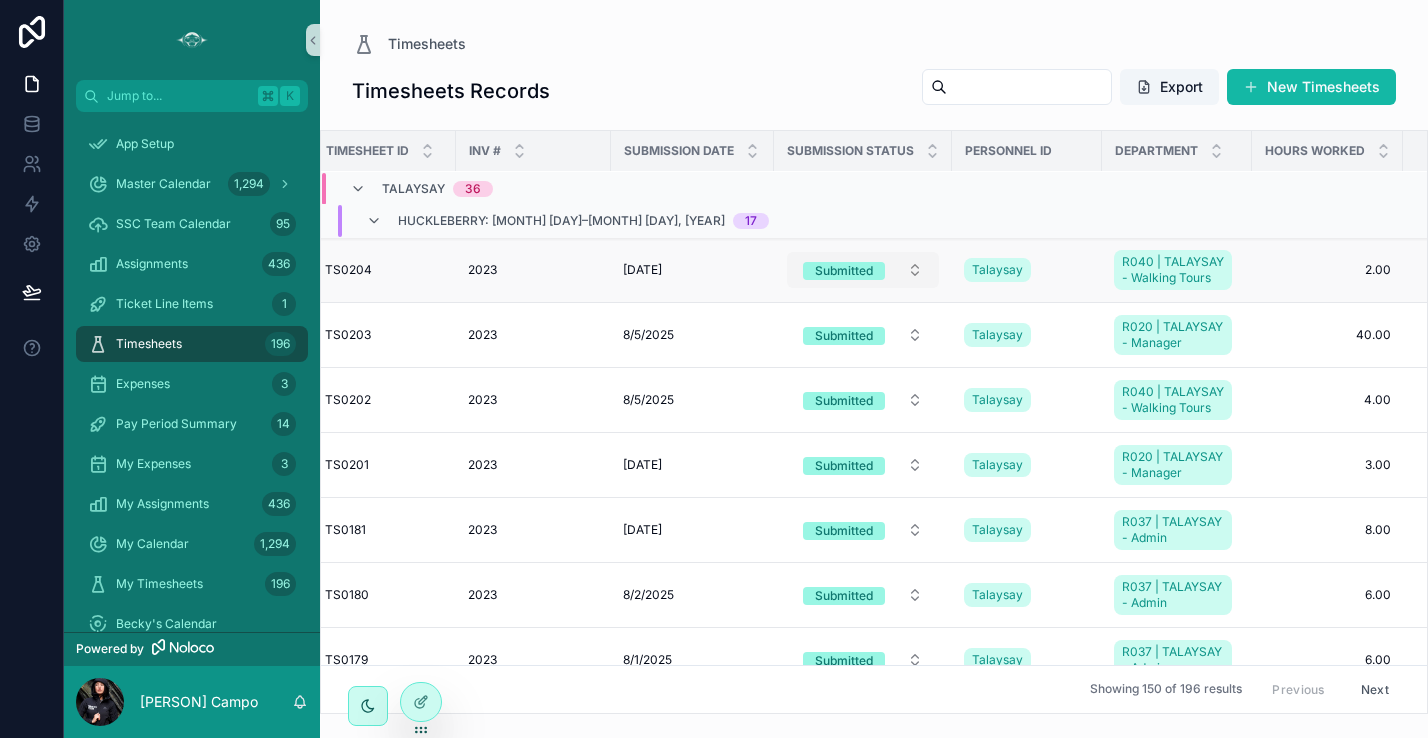 click on "Submitted" at bounding box center (863, 270) 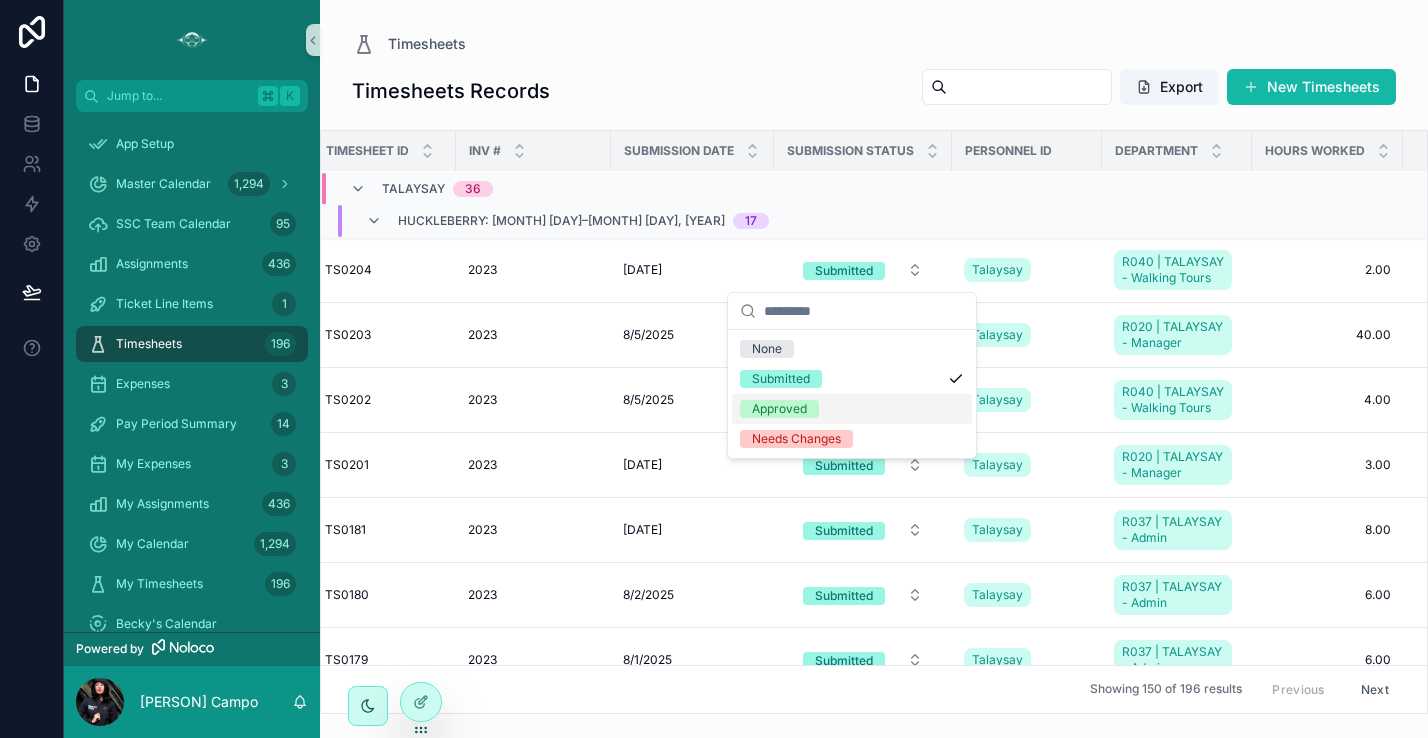 click on "Approved" at bounding box center [852, 409] 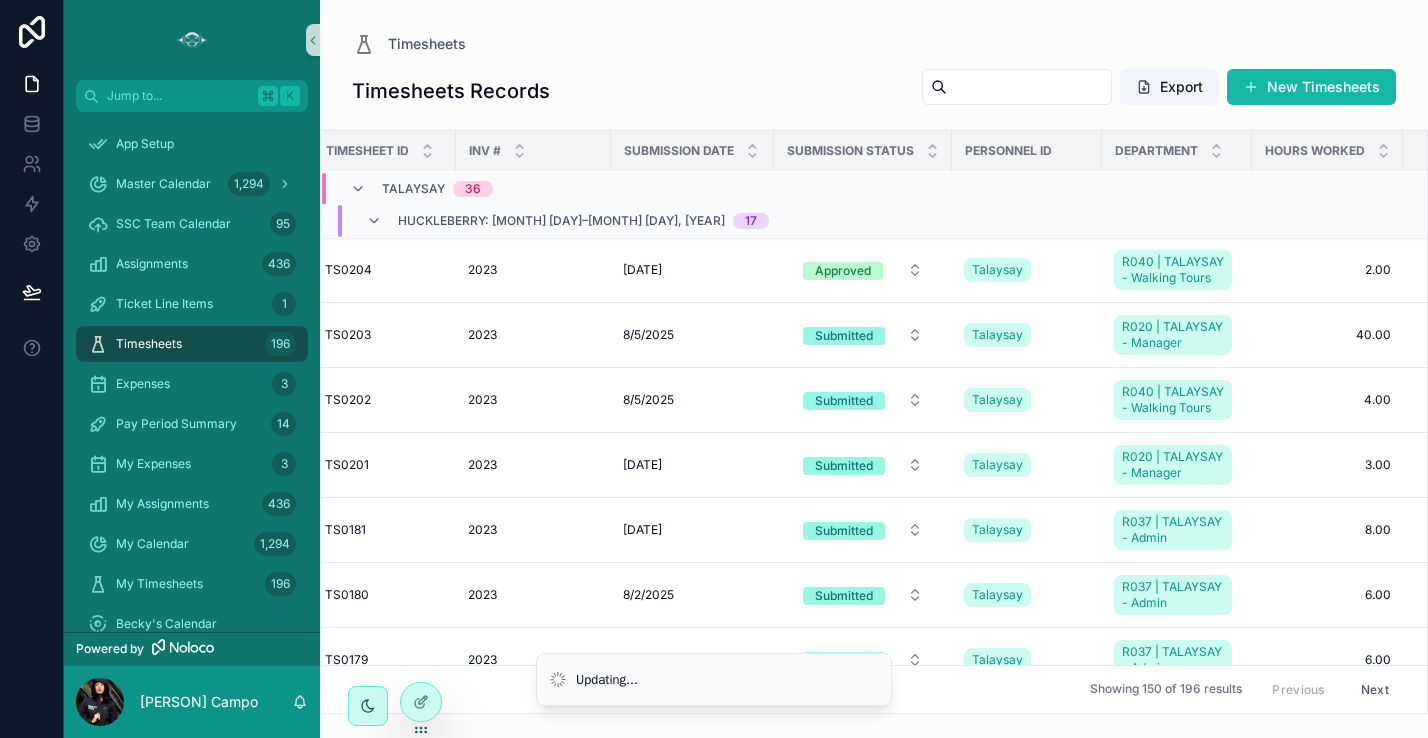 scroll, scrollTop: 0, scrollLeft: 20, axis: horizontal 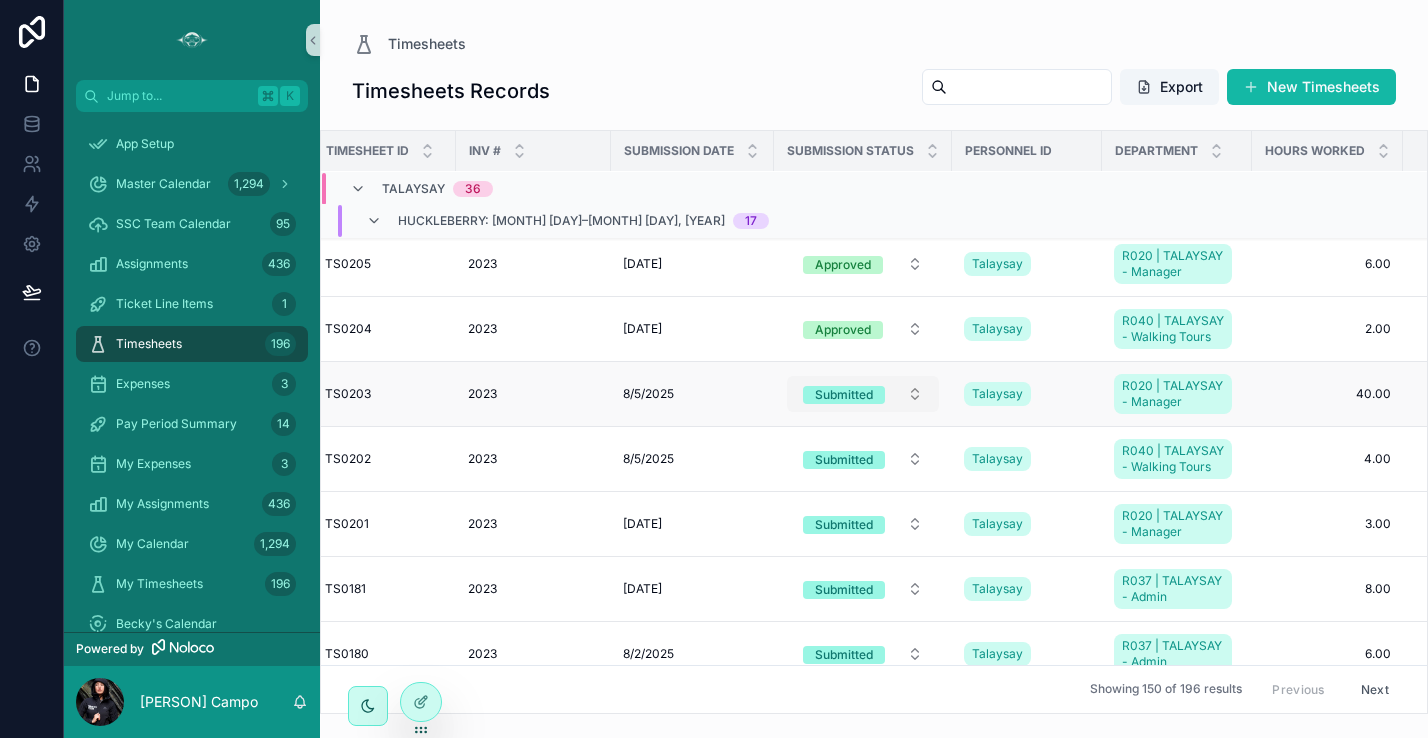 click on "Submitted" at bounding box center [863, 394] 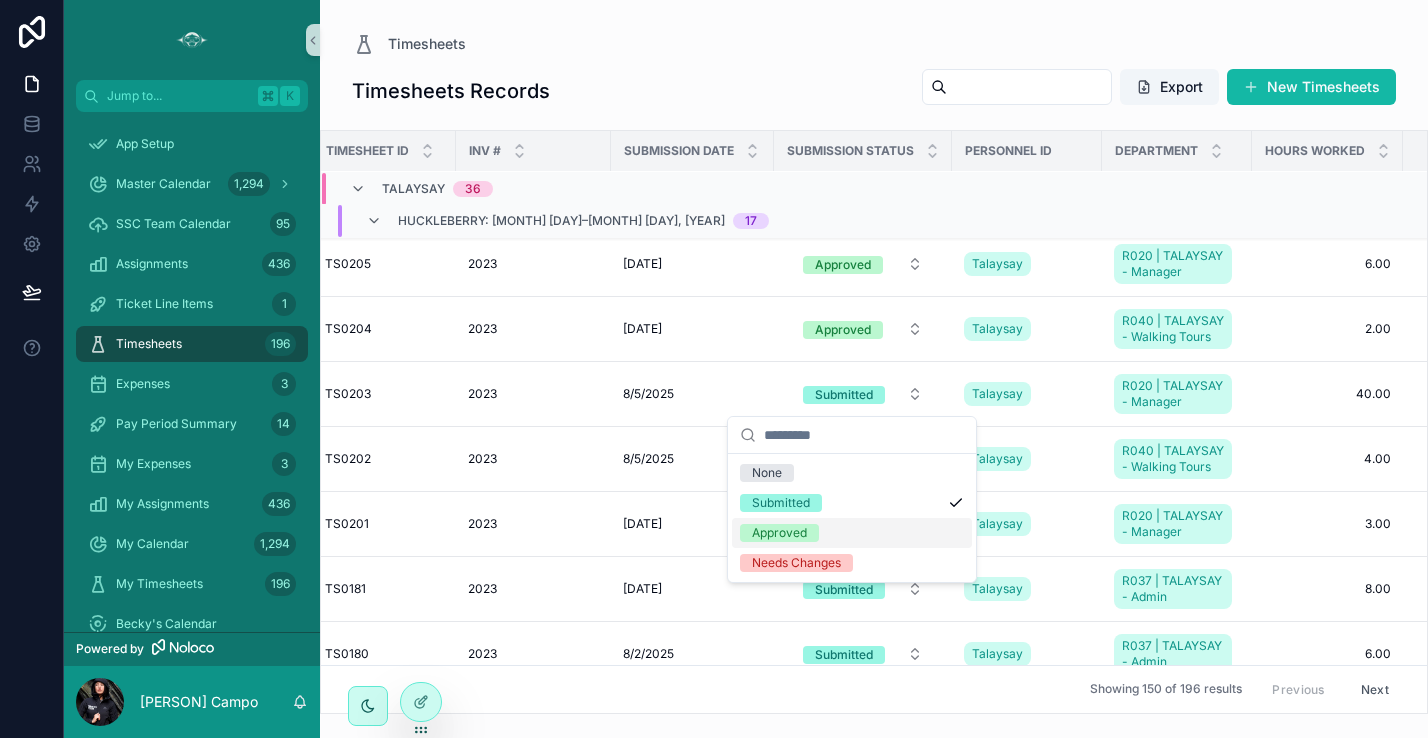 click on "Approved" at bounding box center (852, 533) 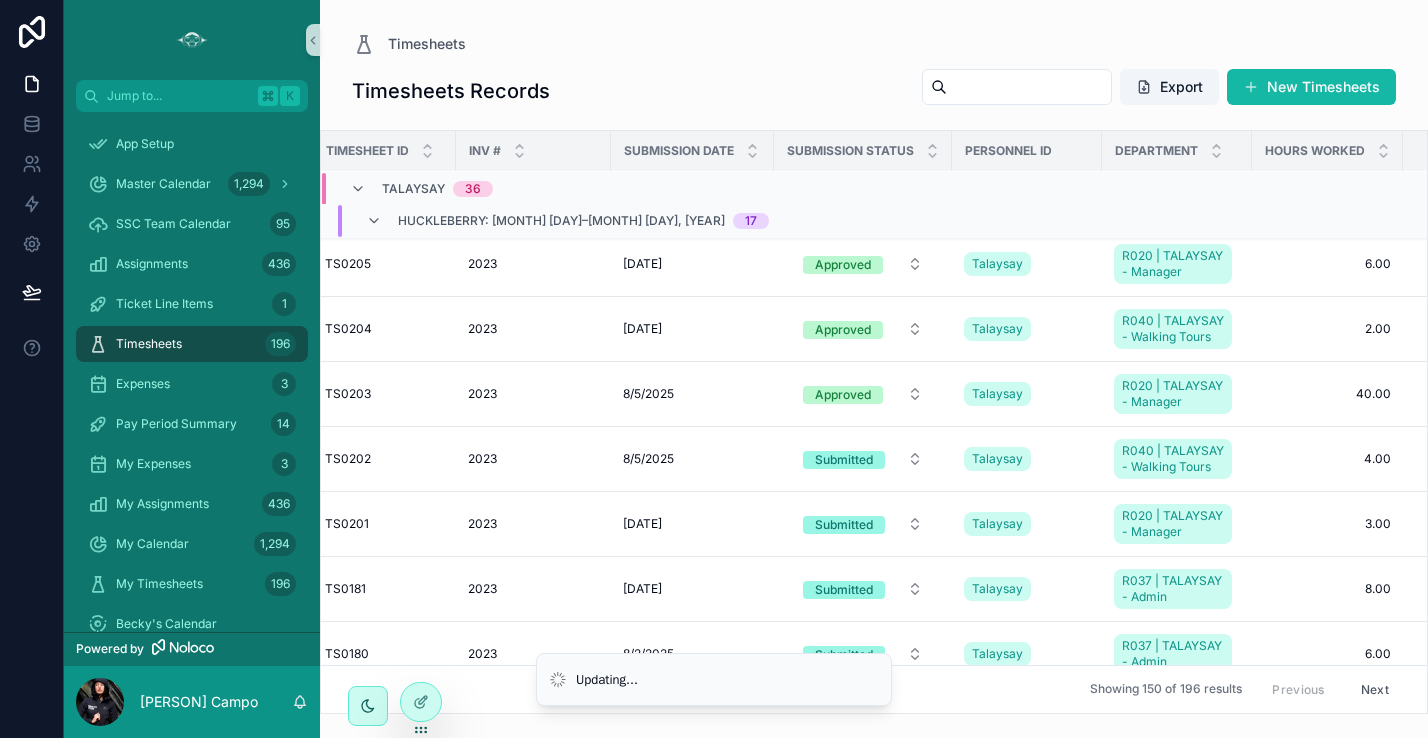 scroll, scrollTop: 0, scrollLeft: 20, axis: horizontal 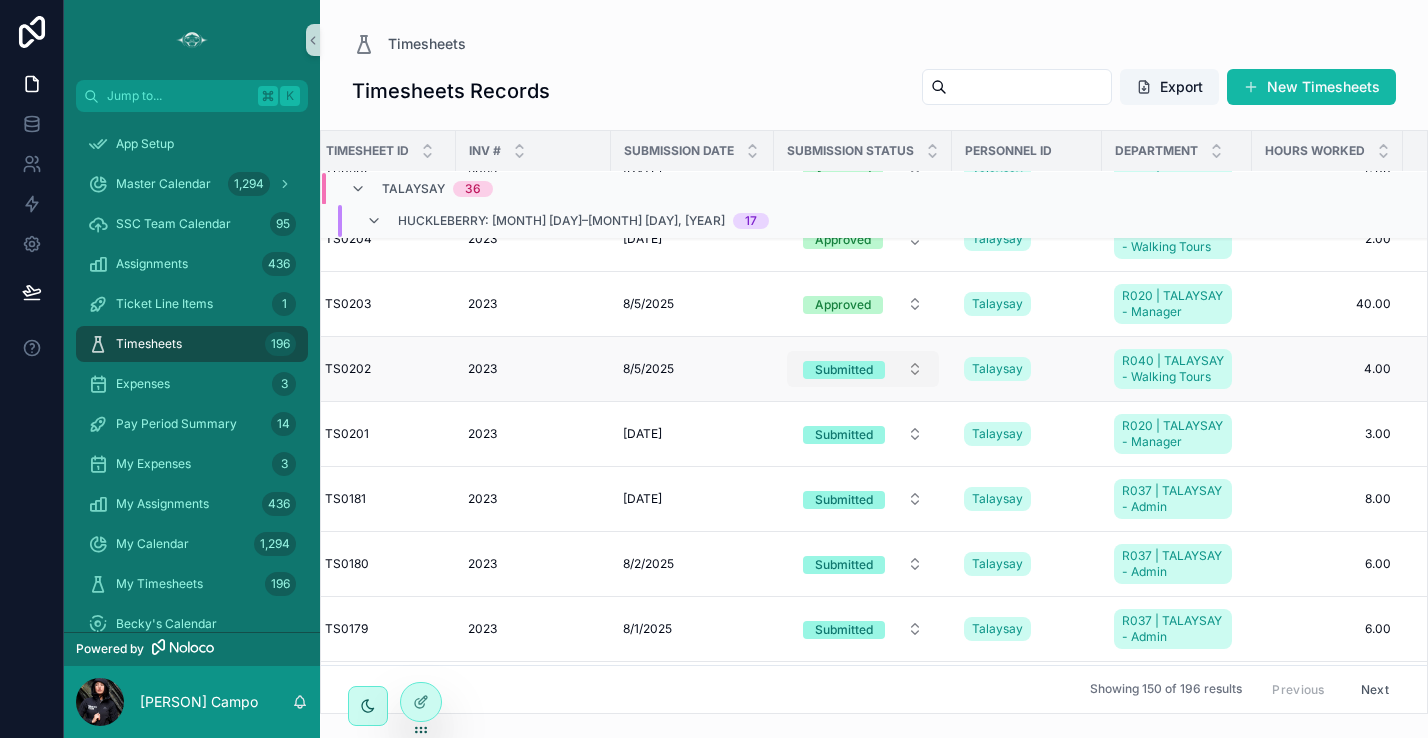 click on "Submitted" at bounding box center [863, 369] 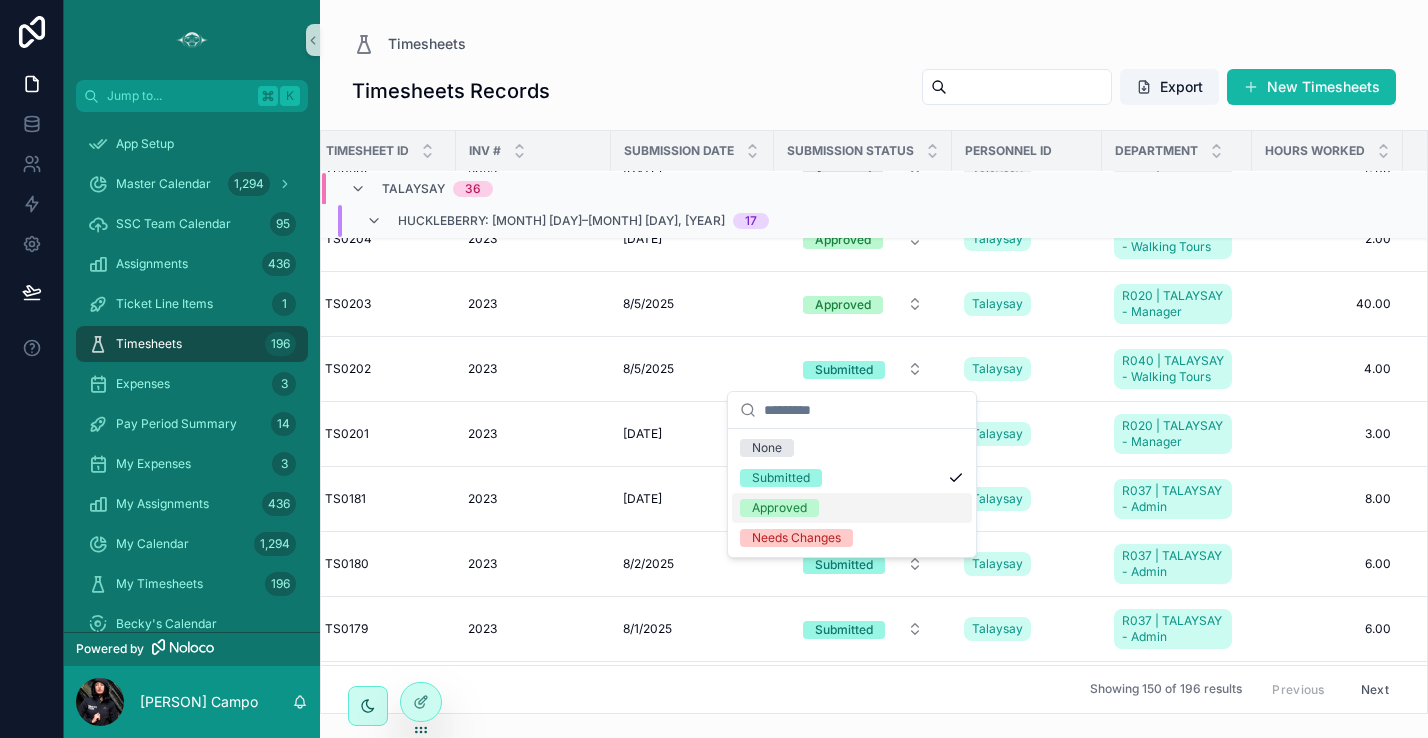 click on "Approved" at bounding box center (779, 508) 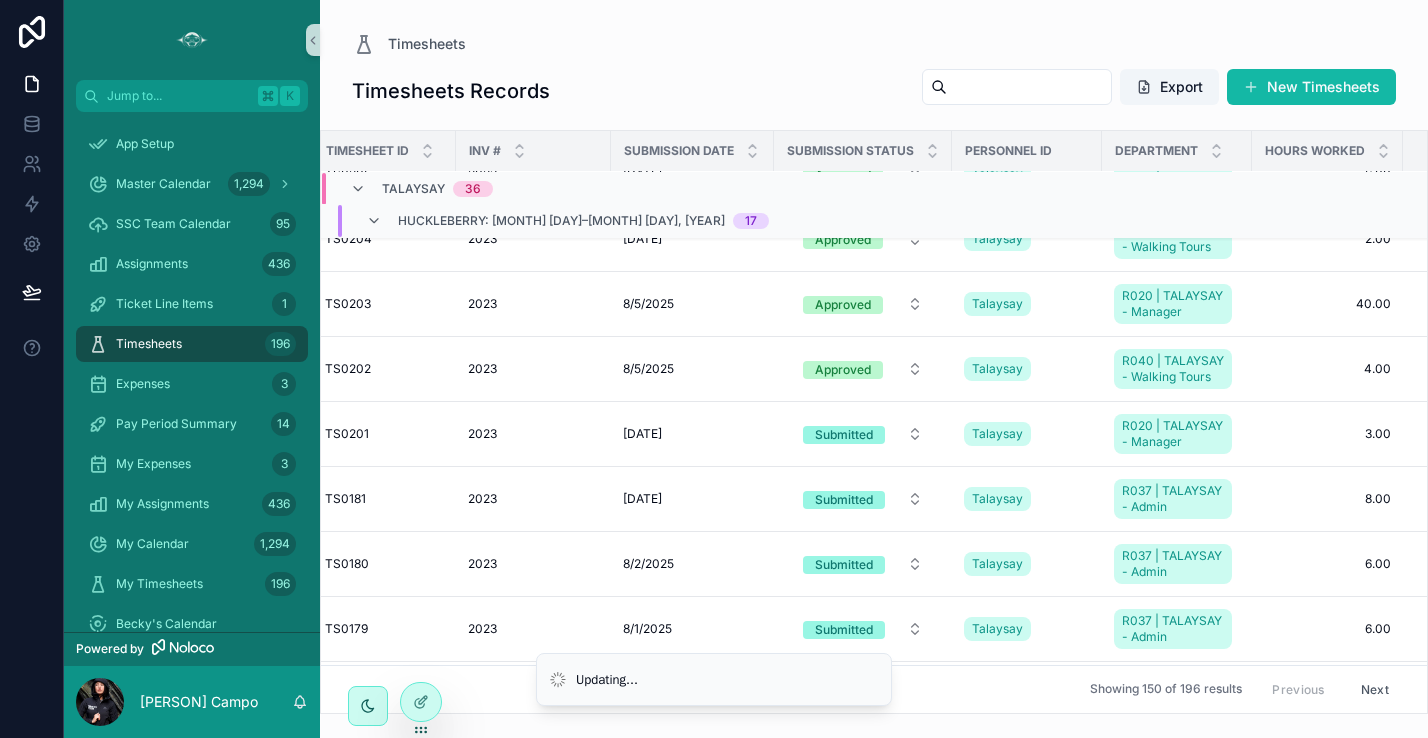 scroll, scrollTop: 0, scrollLeft: 20, axis: horizontal 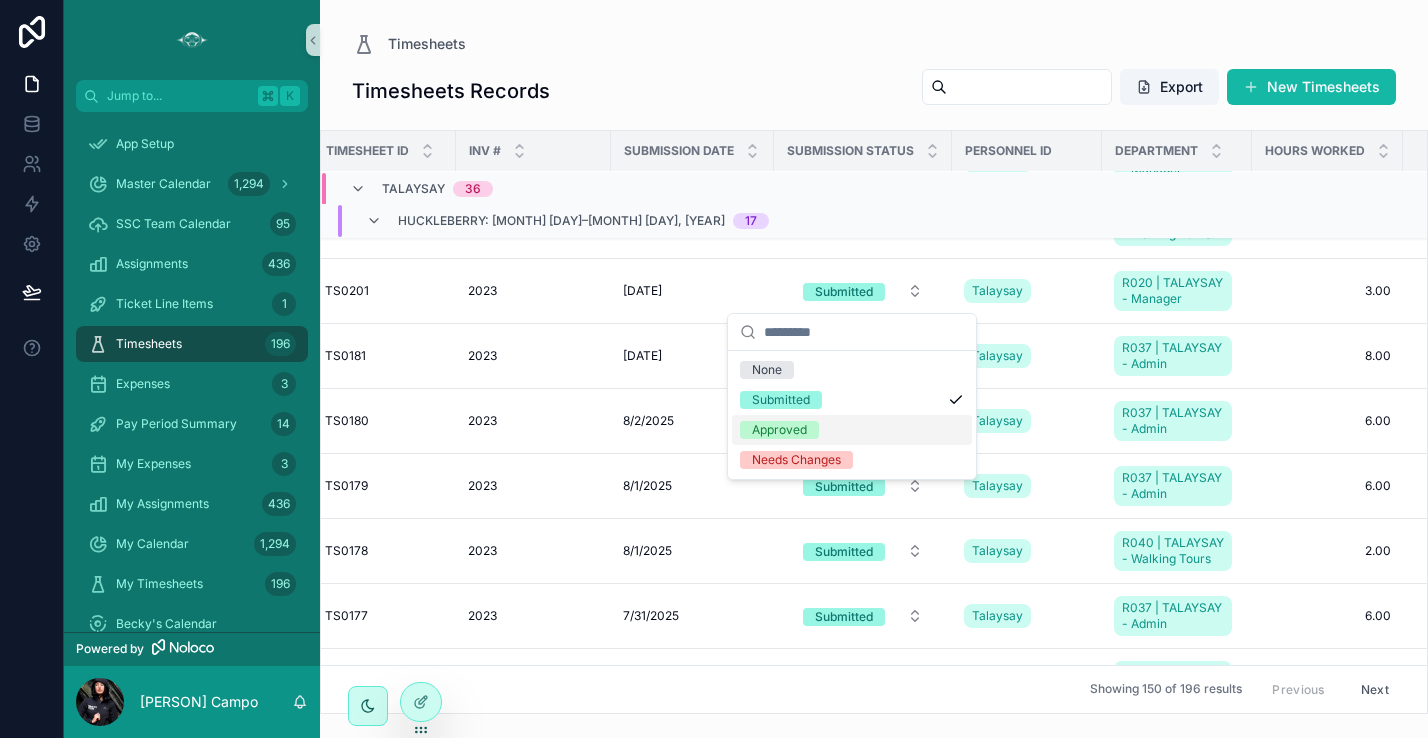 click on "Approved" at bounding box center (852, 430) 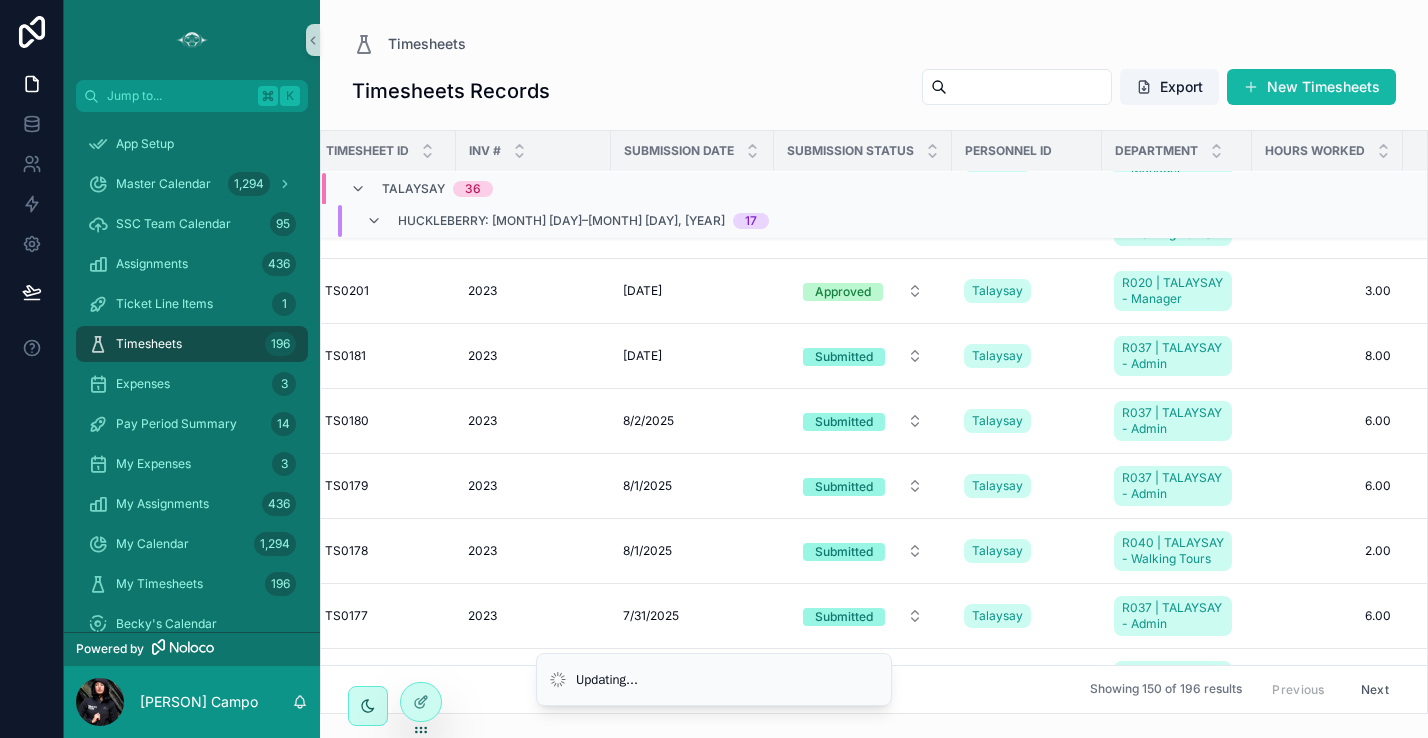 scroll, scrollTop: 0, scrollLeft: 20, axis: horizontal 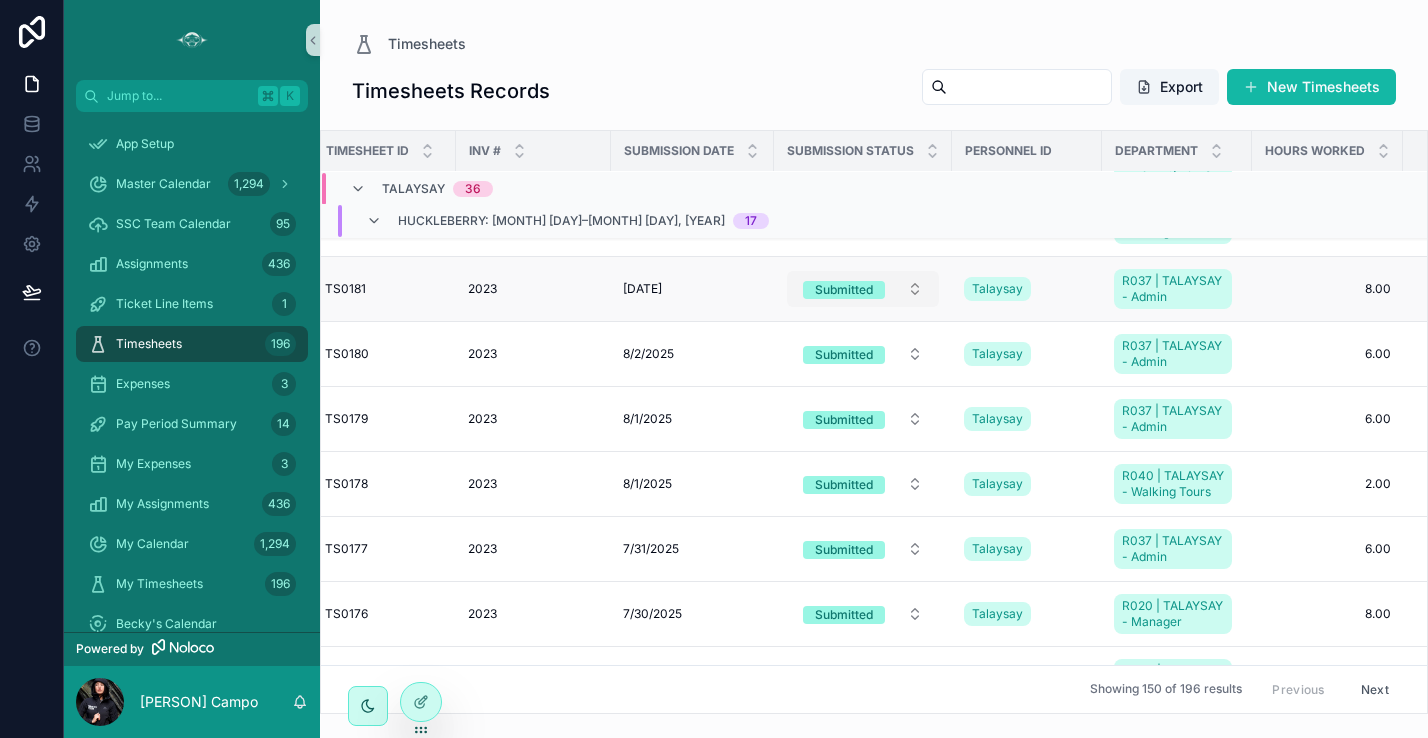 click on "Submitted" at bounding box center (863, 289) 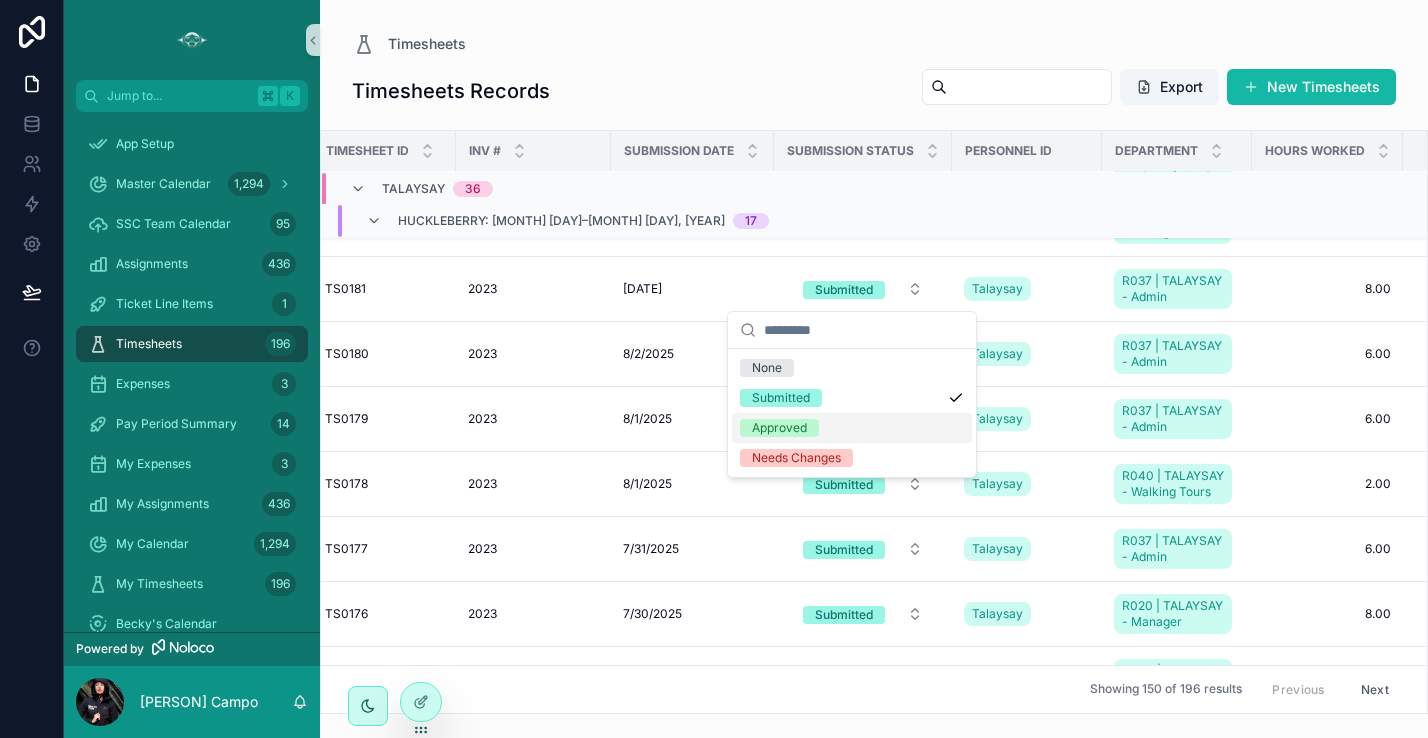 click on "Approved" at bounding box center [852, 428] 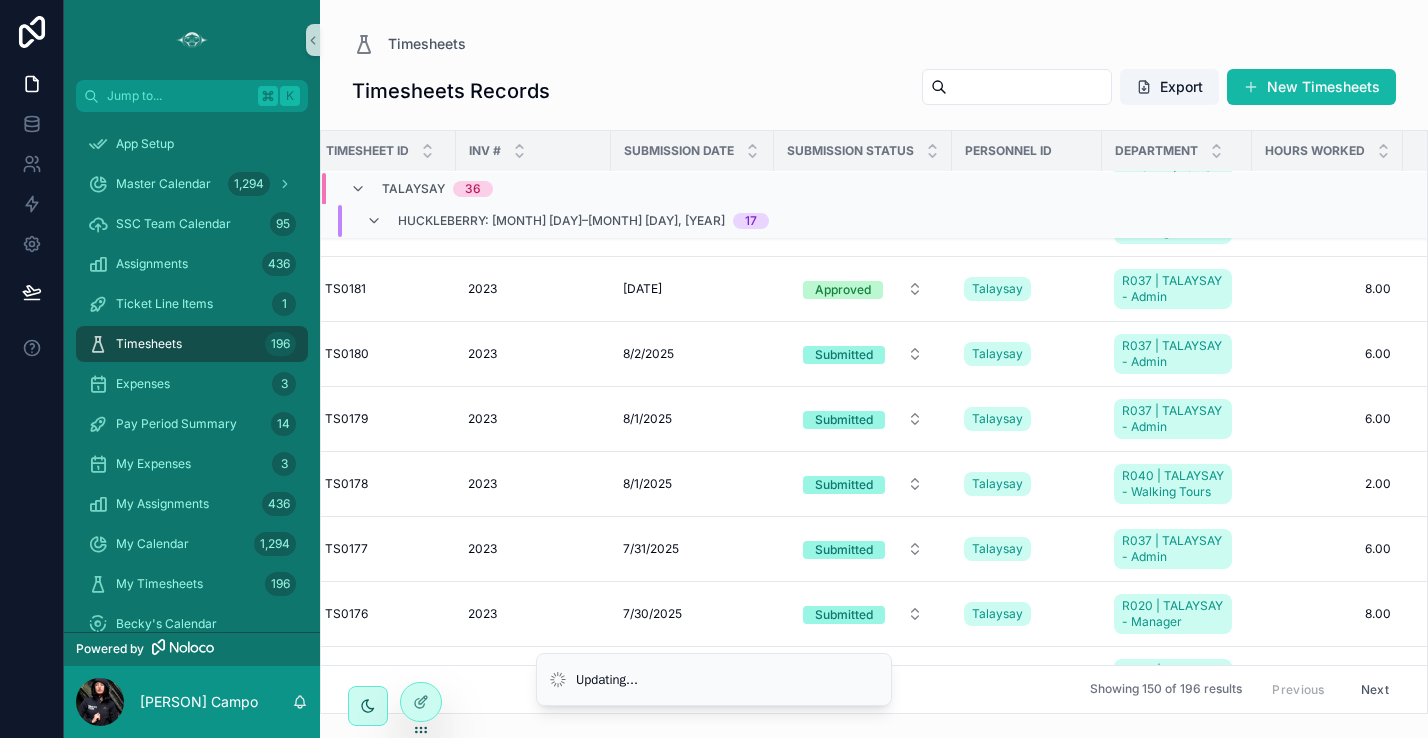 scroll, scrollTop: 0, scrollLeft: 20, axis: horizontal 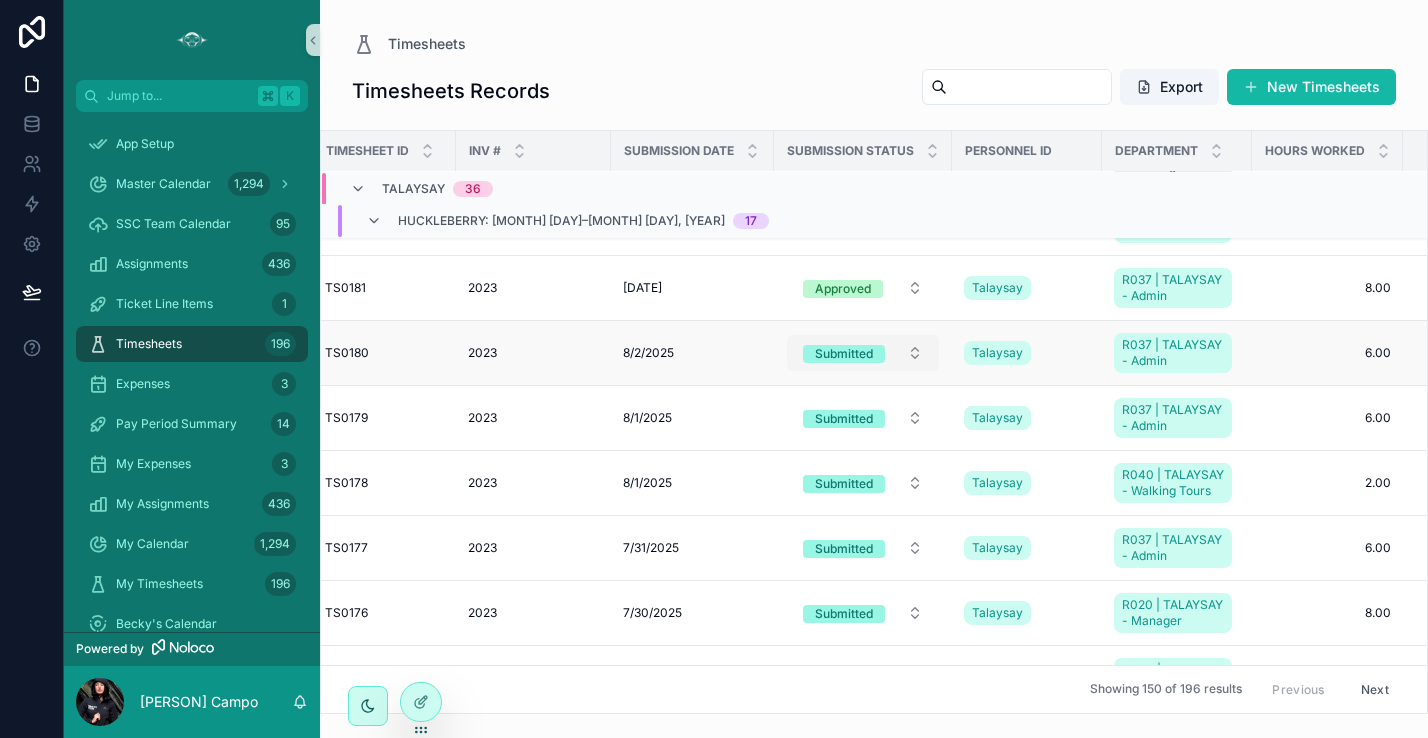 click on "Submitted" at bounding box center [863, 353] 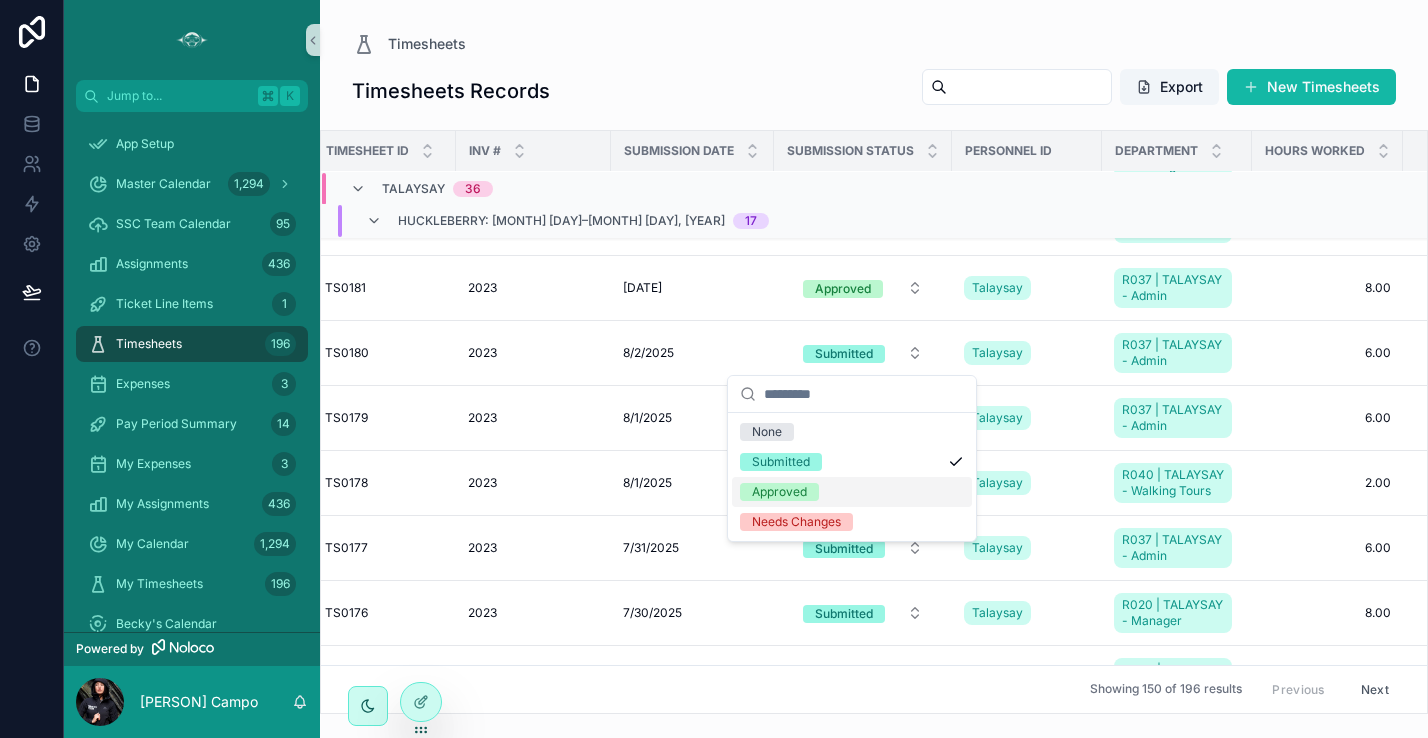 click on "Approved" at bounding box center [779, 492] 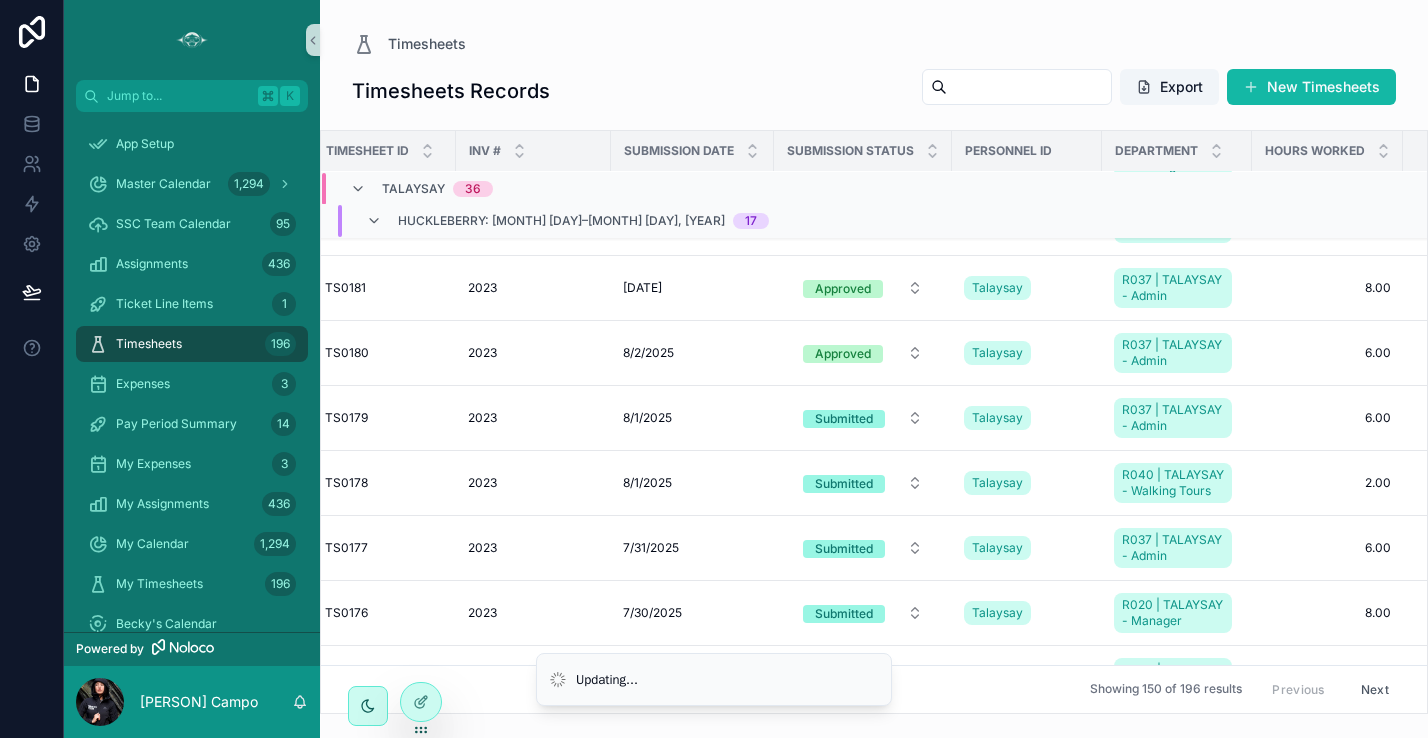 scroll, scrollTop: 0, scrollLeft: 20, axis: horizontal 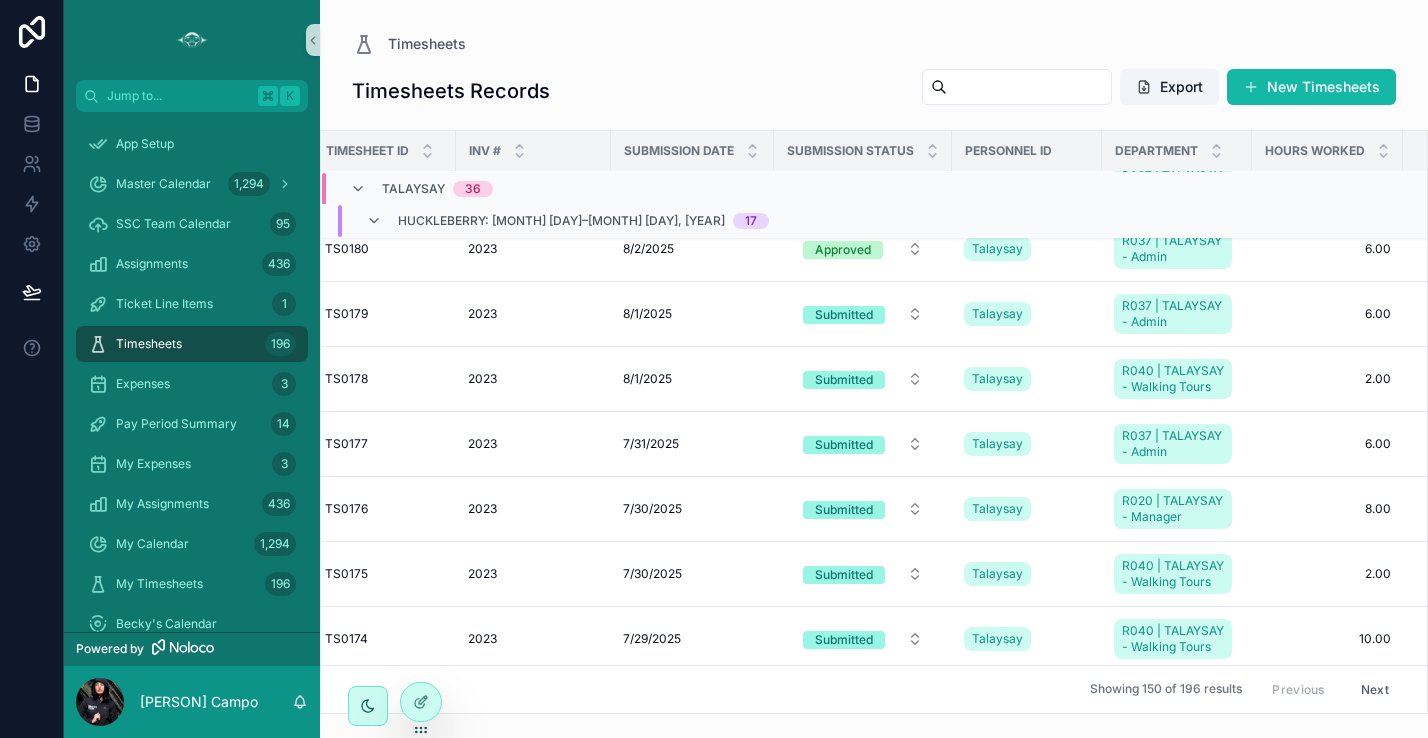click on "Approved" at bounding box center [863, 249] 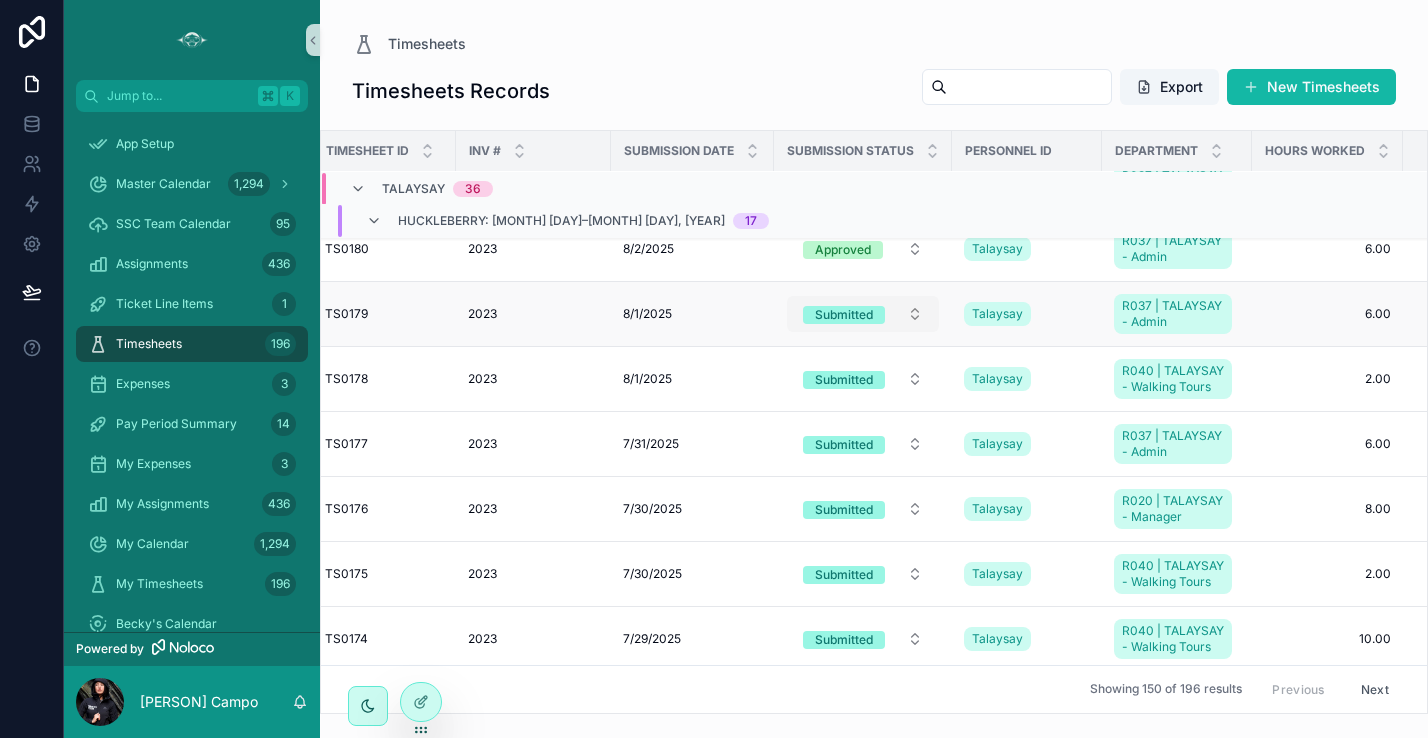 click on "Submitted" at bounding box center [863, 314] 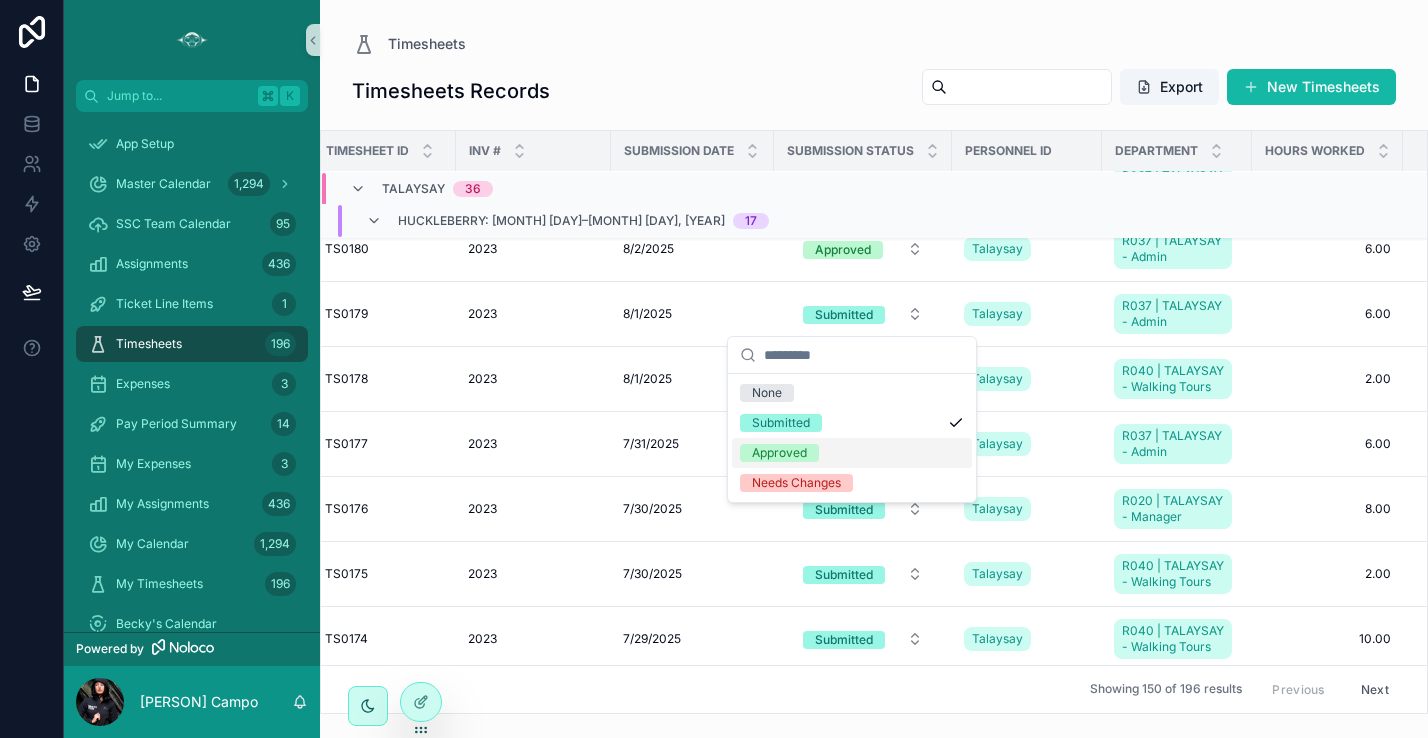 click on "Approved" at bounding box center [779, 453] 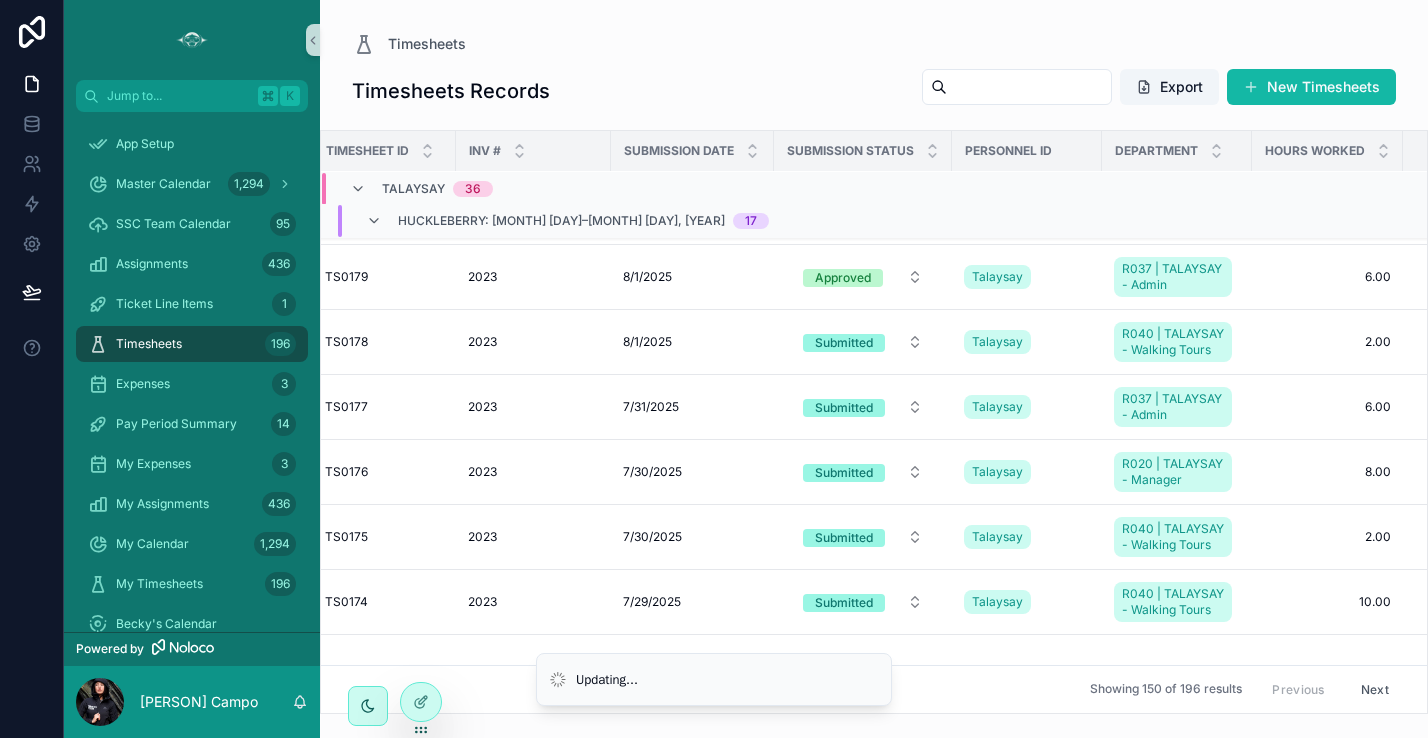 scroll, scrollTop: 0, scrollLeft: 20, axis: horizontal 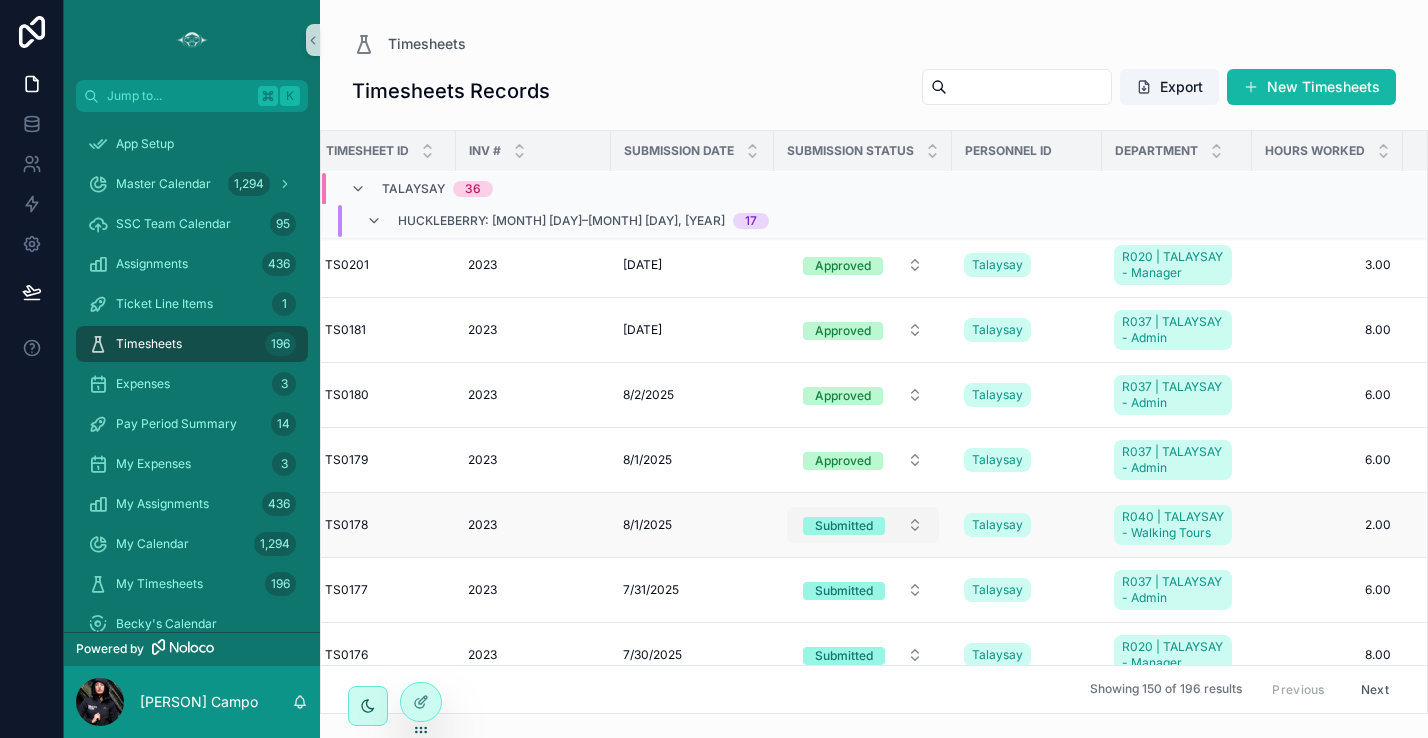 click on "Submitted" at bounding box center [863, 525] 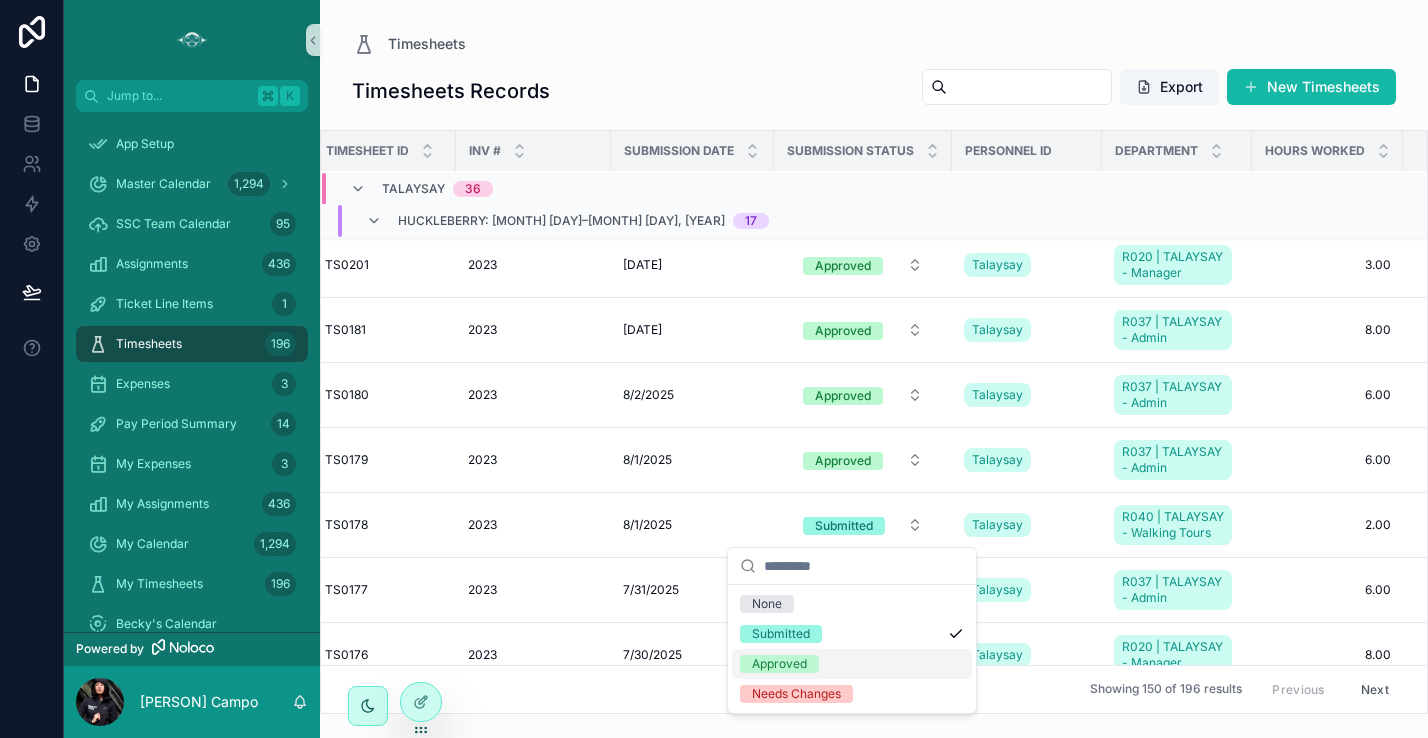 click on "Approved" at bounding box center [779, 664] 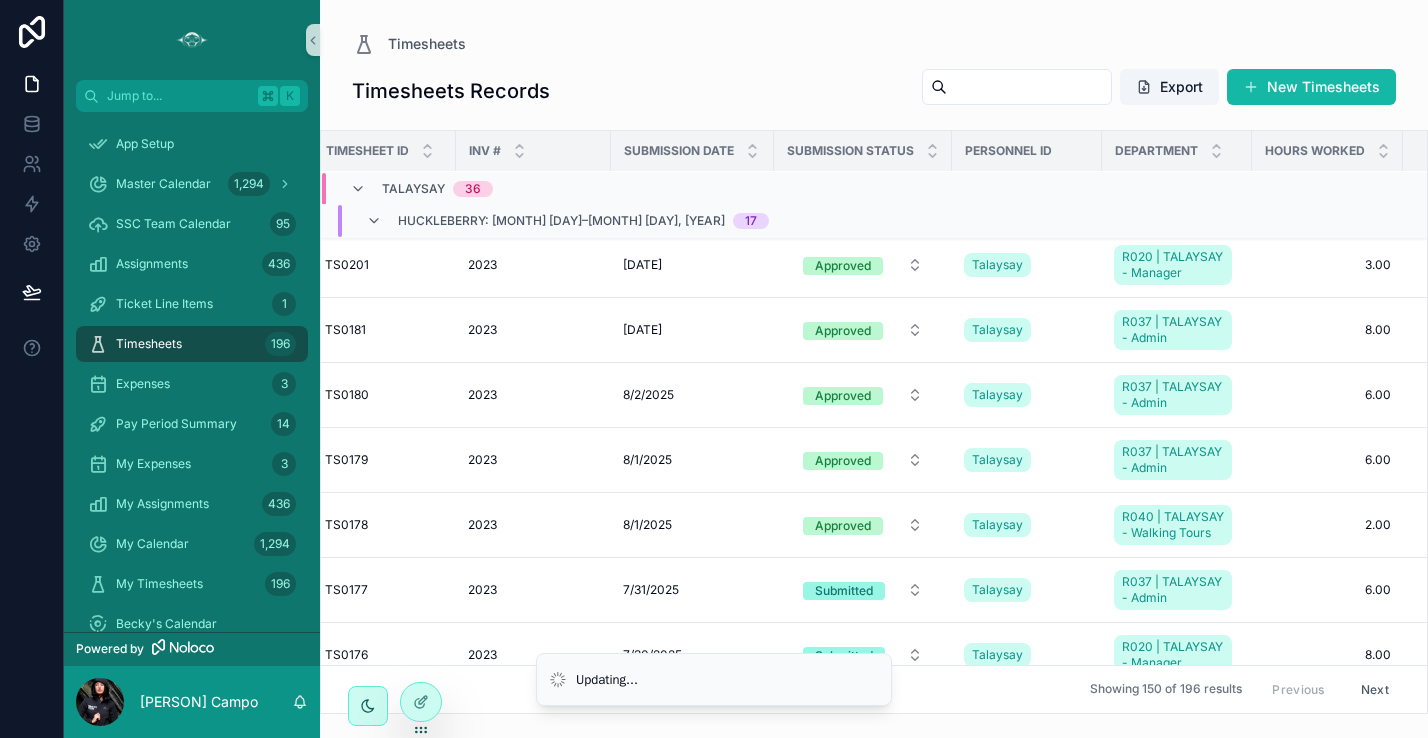 scroll, scrollTop: 0, scrollLeft: 20, axis: horizontal 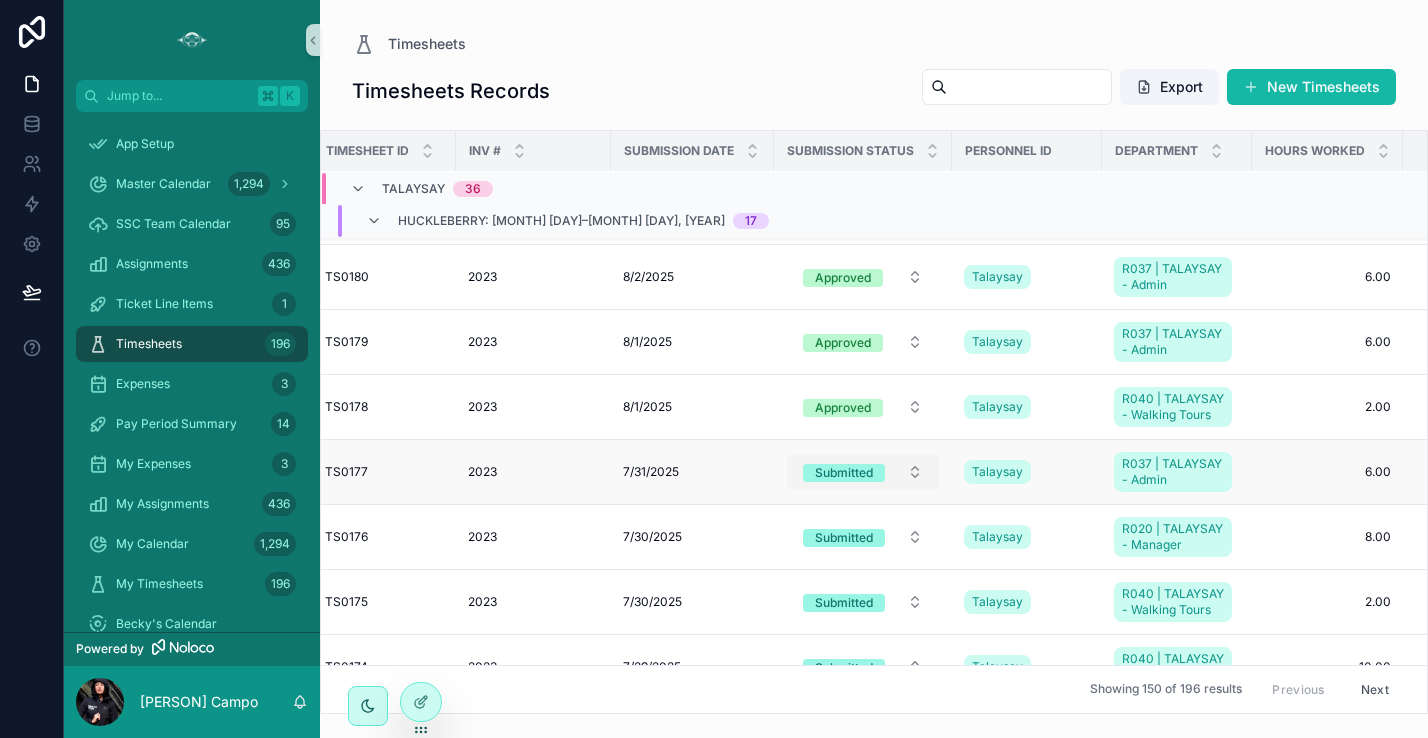 click on "Submitted" at bounding box center (863, 472) 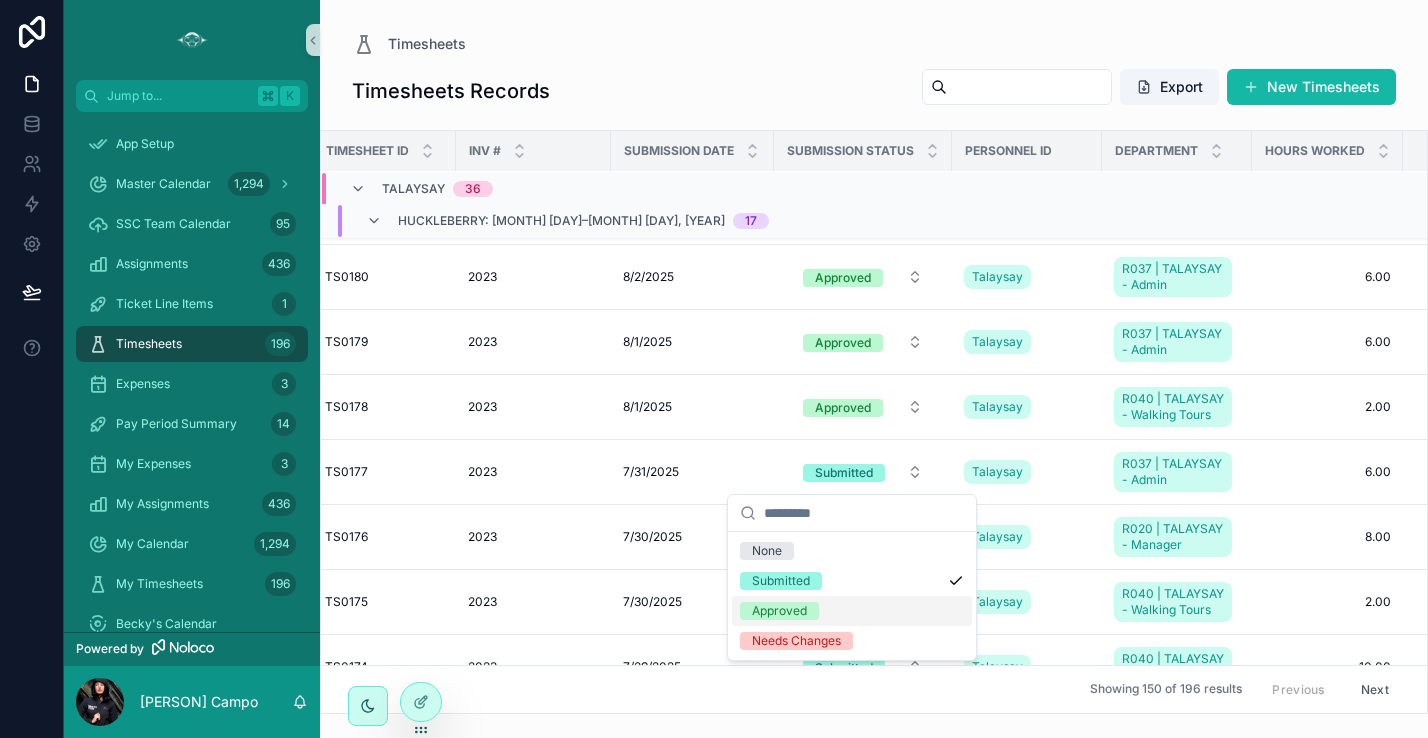 click on "Approved" at bounding box center [779, 611] 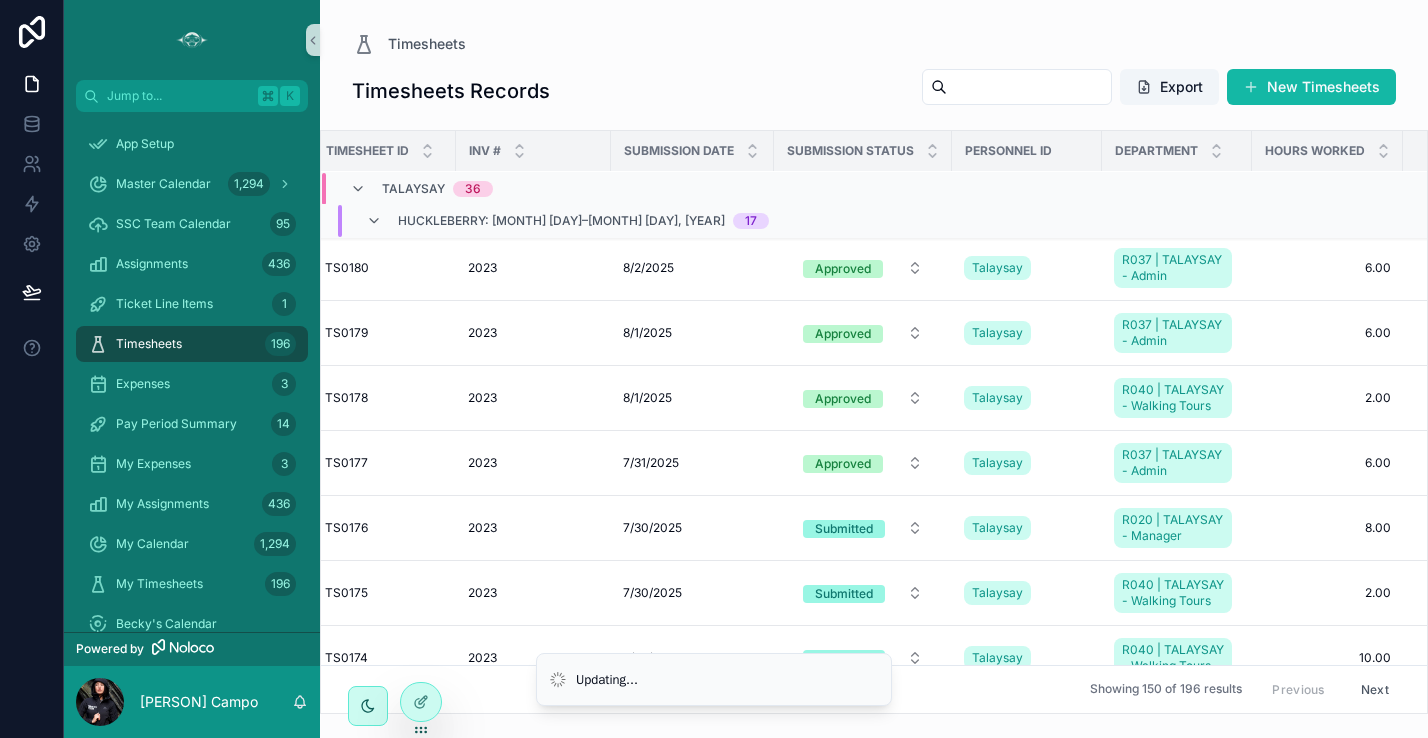 scroll, scrollTop: 0, scrollLeft: 20, axis: horizontal 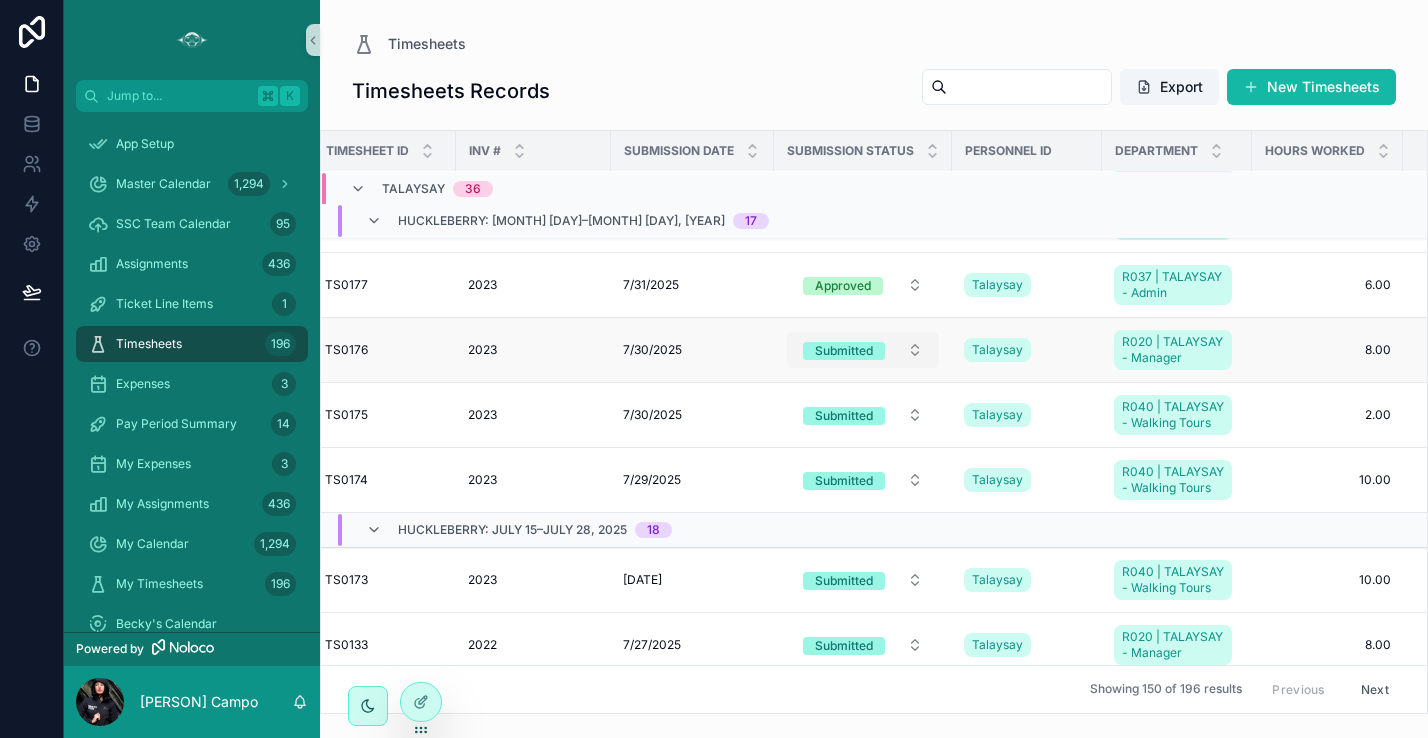click on "Submitted" at bounding box center (863, 350) 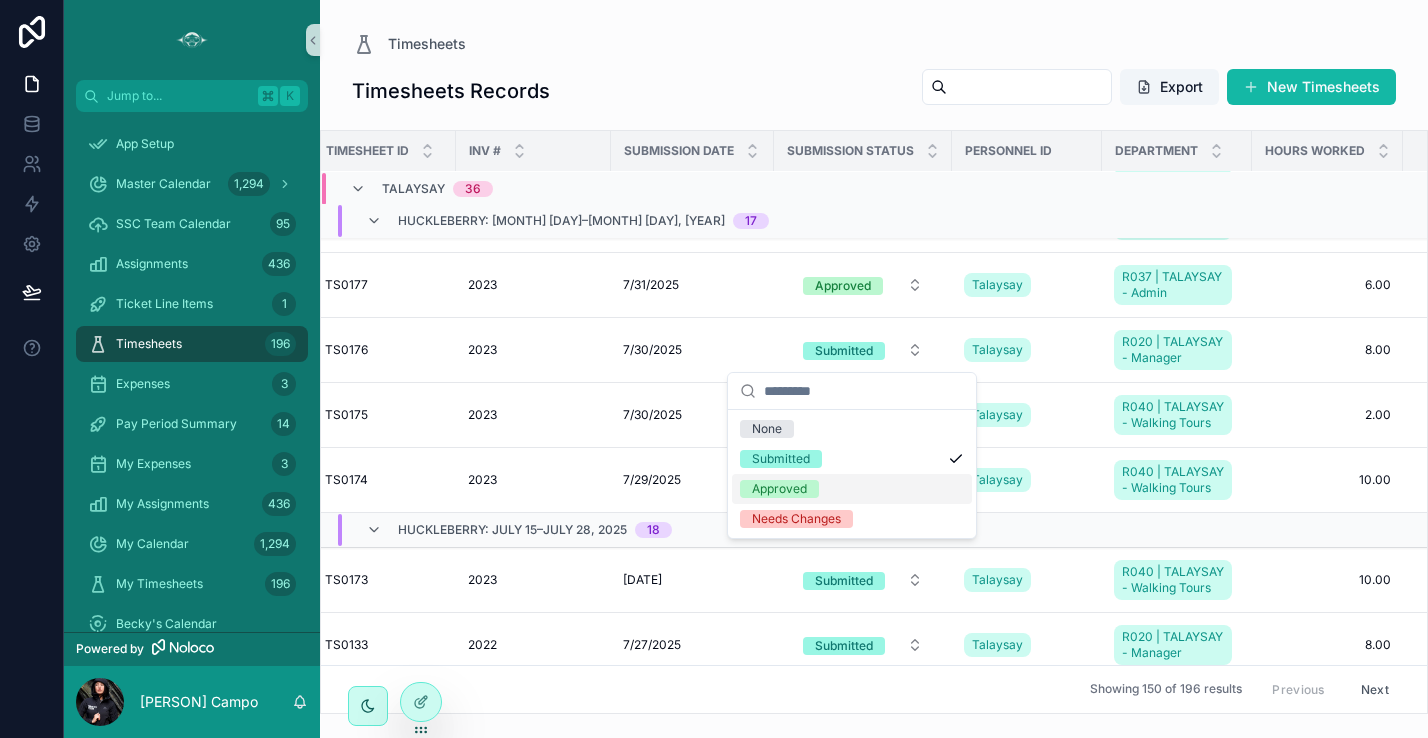 click on "Approved" at bounding box center (852, 489) 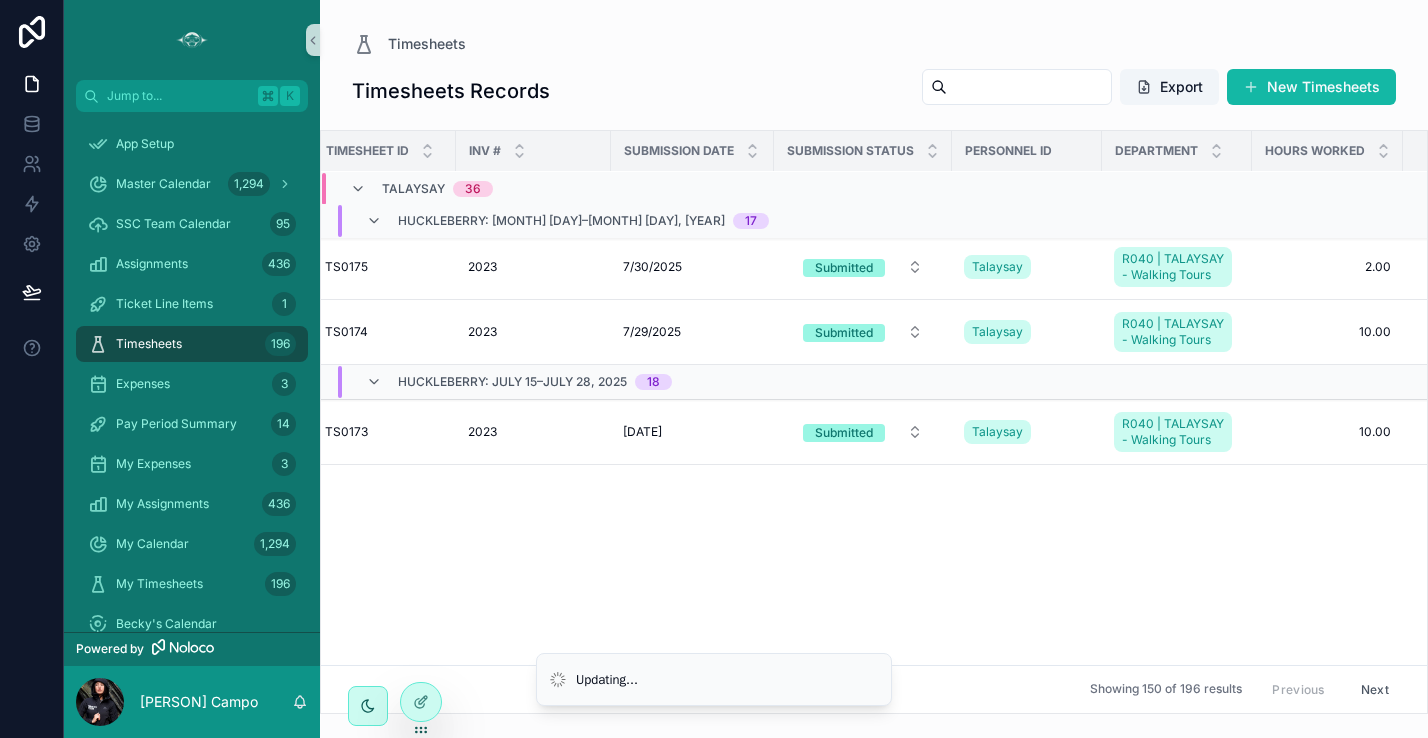 scroll, scrollTop: 170, scrollLeft: 20, axis: both 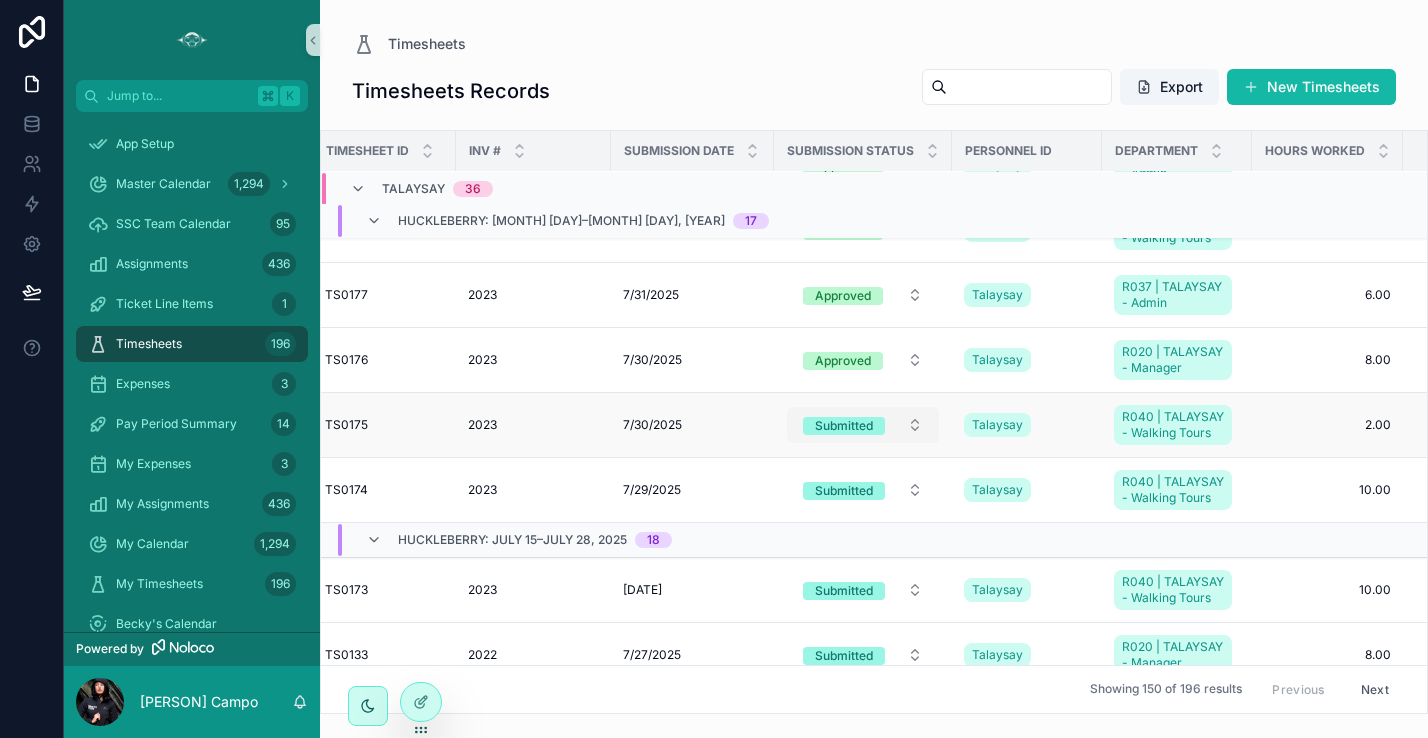 click on "Submitted" at bounding box center (863, 425) 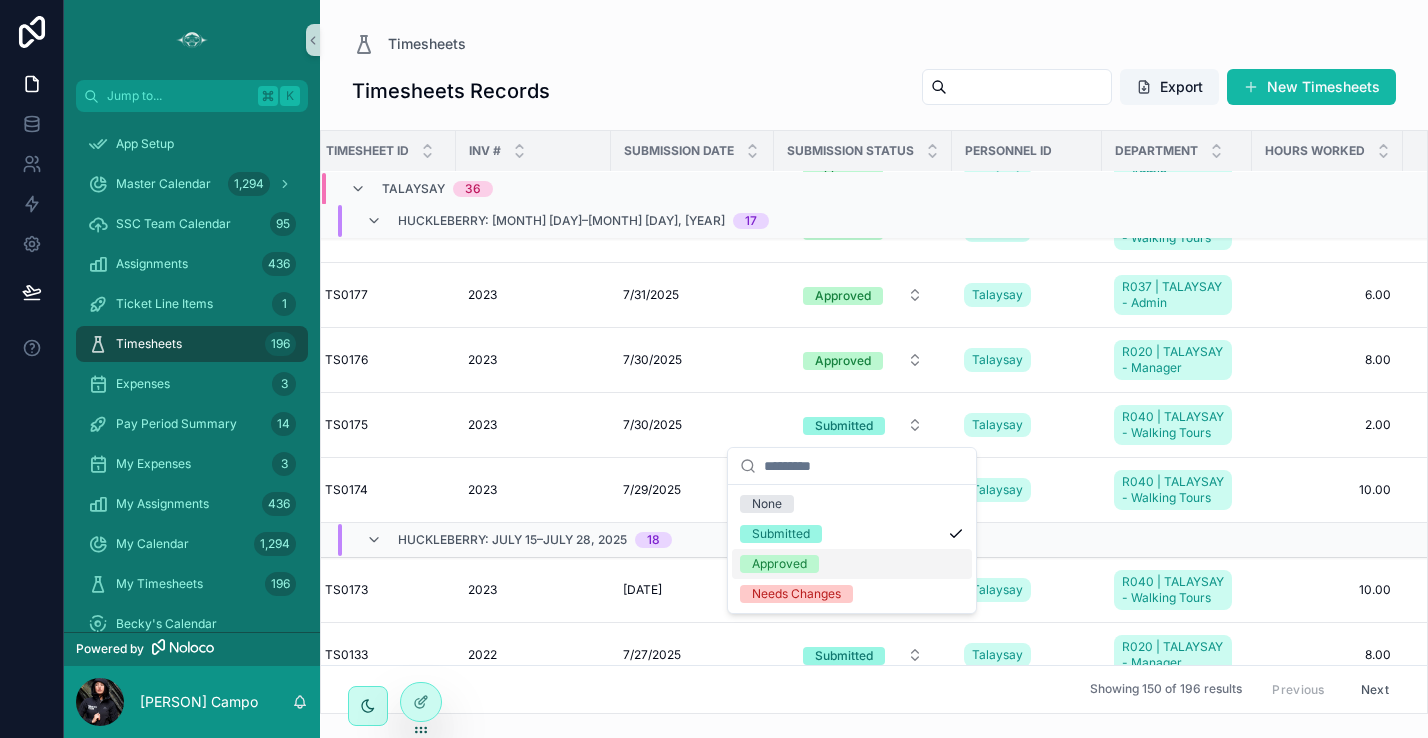 click on "Approved" at bounding box center (852, 564) 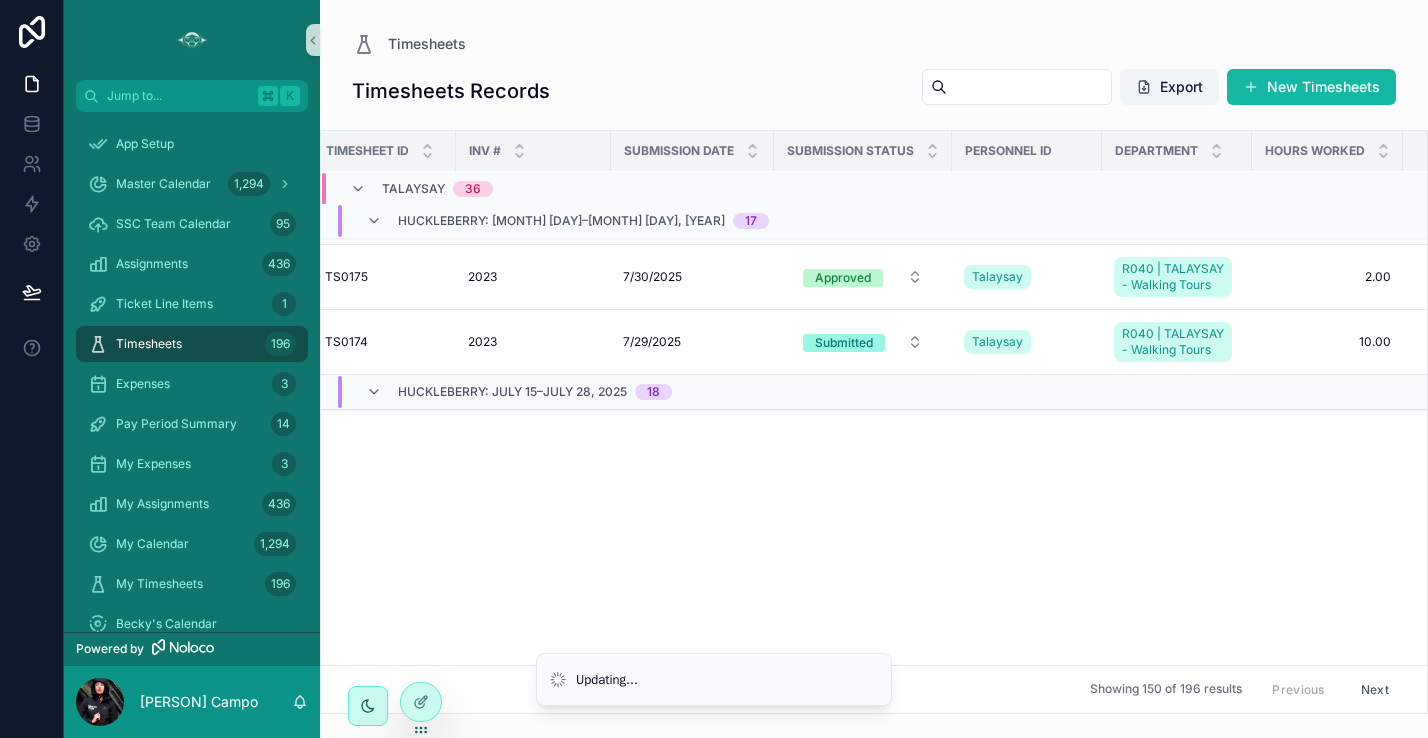 scroll, scrollTop: 95, scrollLeft: 20, axis: both 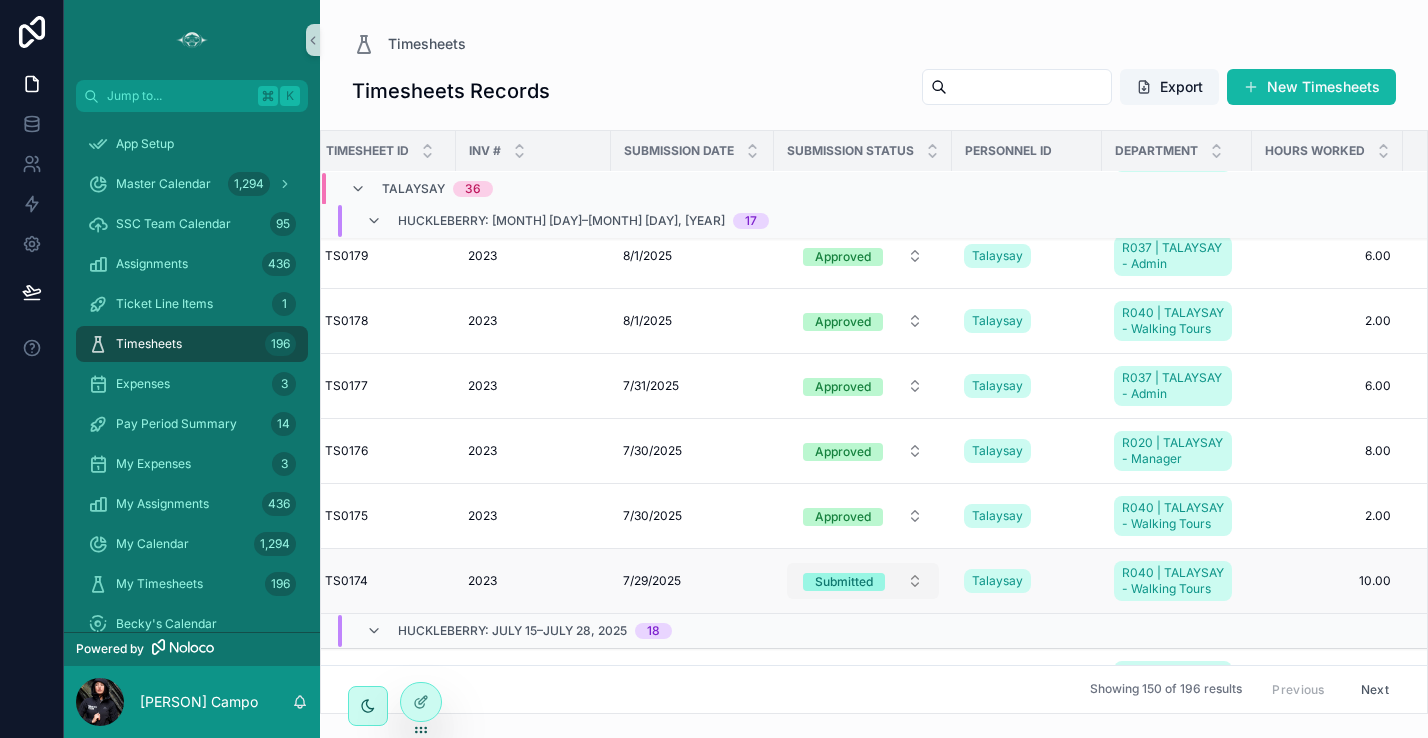 click on "Submitted" at bounding box center [863, 581] 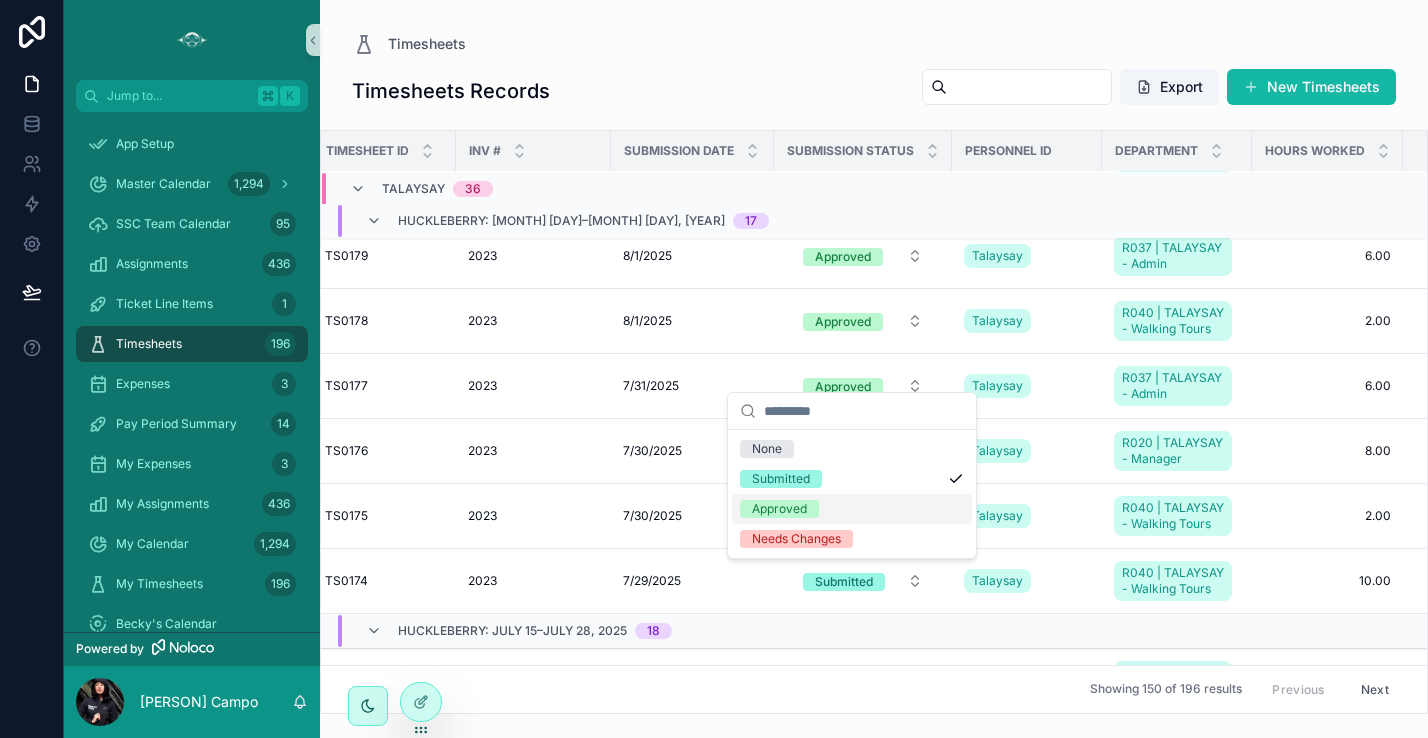 click on "Approved" at bounding box center (852, 509) 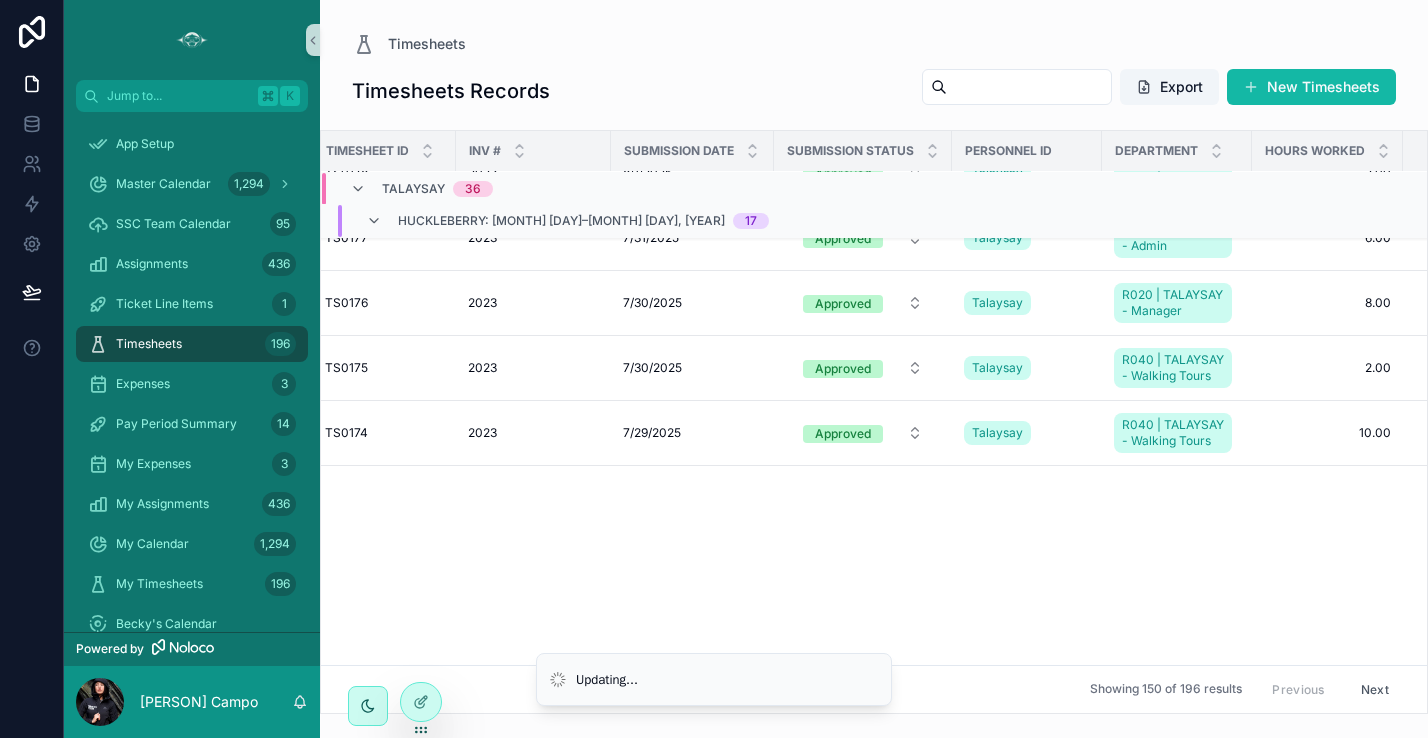 scroll, scrollTop: 0, scrollLeft: 20, axis: horizontal 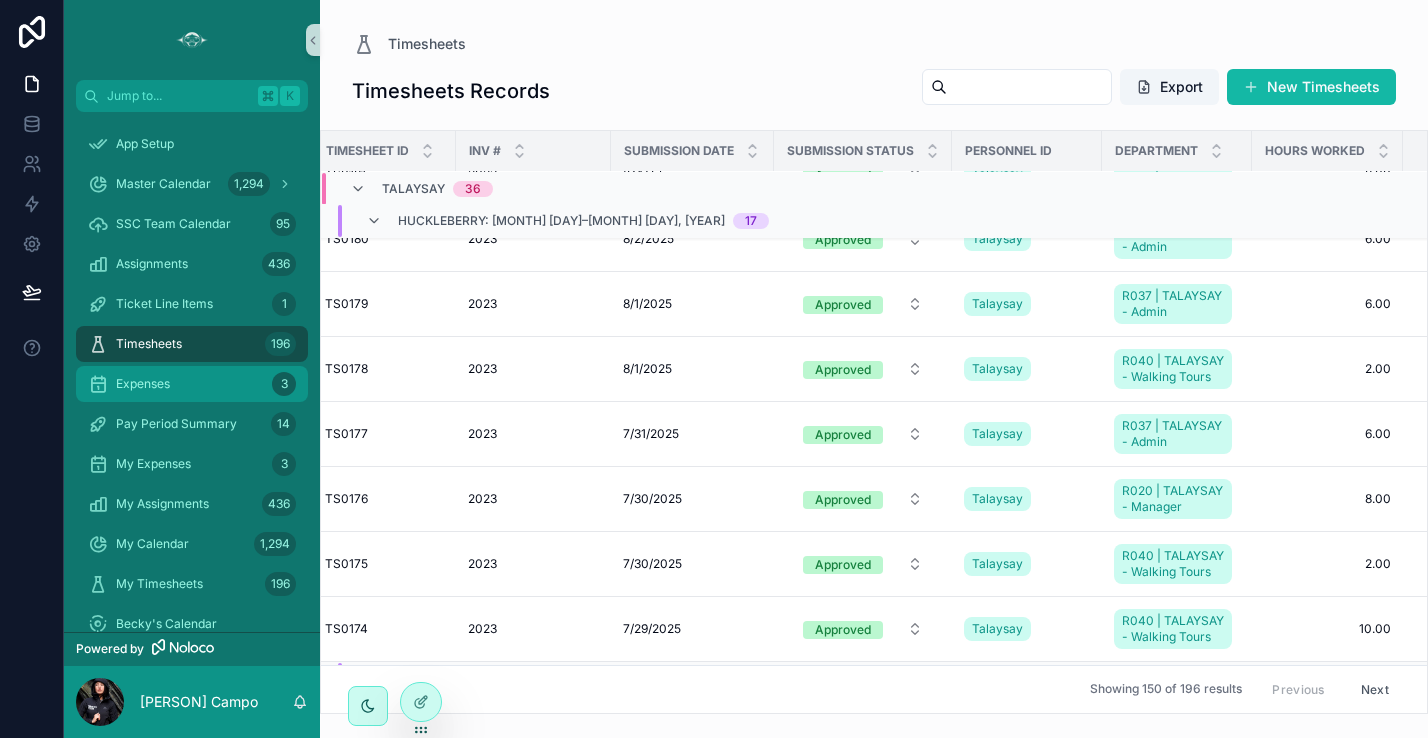 click on "Expenses 3" at bounding box center (192, 384) 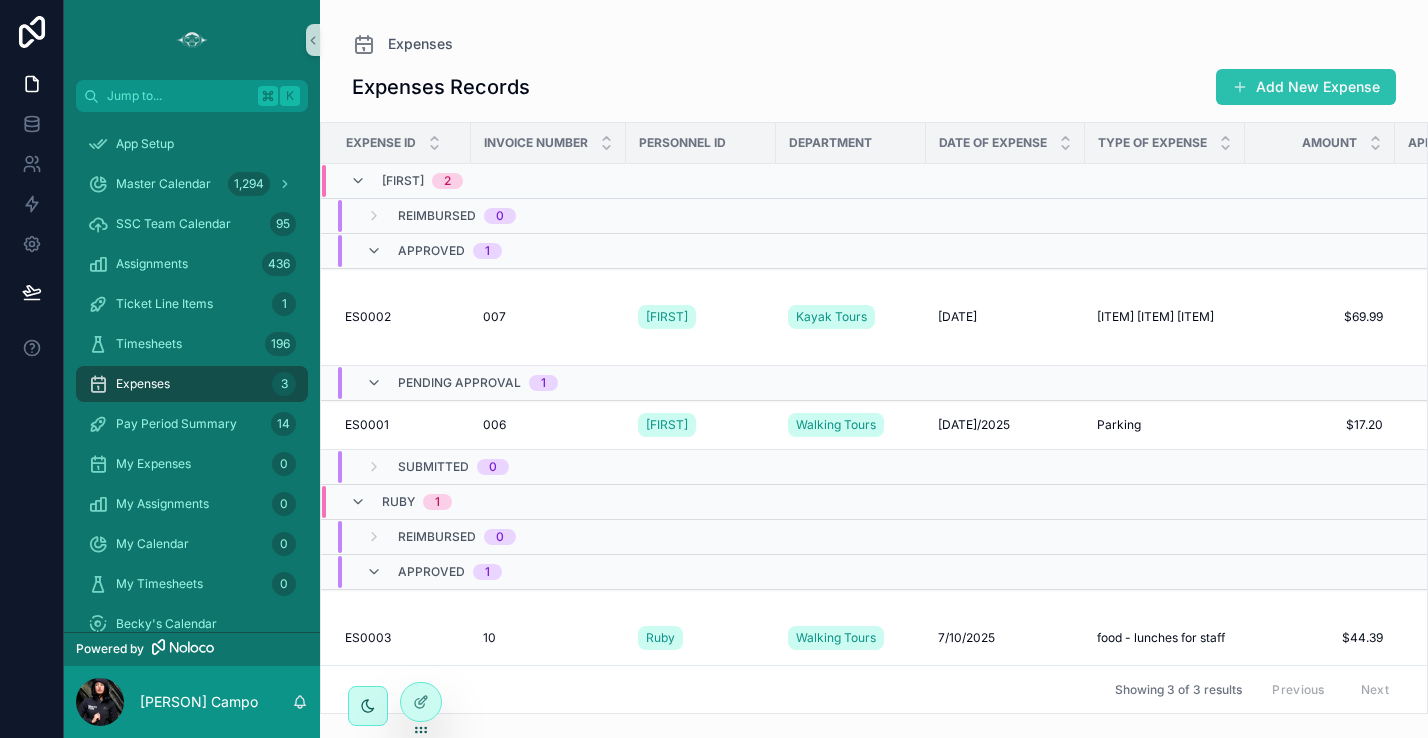 click on "Add New Expense" at bounding box center (1306, 87) 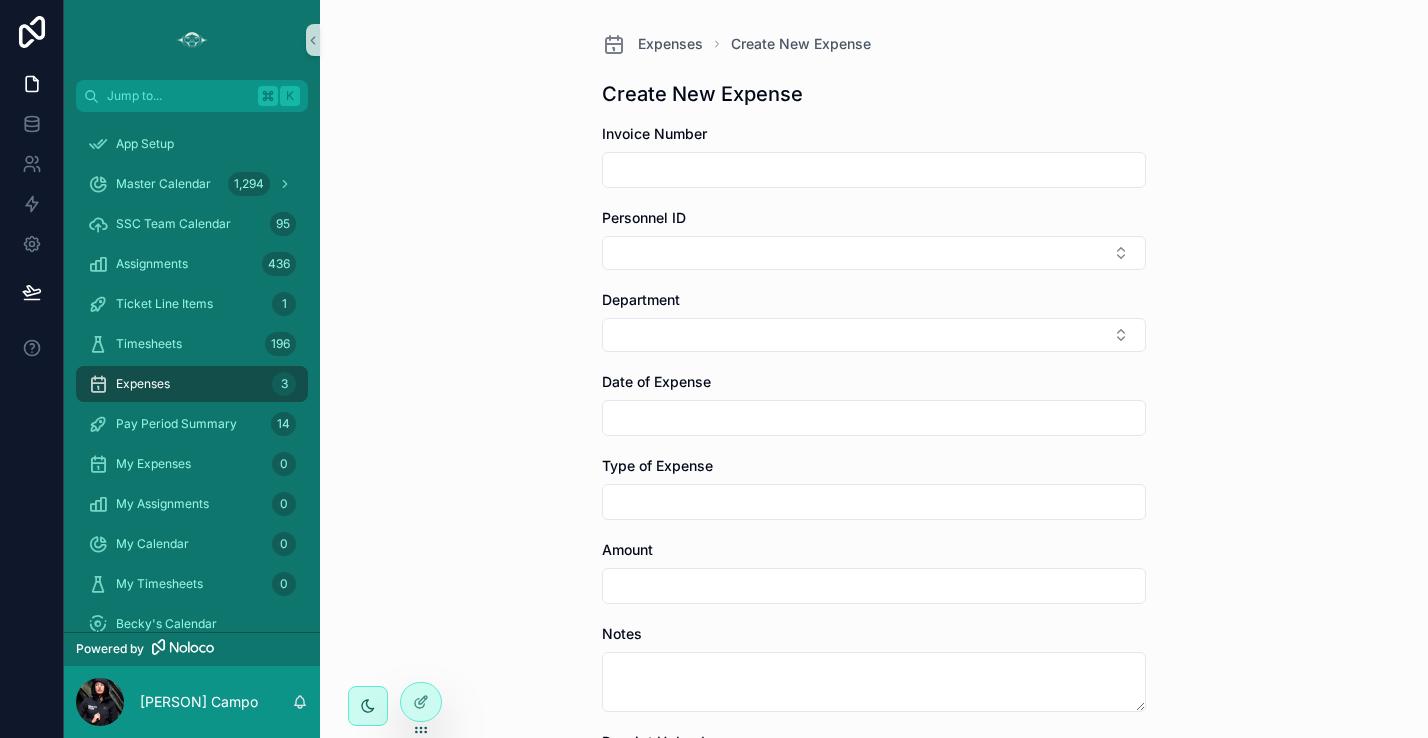 click on "Invoice Number Personnel ID Department Date of Expense Type of Expense Amount Notes Receipt Upload Assignee Approved Amount Save" at bounding box center (874, 663) 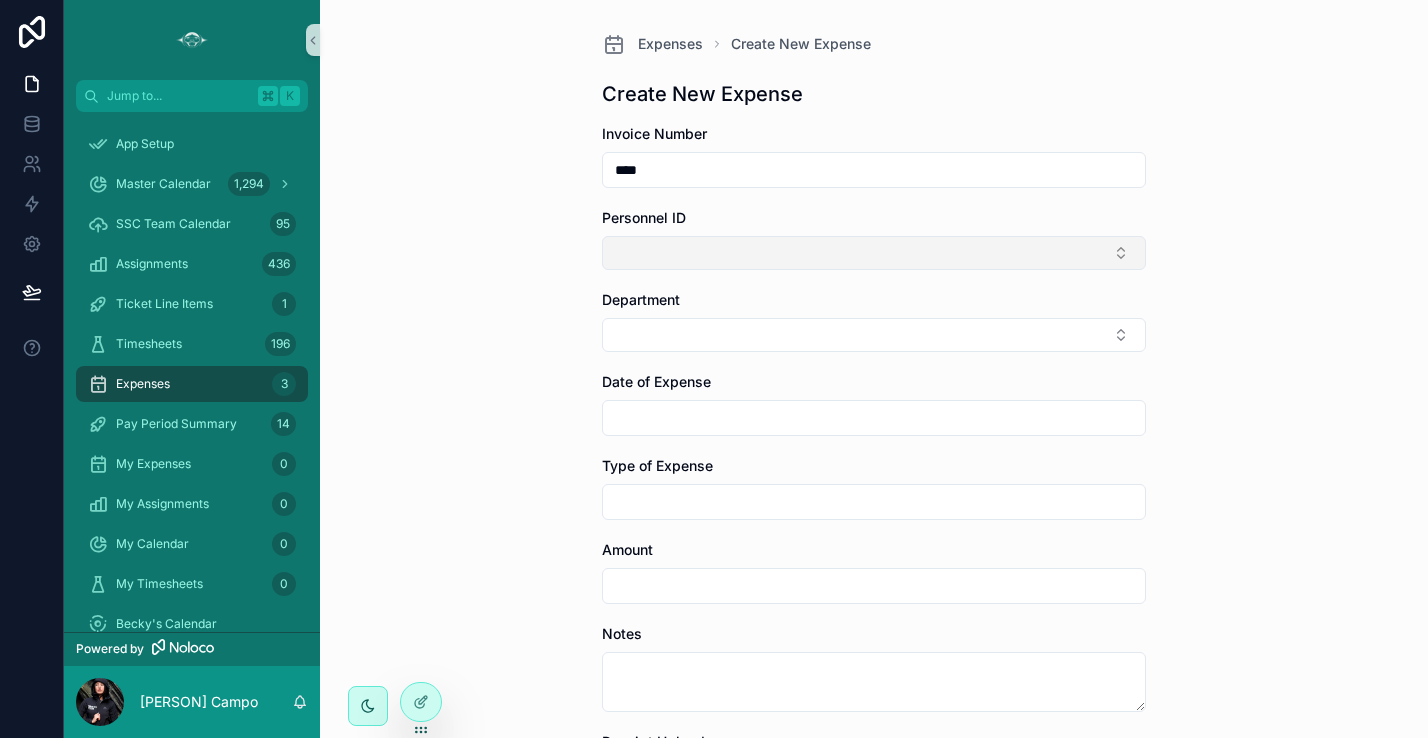 type on "****" 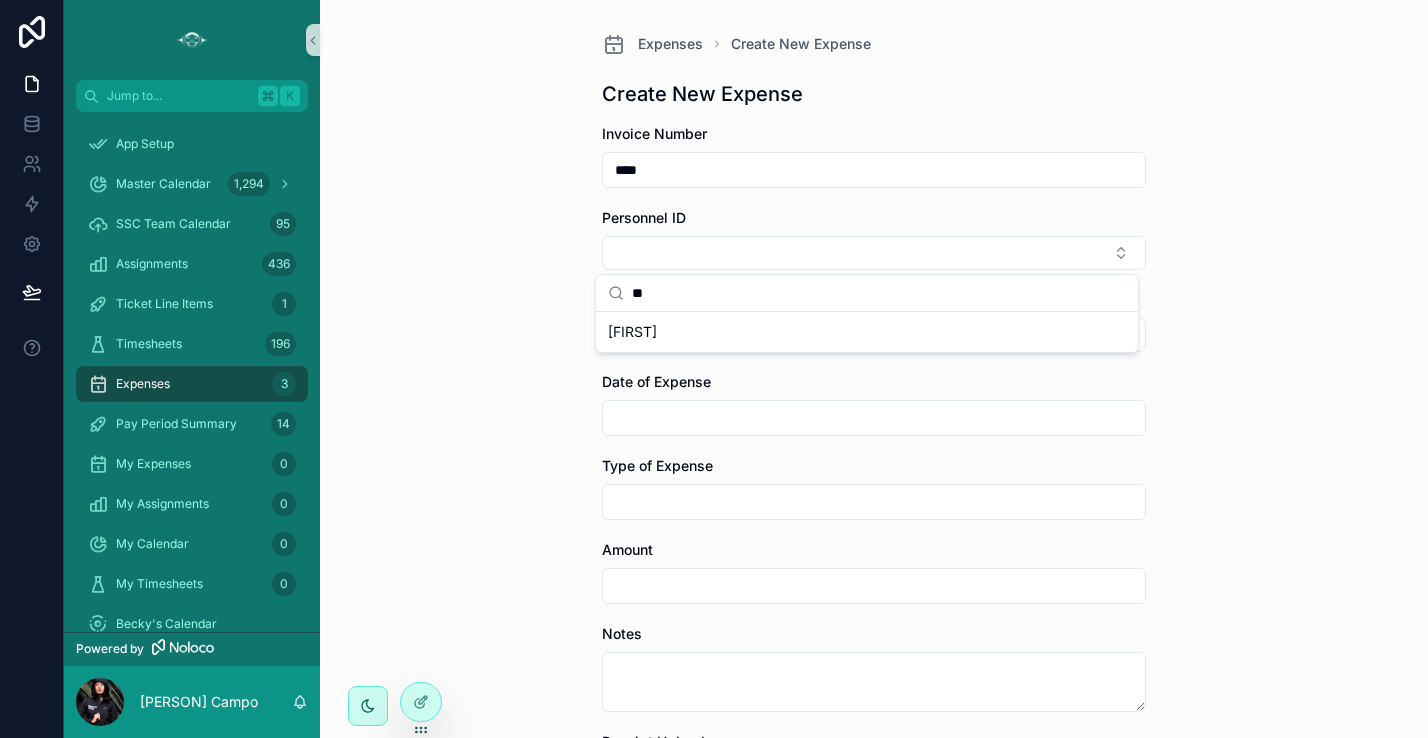type on "*" 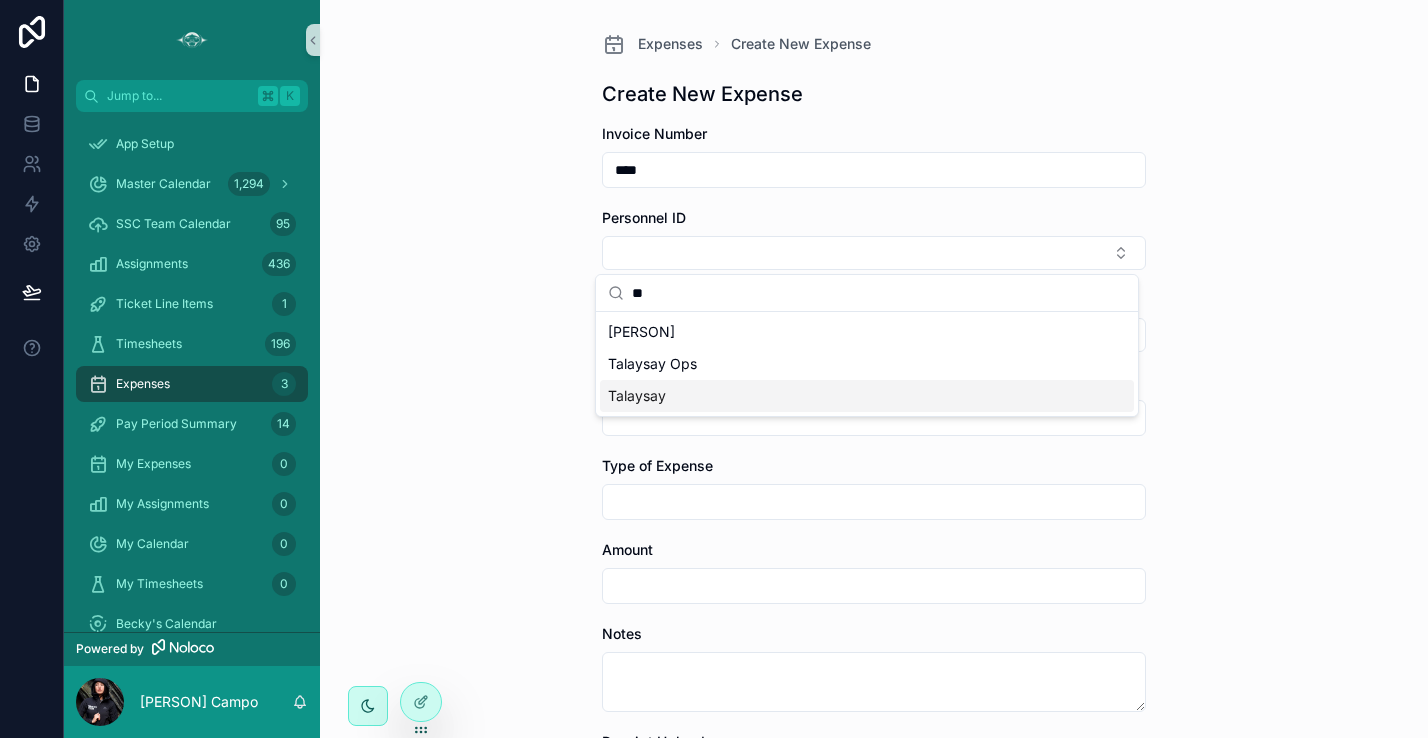 type on "**" 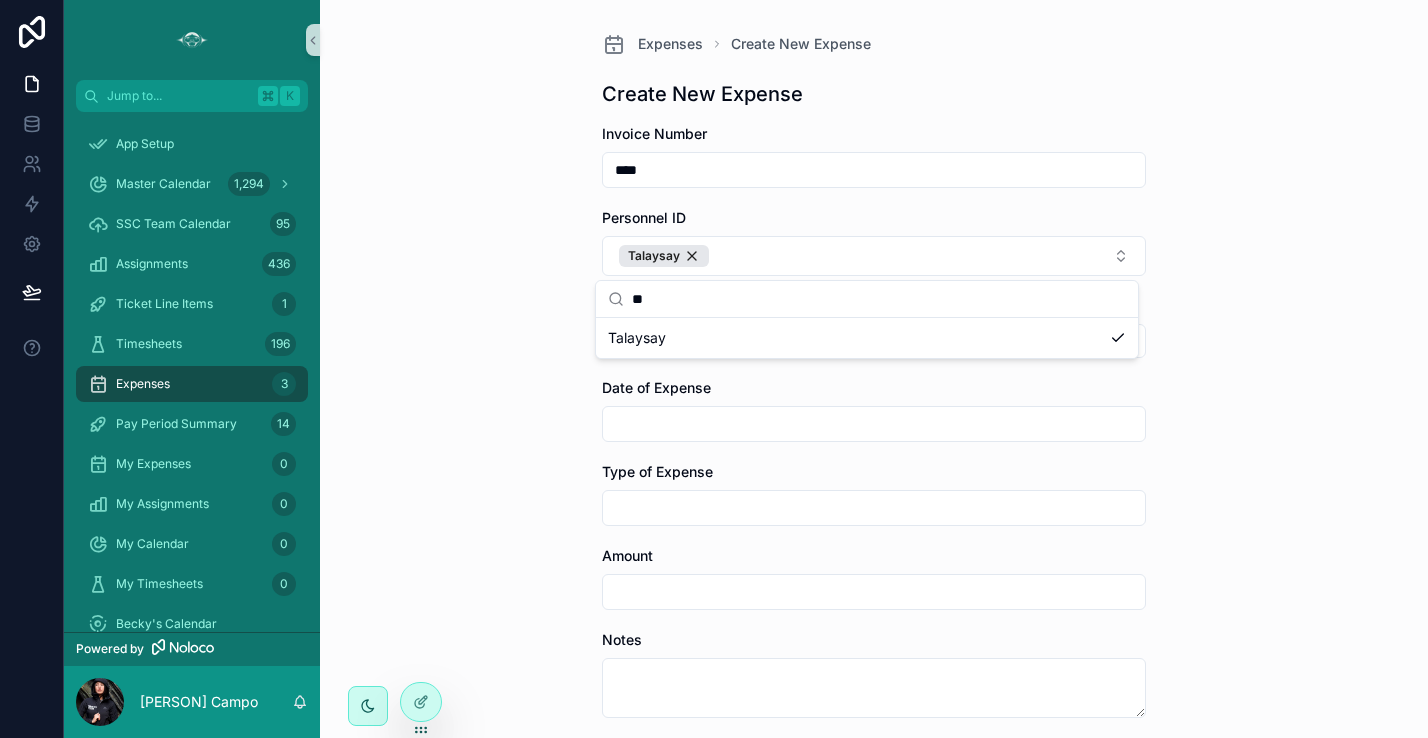 click on "Expenses Create New Expense Create New Expense Invoice Number **** Personnel ID [PERSON] Department Date of Expense Type of Expense Amount Notes Receipt Upload Assignee Approved Amount Save" at bounding box center [874, 369] 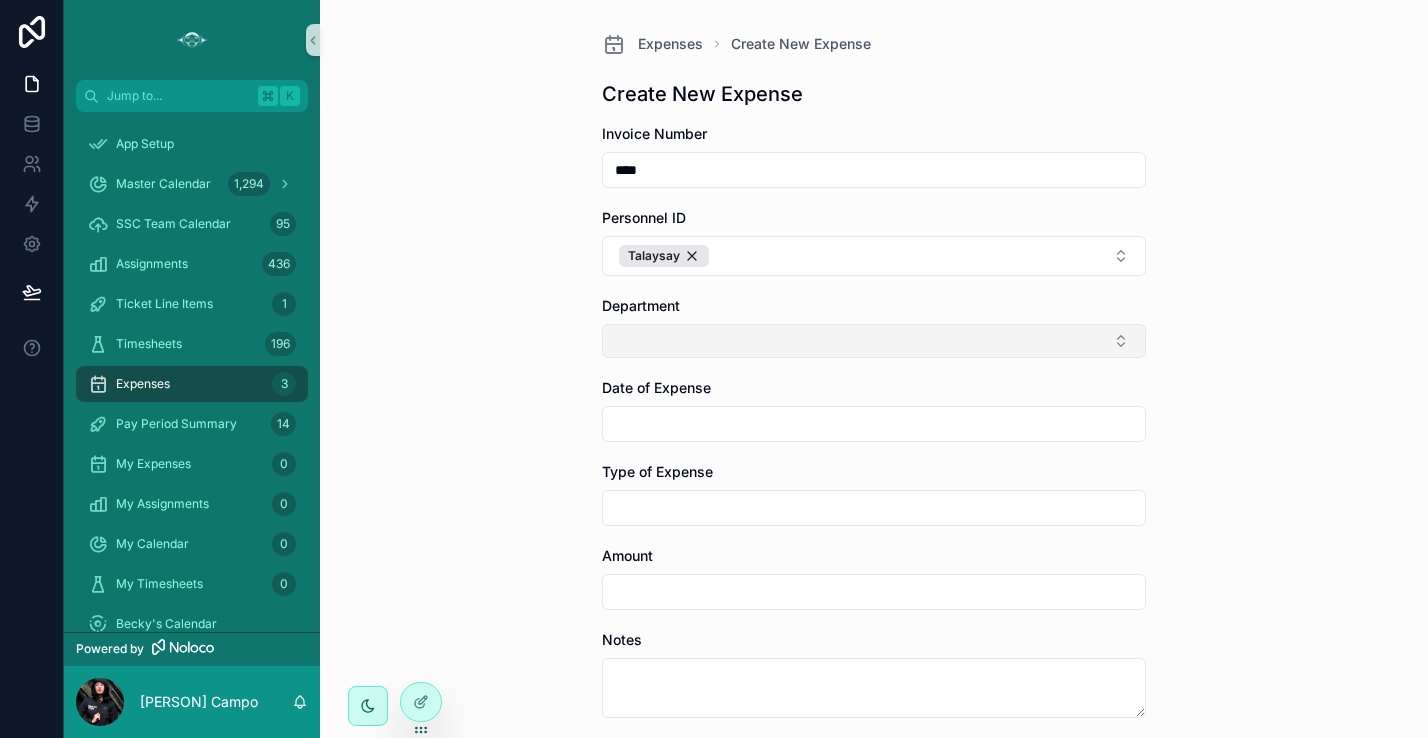 click at bounding box center (874, 341) 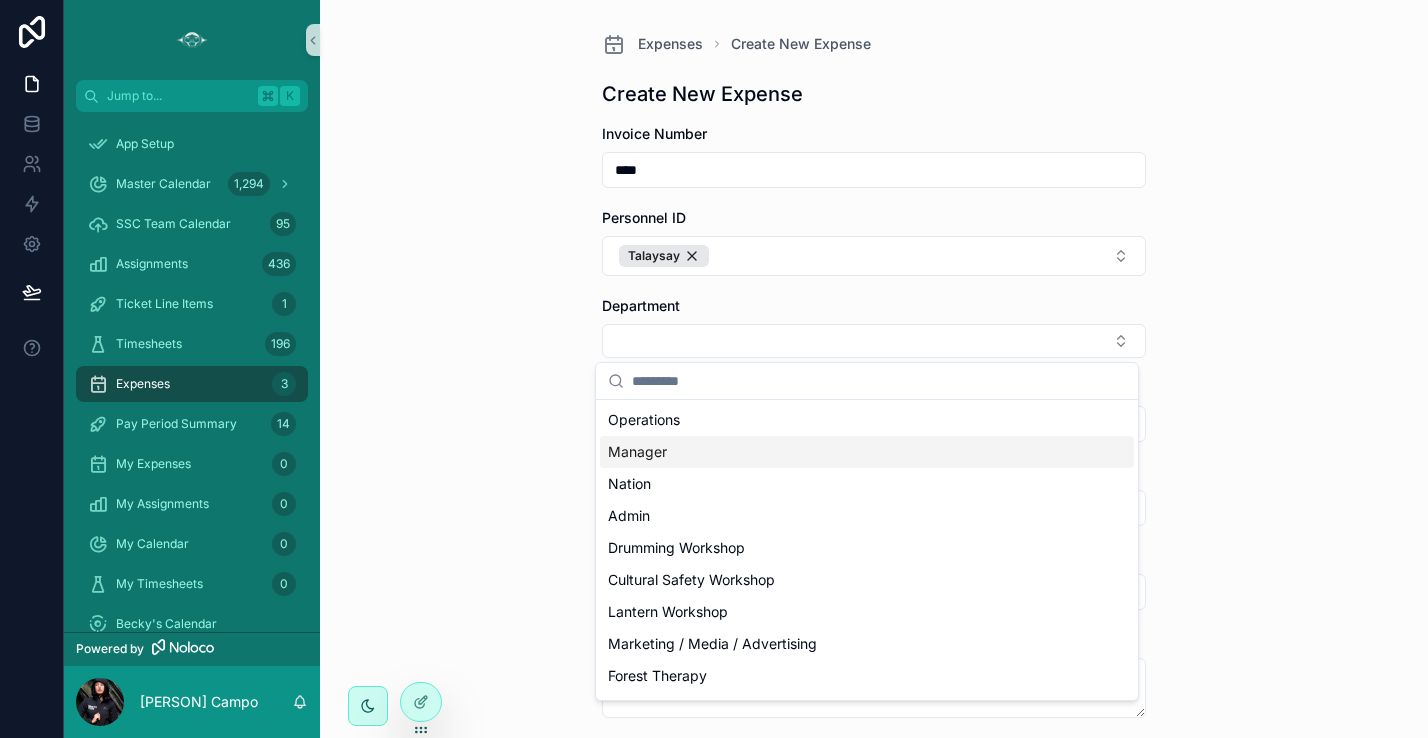 click on "Manager" at bounding box center (867, 452) 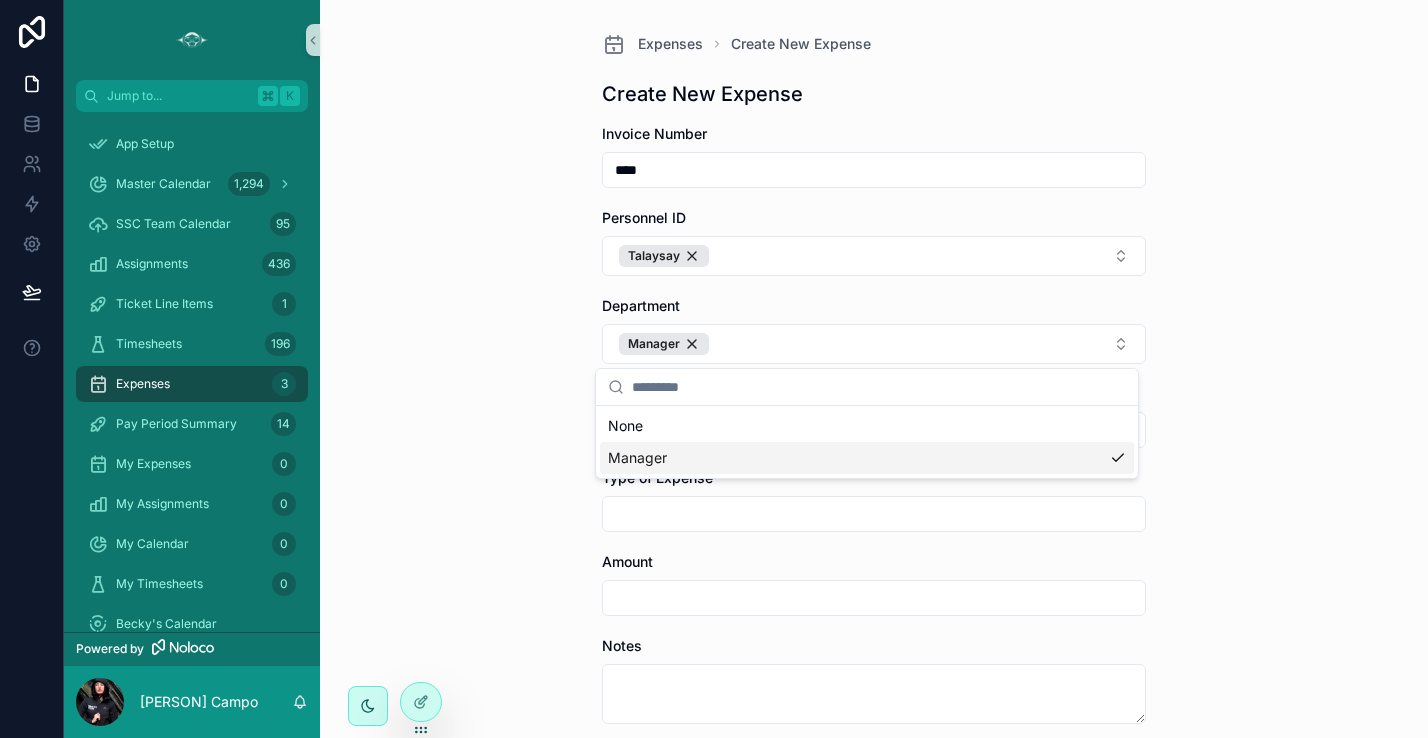 click on "Expenses Create New Expense Create New Expense Invoice Number **** Personnel ID [PERSON] Department Manager Date of Expense Type of Expense Amount Notes Receipt Upload Assignee Approved Amount Save" at bounding box center (874, 369) 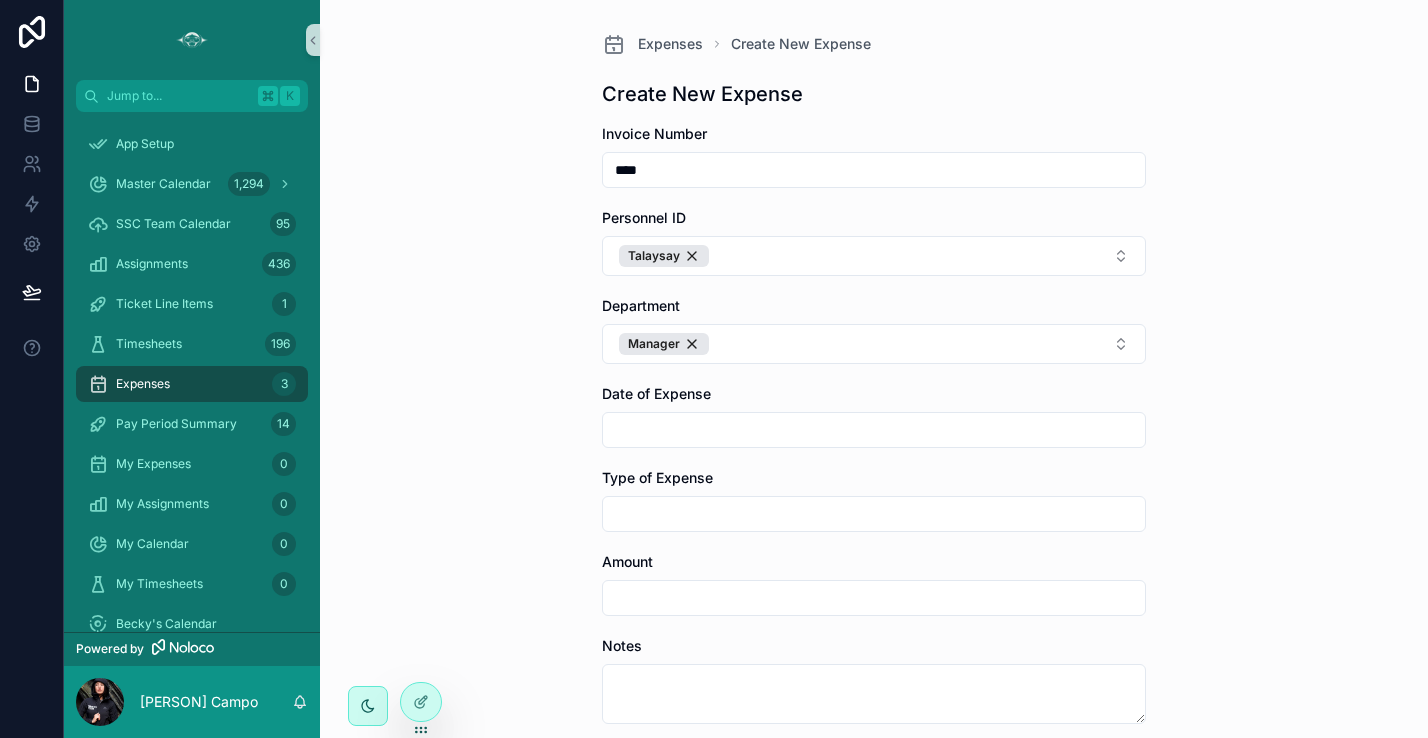 click at bounding box center [874, 430] 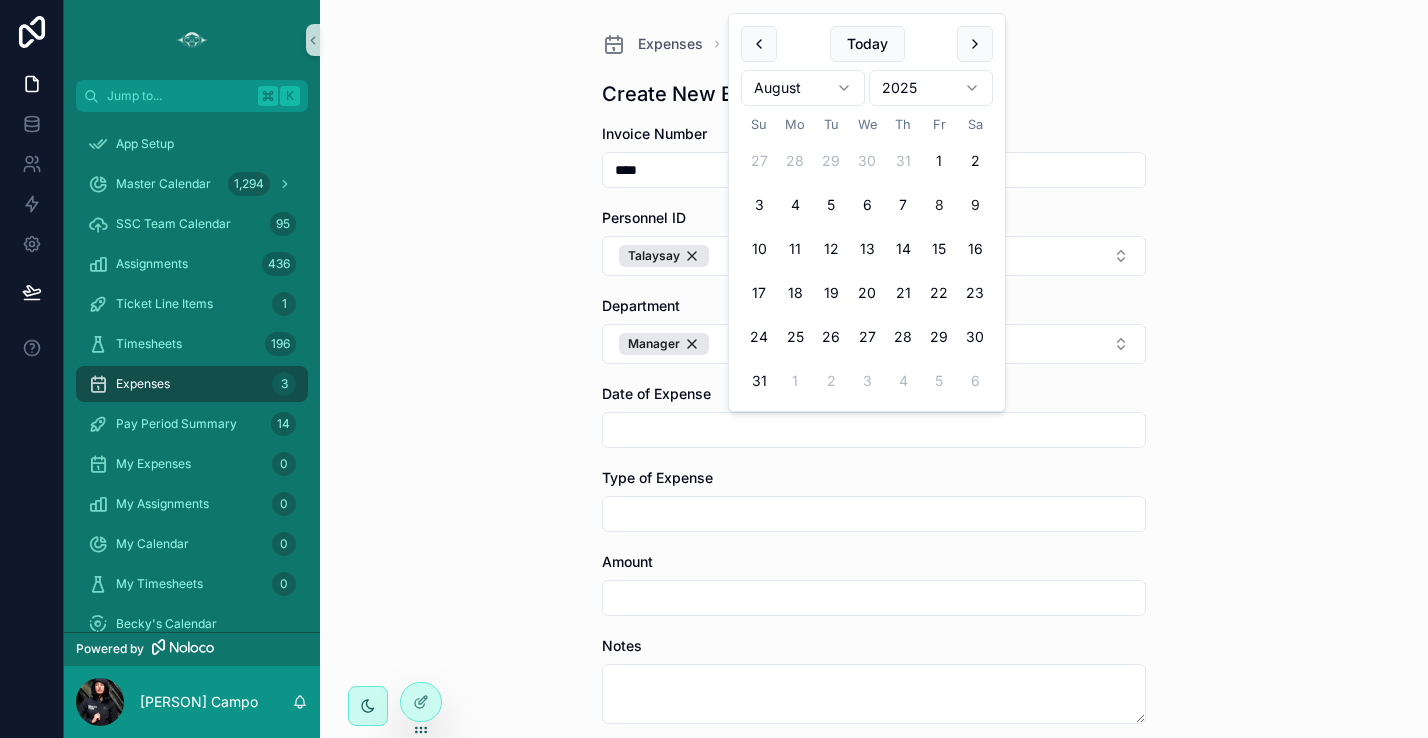 click on "8" at bounding box center [939, 205] 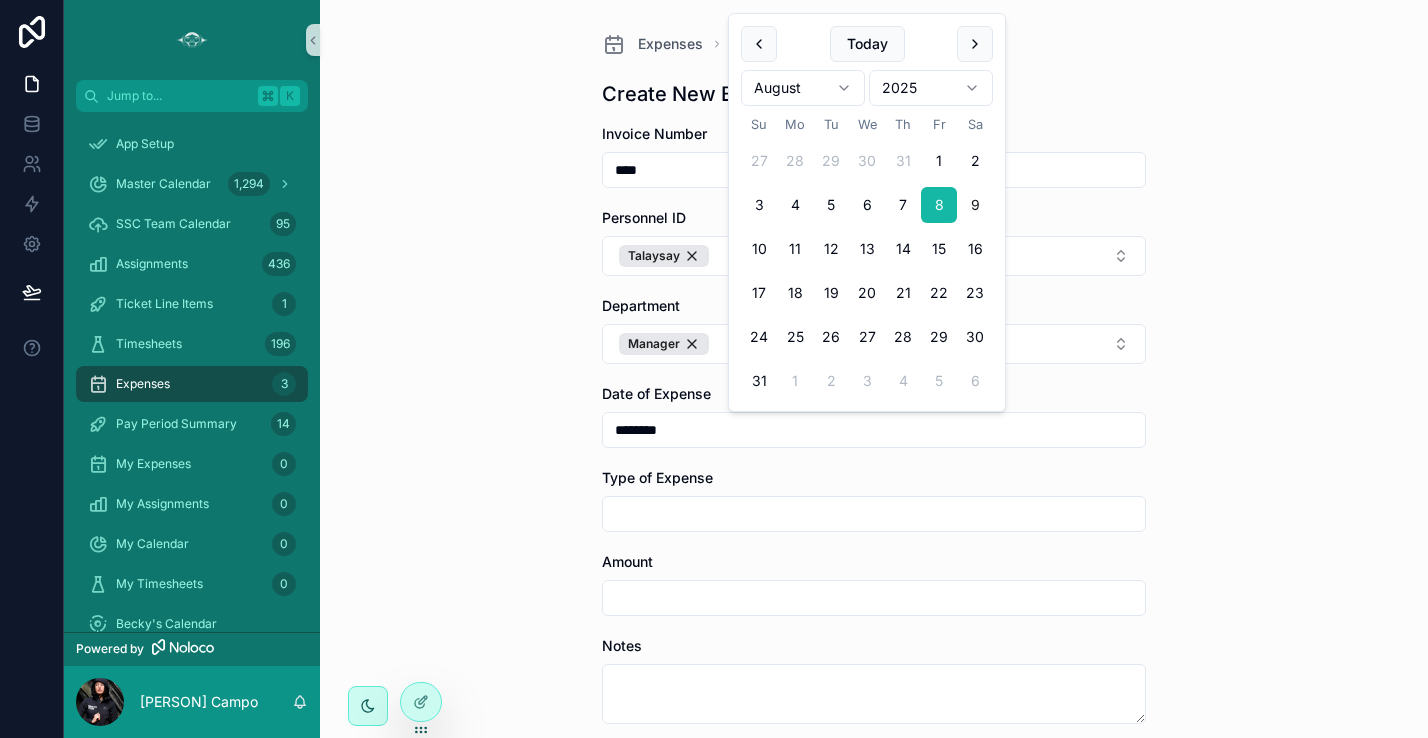 click on "Type of Expense" at bounding box center [874, 500] 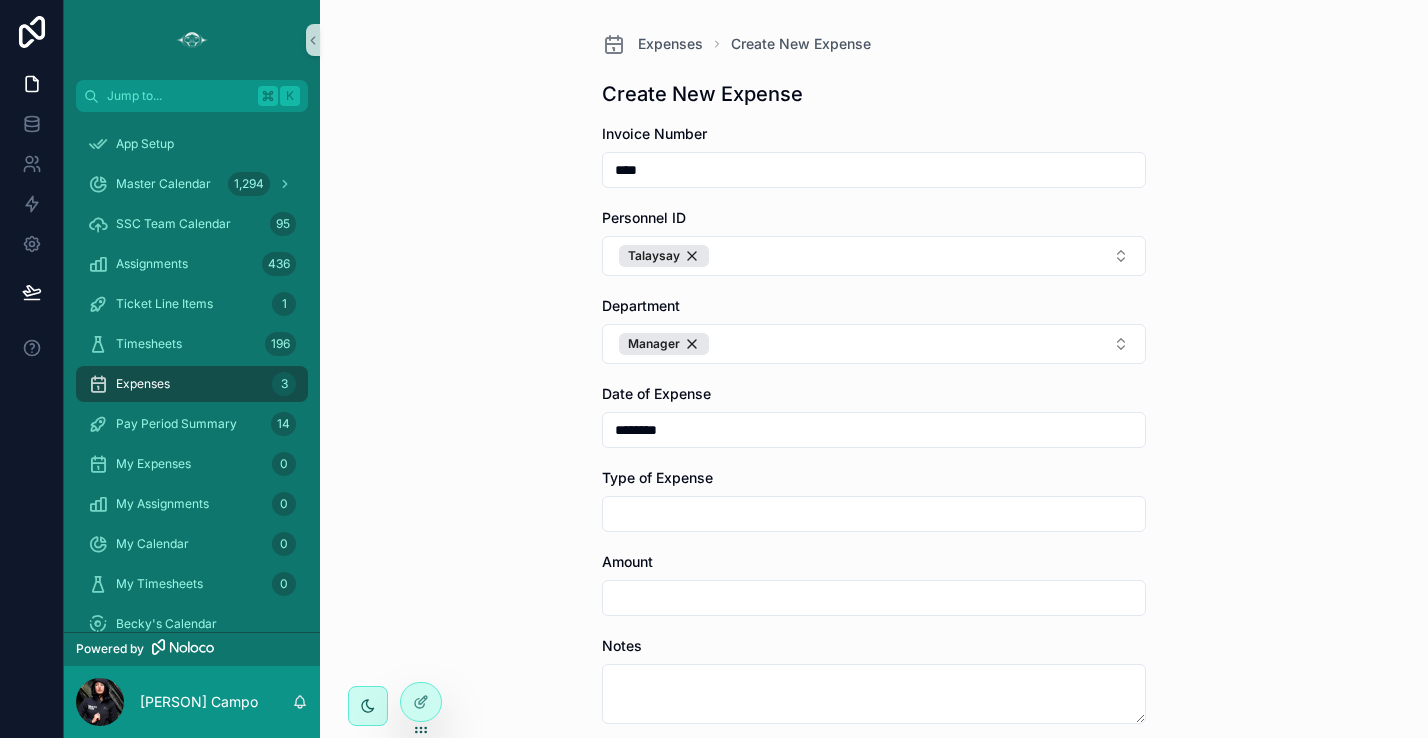 click at bounding box center [874, 514] 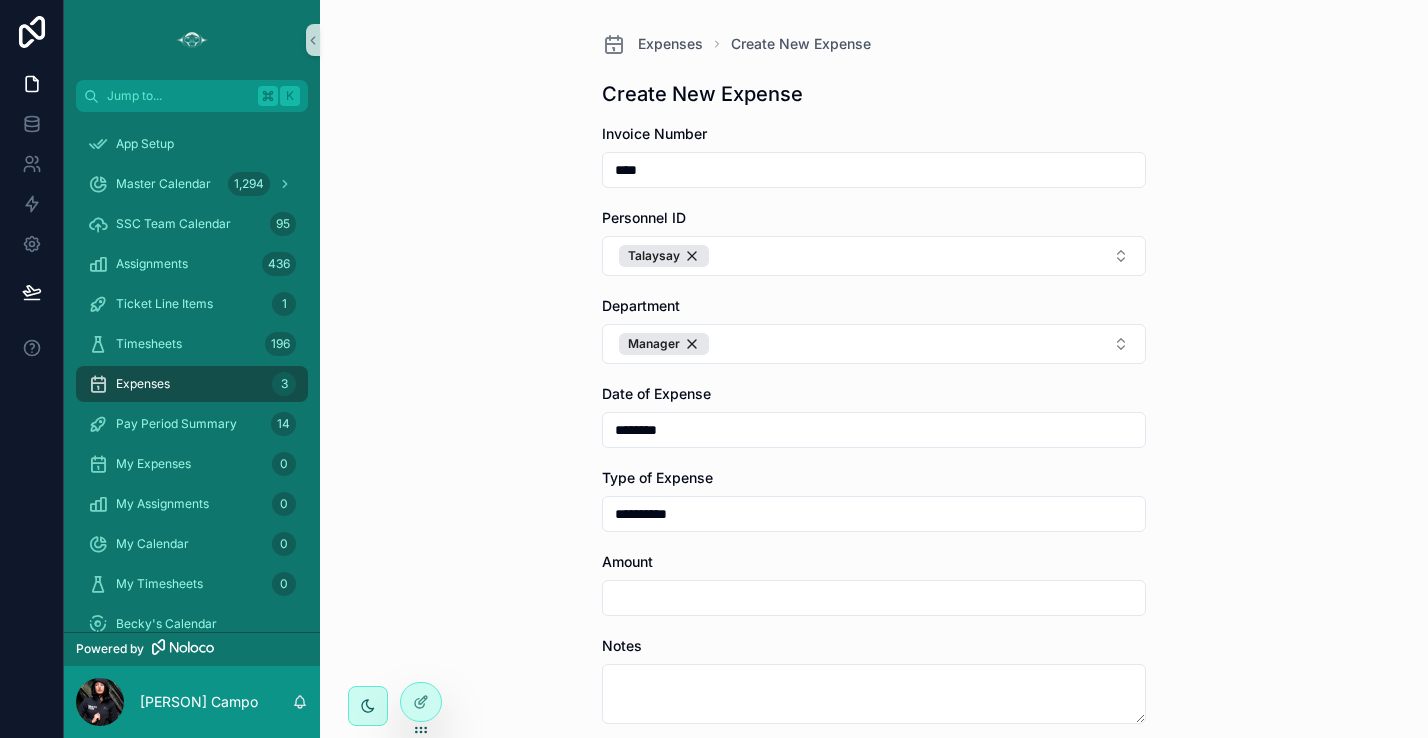 type on "**********" 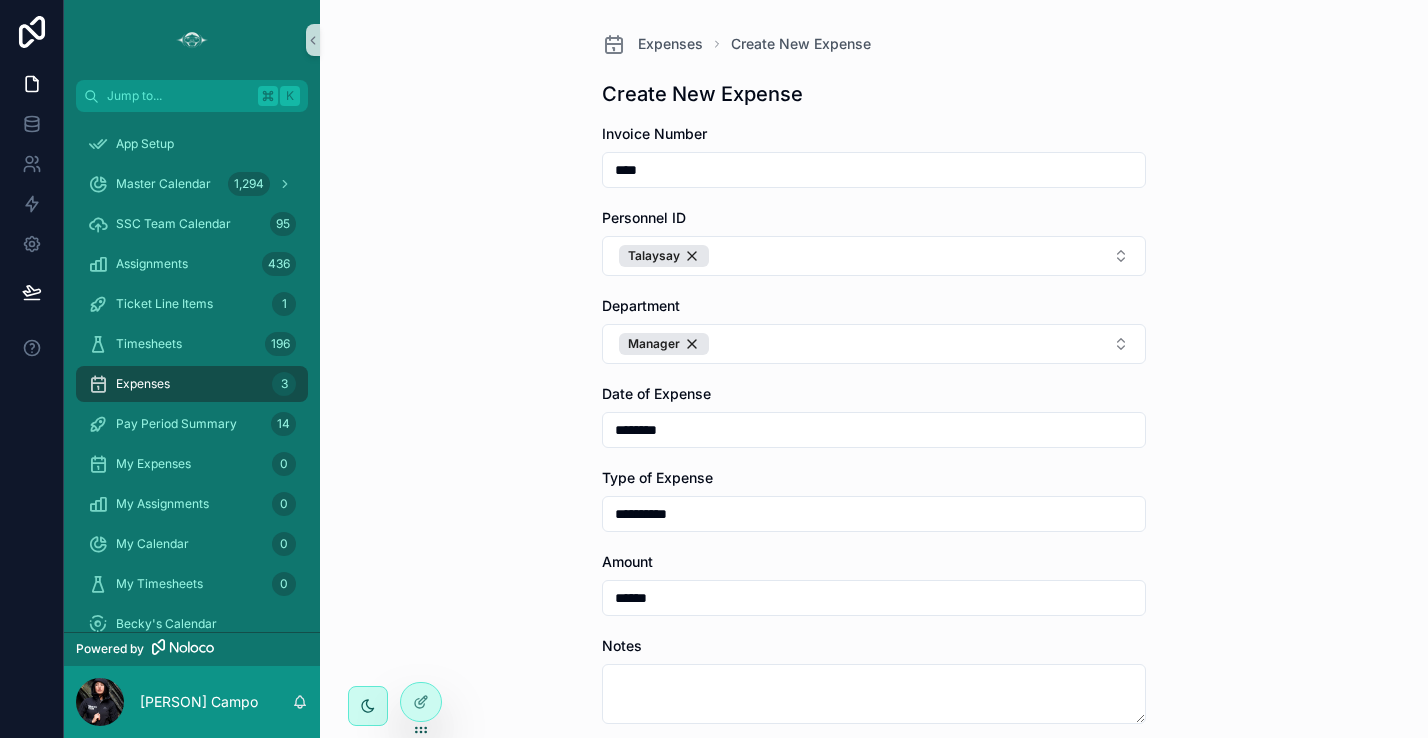 click on "******" at bounding box center [874, 598] 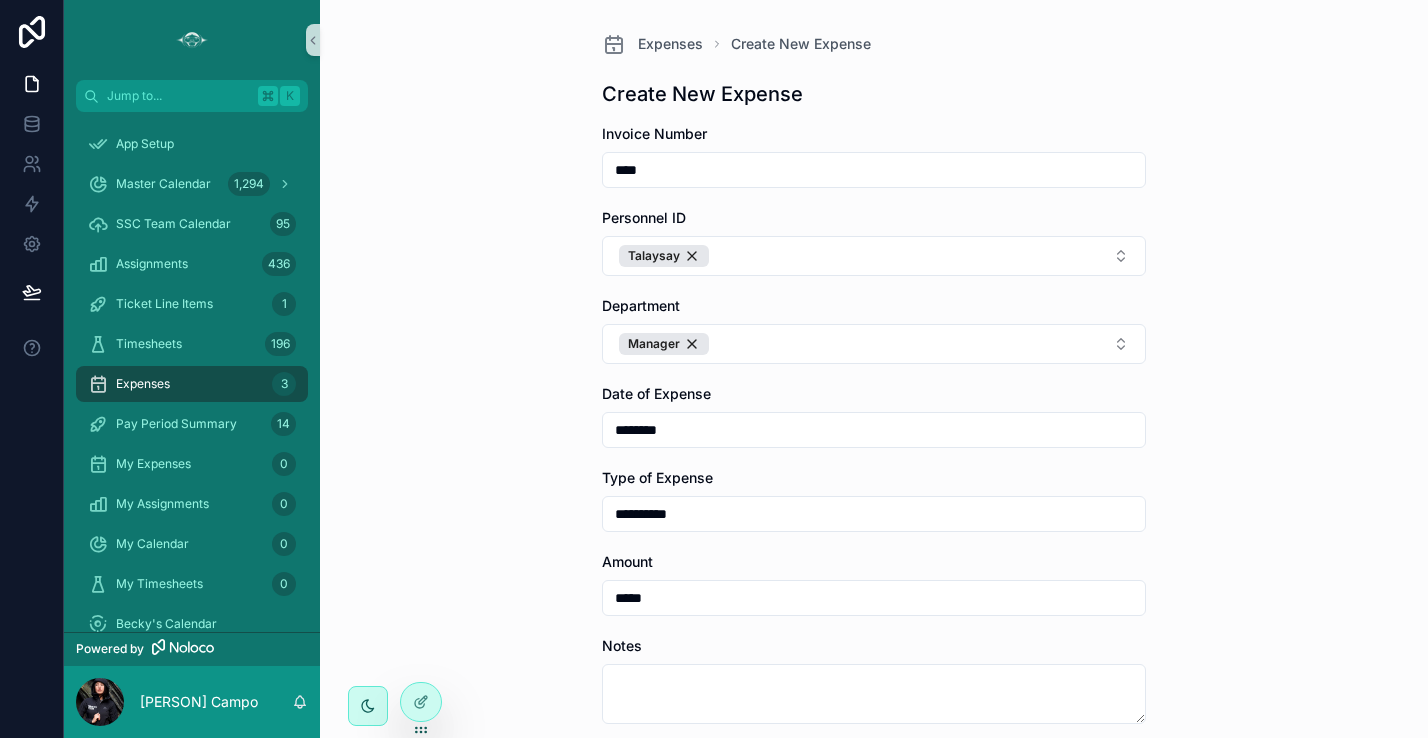type on "******" 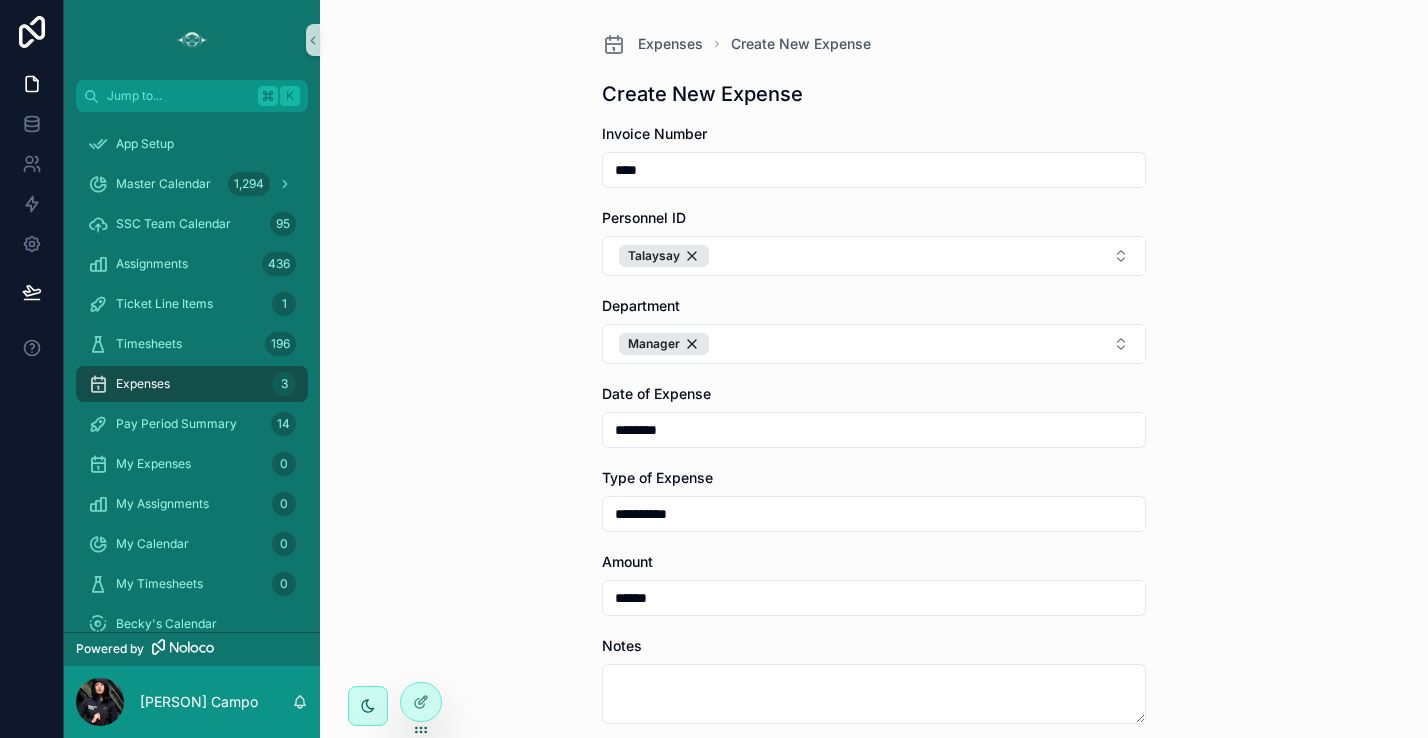 click on "******" at bounding box center (874, 598) 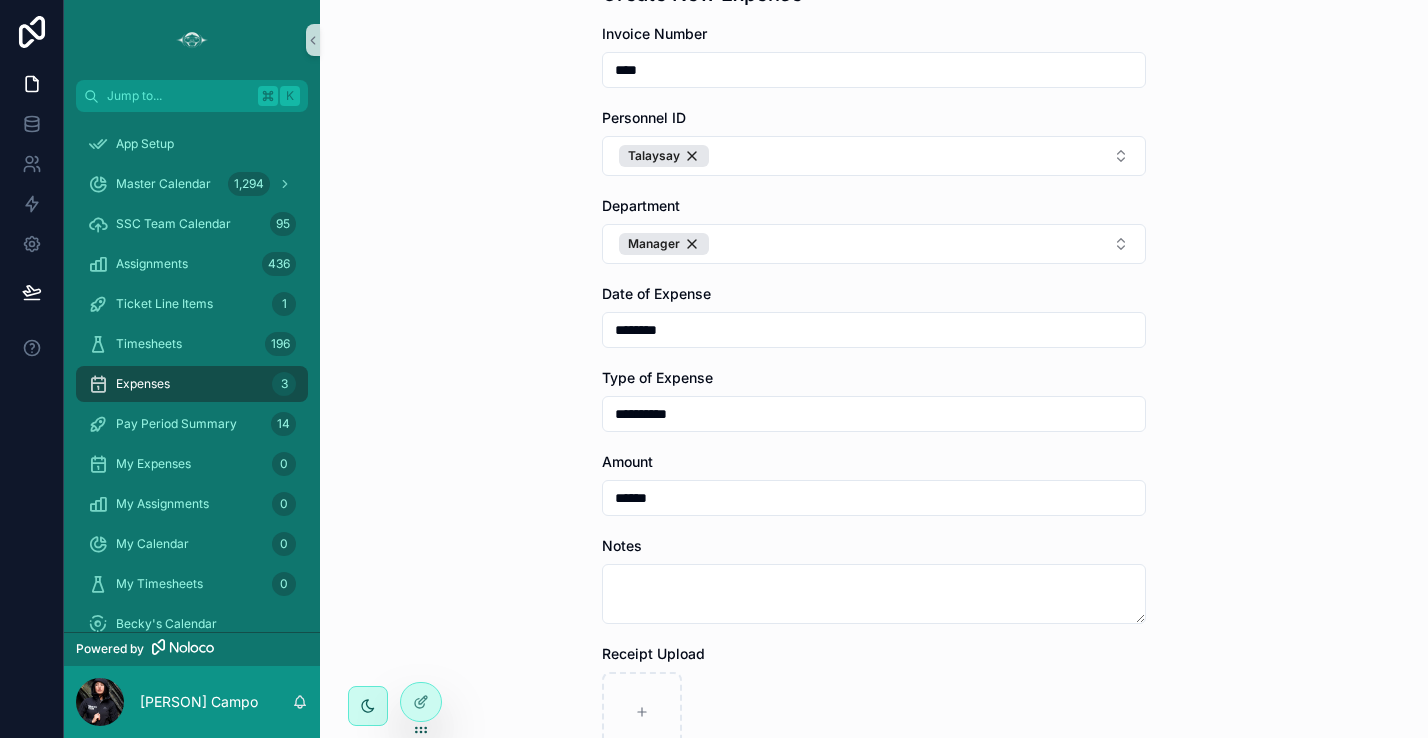 scroll, scrollTop: 121, scrollLeft: 0, axis: vertical 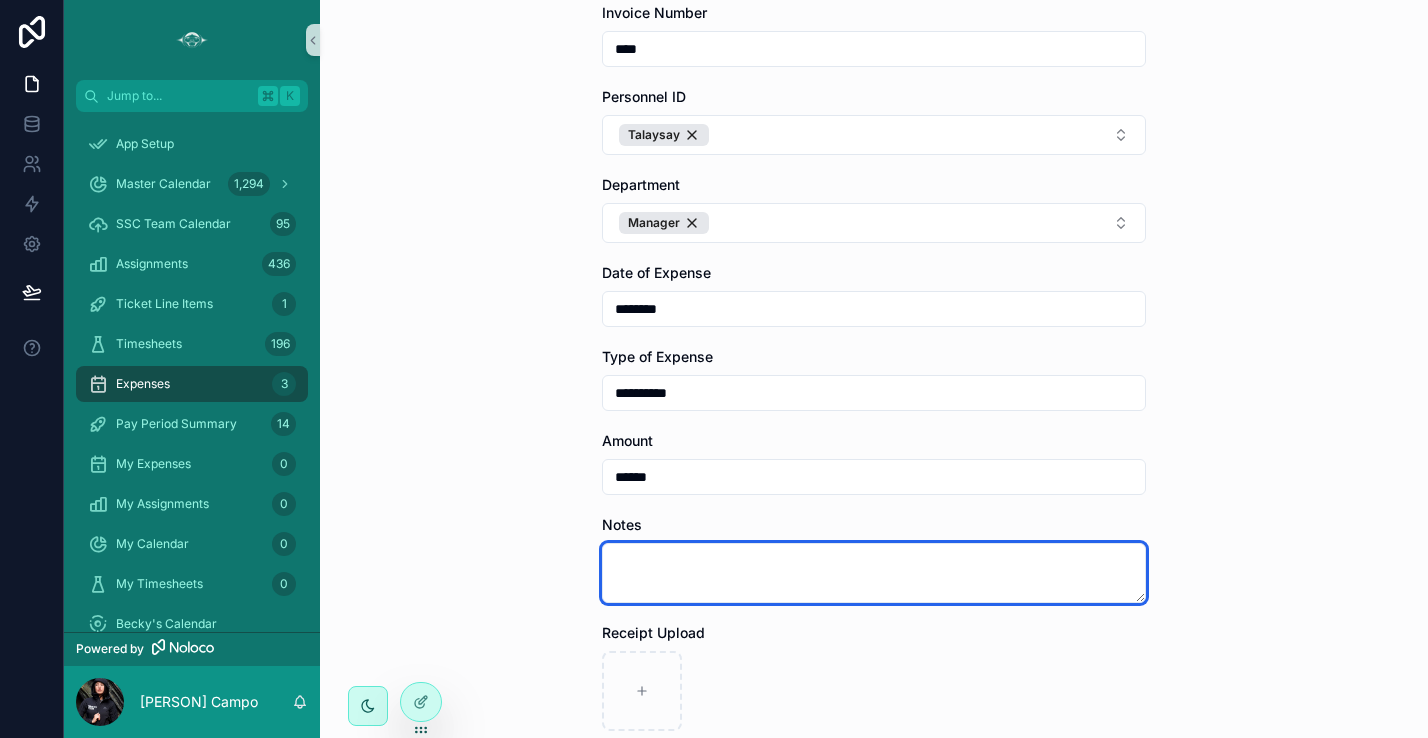 click at bounding box center (874, 573) 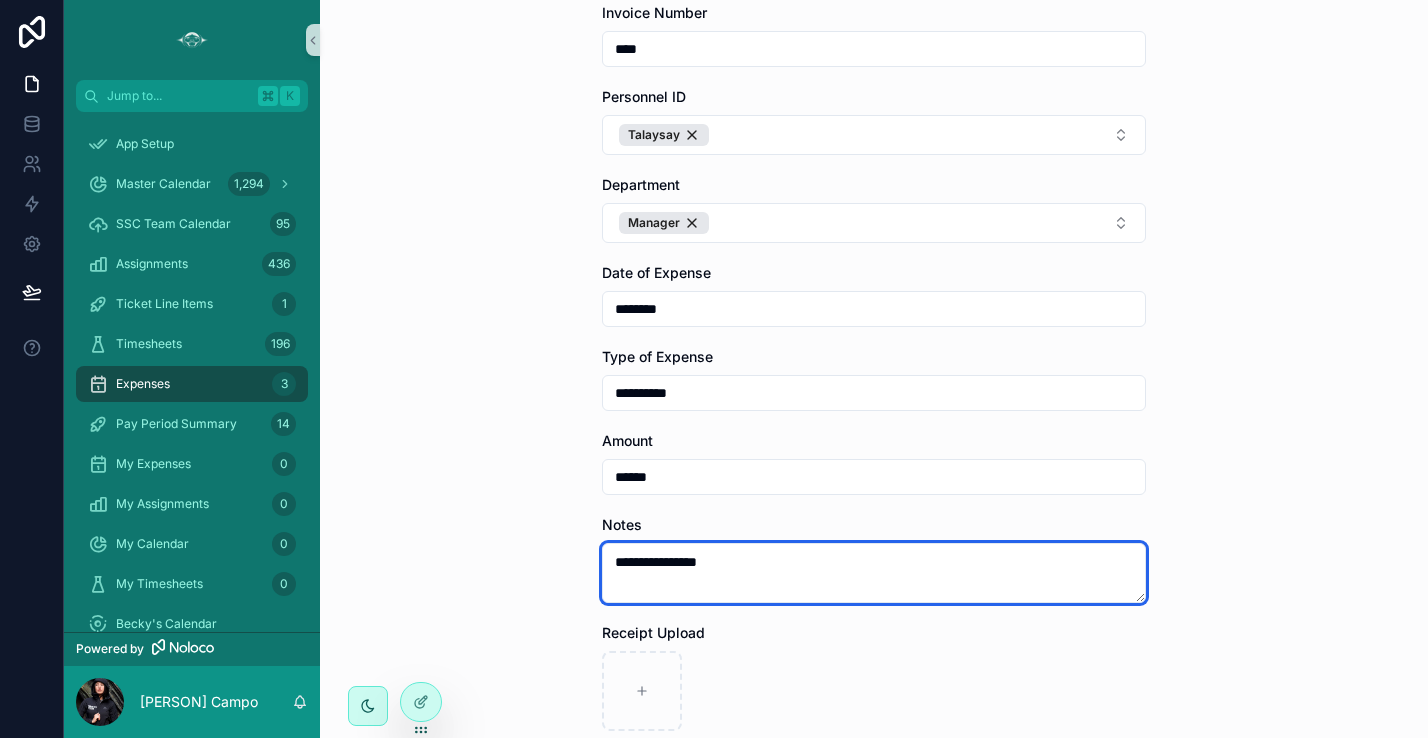 type on "**********" 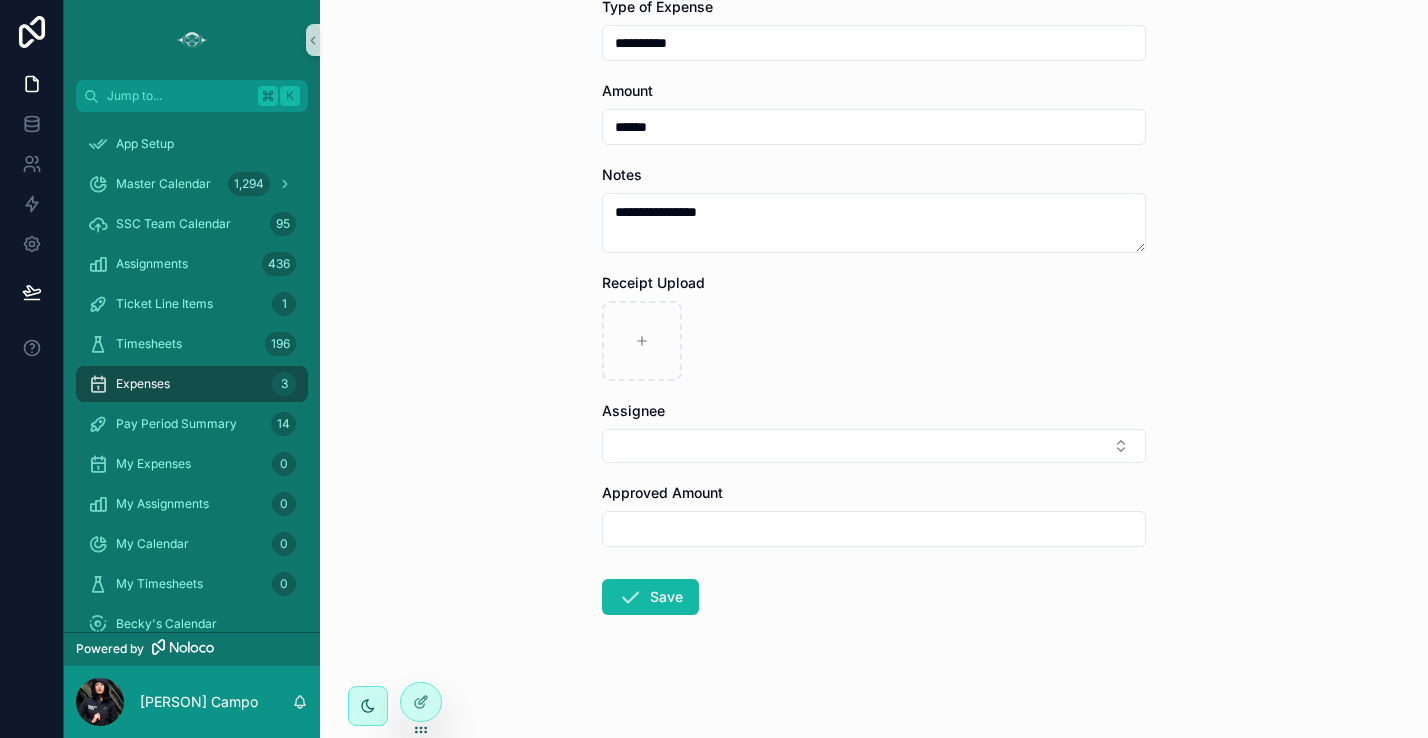 scroll, scrollTop: 476, scrollLeft: 0, axis: vertical 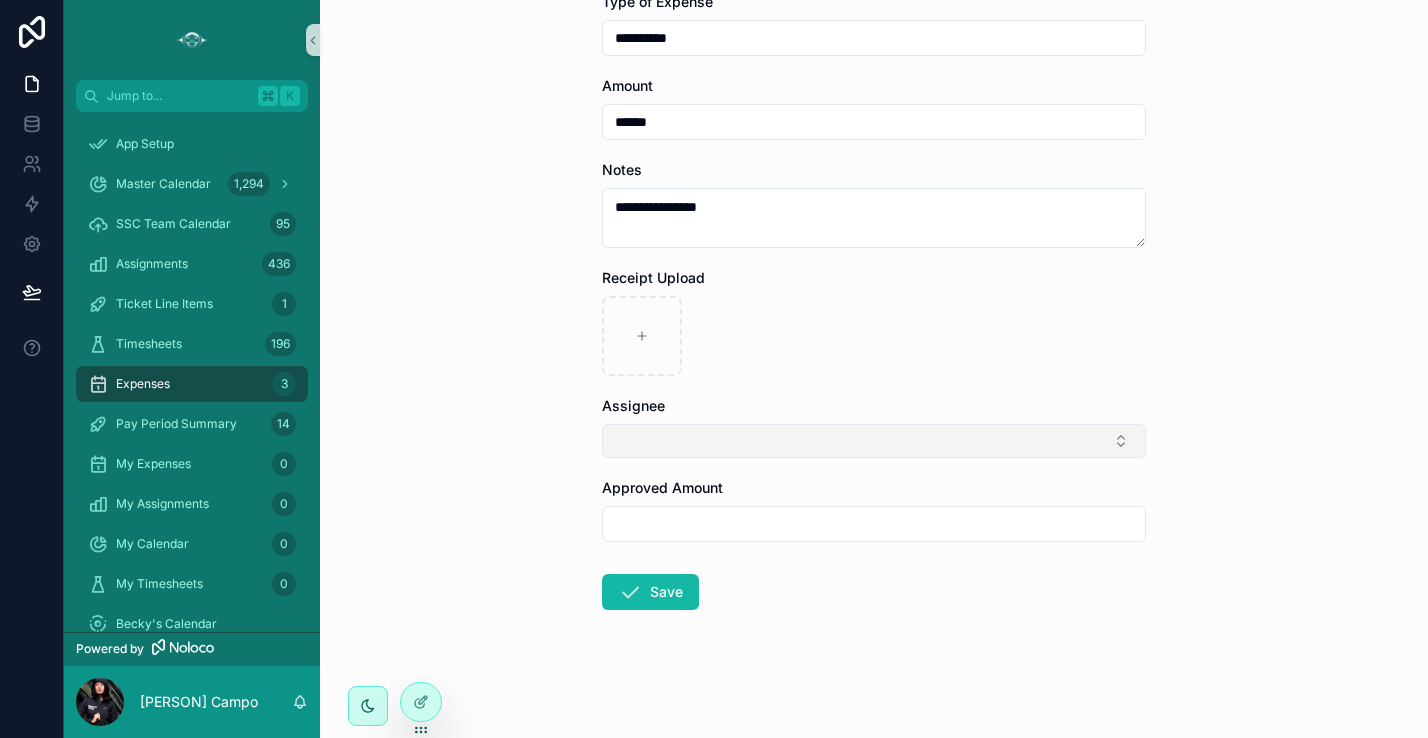 click at bounding box center (874, 441) 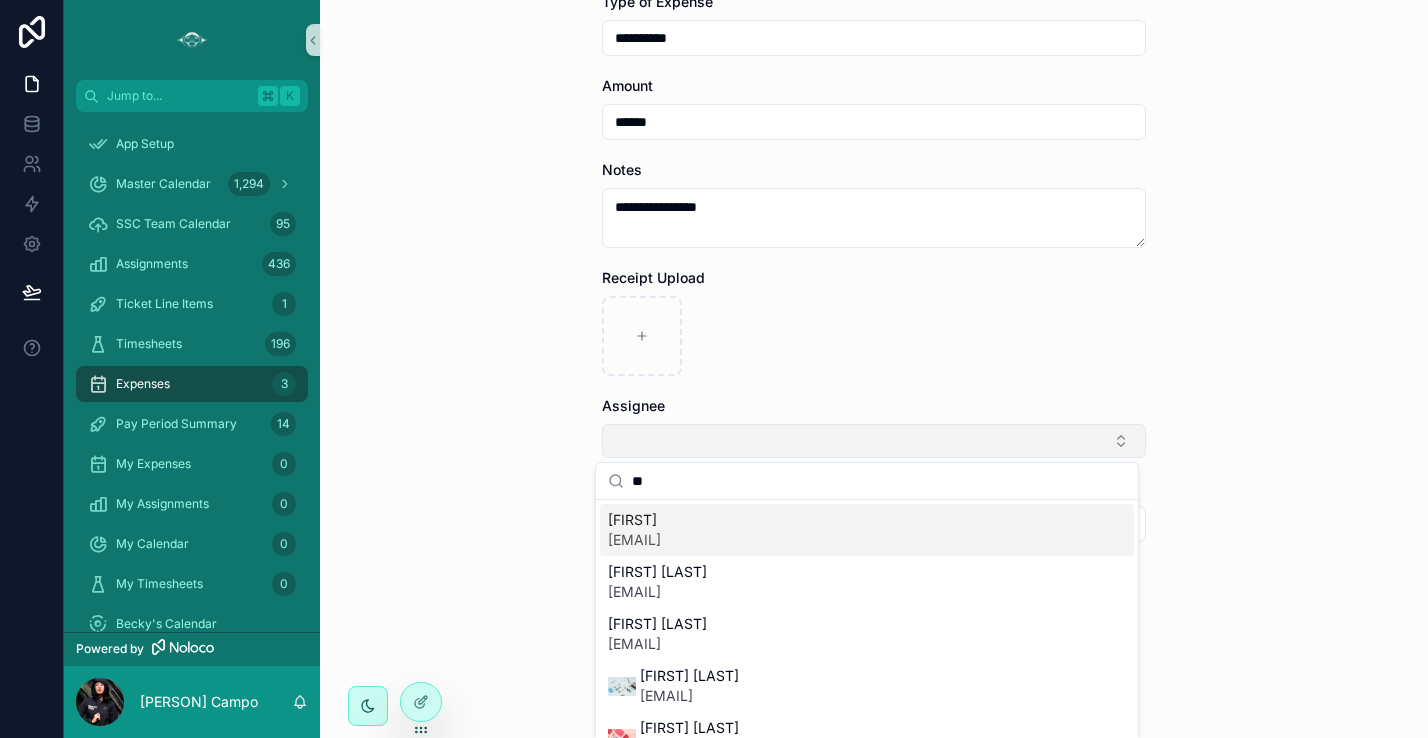 type on "*" 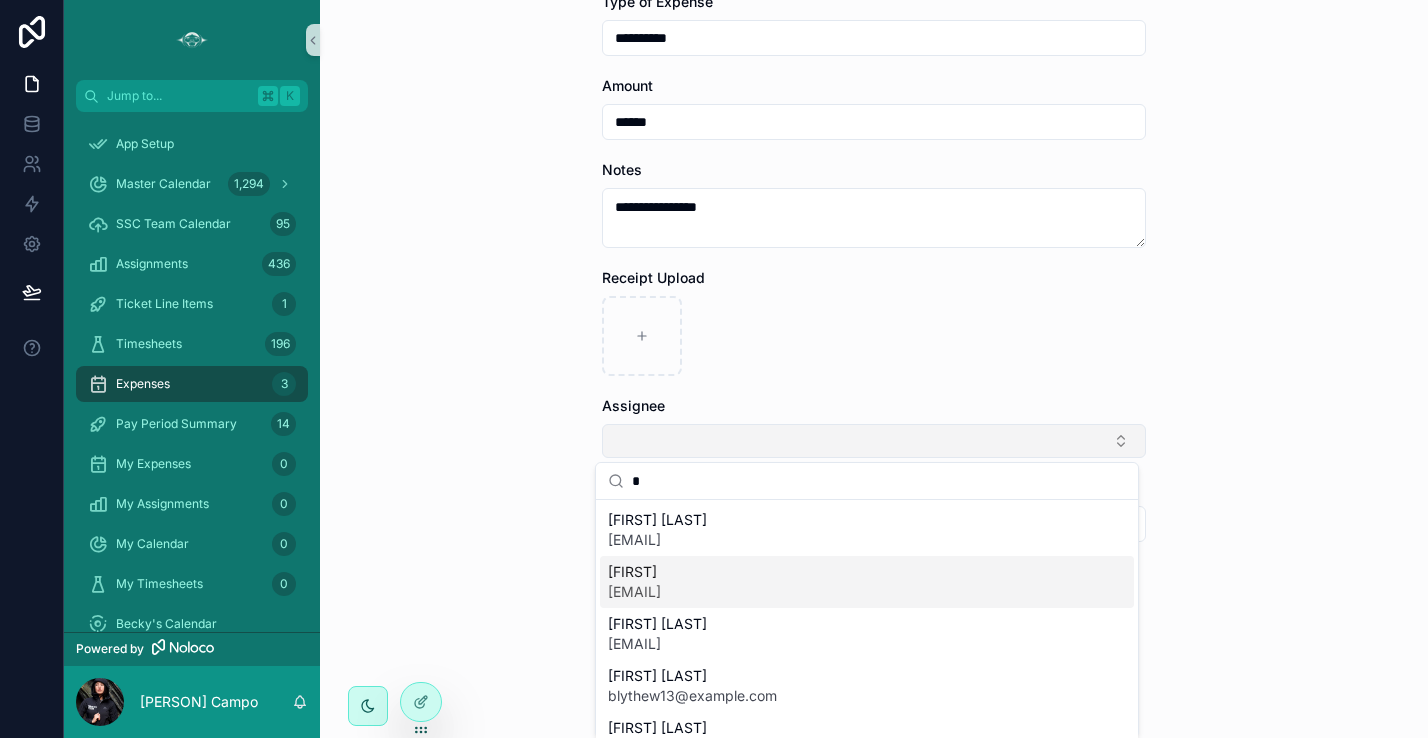 type 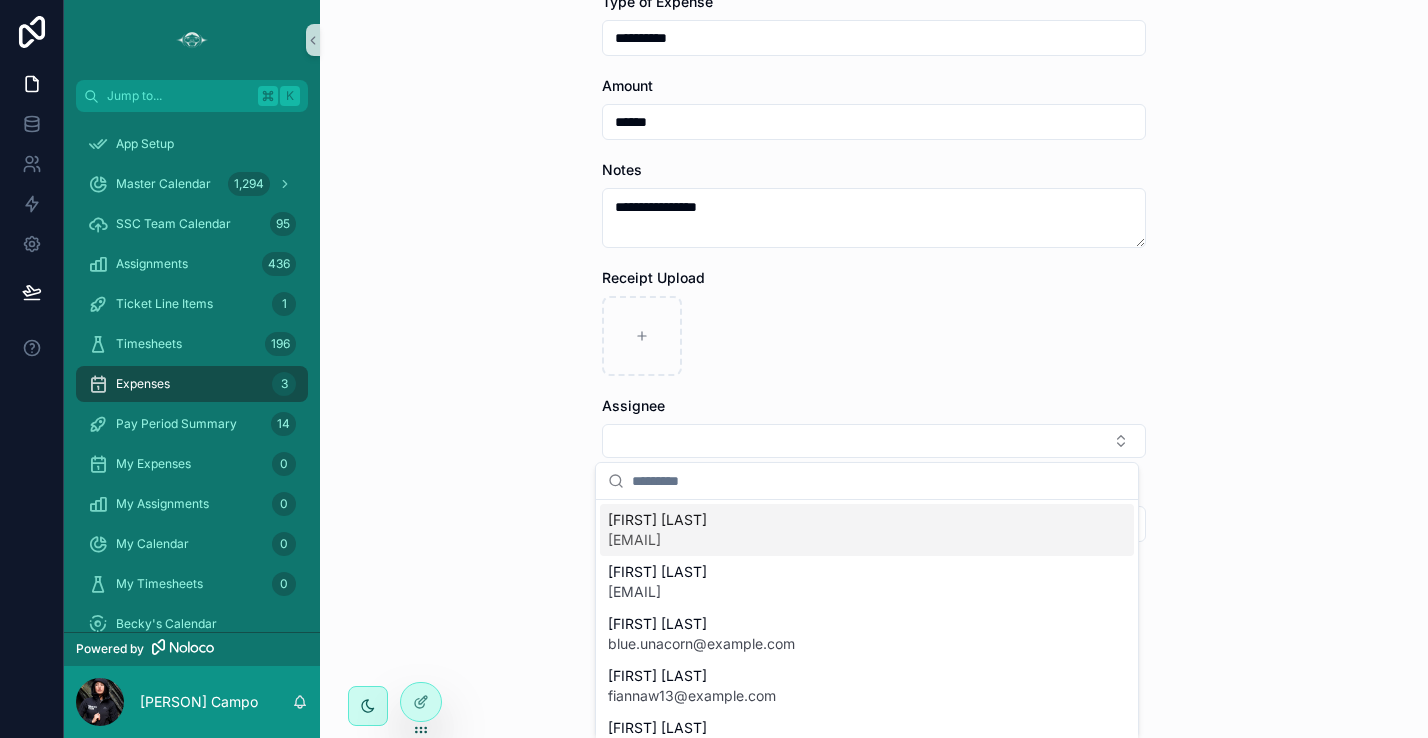 click on "**********" at bounding box center (874, 369) 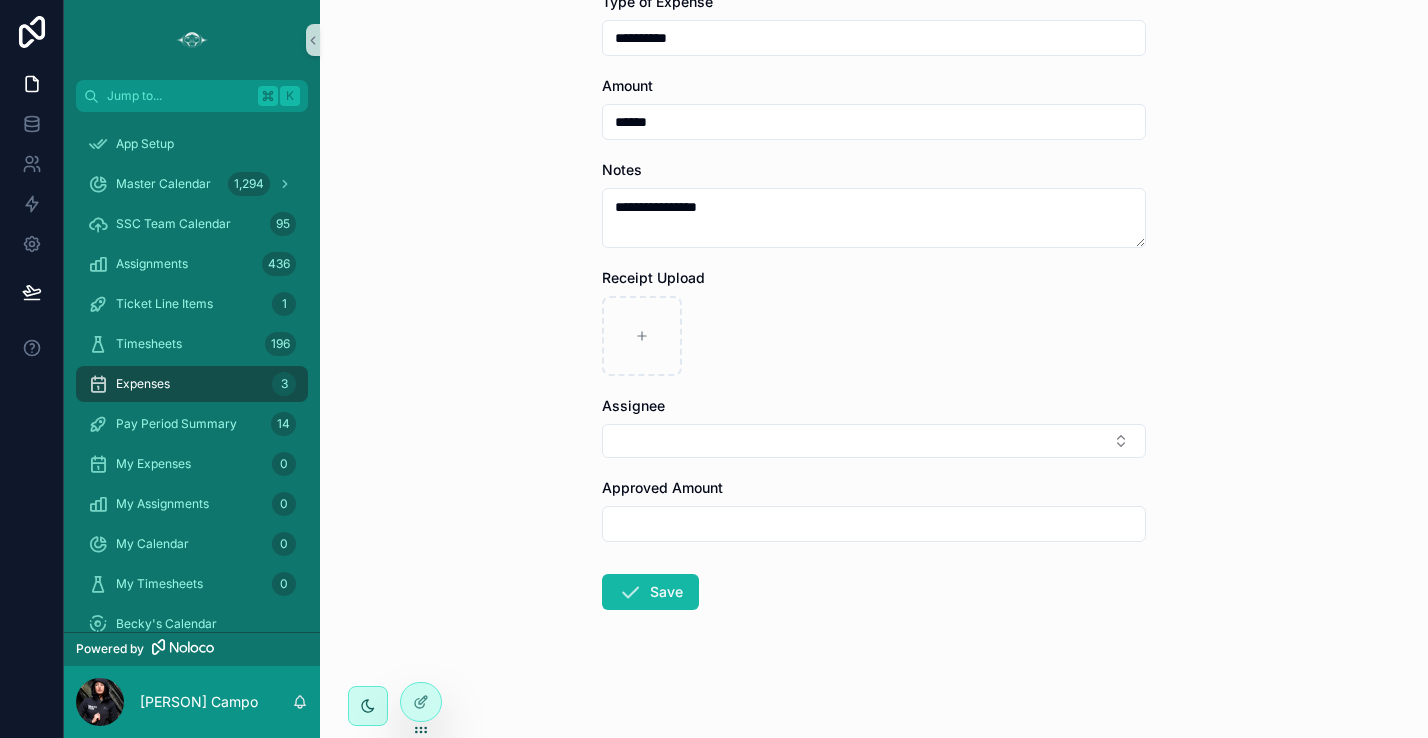 click at bounding box center (874, 524) 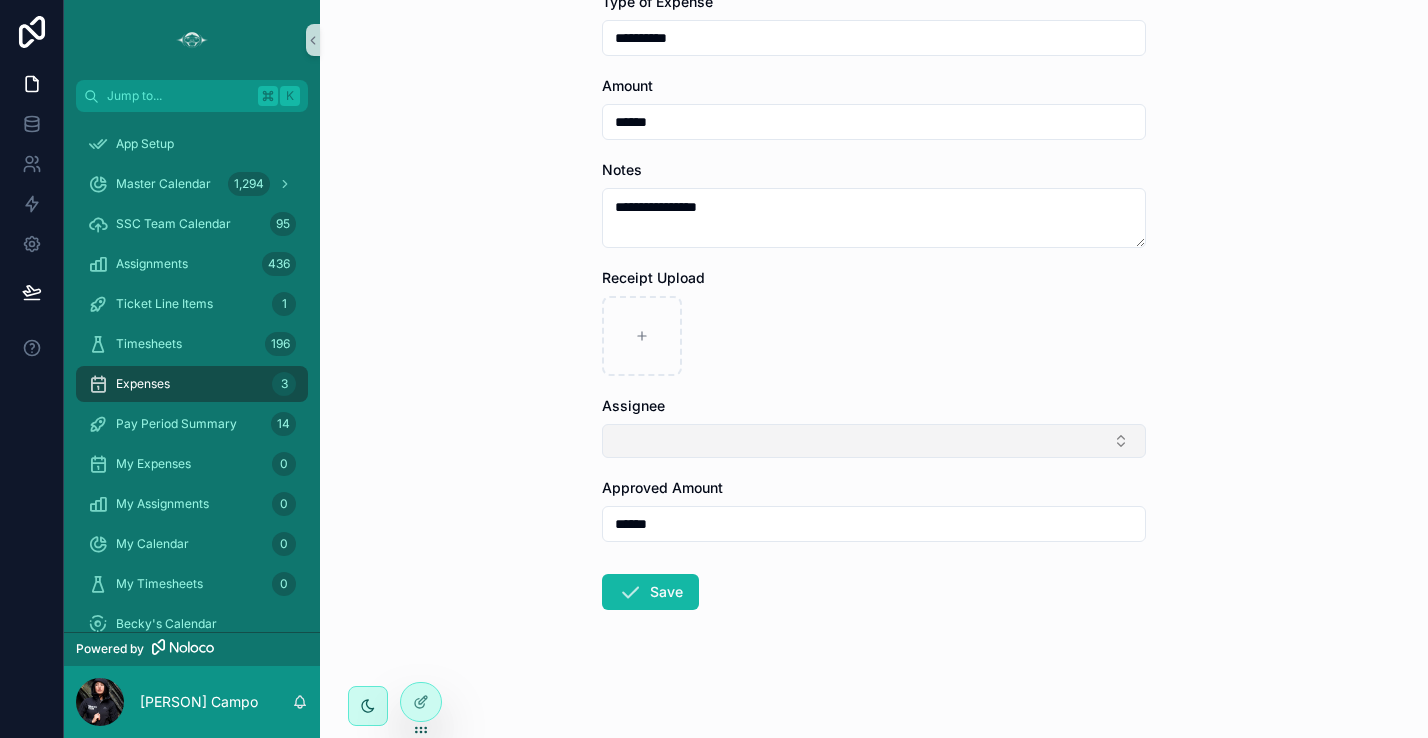 click at bounding box center [874, 441] 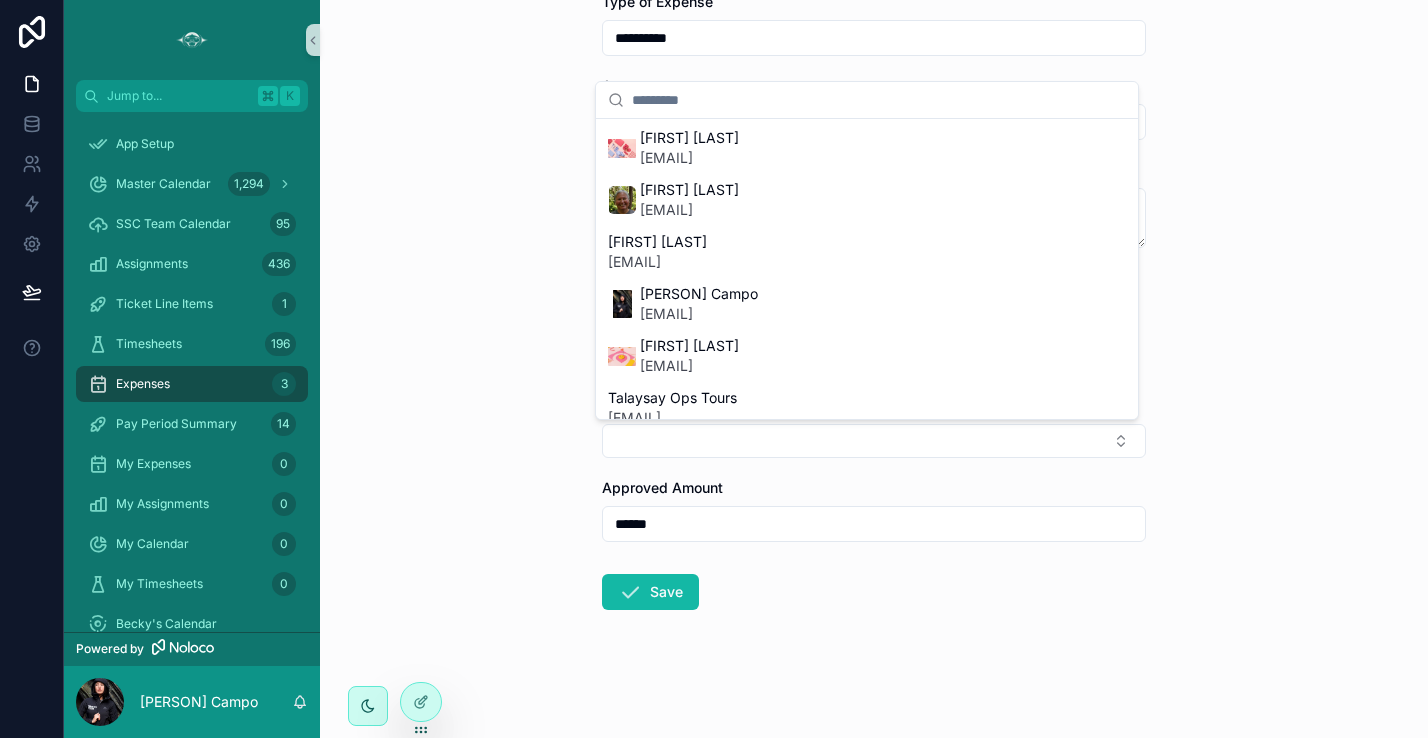 scroll, scrollTop: 852, scrollLeft: 0, axis: vertical 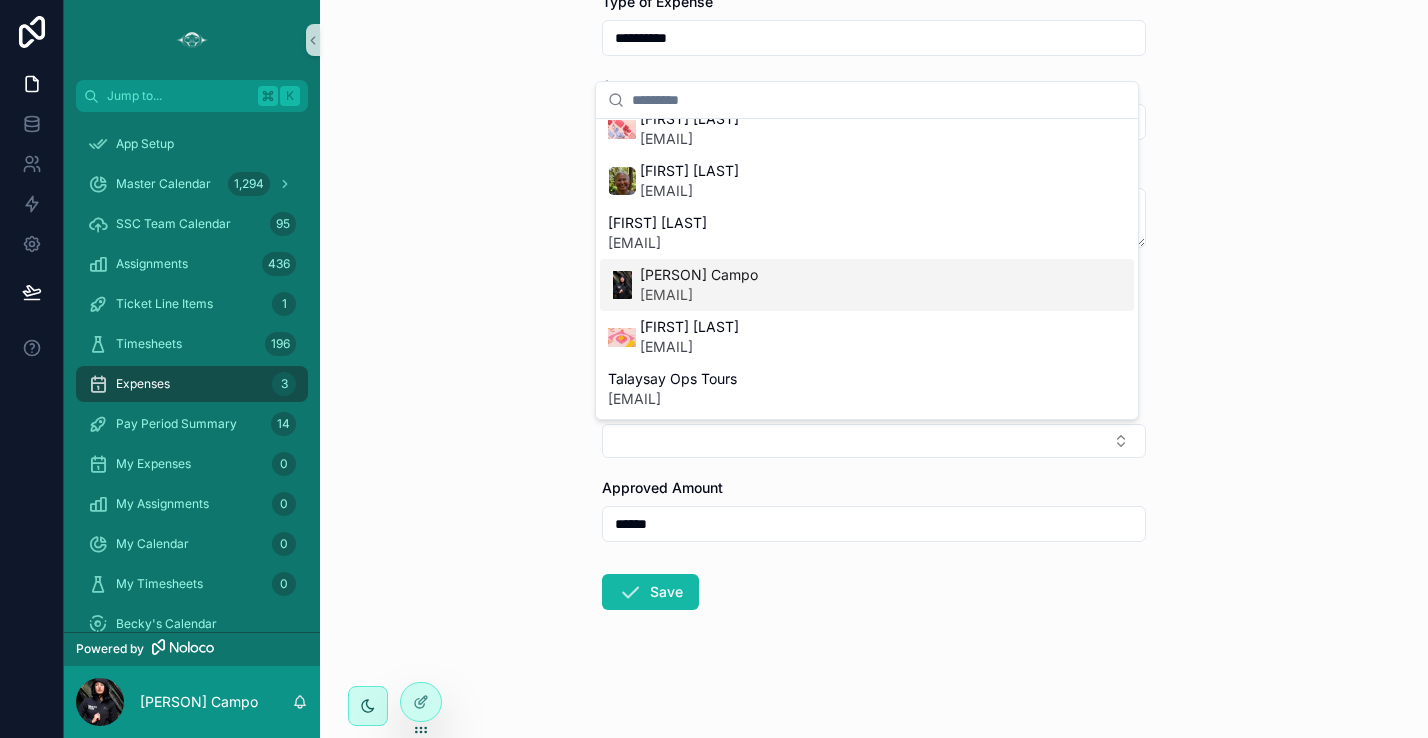 click on "Talaysay Campo talaysaycampo@example.com" at bounding box center [867, 285] 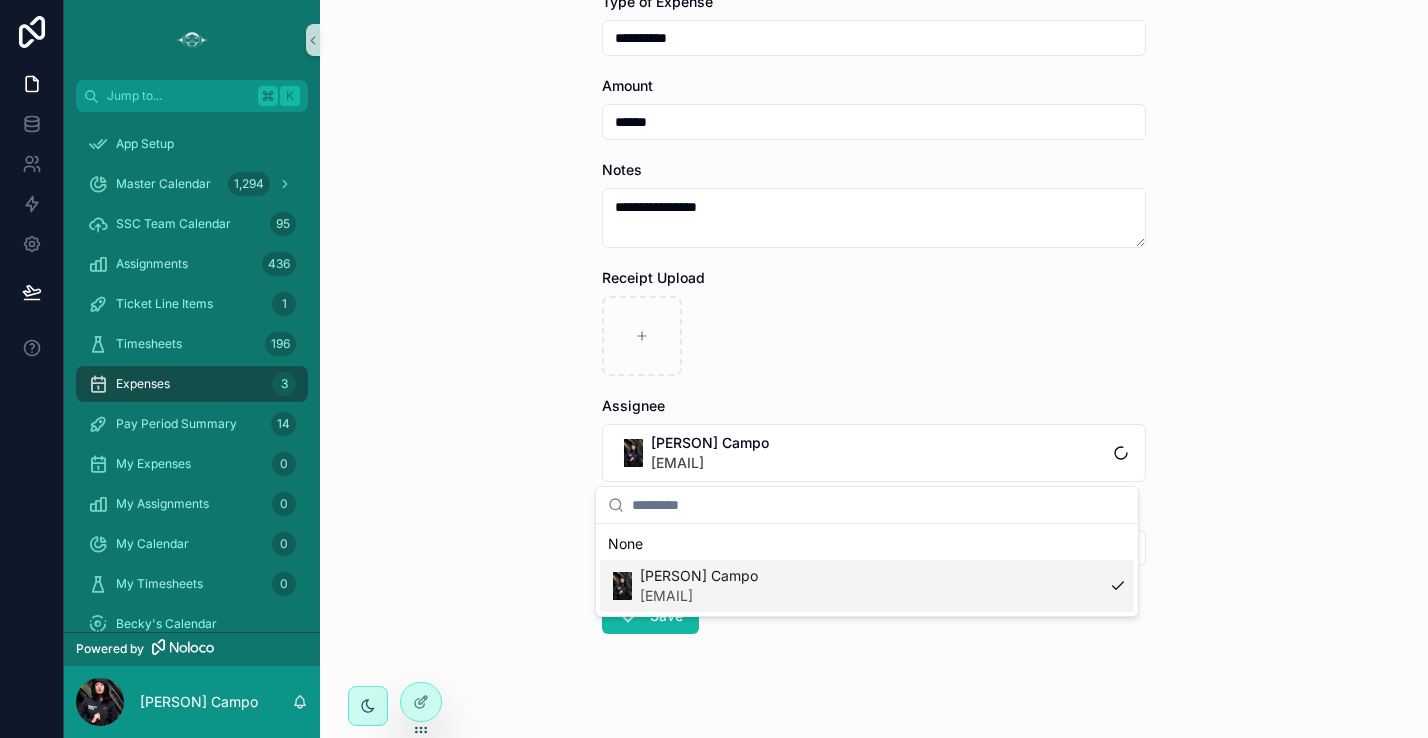 scroll, scrollTop: 0, scrollLeft: 0, axis: both 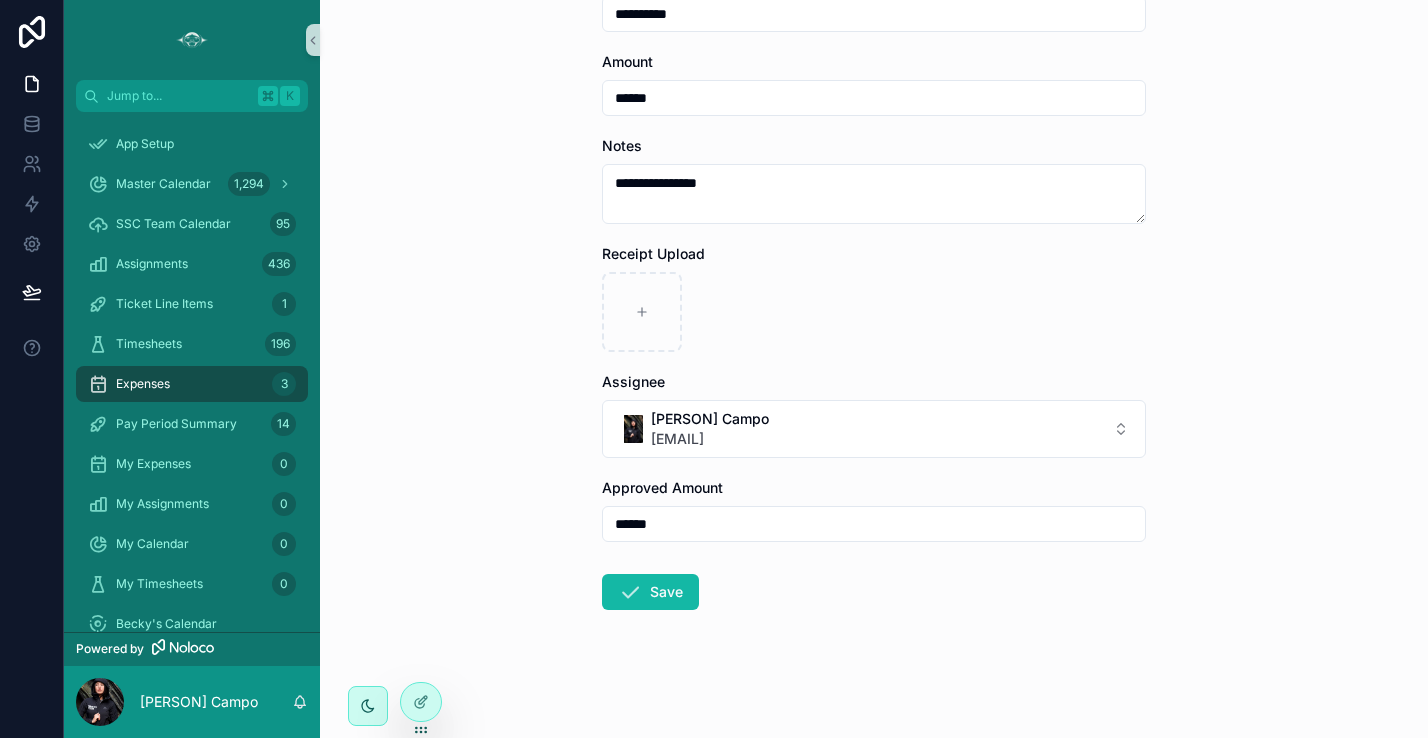click on "**********" at bounding box center (874, 181) 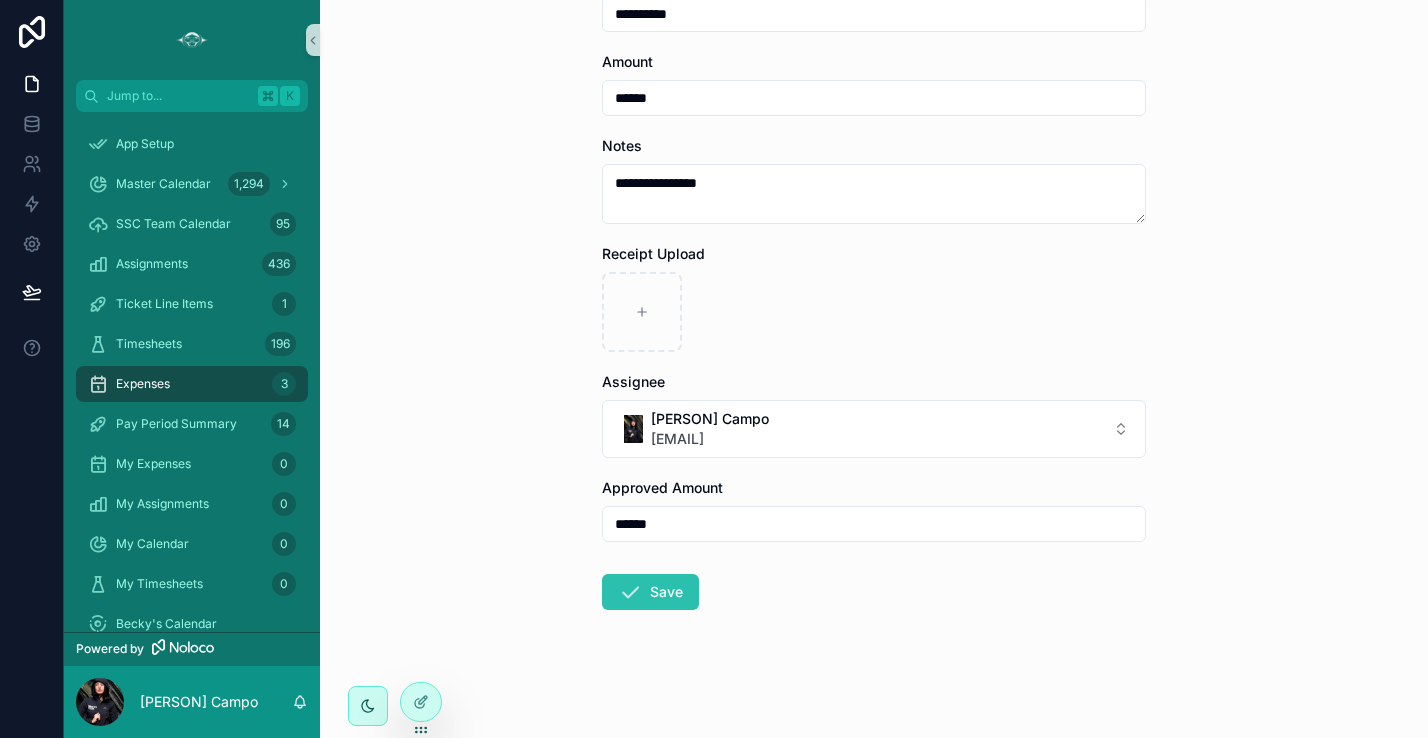 click on "Save" at bounding box center (650, 592) 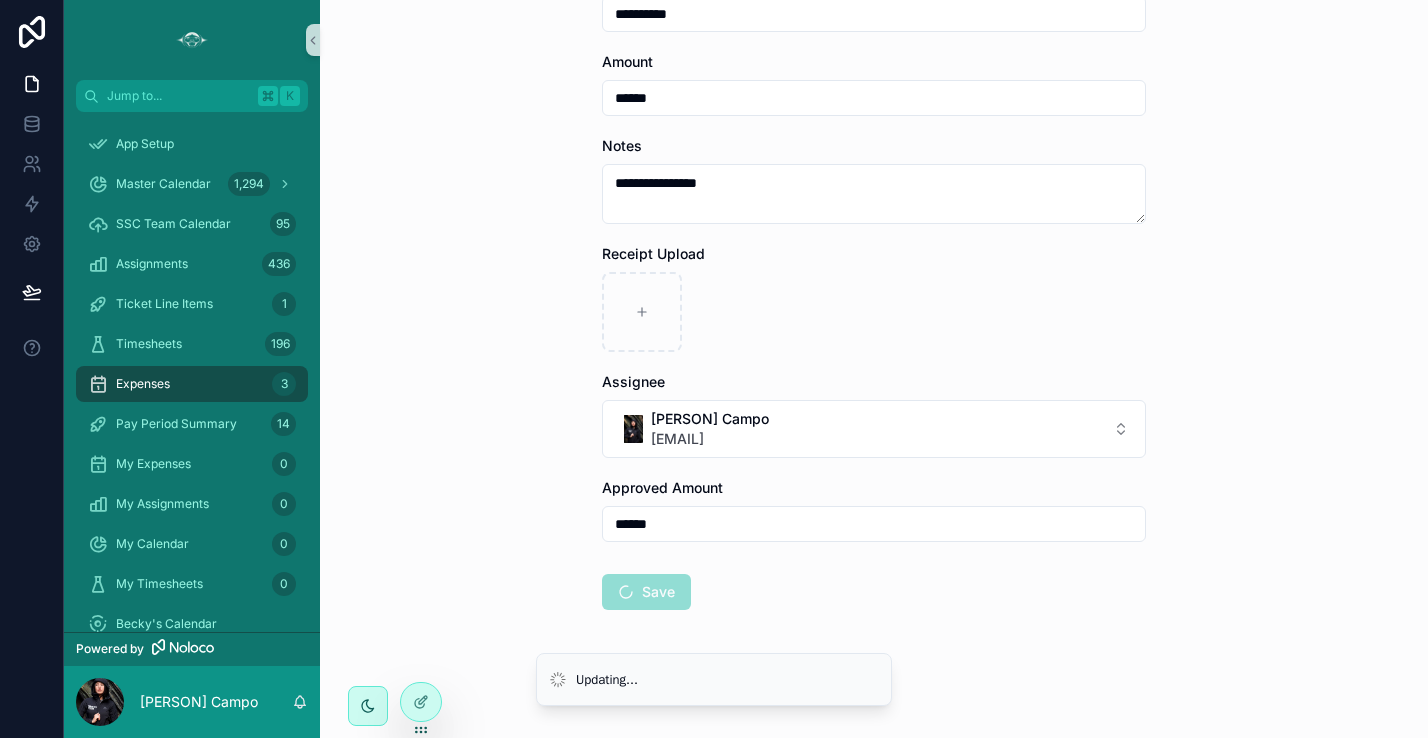 scroll, scrollTop: 604, scrollLeft: 0, axis: vertical 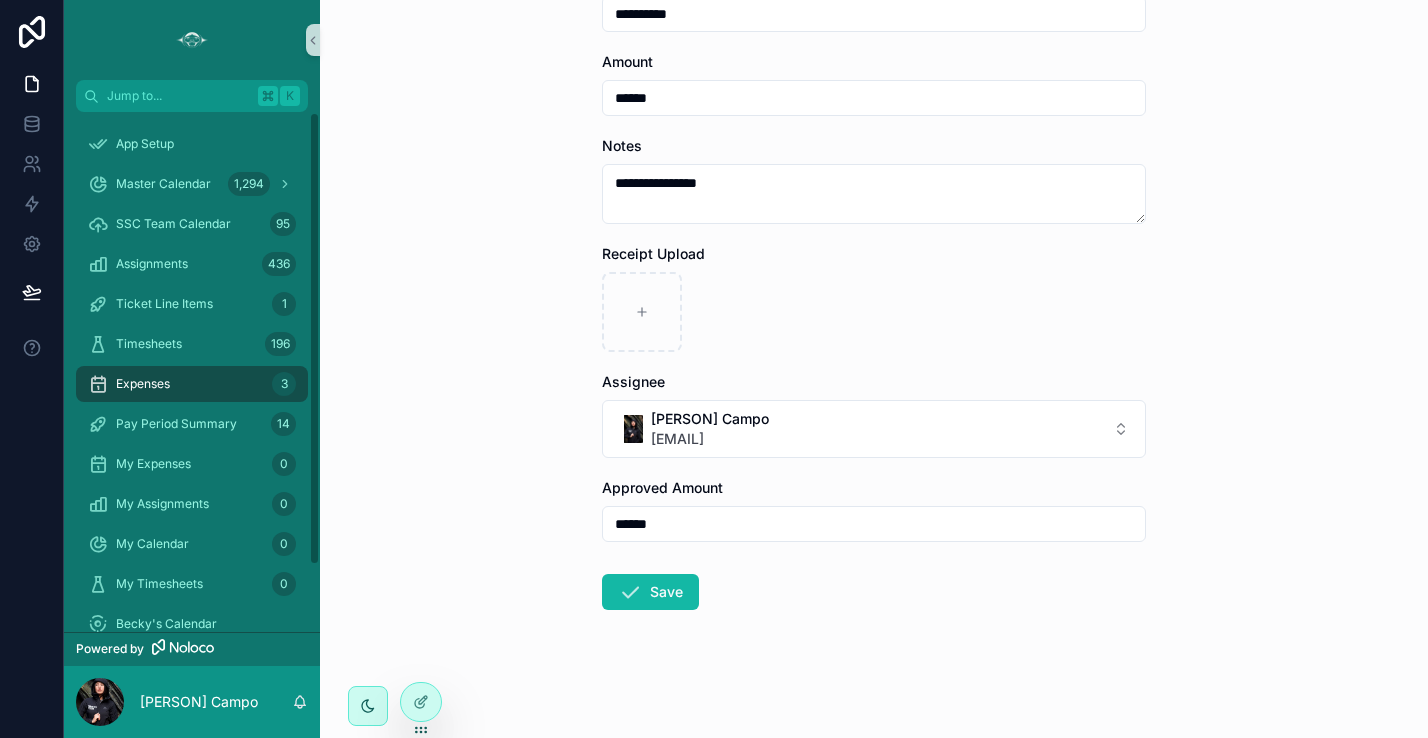 click on "******" at bounding box center (874, 524) 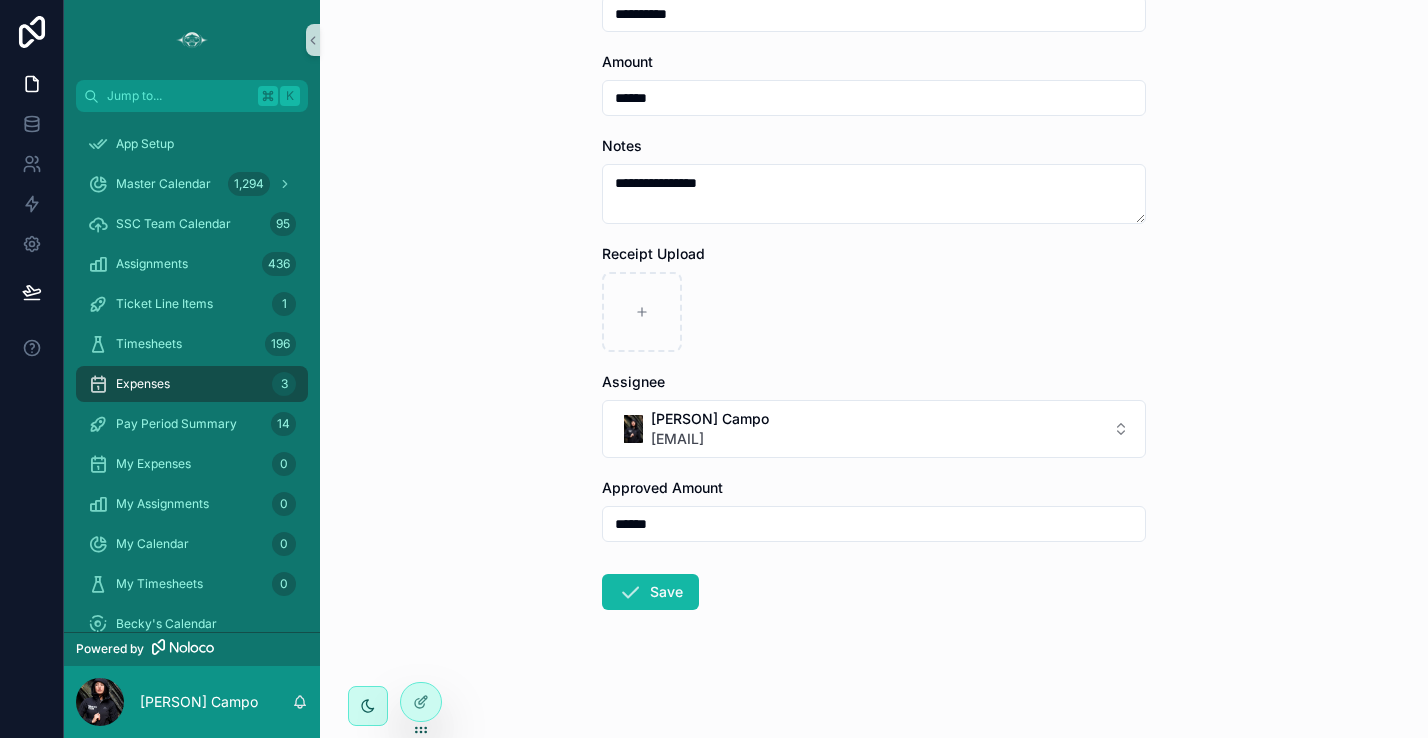 type on "*****" 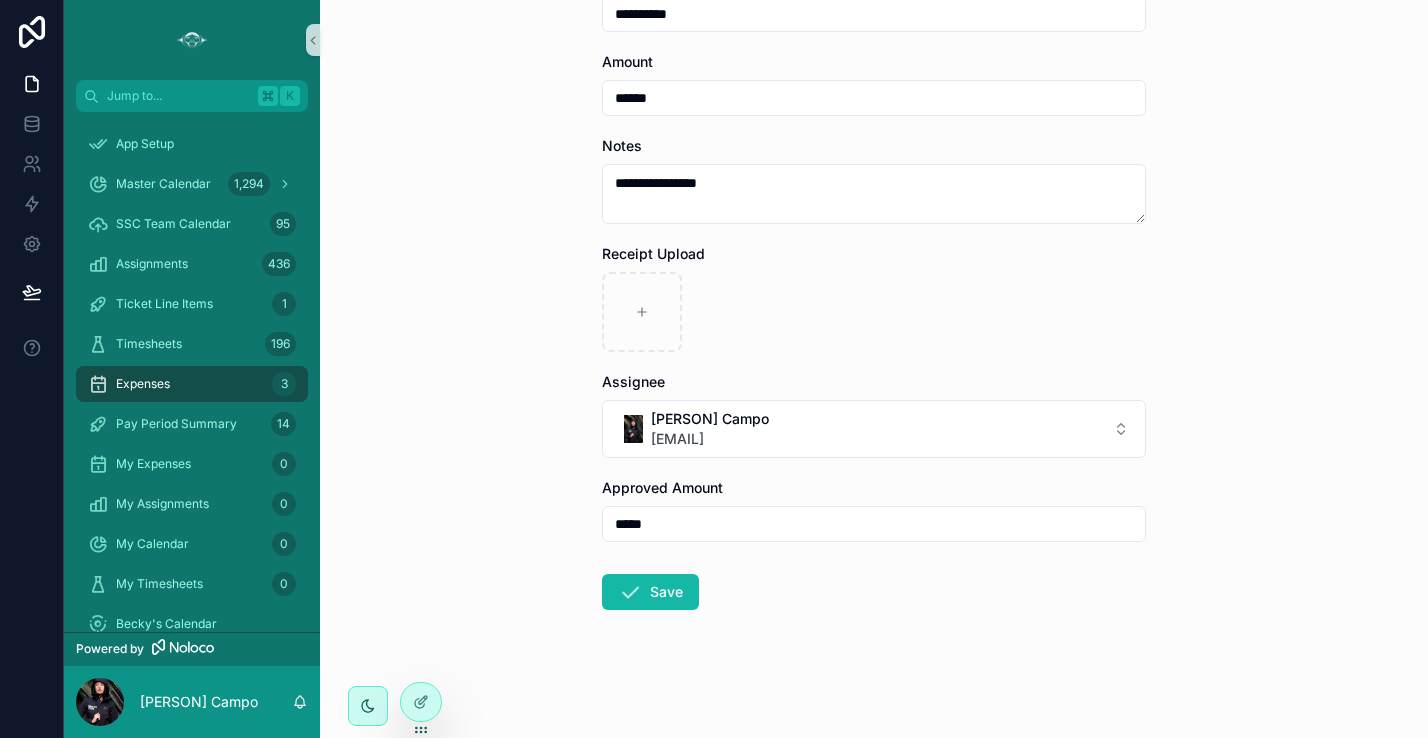 type on "*****" 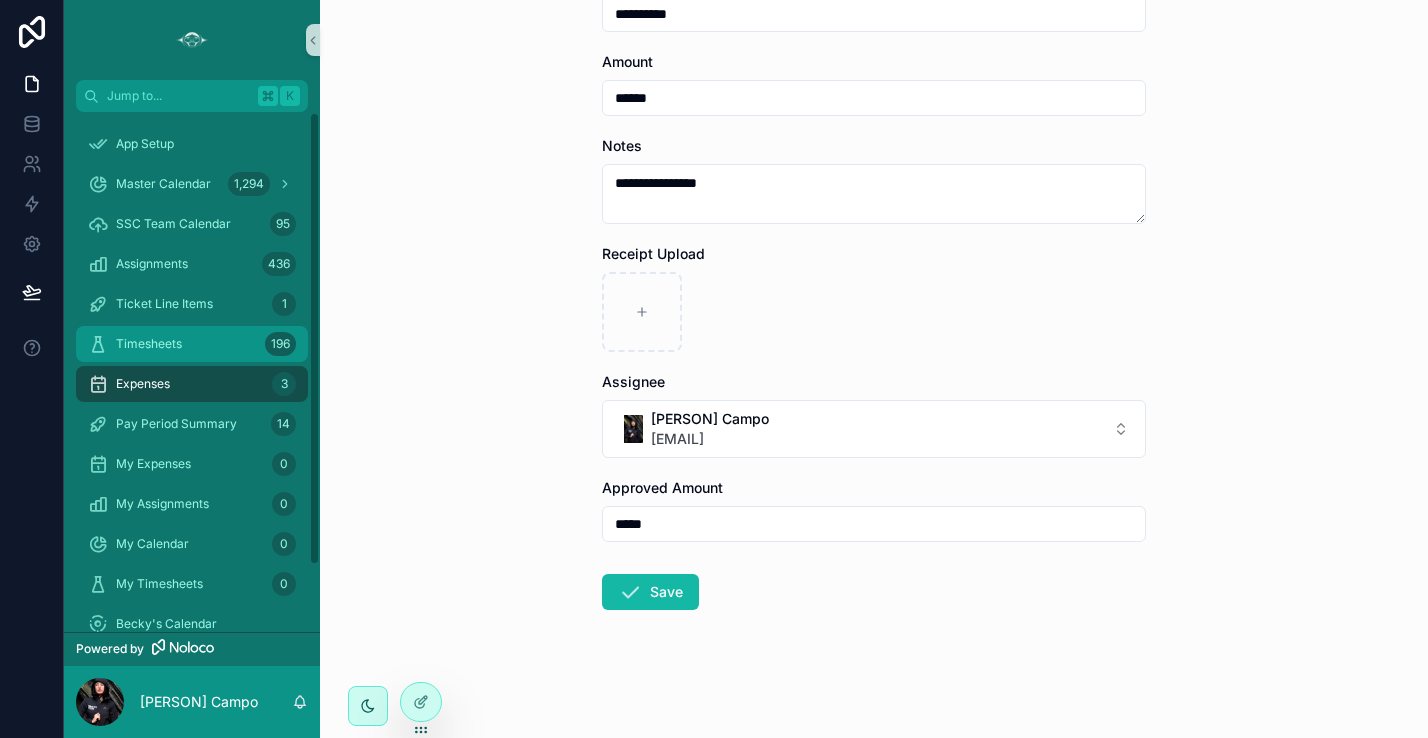 click on "Timesheets 196" at bounding box center [192, 344] 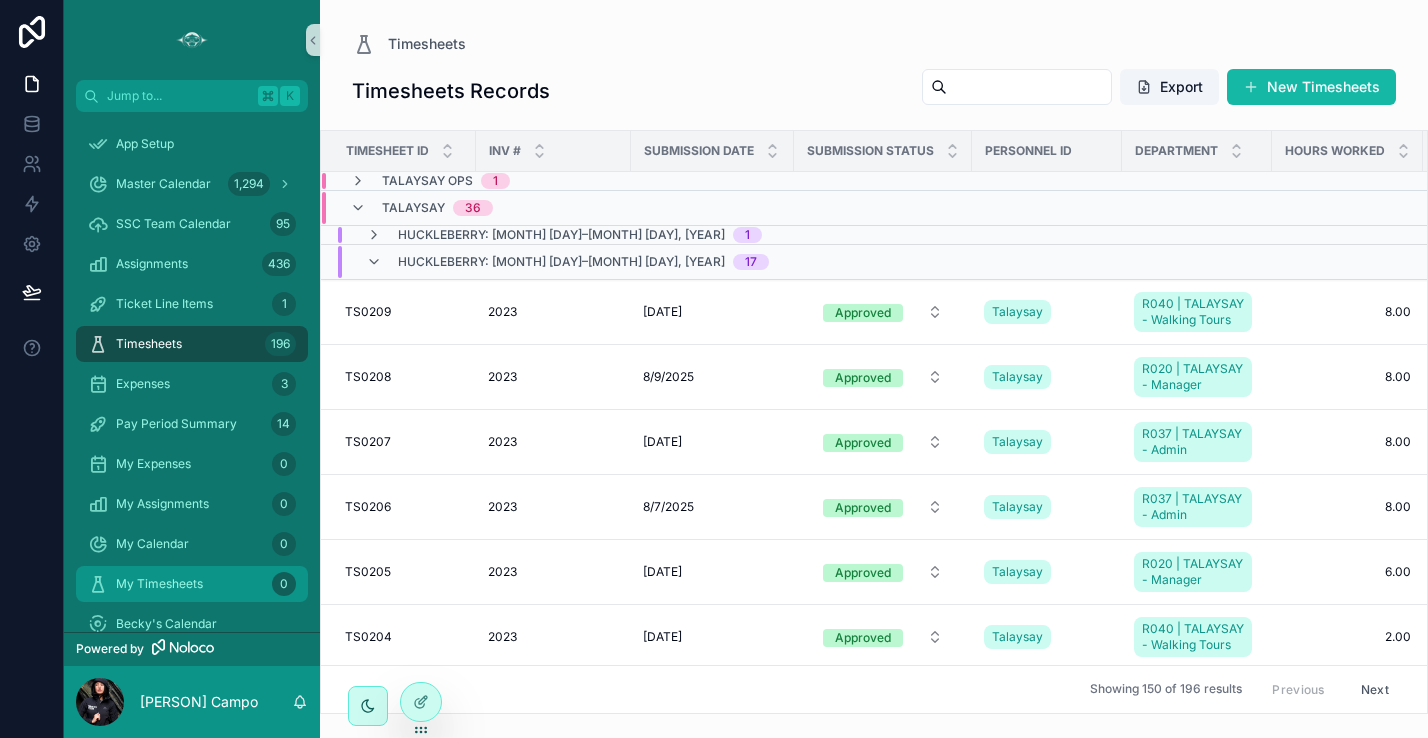 click on "My Timesheets 0" at bounding box center (192, 584) 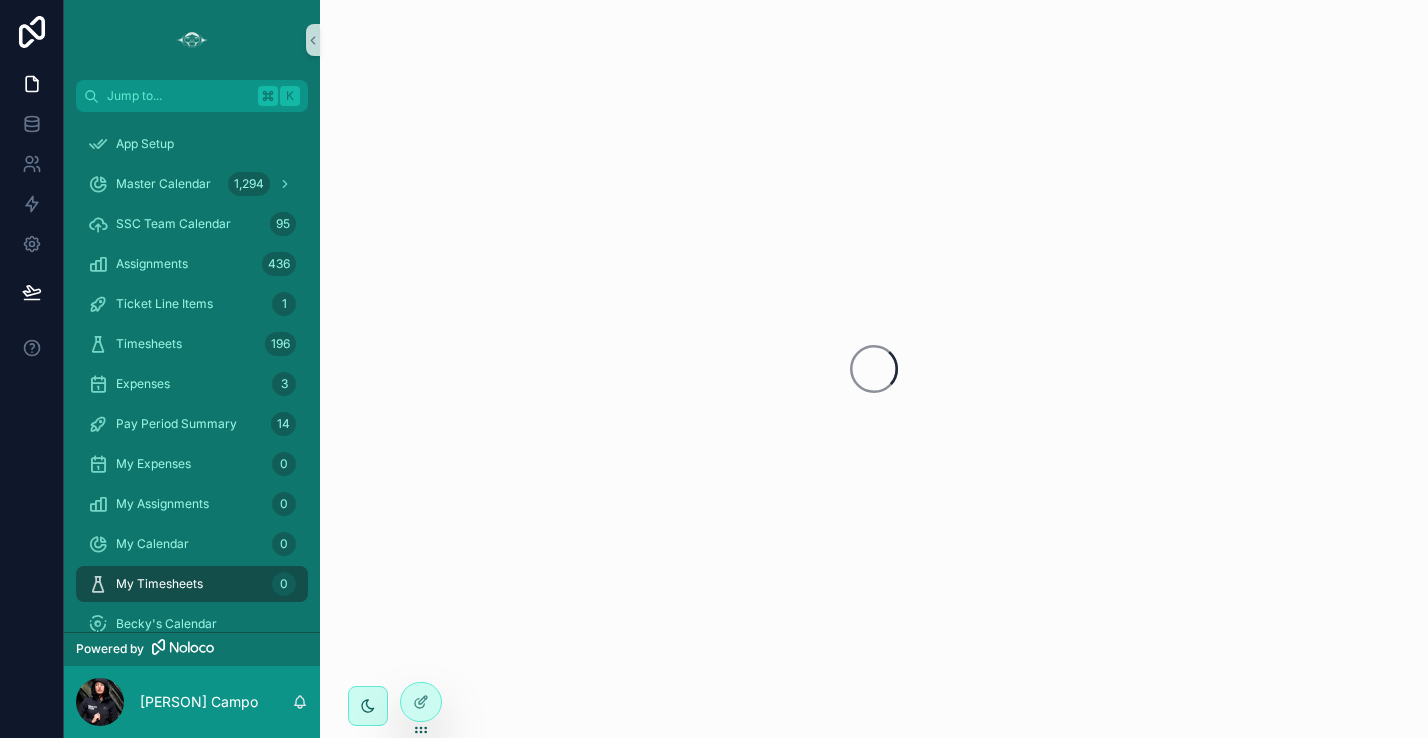 scroll, scrollTop: 0, scrollLeft: 0, axis: both 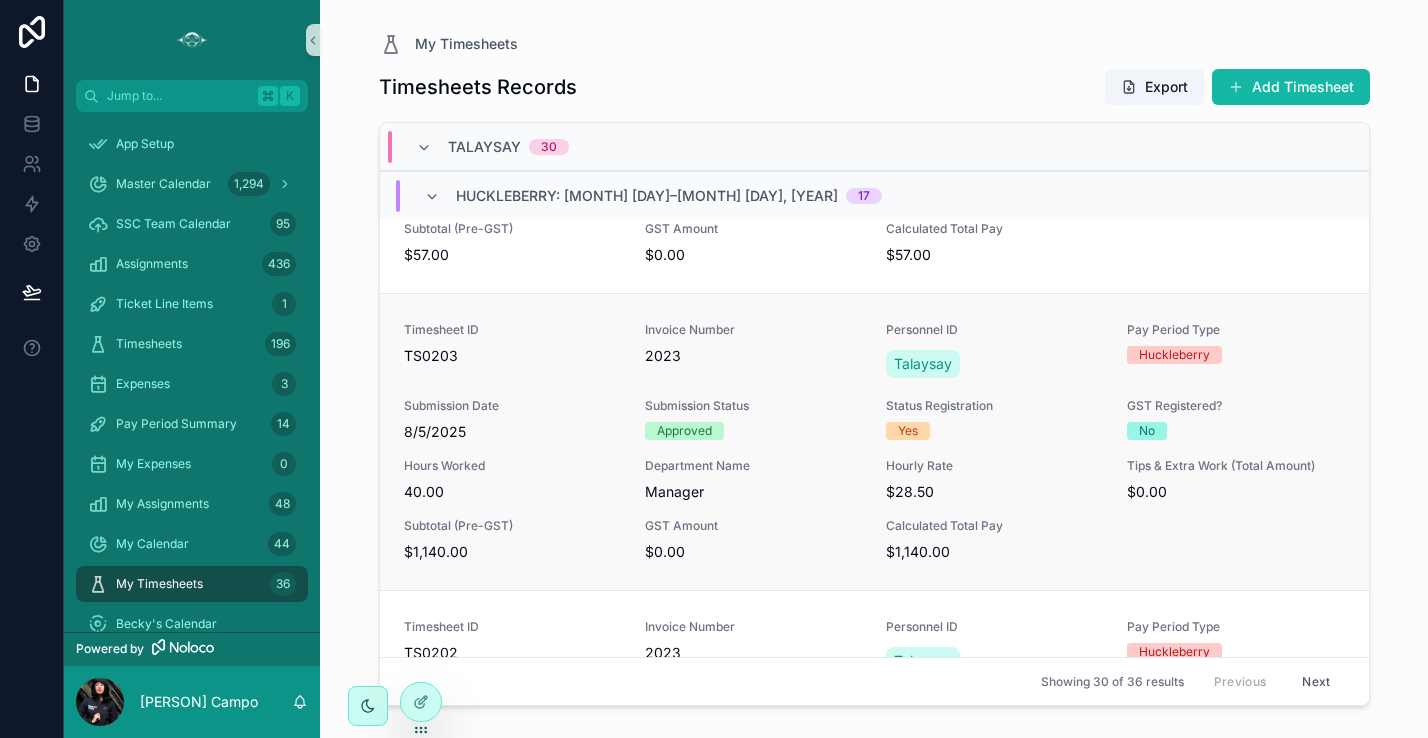 click on "40.00" at bounding box center [512, 492] 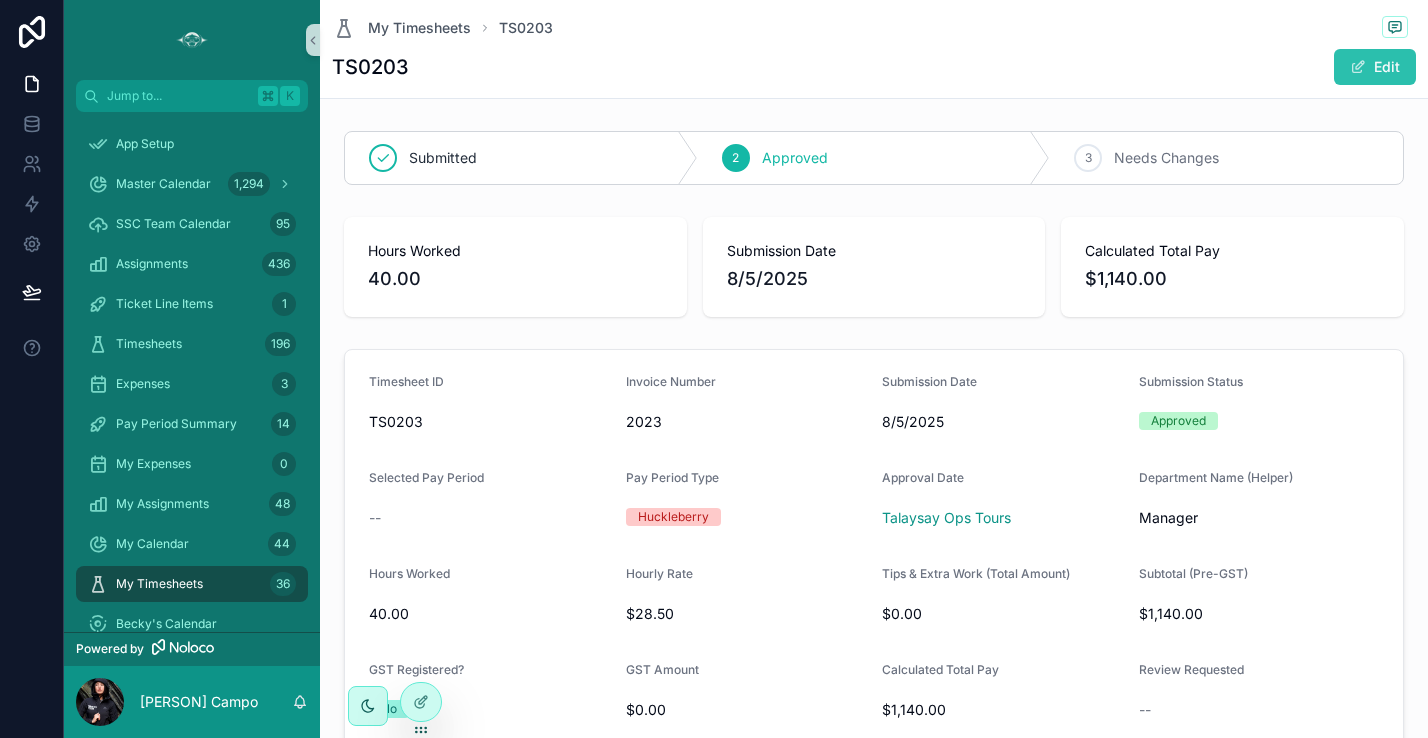 click on "Edit" at bounding box center [1375, 67] 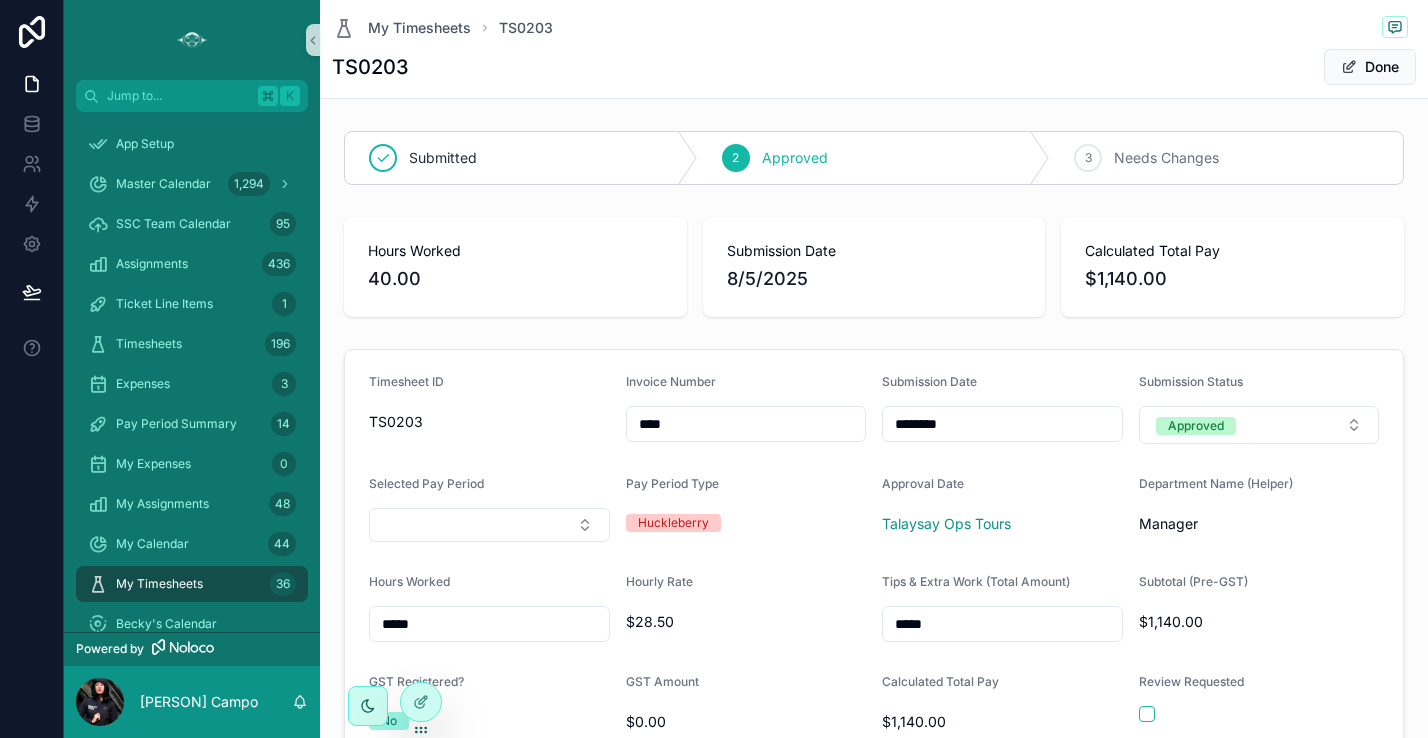 click on "*****" at bounding box center (489, 624) 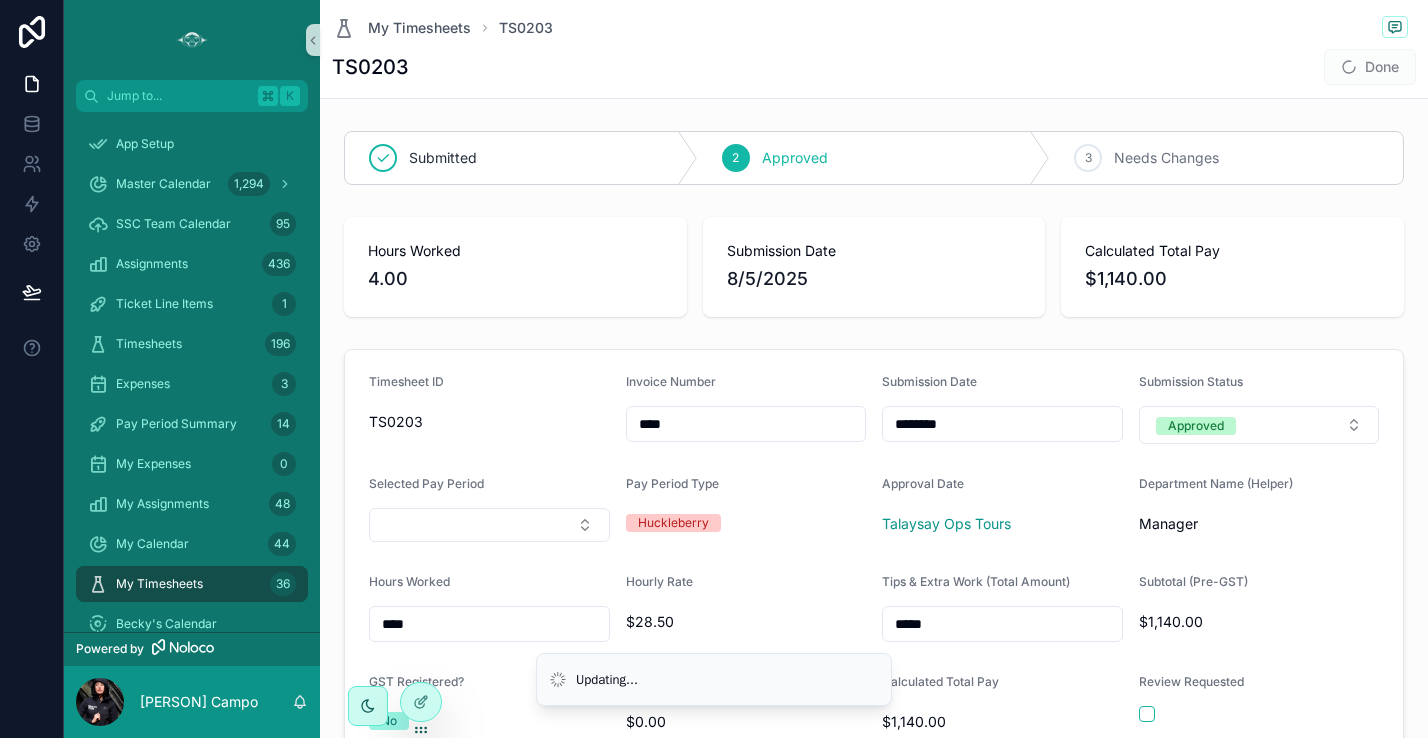 type on "****" 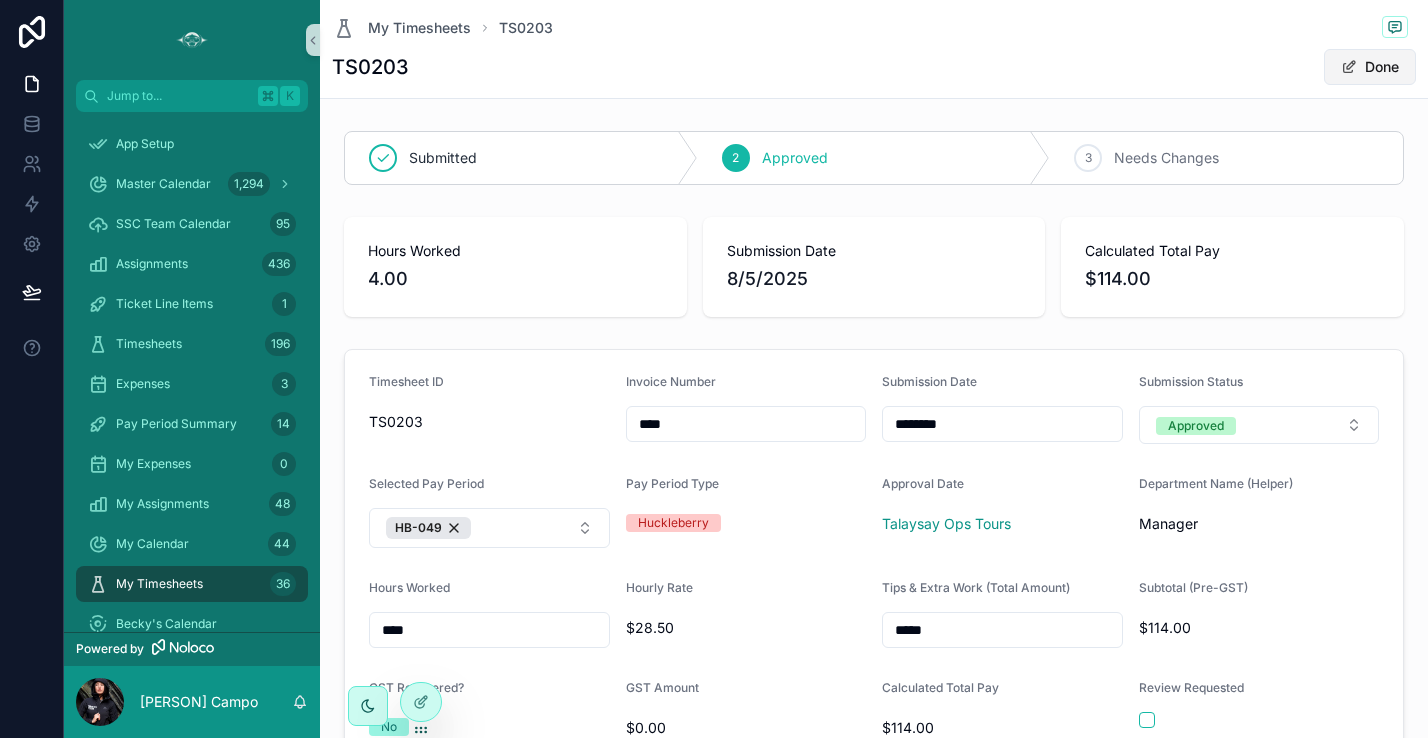 click on "Done" at bounding box center [1370, 67] 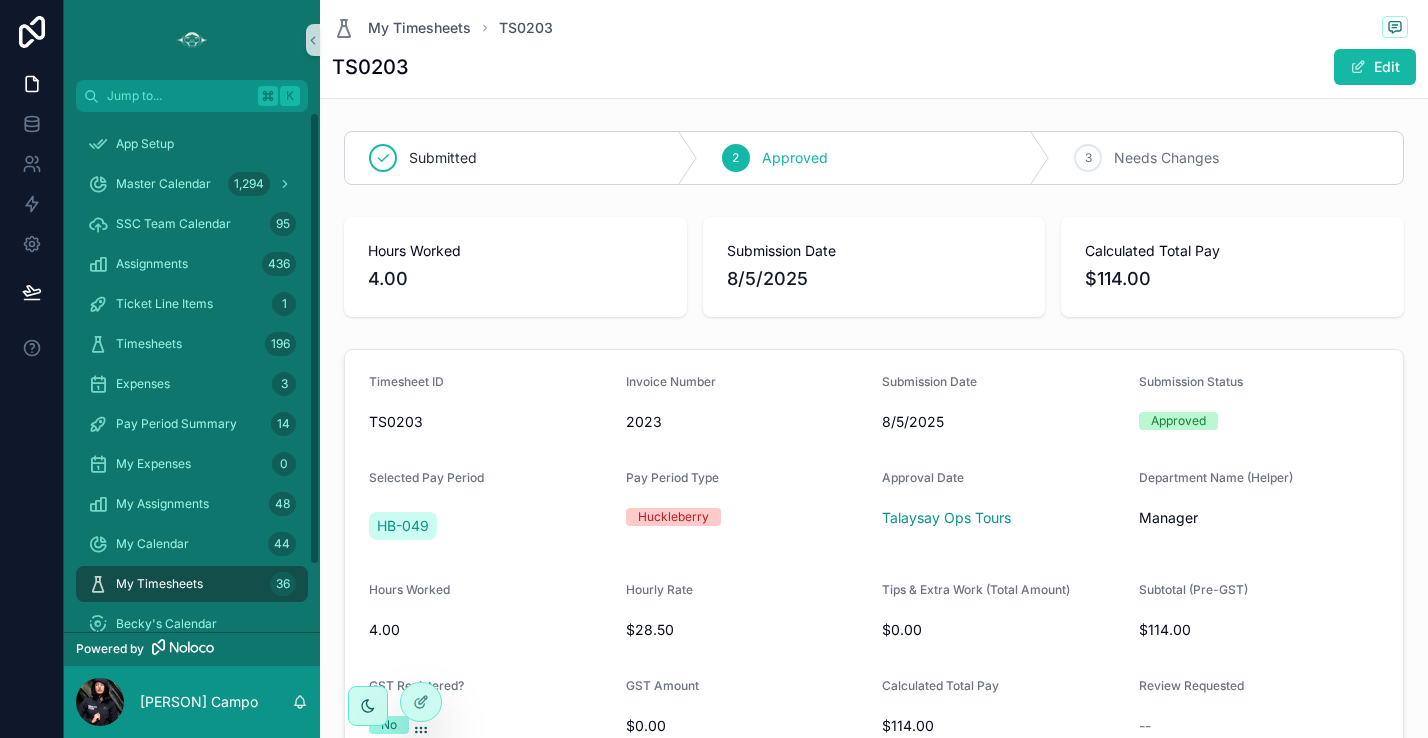 click on "My Timesheets 36" at bounding box center (192, 584) 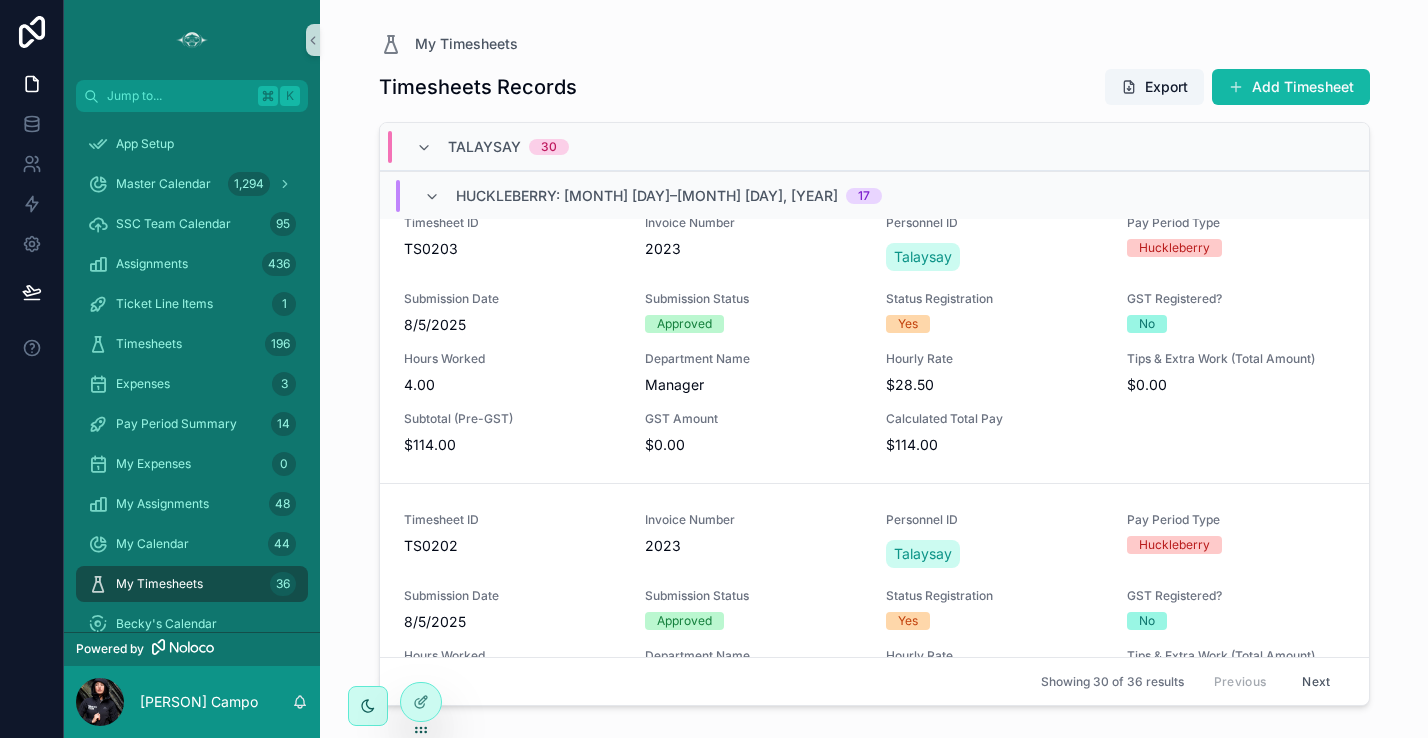 scroll, scrollTop: 1847, scrollLeft: 0, axis: vertical 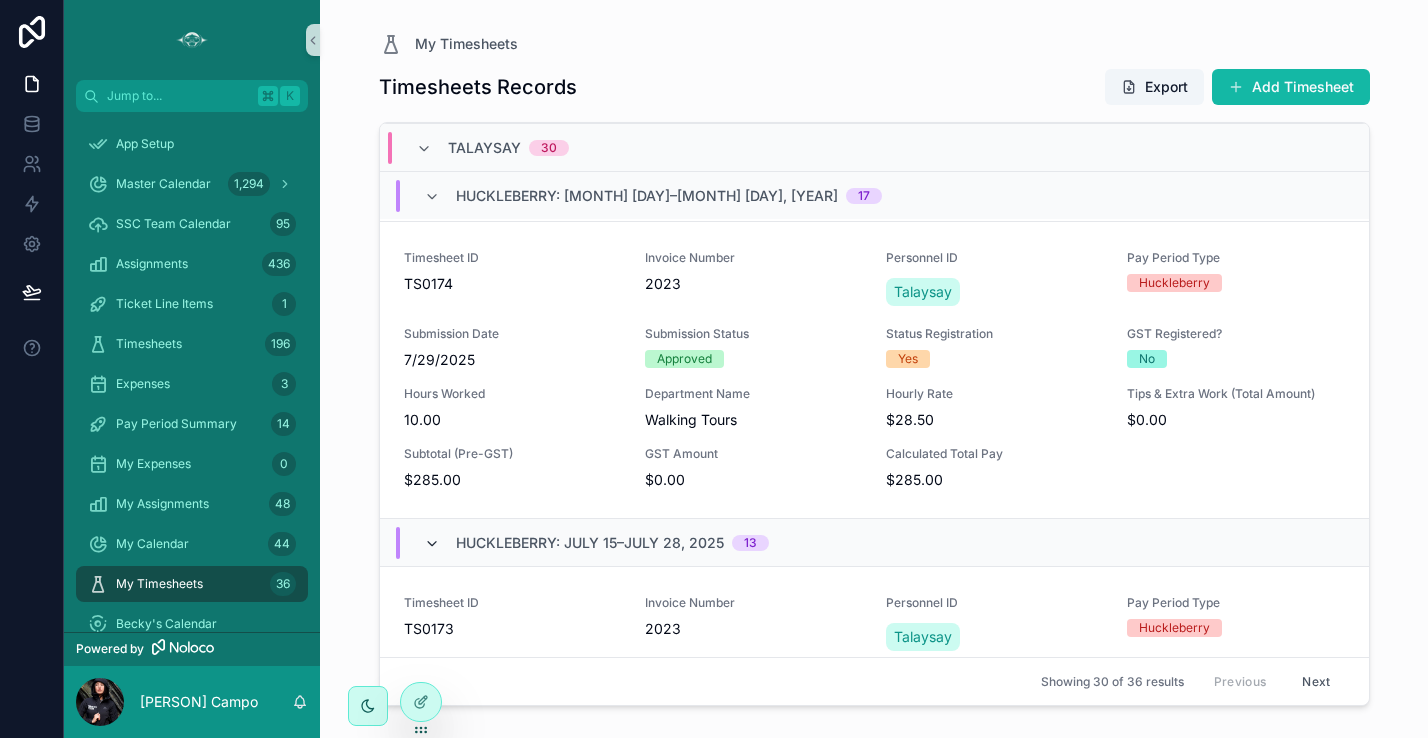click at bounding box center (432, 544) 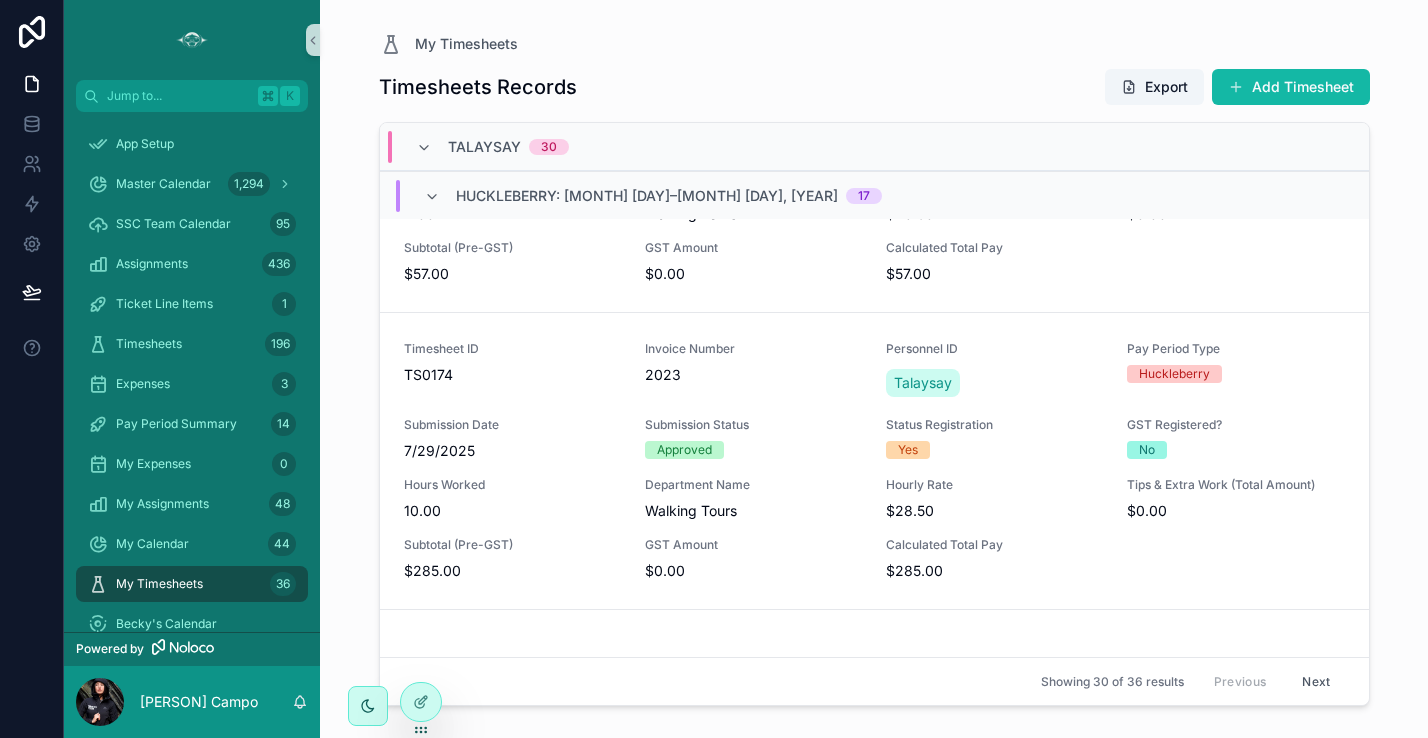 scroll, scrollTop: 0, scrollLeft: 0, axis: both 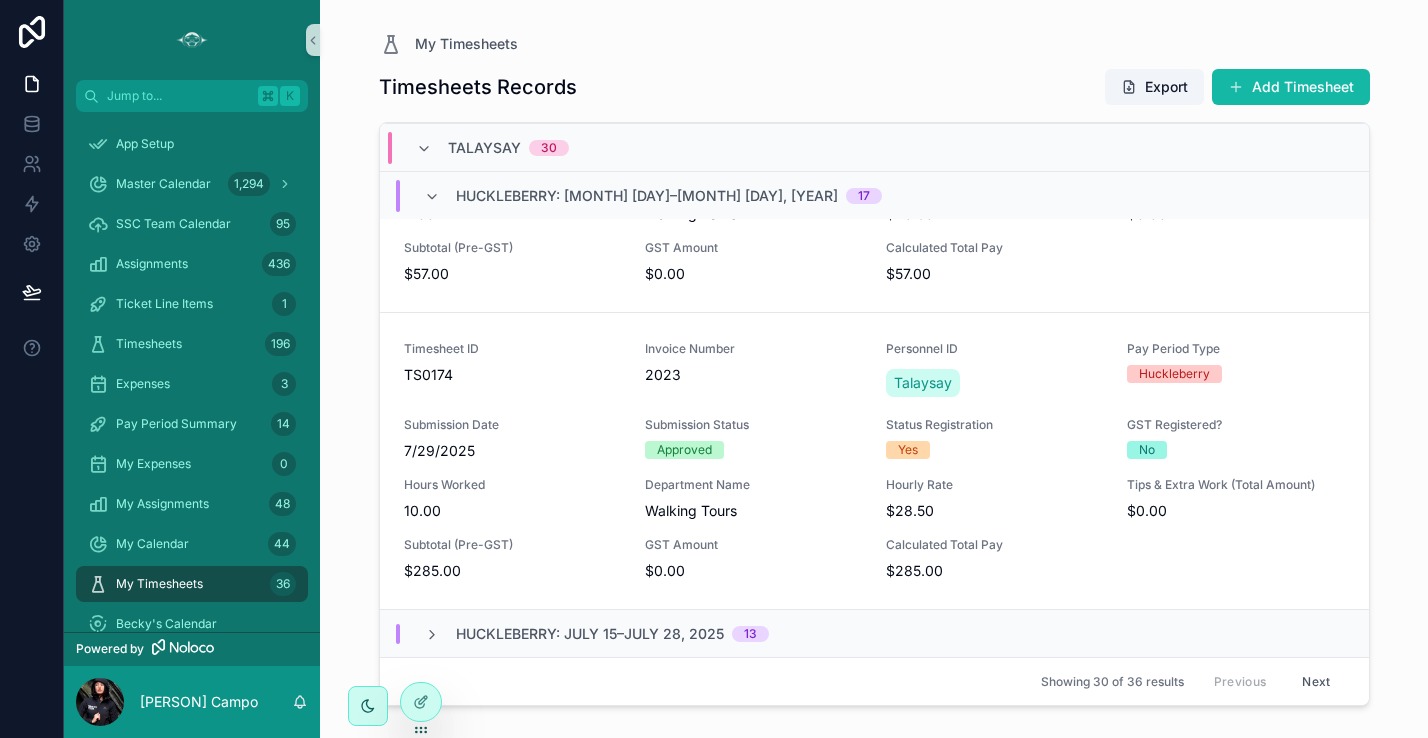 click on "13" at bounding box center (750, 634) 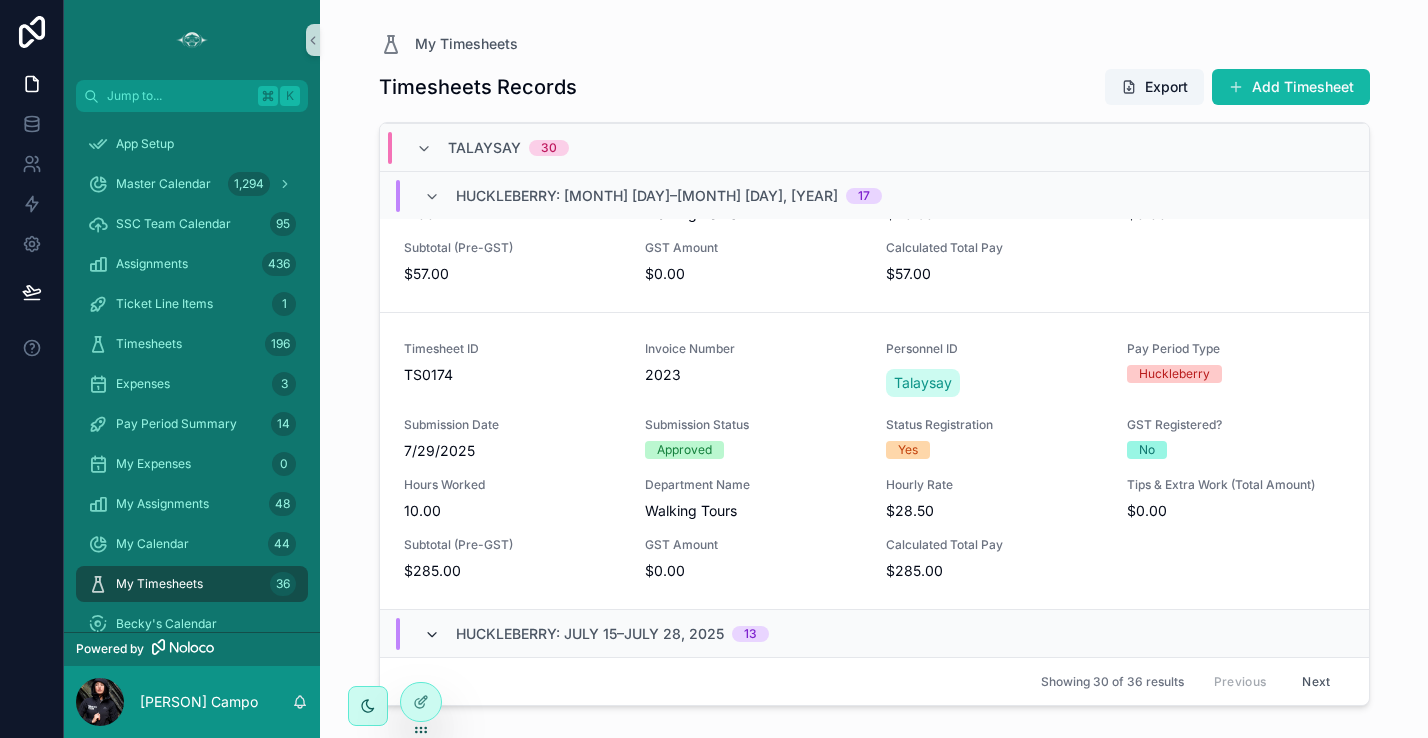 click at bounding box center (432, 635) 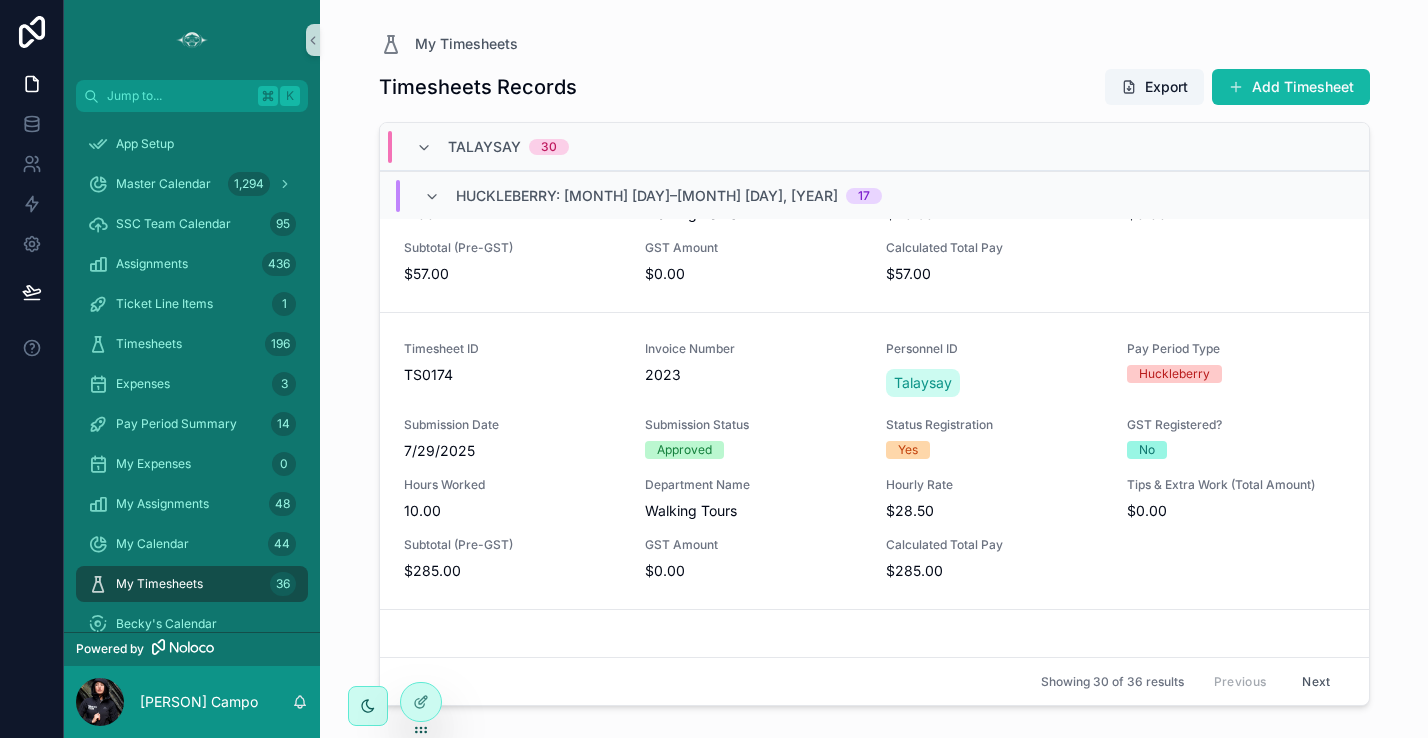 scroll, scrollTop: 0, scrollLeft: 0, axis: both 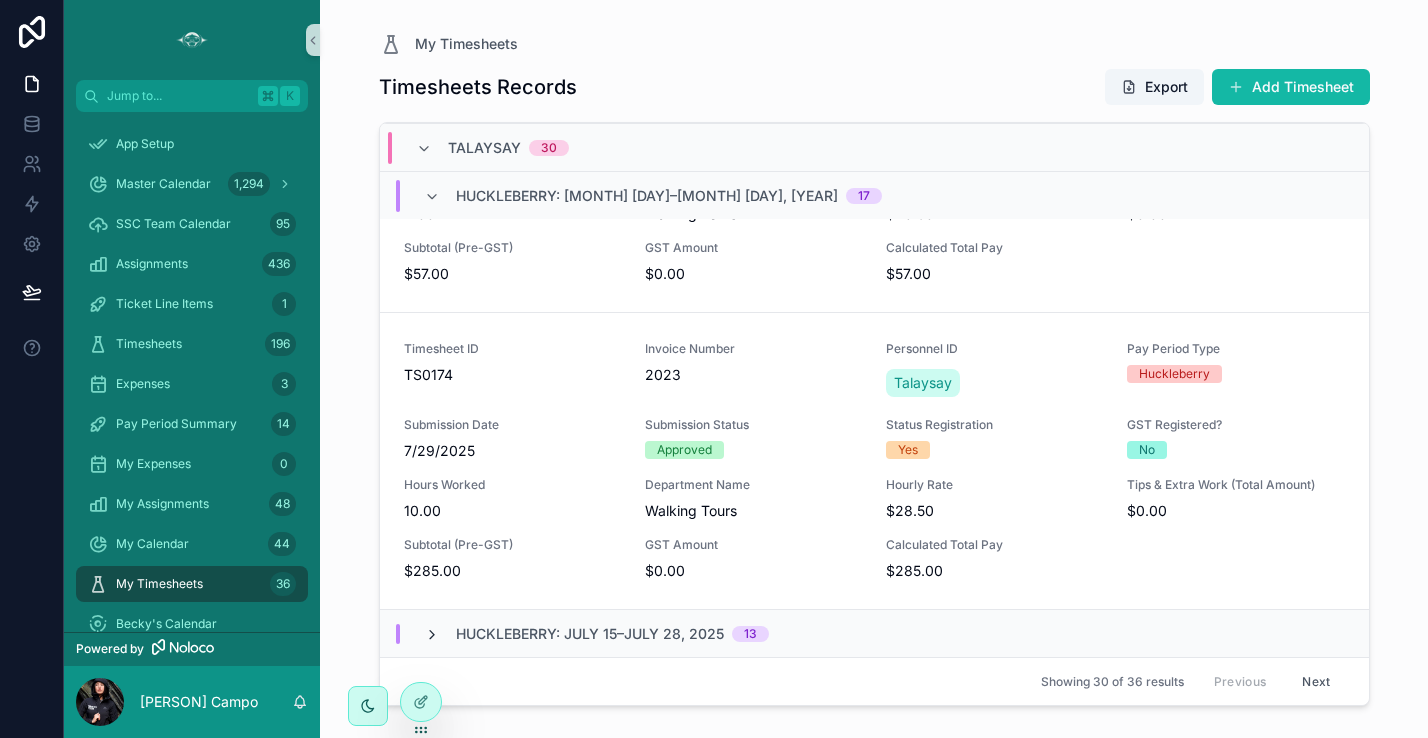 click at bounding box center [432, 635] 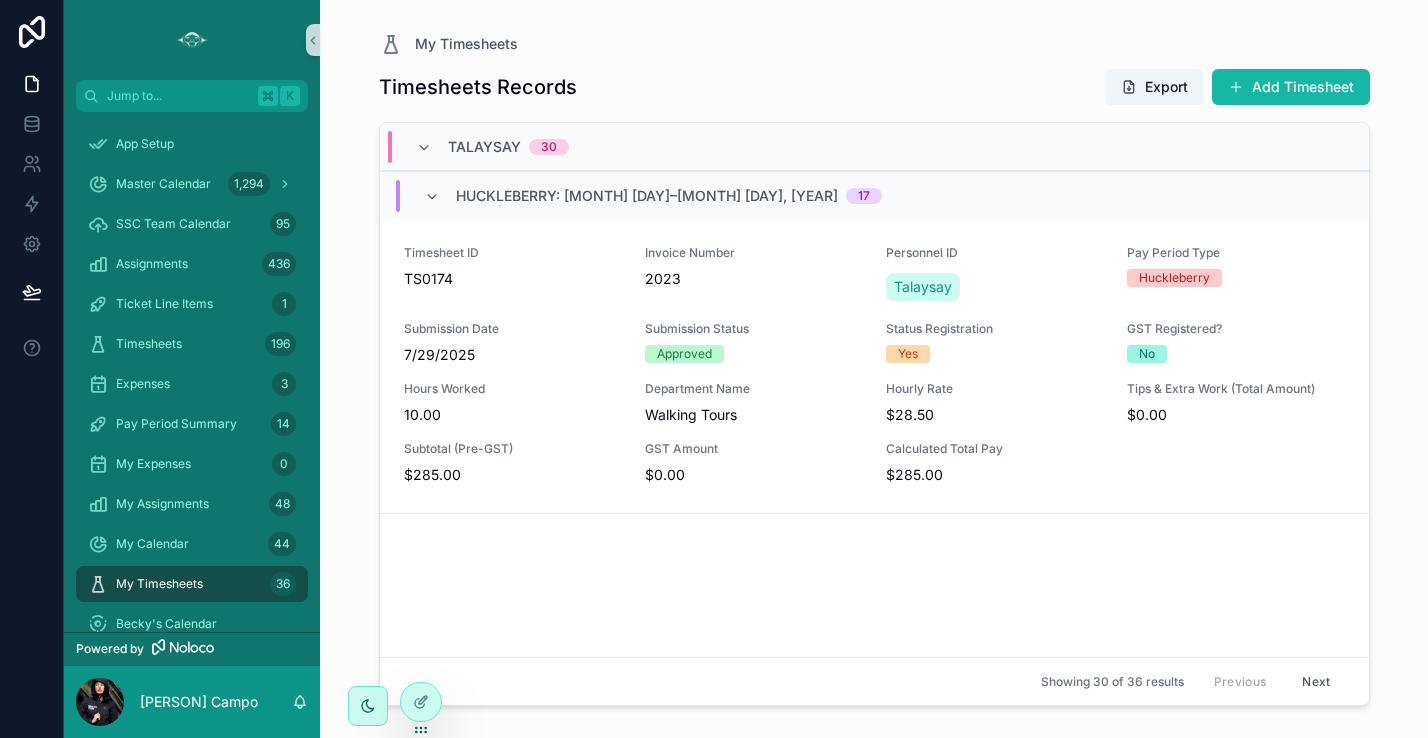 scroll, scrollTop: 0, scrollLeft: 0, axis: both 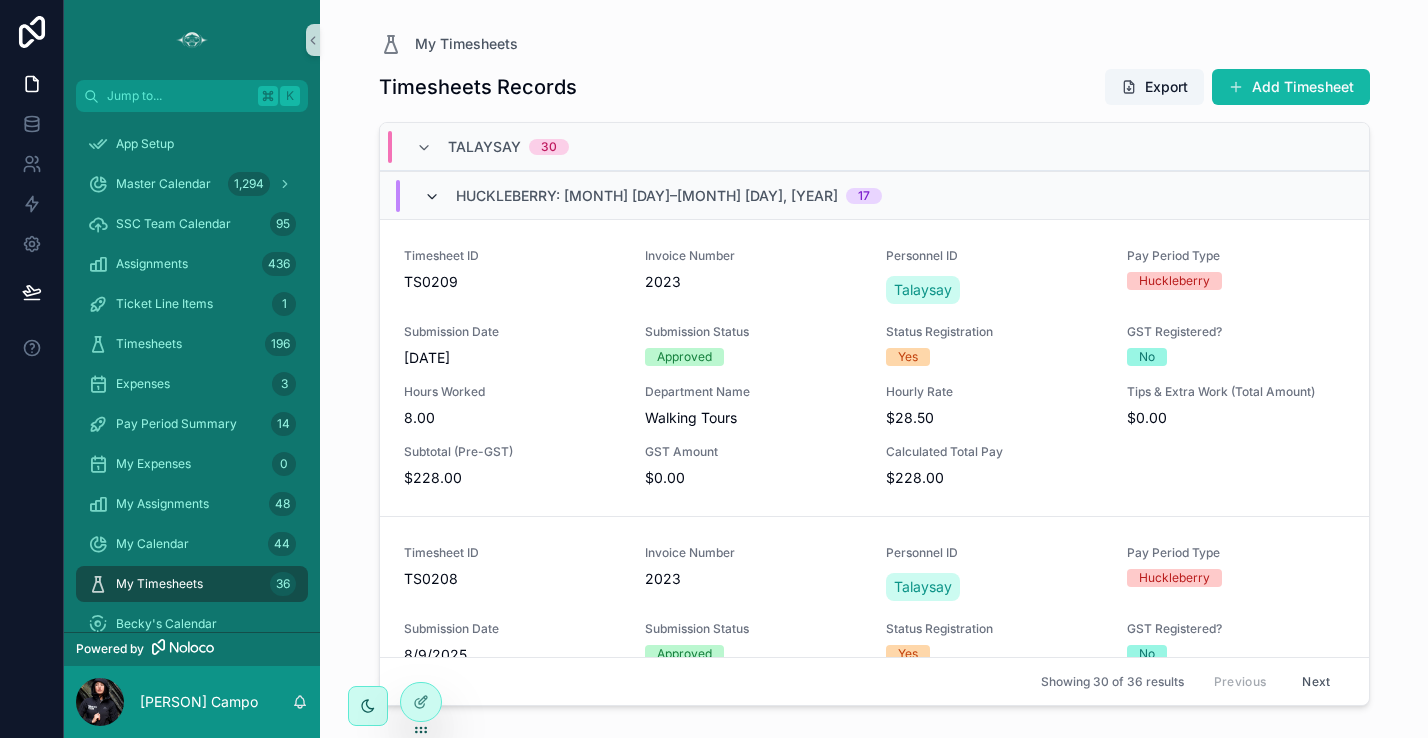click at bounding box center (432, 197) 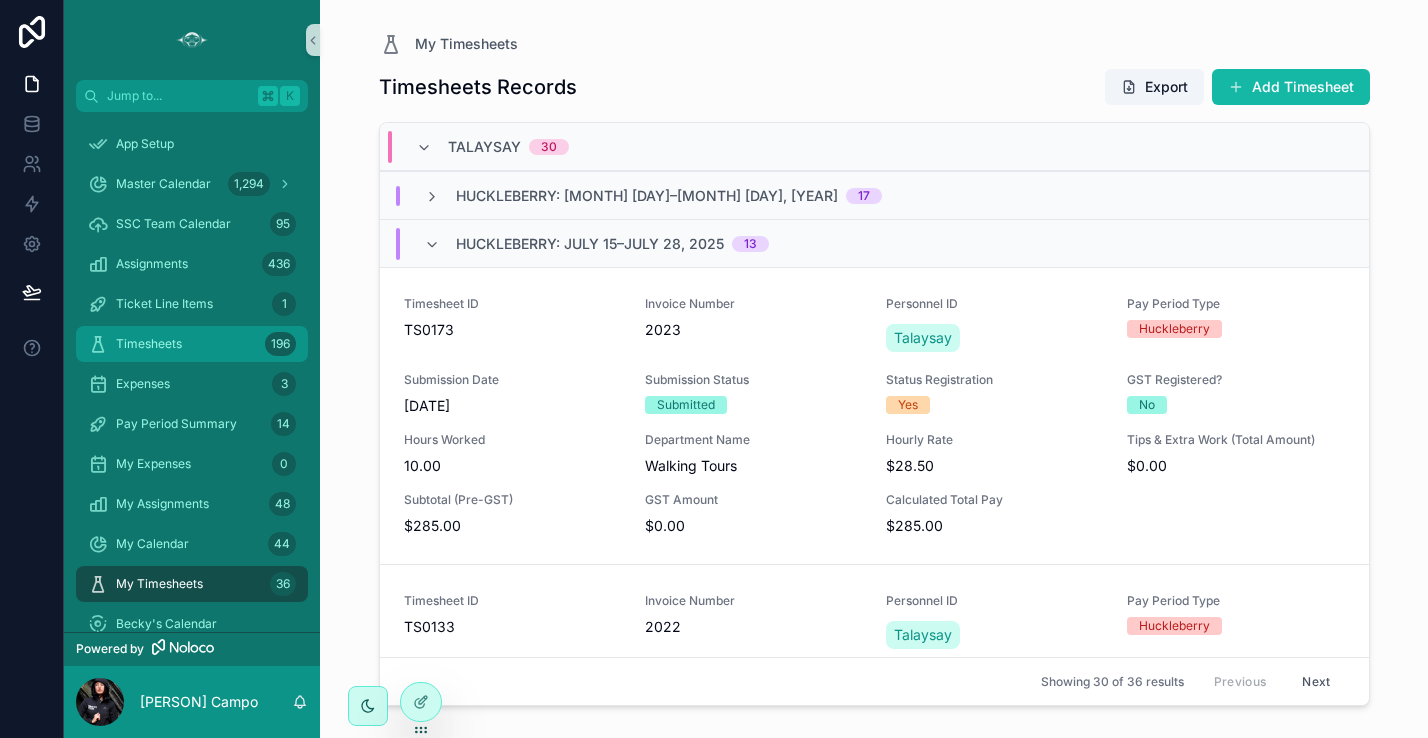 click on "Timesheets 196" at bounding box center [192, 344] 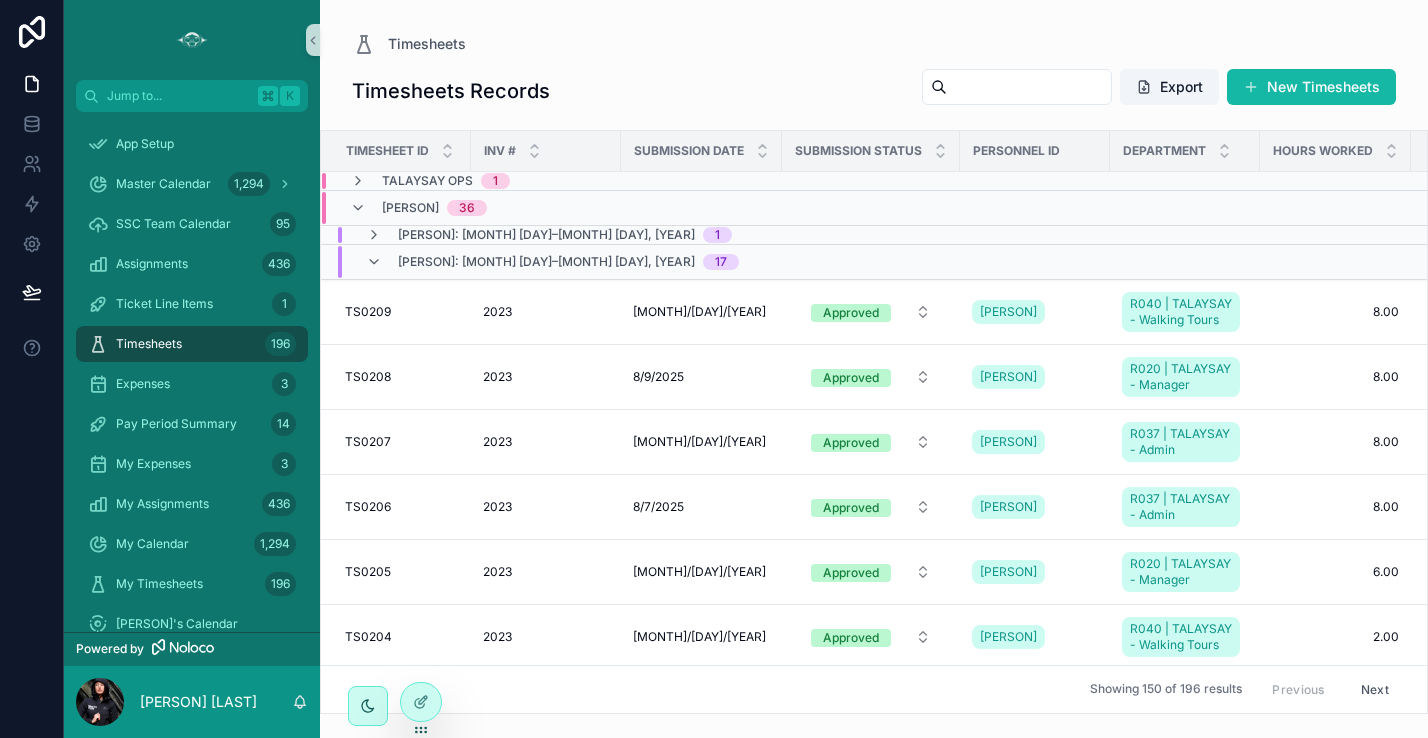 scroll, scrollTop: 0, scrollLeft: 0, axis: both 